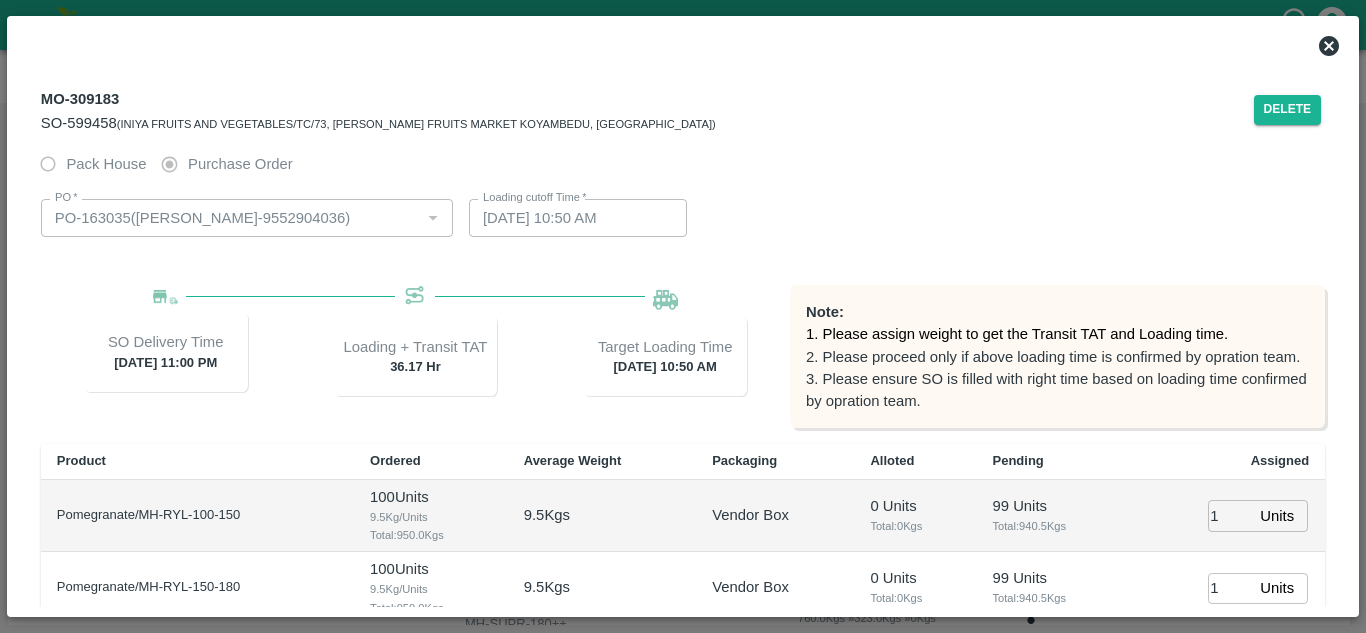 scroll, scrollTop: 0, scrollLeft: 0, axis: both 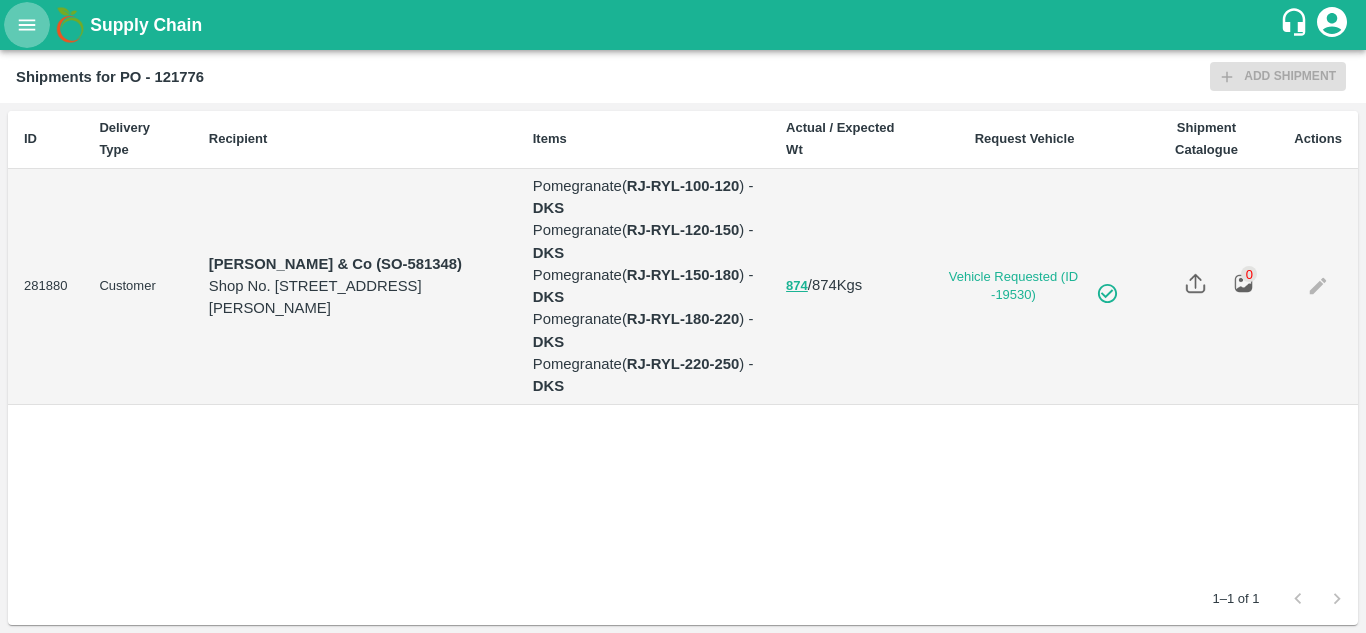 click at bounding box center (27, 25) 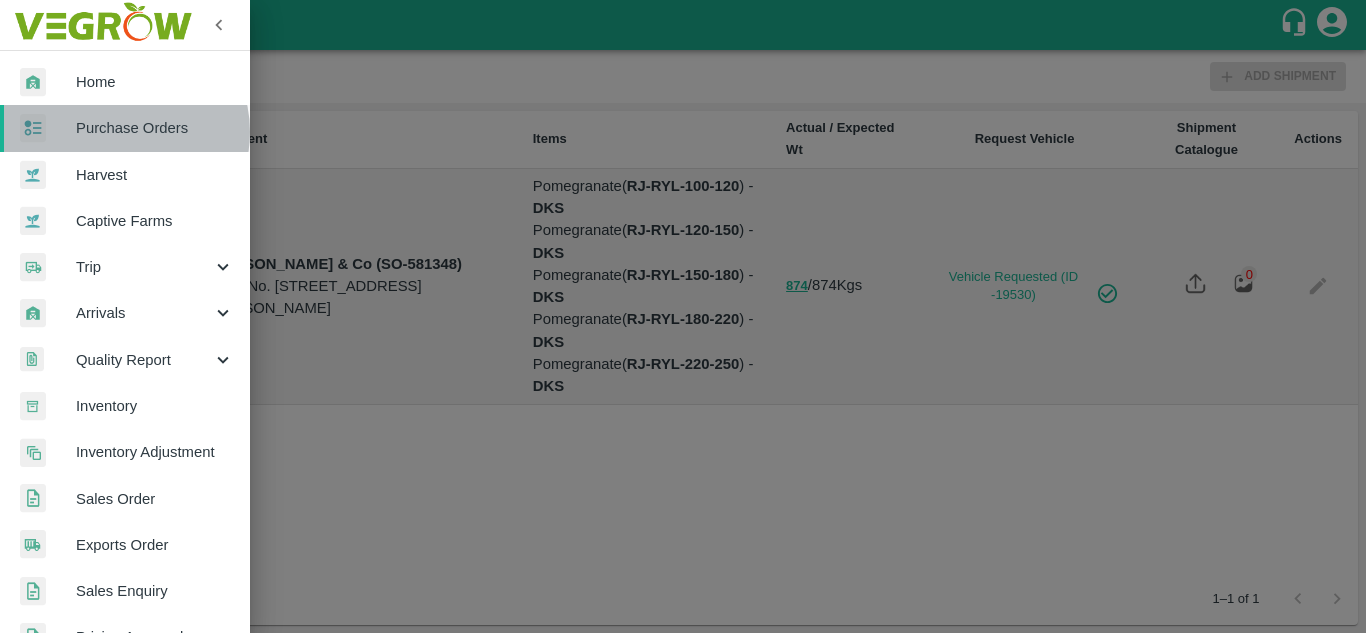 click on "Purchase Orders" at bounding box center (155, 128) 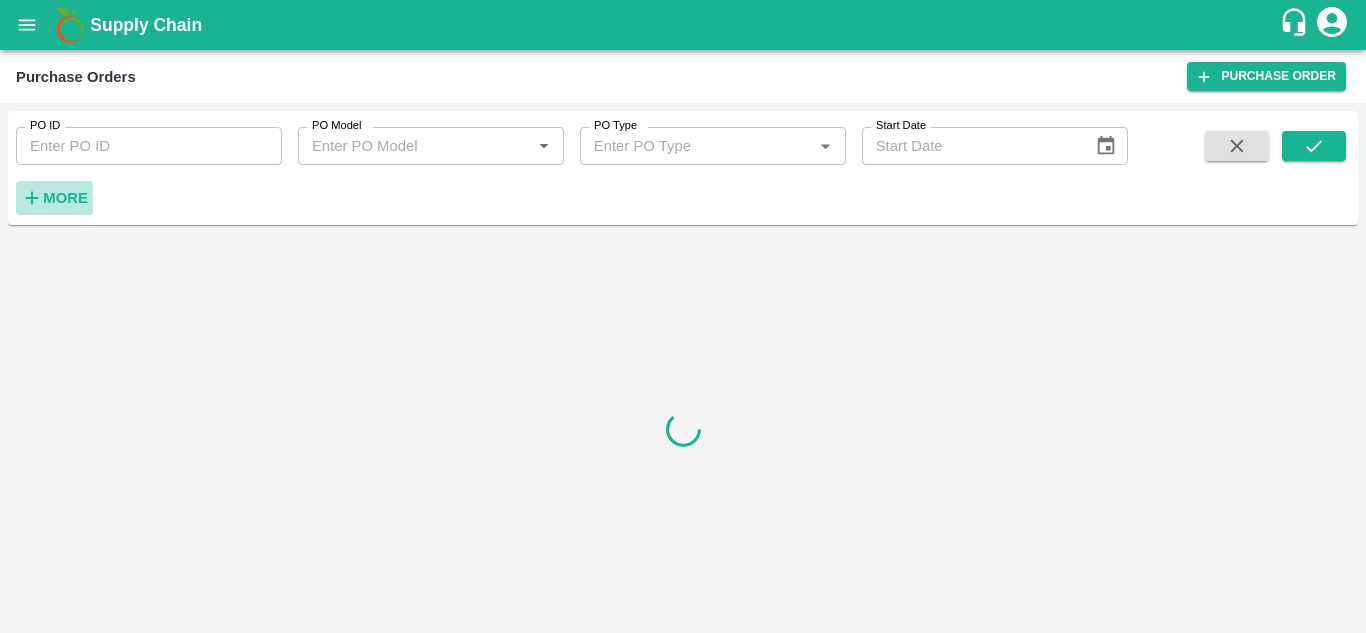 click on "More" at bounding box center (65, 198) 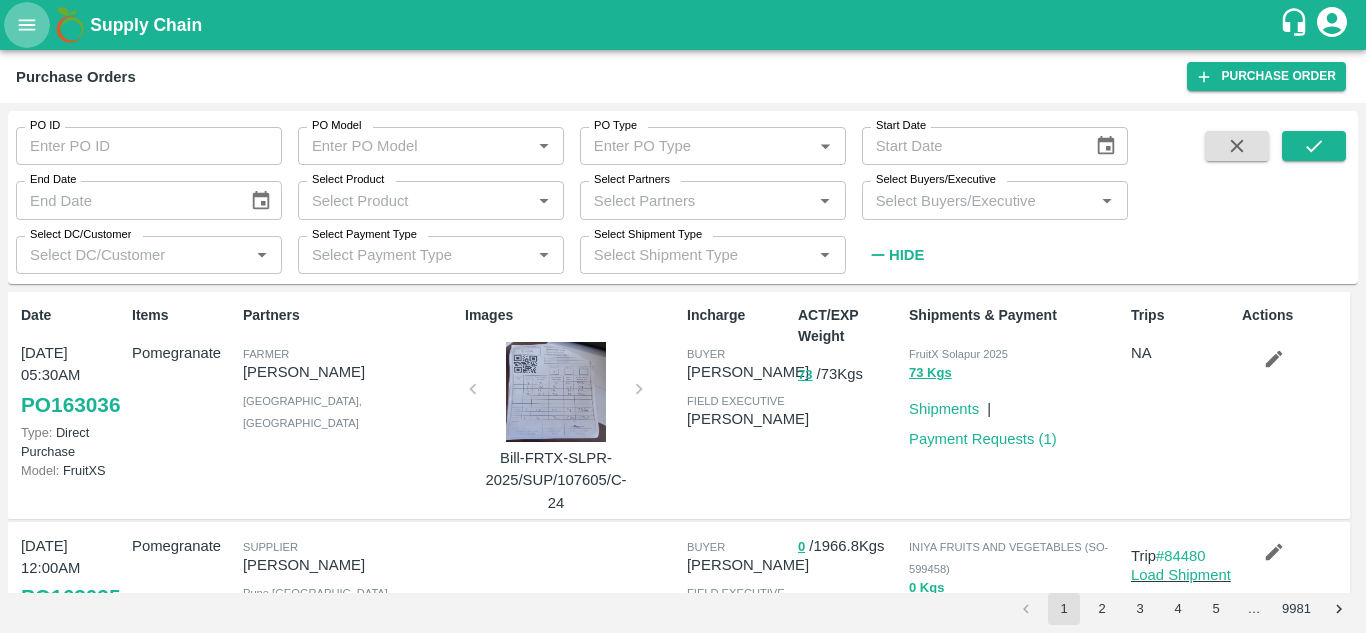 click 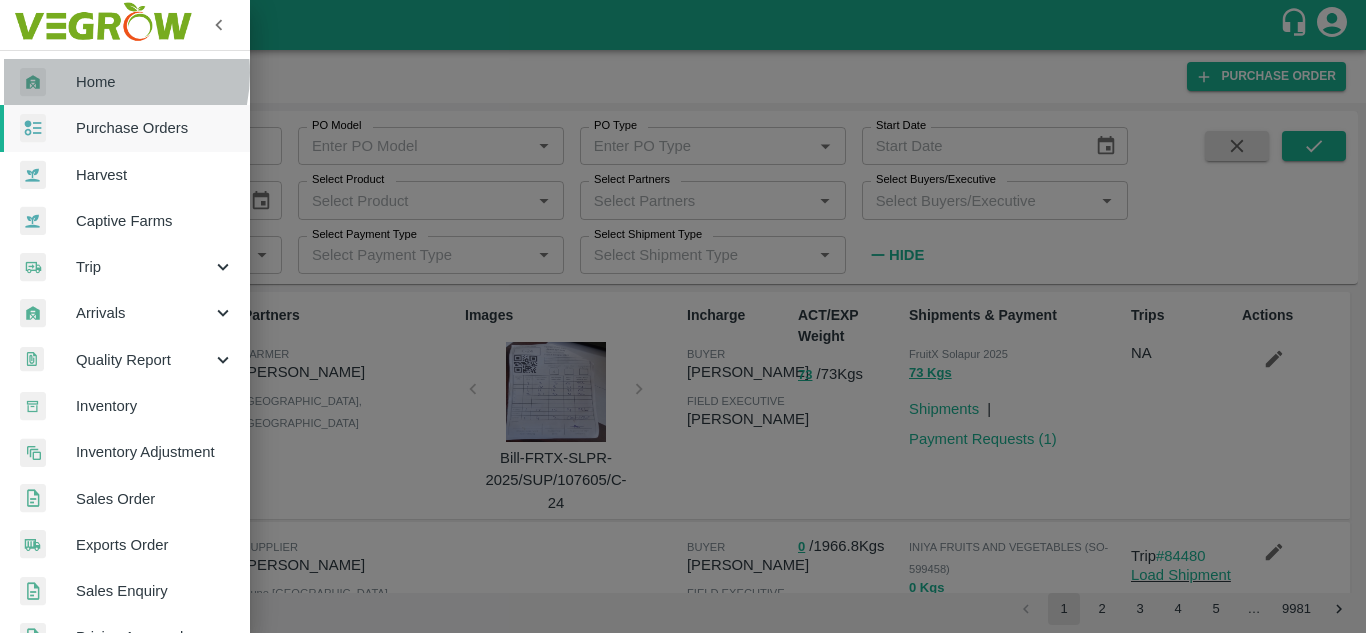 click on "Home" at bounding box center (155, 82) 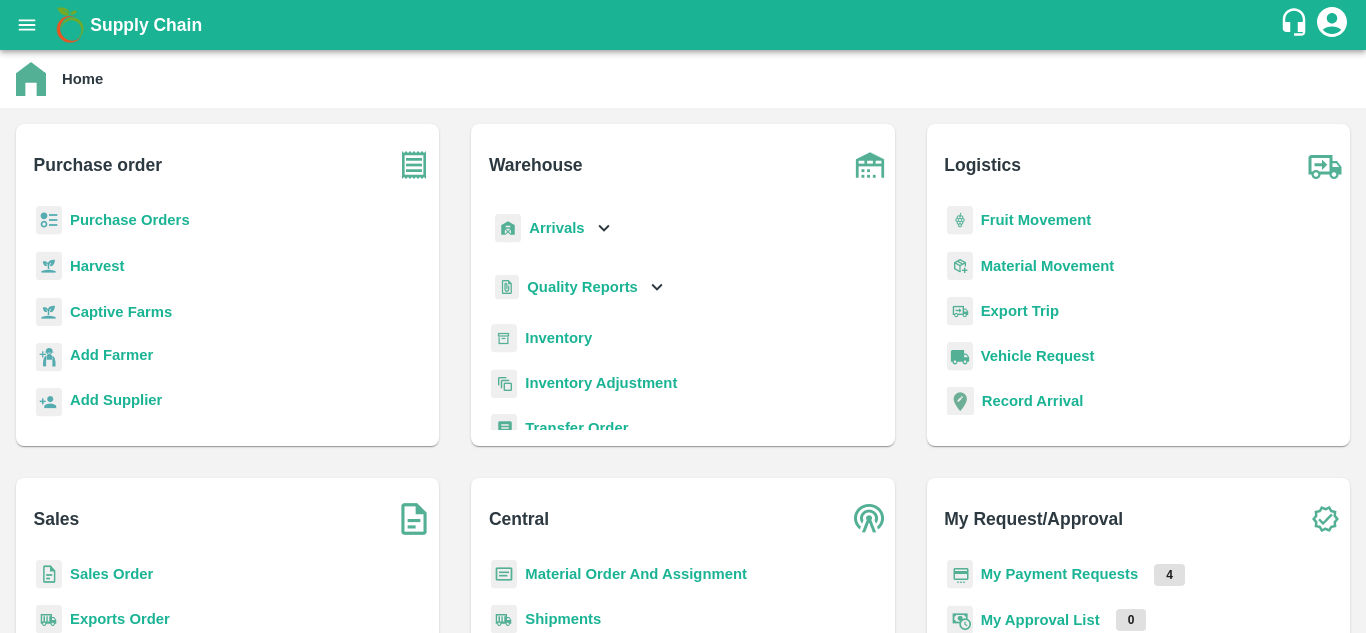 click on "My Payment Requests" at bounding box center (1060, 574) 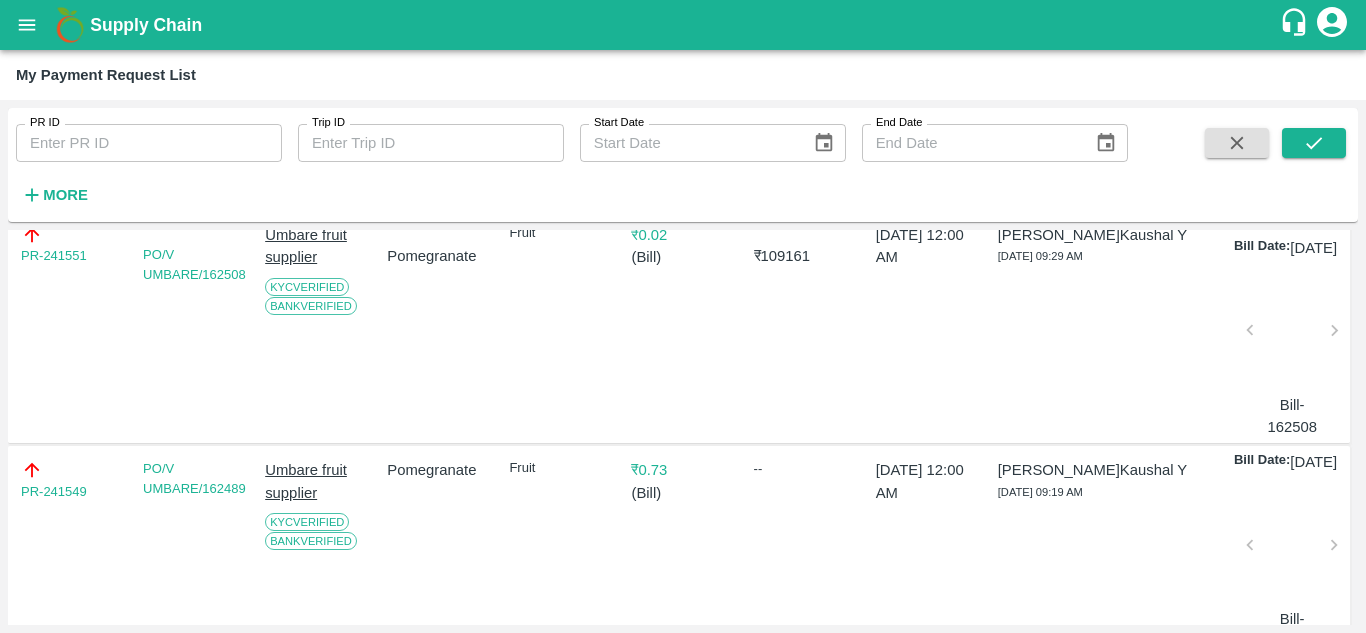 scroll, scrollTop: 0, scrollLeft: 0, axis: both 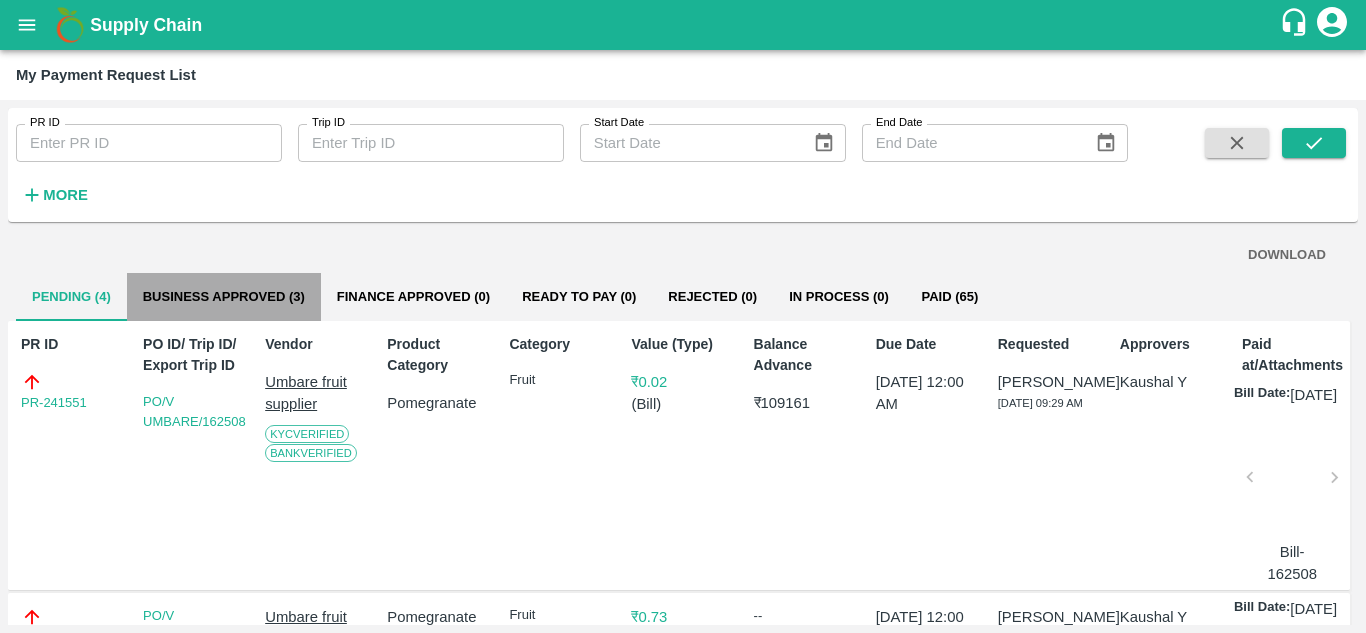 click on "Business Approved (3)" at bounding box center (224, 297) 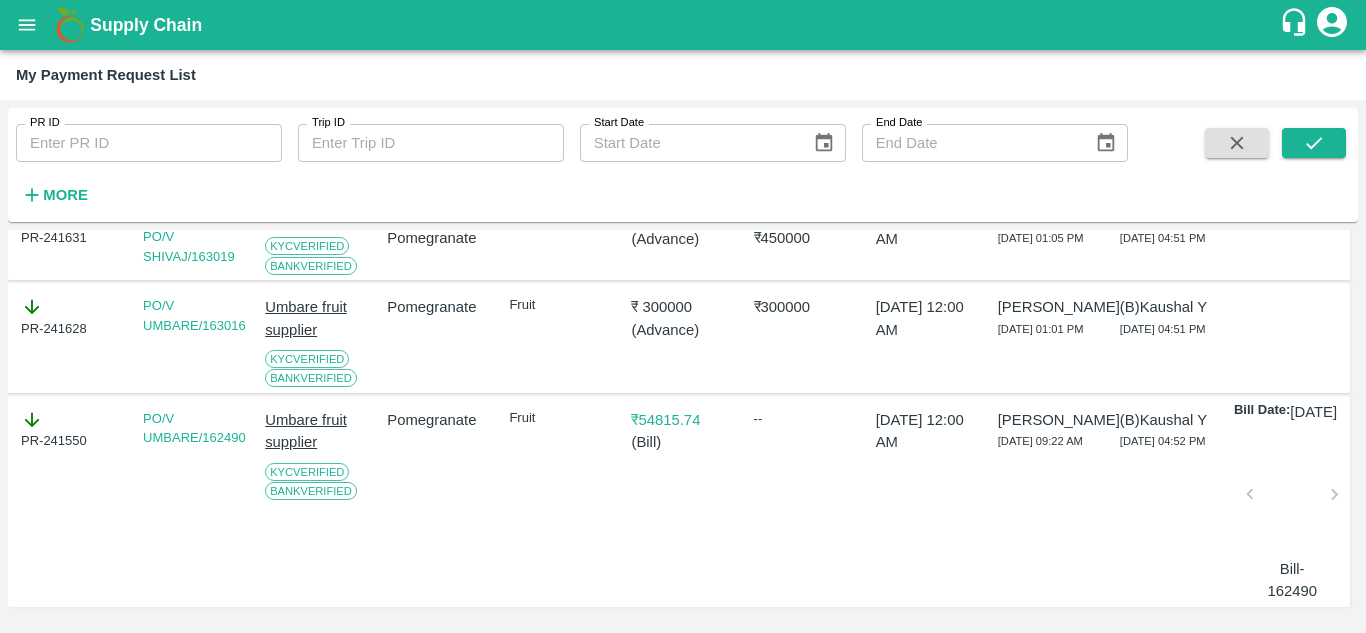 scroll, scrollTop: 0, scrollLeft: 0, axis: both 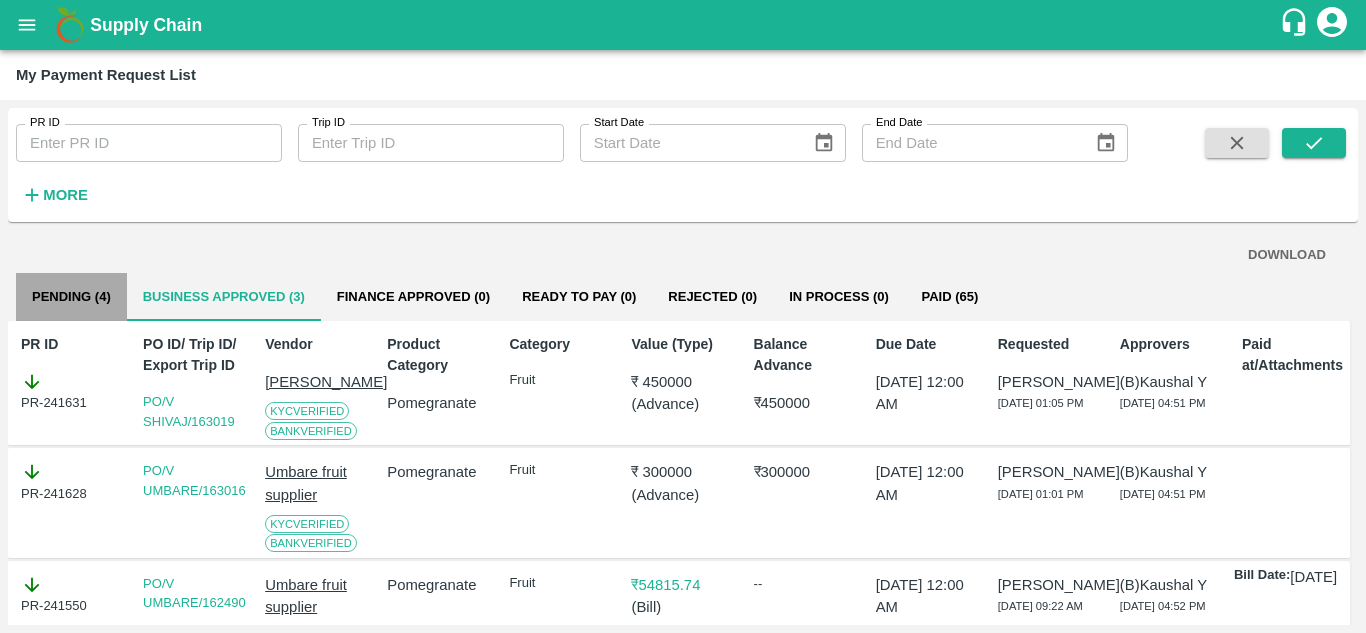 click on "Pending (4)" at bounding box center [71, 297] 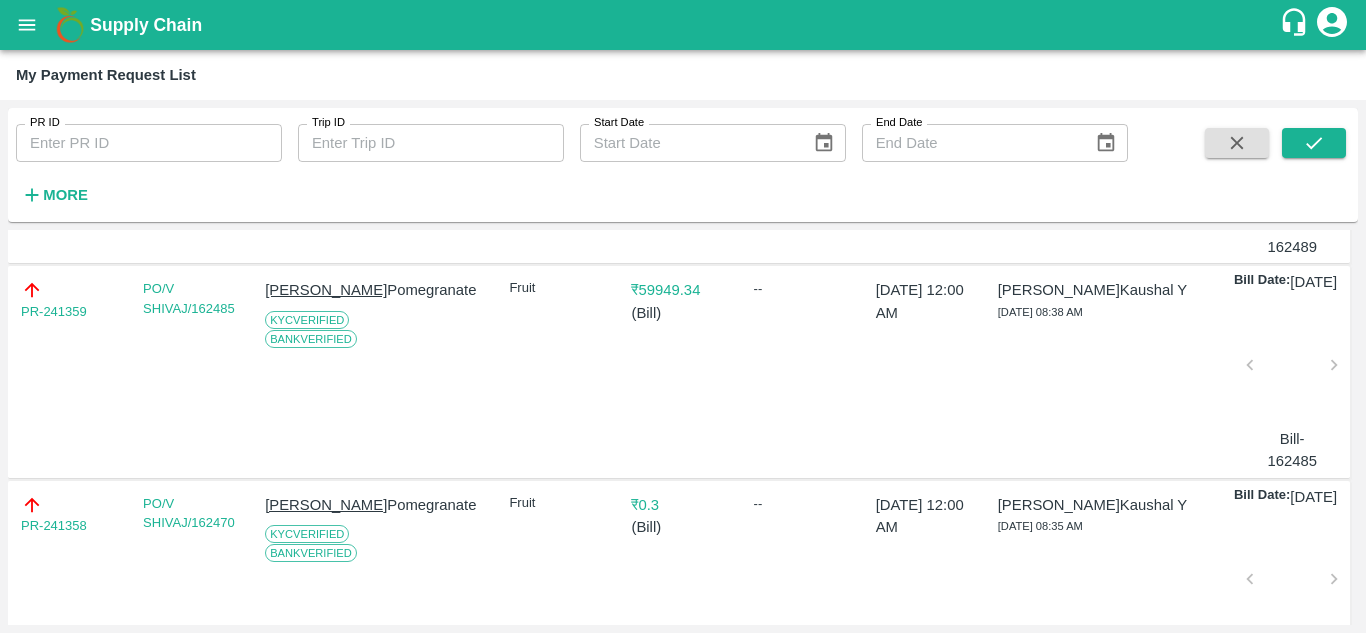 scroll, scrollTop: 0, scrollLeft: 0, axis: both 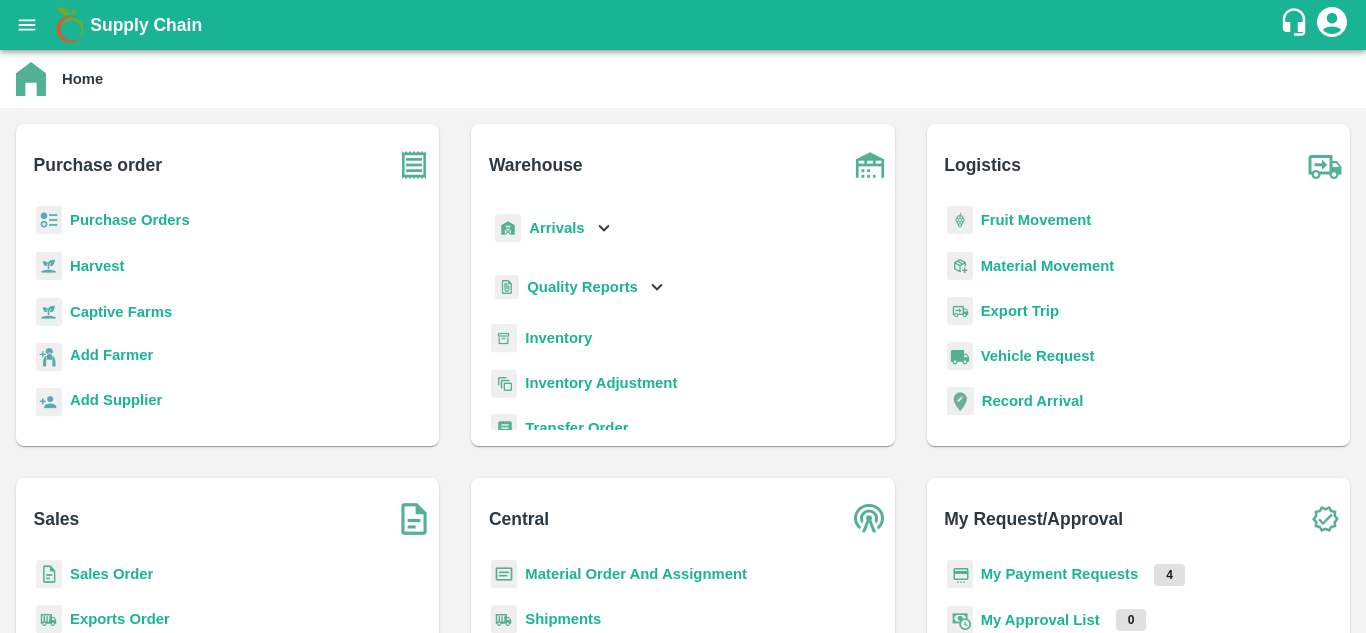 click on "Purchase Orders" at bounding box center [130, 220] 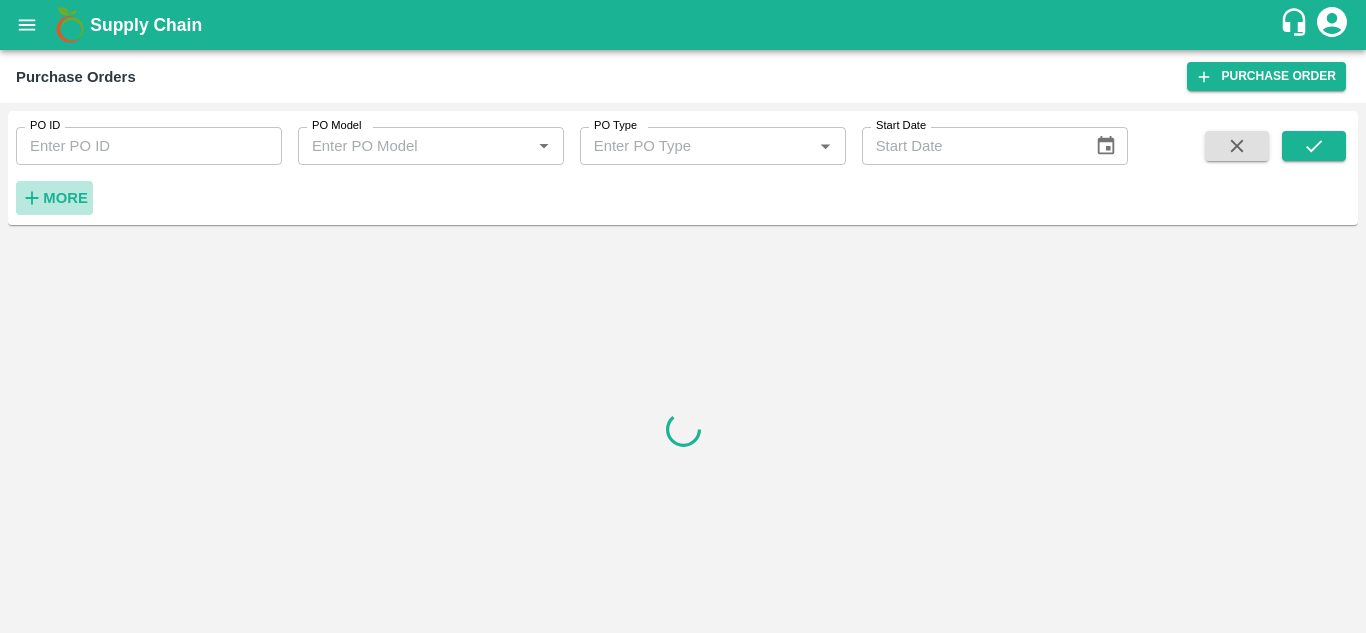 click 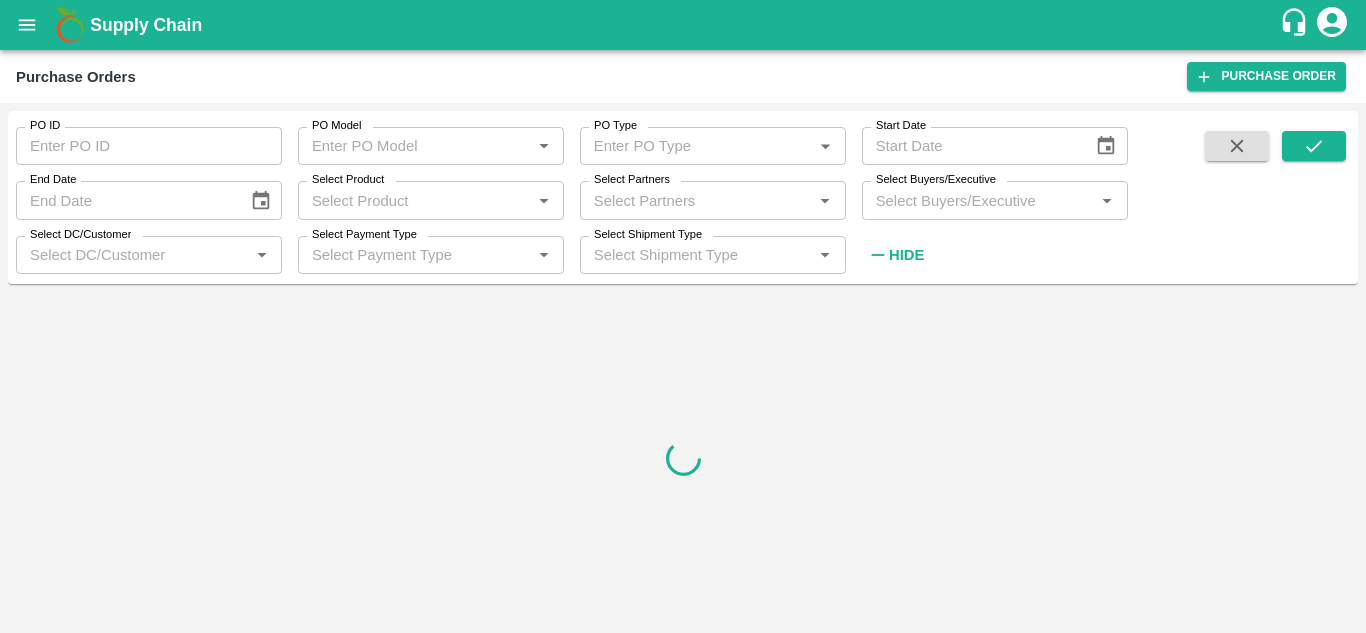 click on "Select Buyers/Executive" at bounding box center (978, 200) 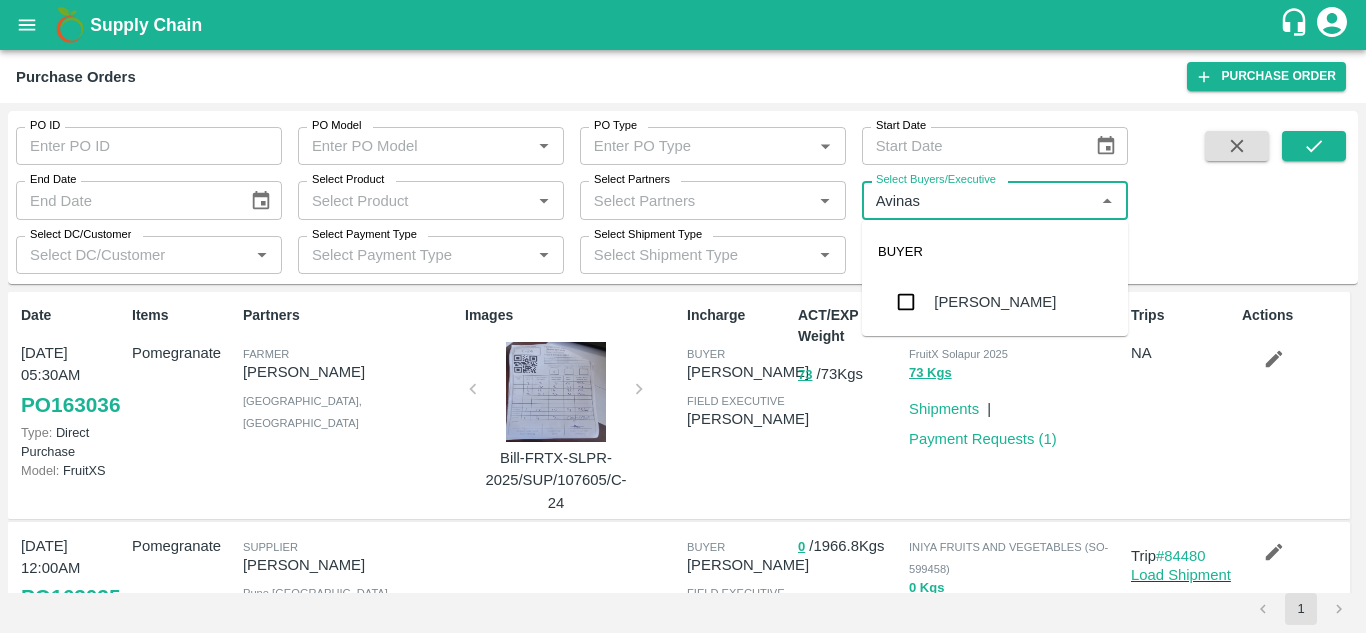 type on "Avinash" 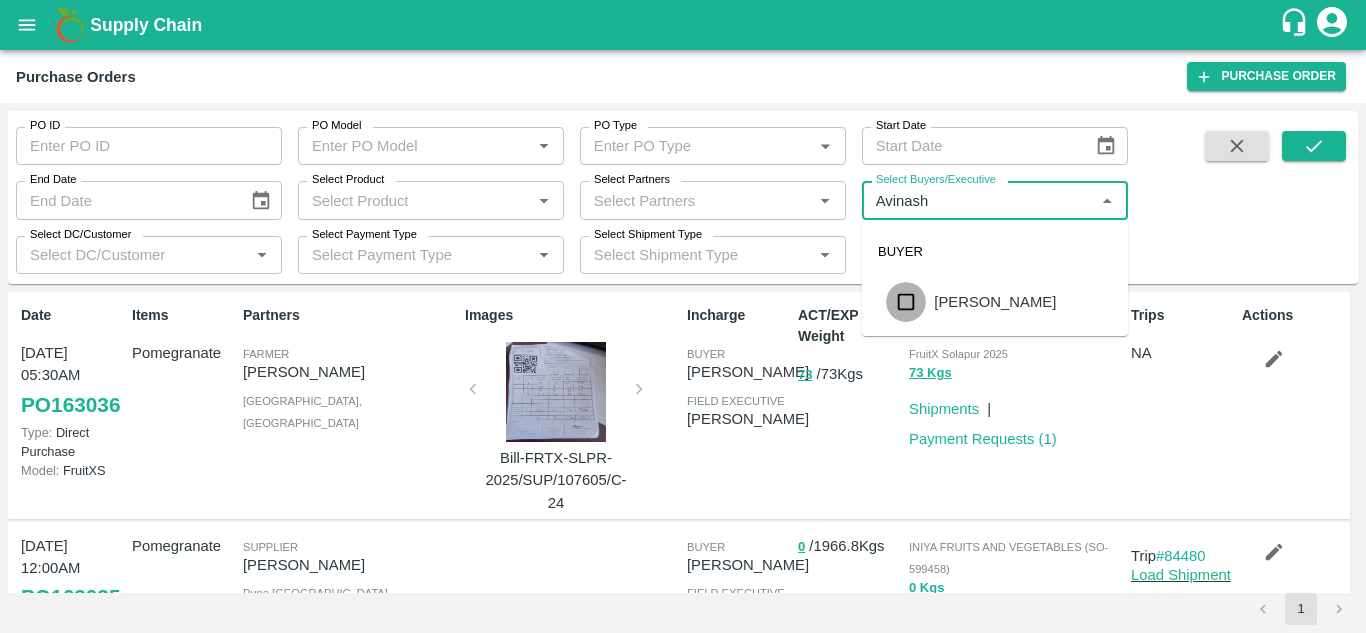 click at bounding box center [906, 302] 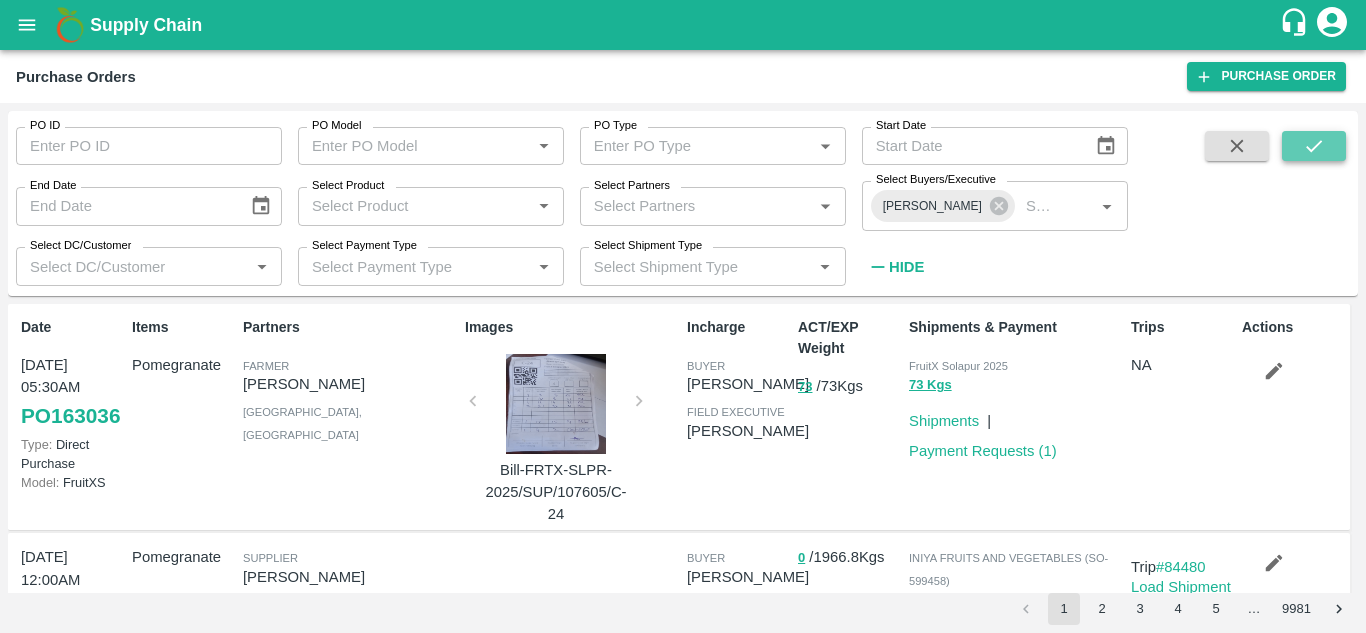 click 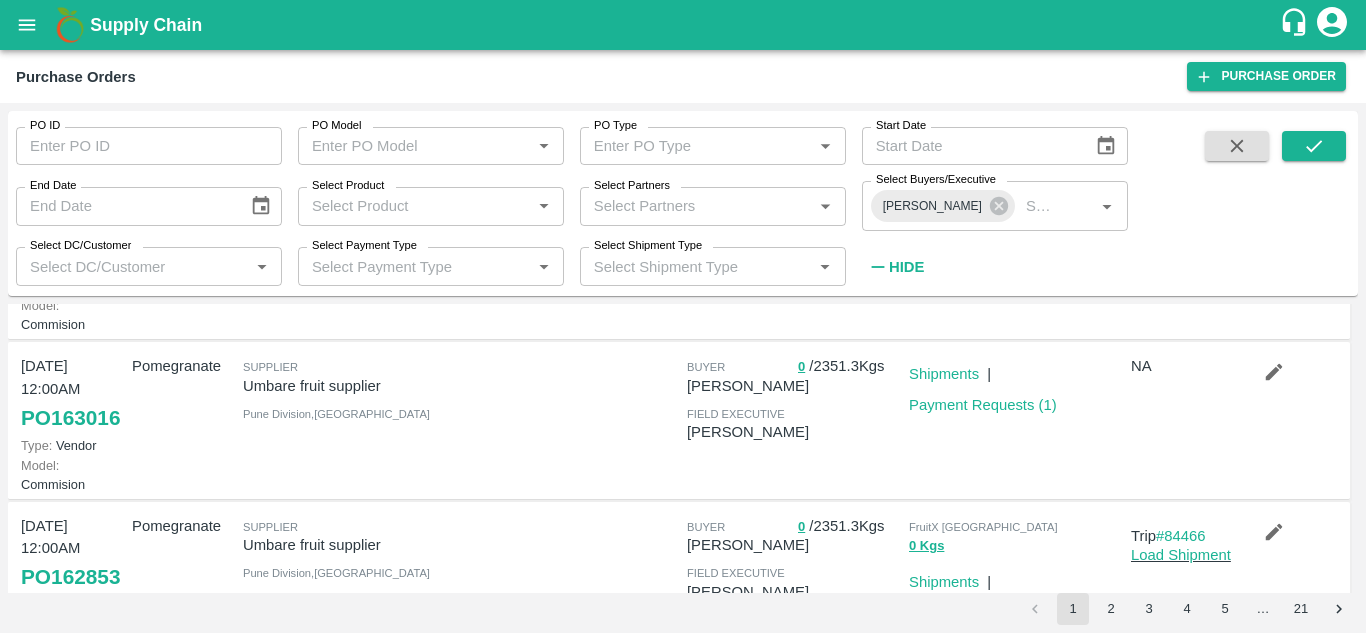 scroll, scrollTop: 476, scrollLeft: 0, axis: vertical 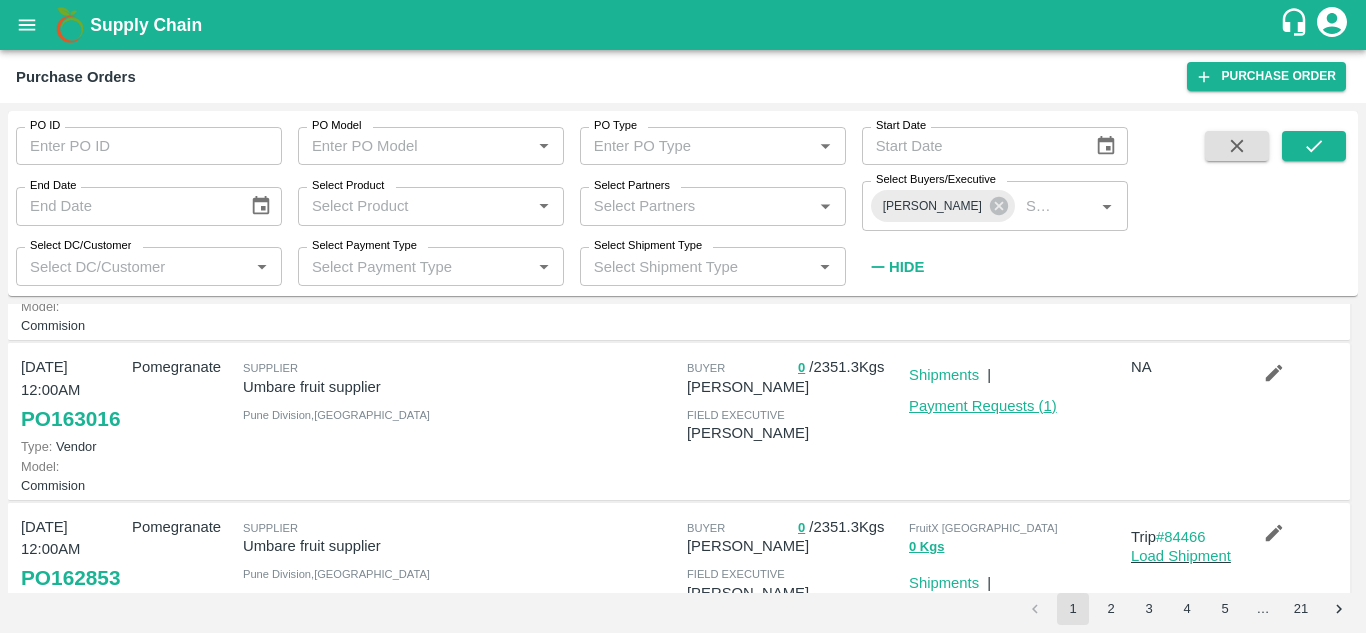 click on "Payment Requests ( 1 )" at bounding box center [983, 406] 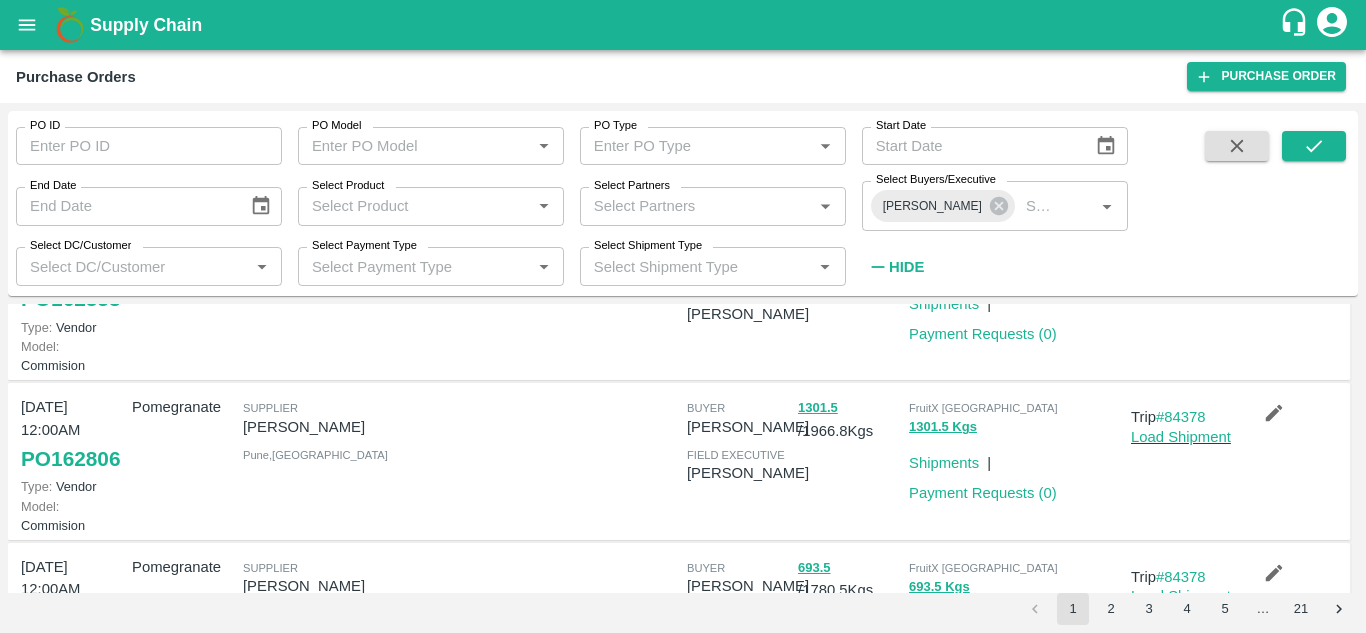 scroll, scrollTop: 751, scrollLeft: 0, axis: vertical 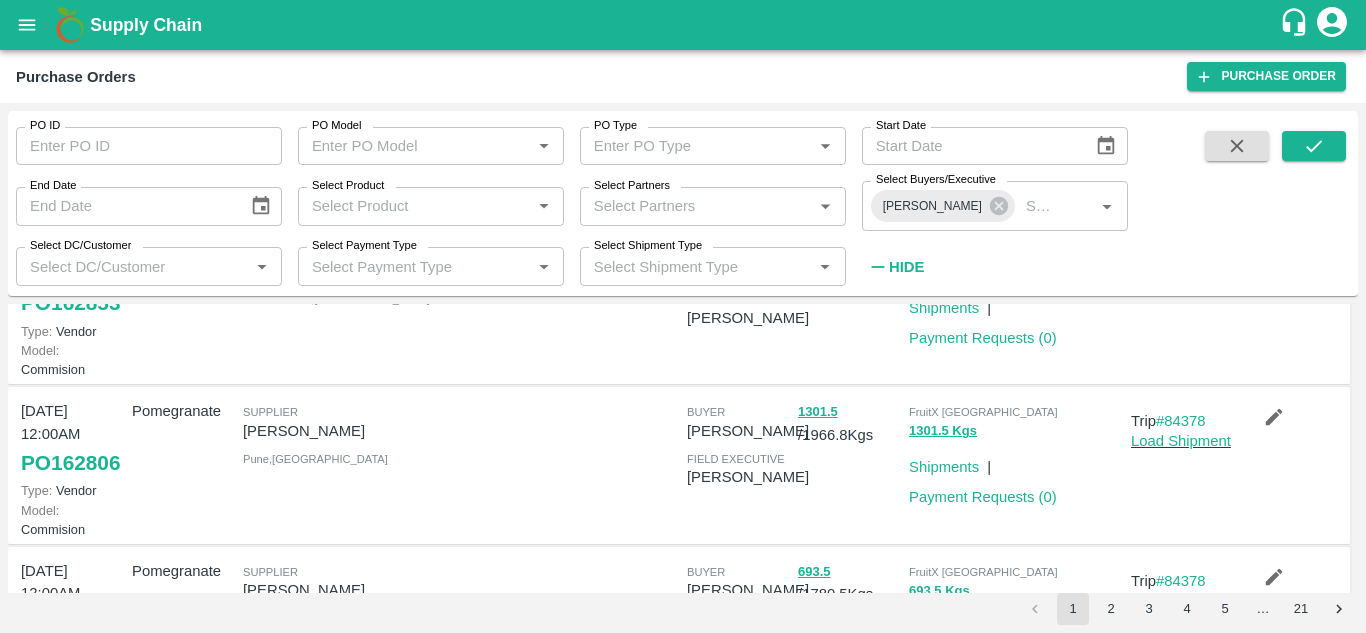 click on "Load Shipment" at bounding box center (1181, 281) 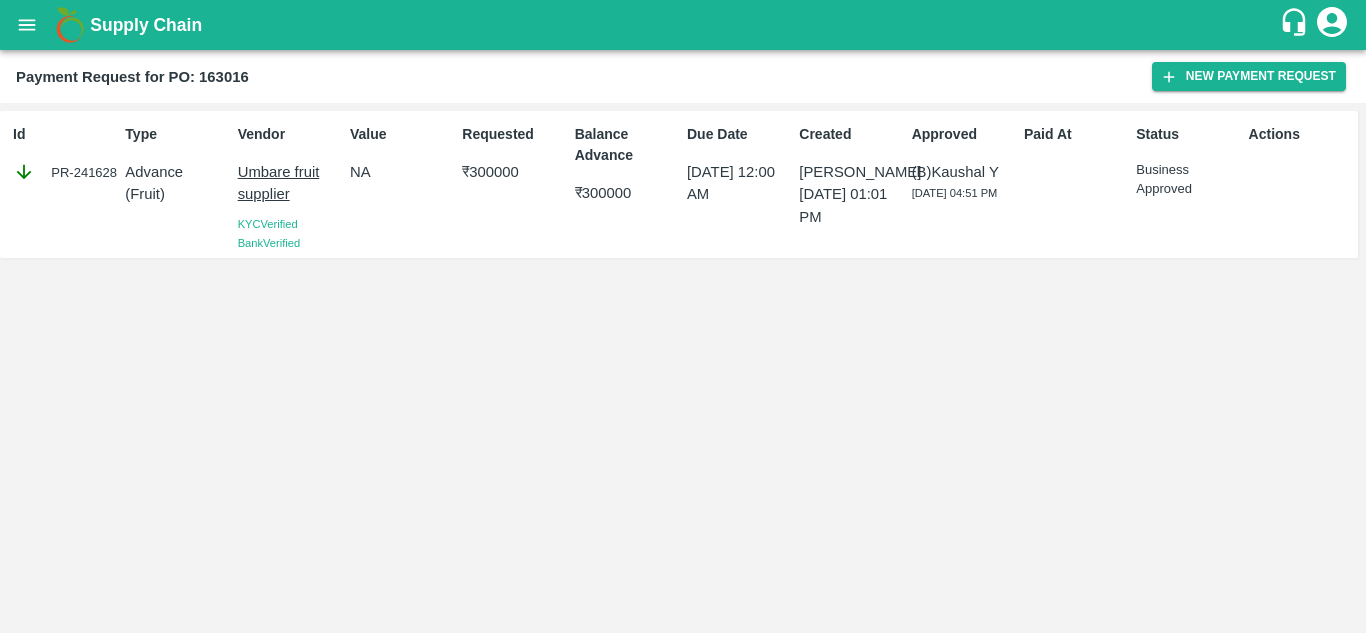 scroll, scrollTop: 0, scrollLeft: 0, axis: both 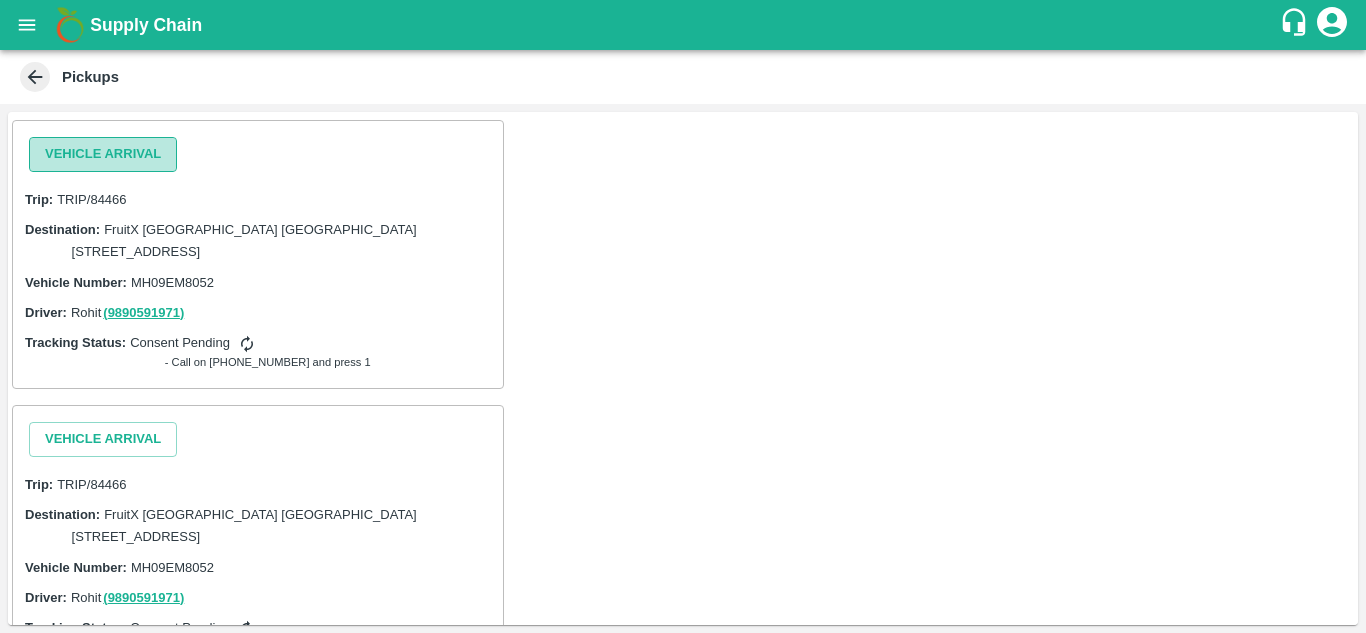 click on "Vehicle Arrival" at bounding box center (103, 154) 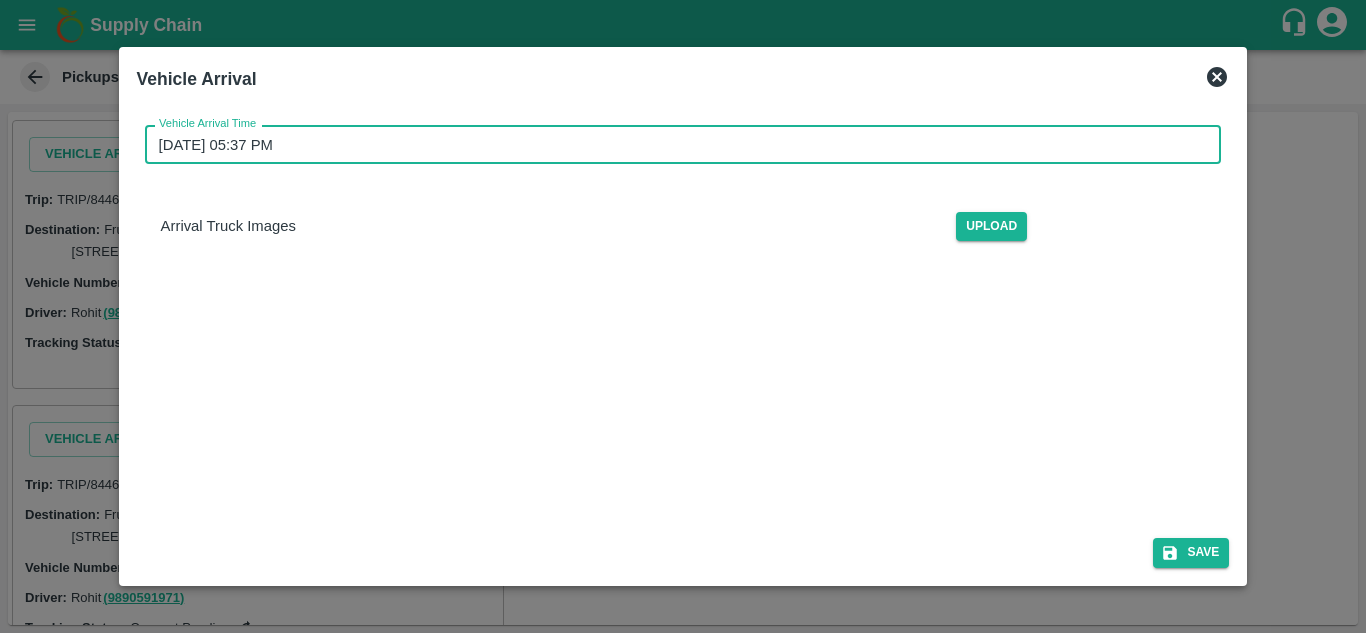 click on "10/07/2025 05:37 PM" at bounding box center (676, 144) 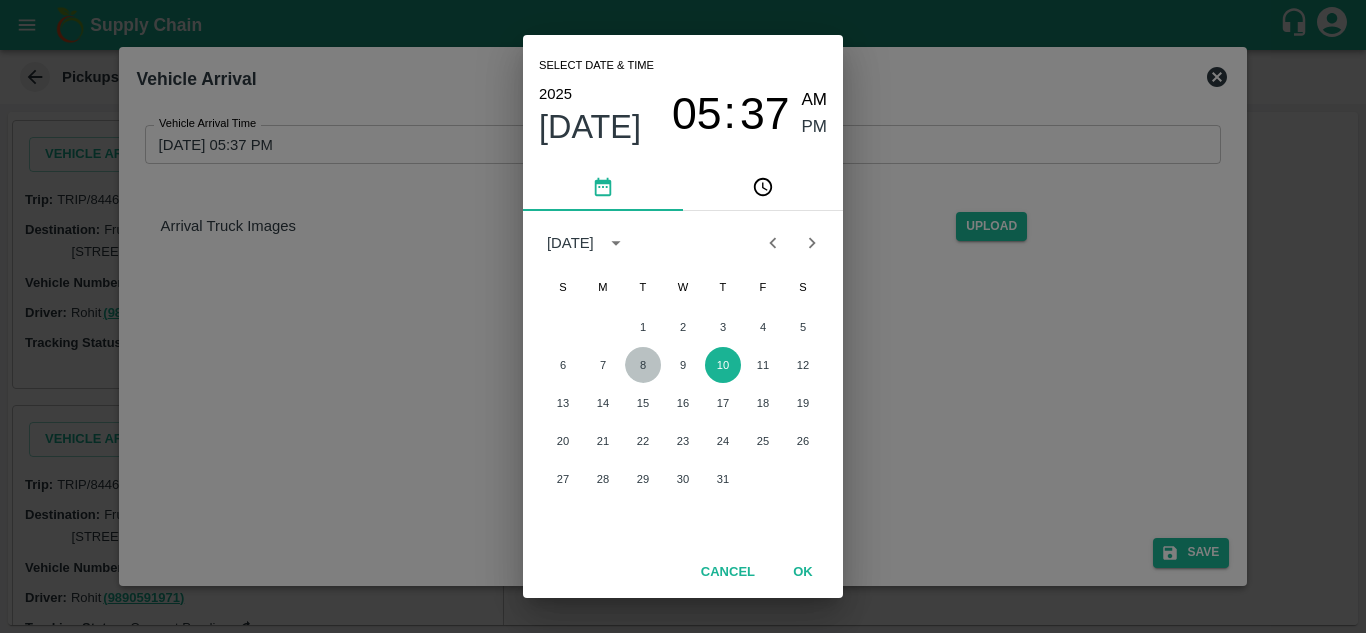 click on "8" at bounding box center [643, 365] 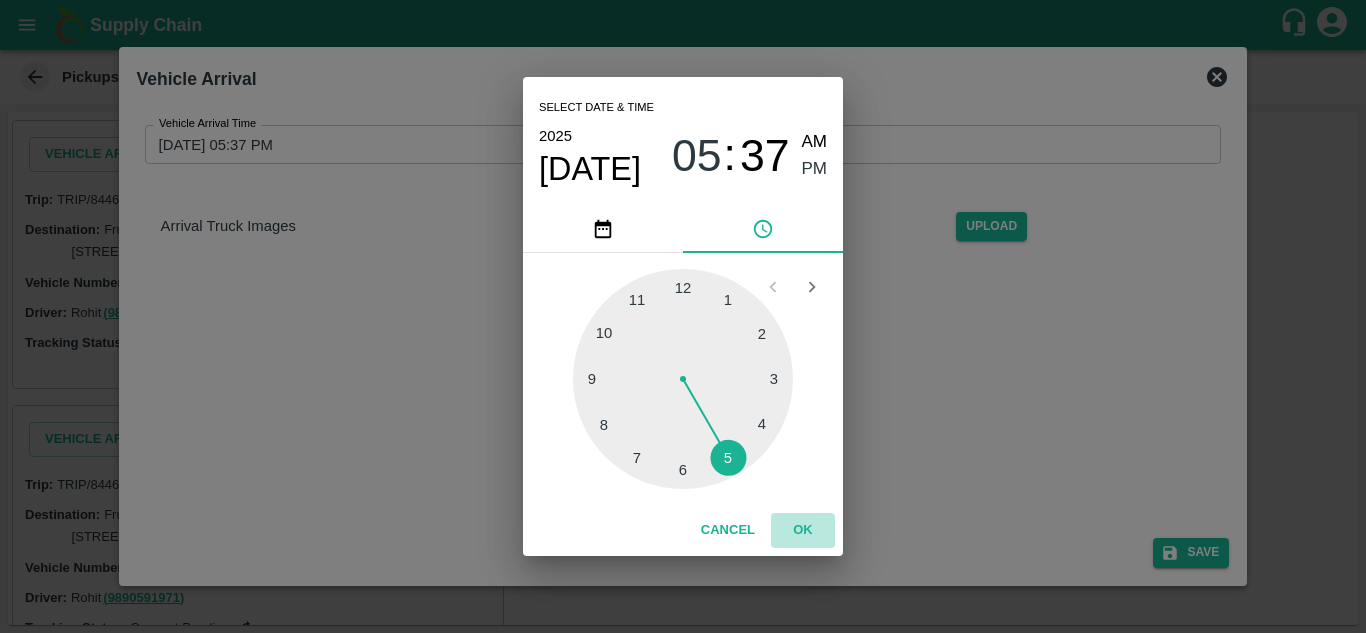 click on "OK" at bounding box center [803, 530] 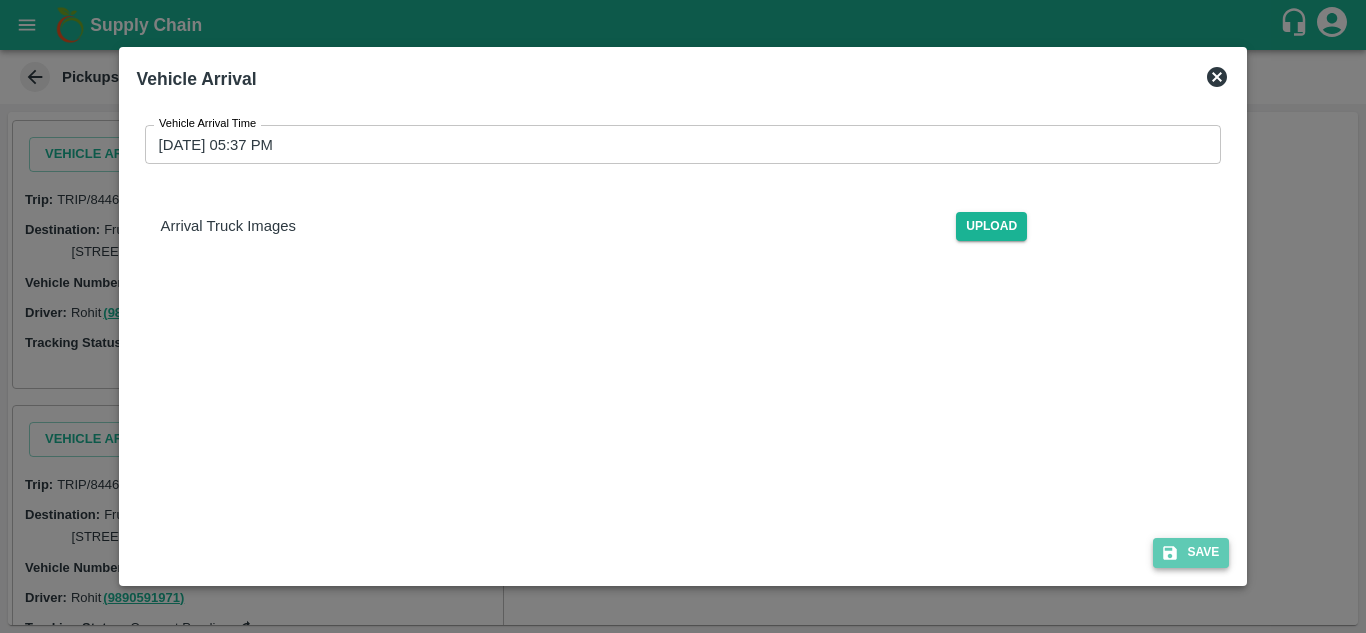 click on "Save" at bounding box center (1191, 552) 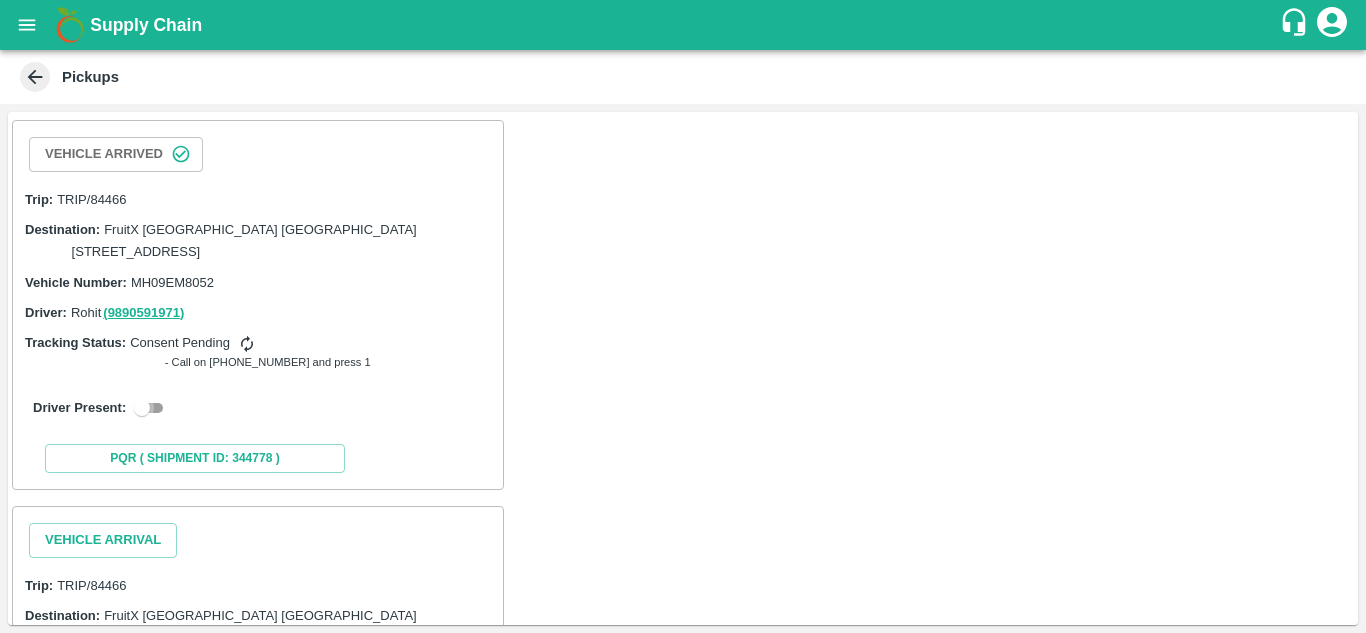 click at bounding box center (142, 408) 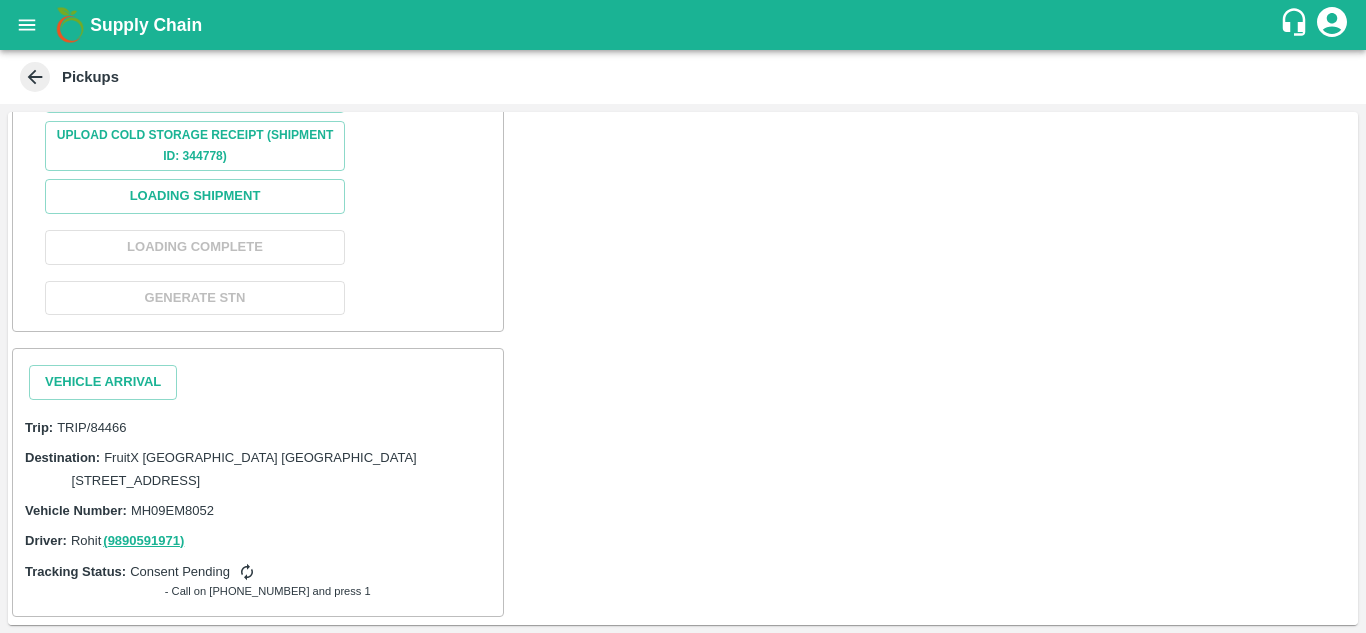 scroll, scrollTop: 541, scrollLeft: 0, axis: vertical 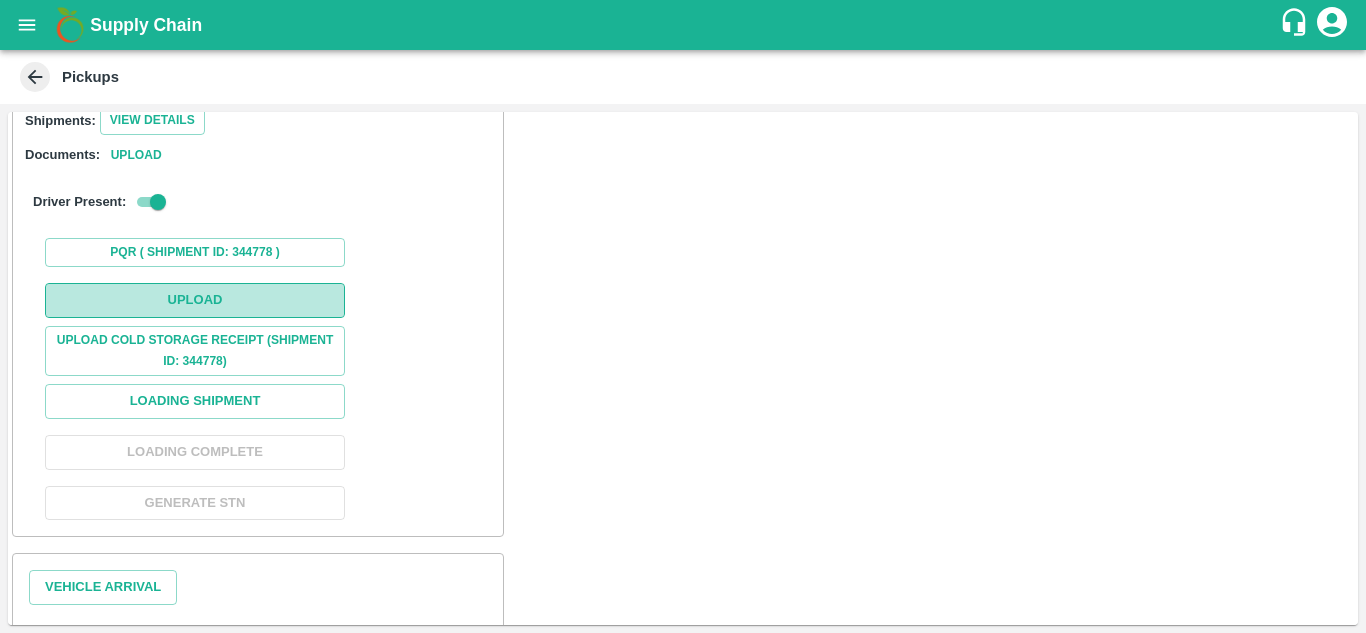 click on "Upload" at bounding box center [195, 300] 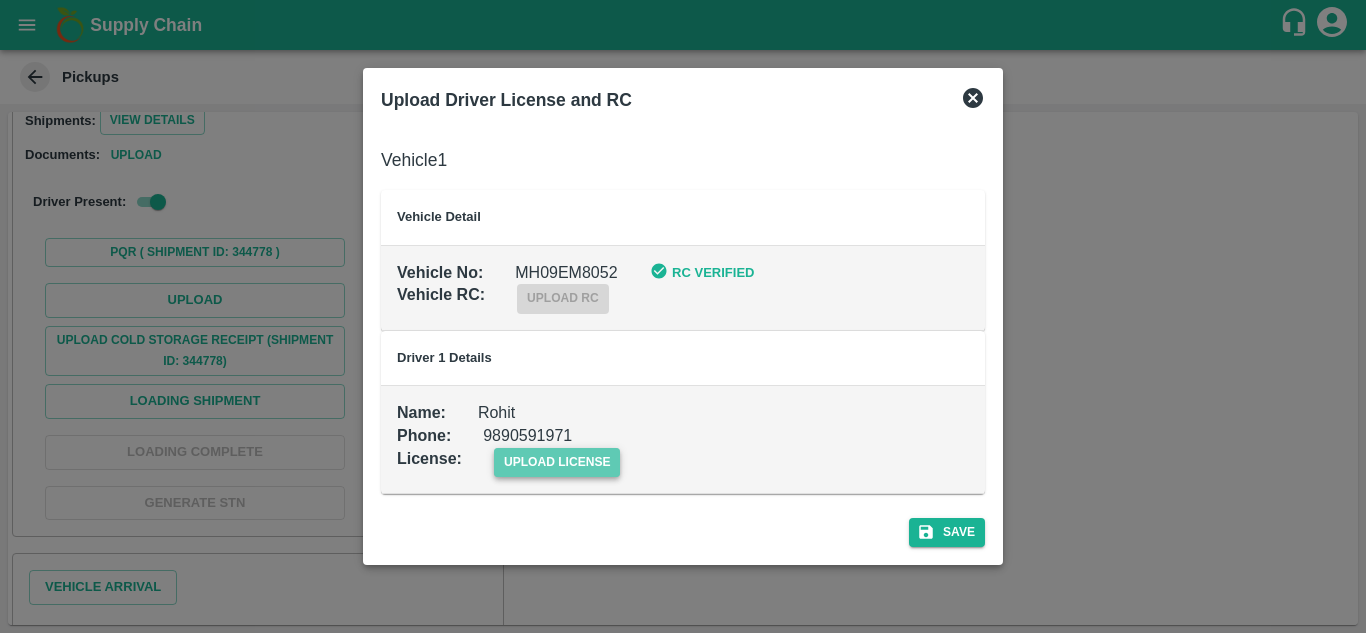 click on "upload license" at bounding box center [557, 462] 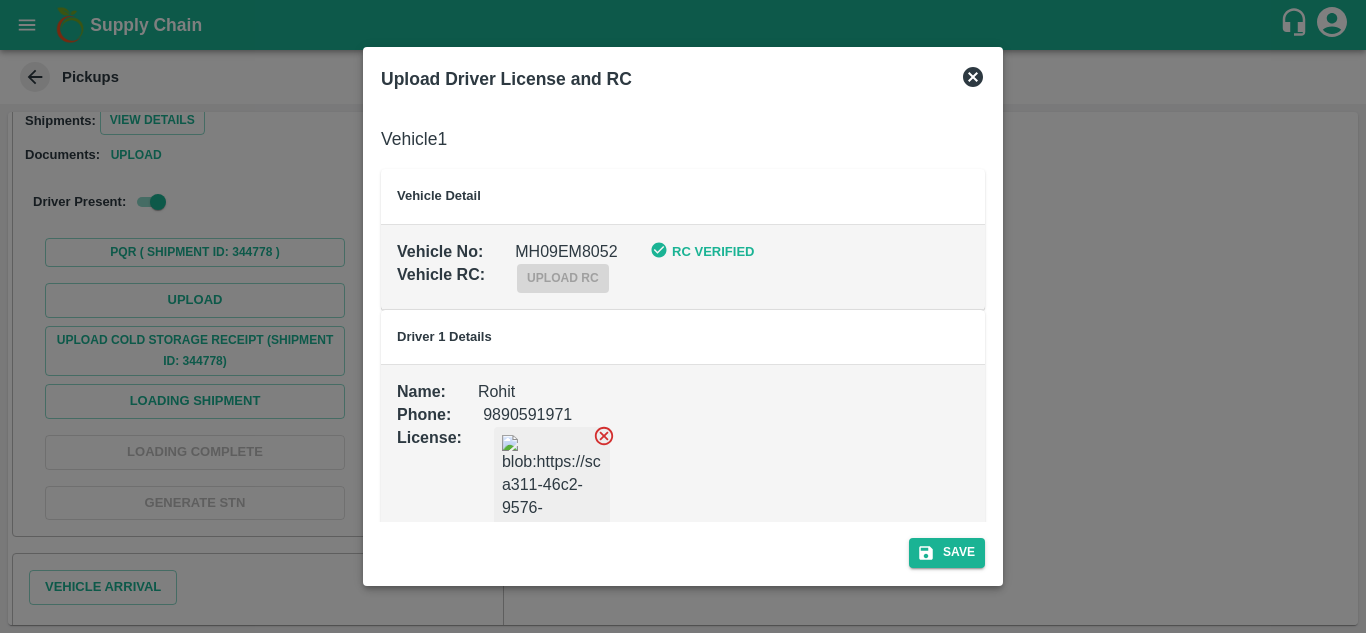 click 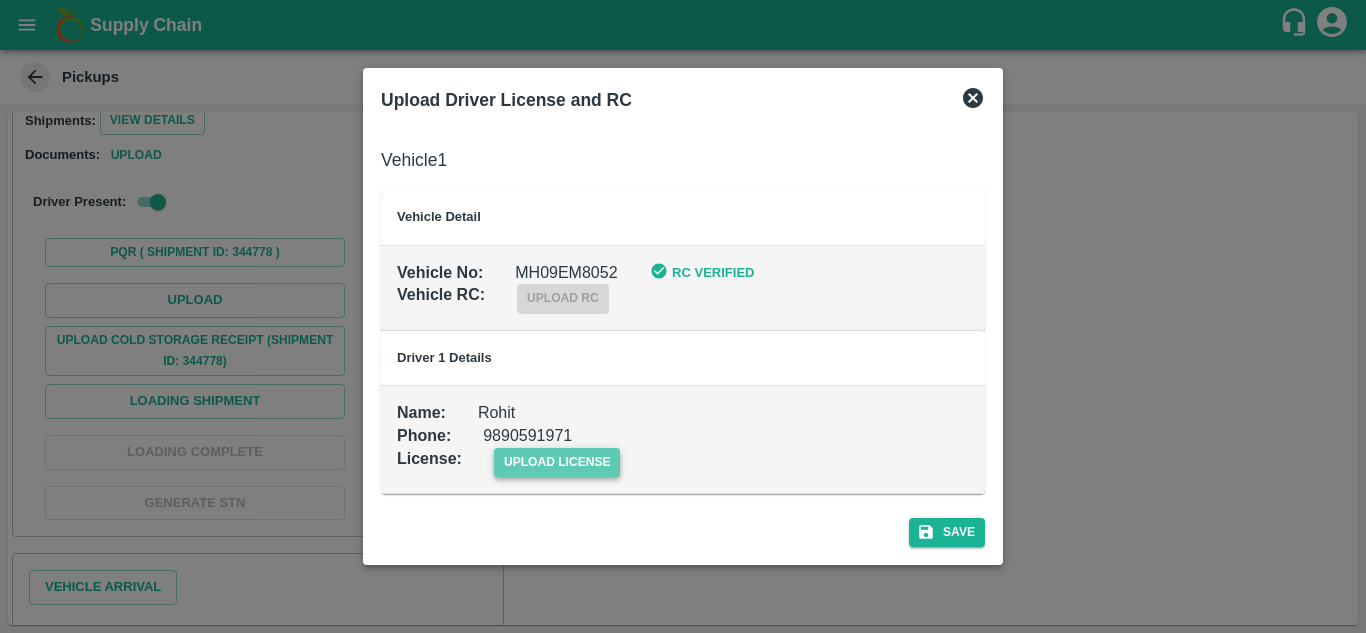 click on "upload license" at bounding box center [557, 462] 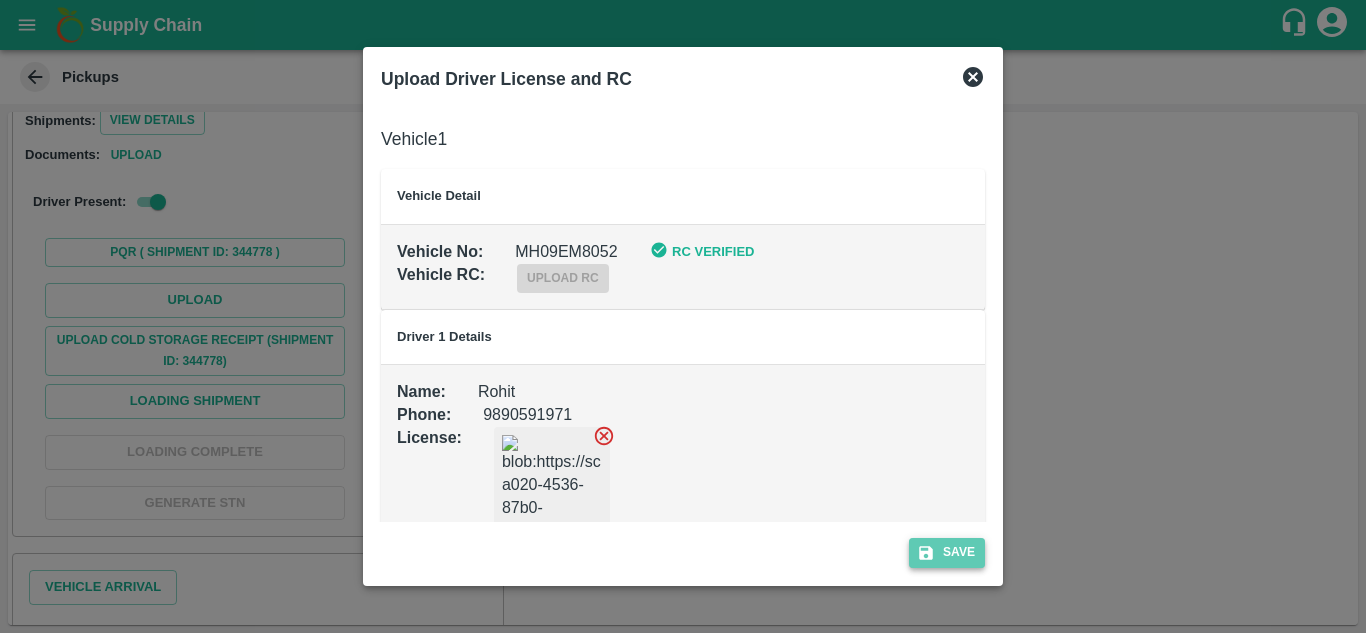 click on "Save" at bounding box center (947, 552) 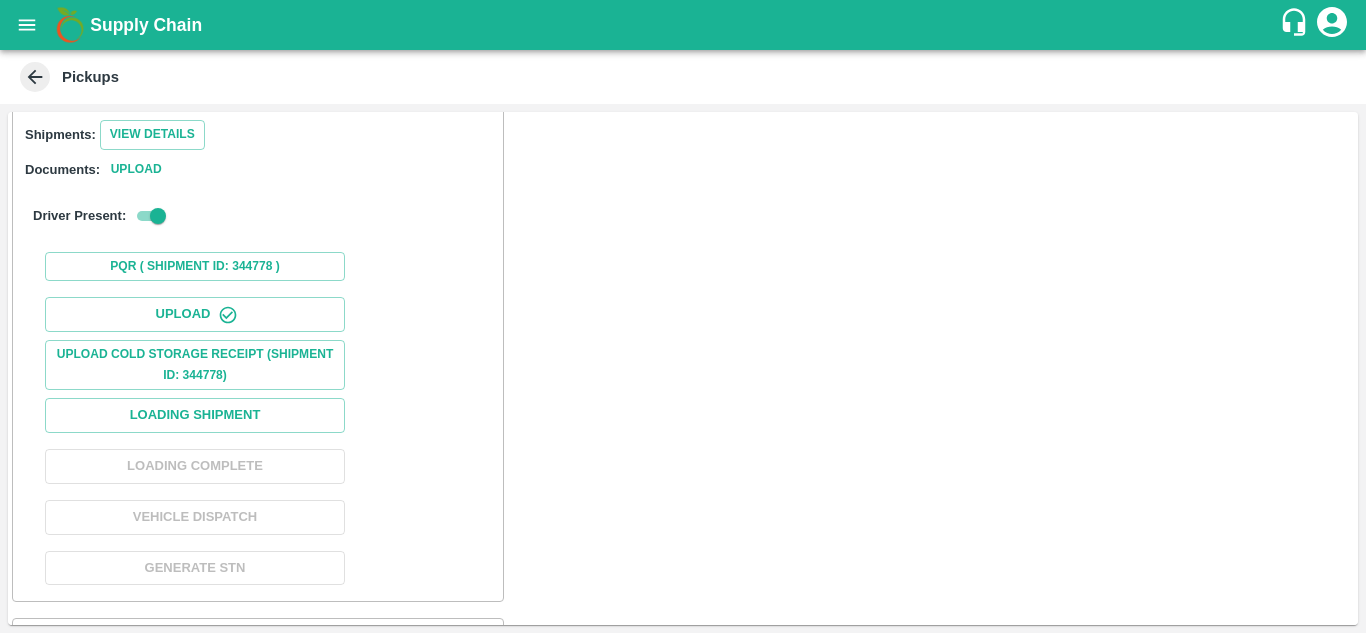 scroll, scrollTop: 324, scrollLeft: 0, axis: vertical 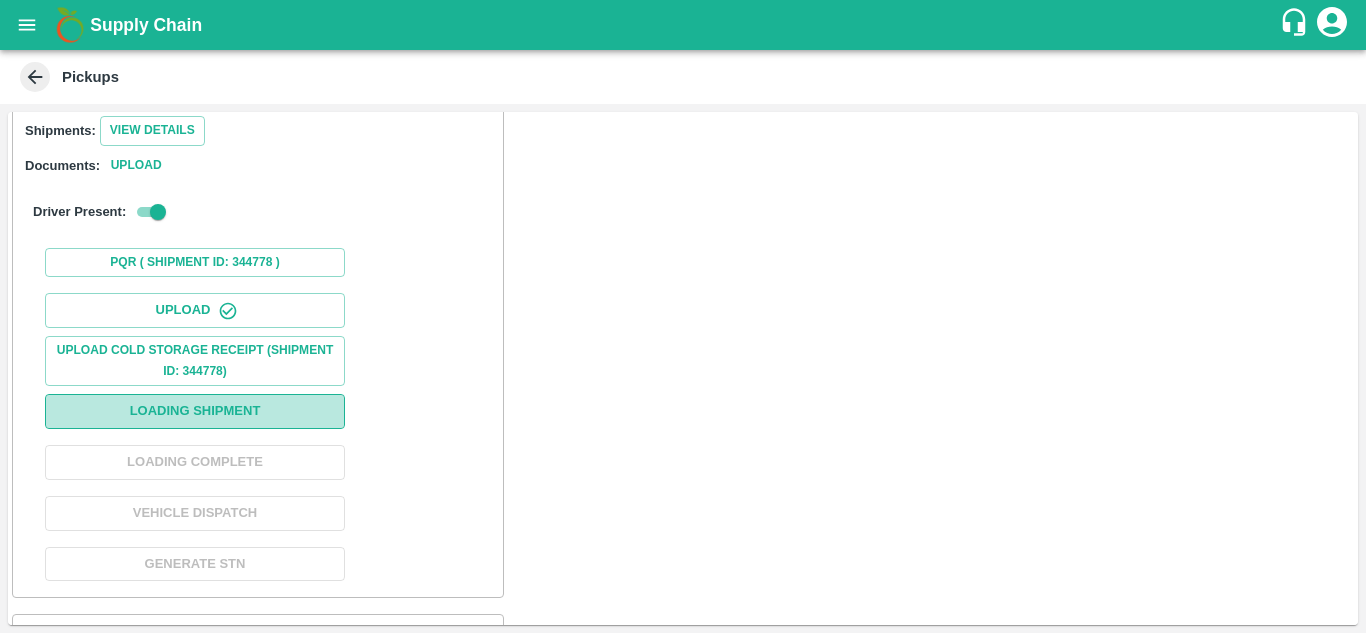 click on "Loading Shipment" at bounding box center [195, 411] 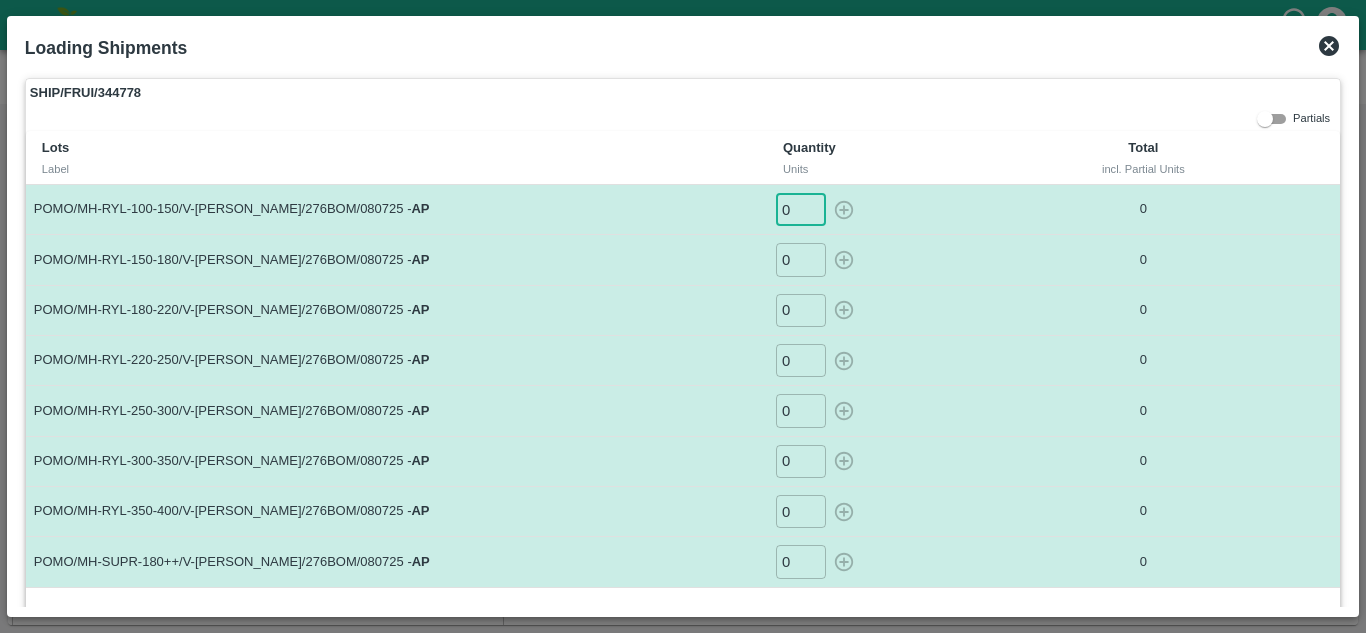 click on "0" at bounding box center [801, 209] 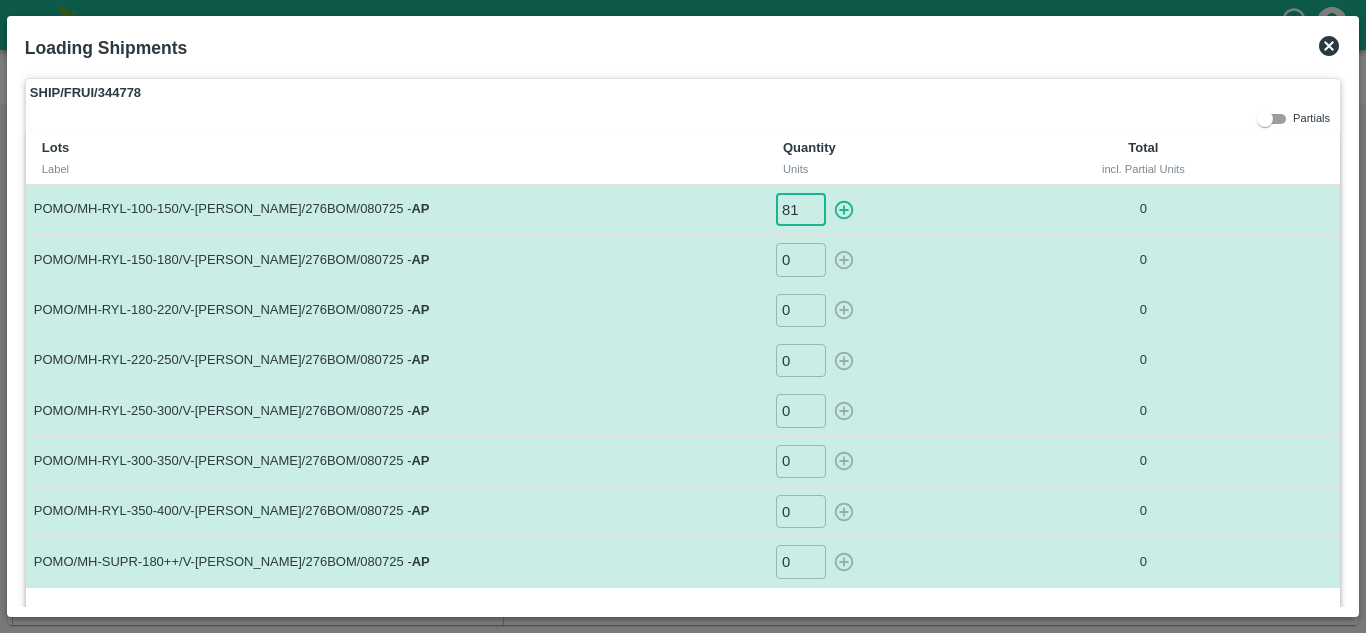 type on "81" 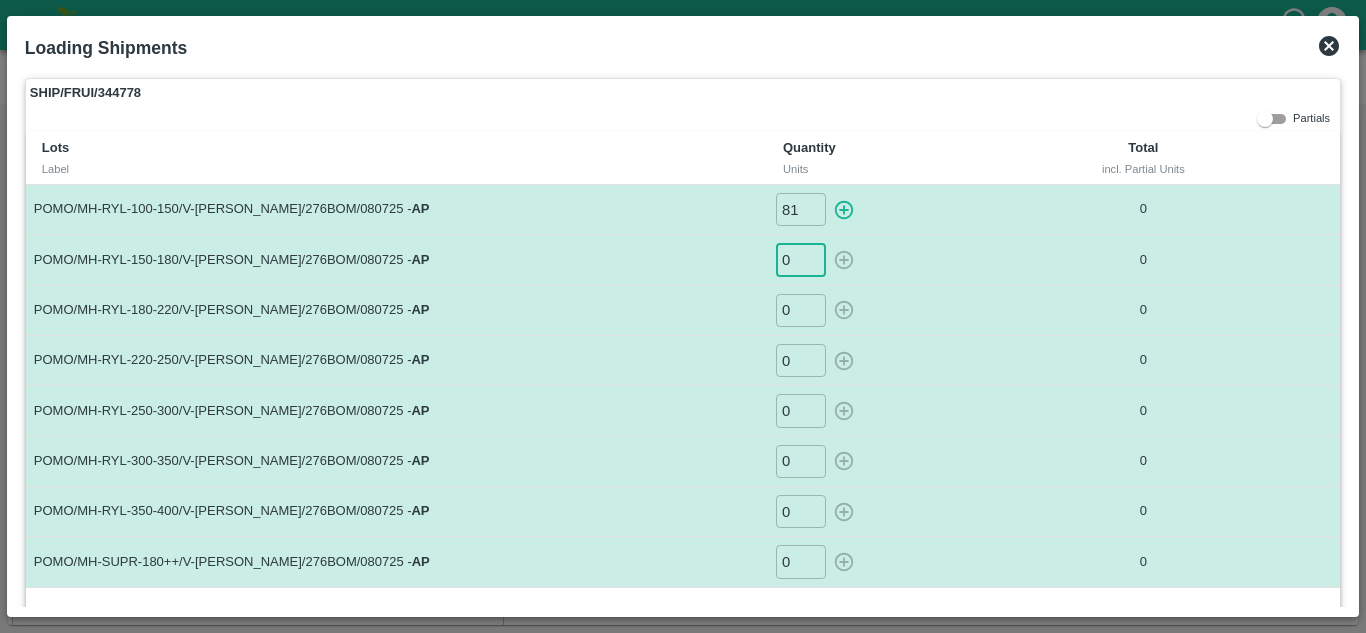 click on "0" at bounding box center (801, 259) 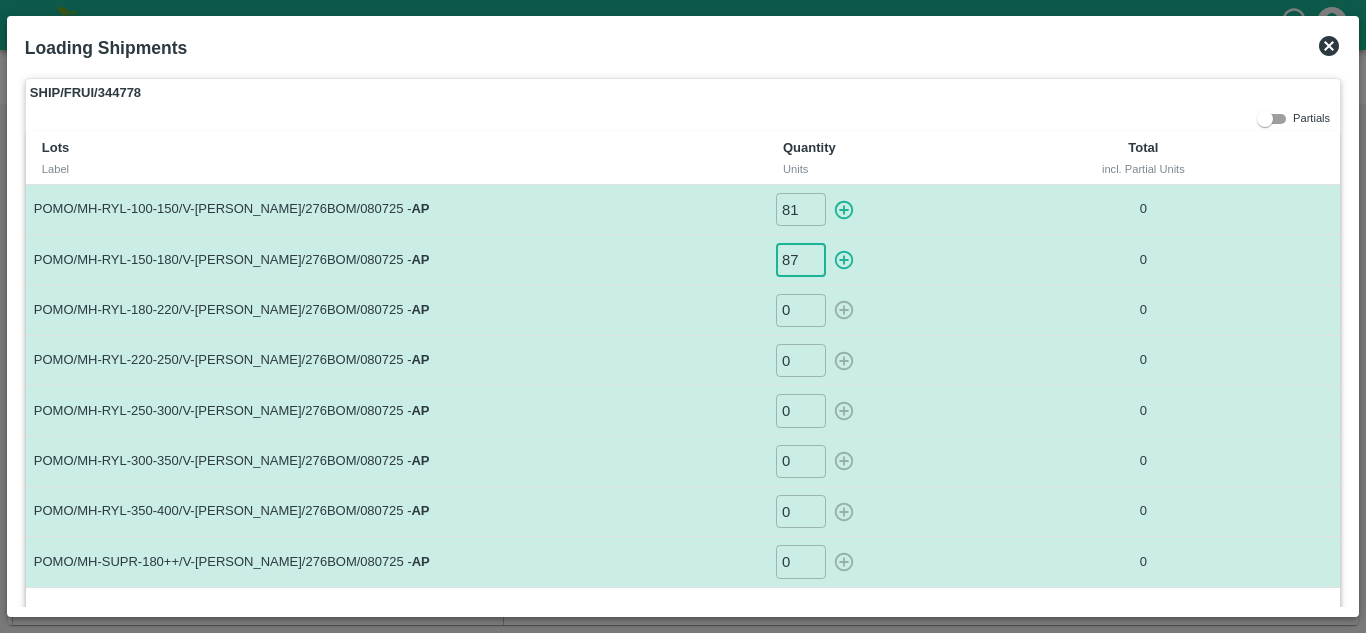 type on "87" 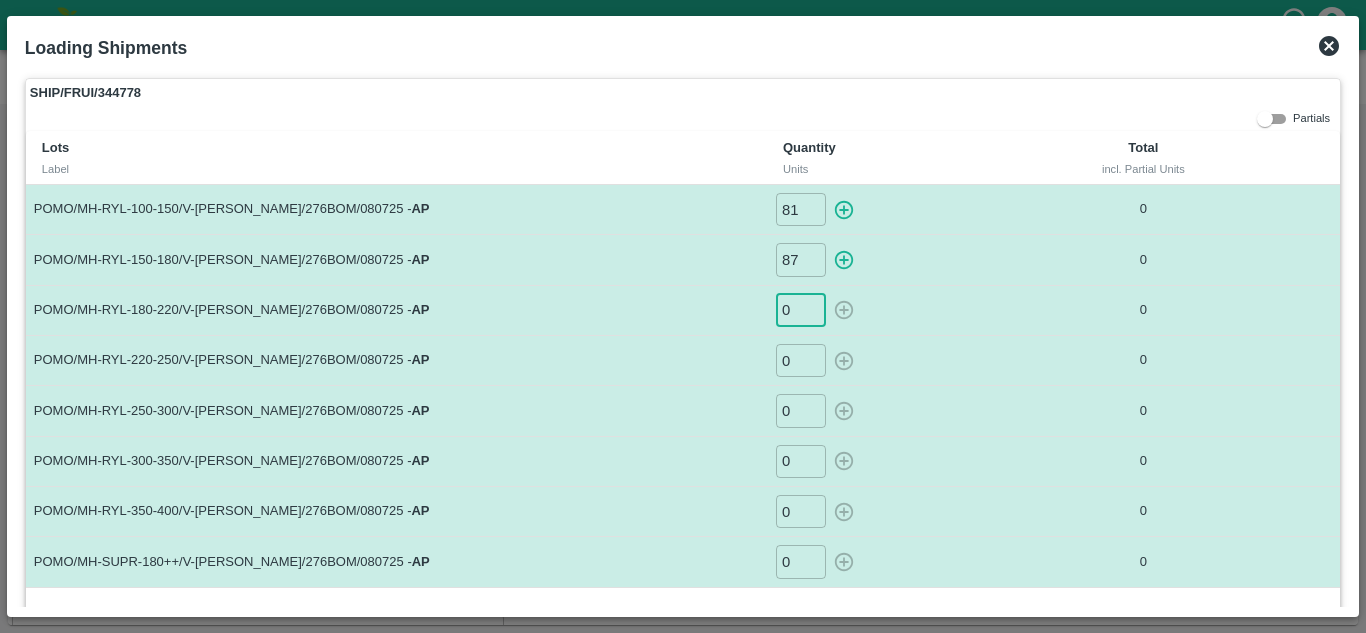 click on "0" at bounding box center [801, 310] 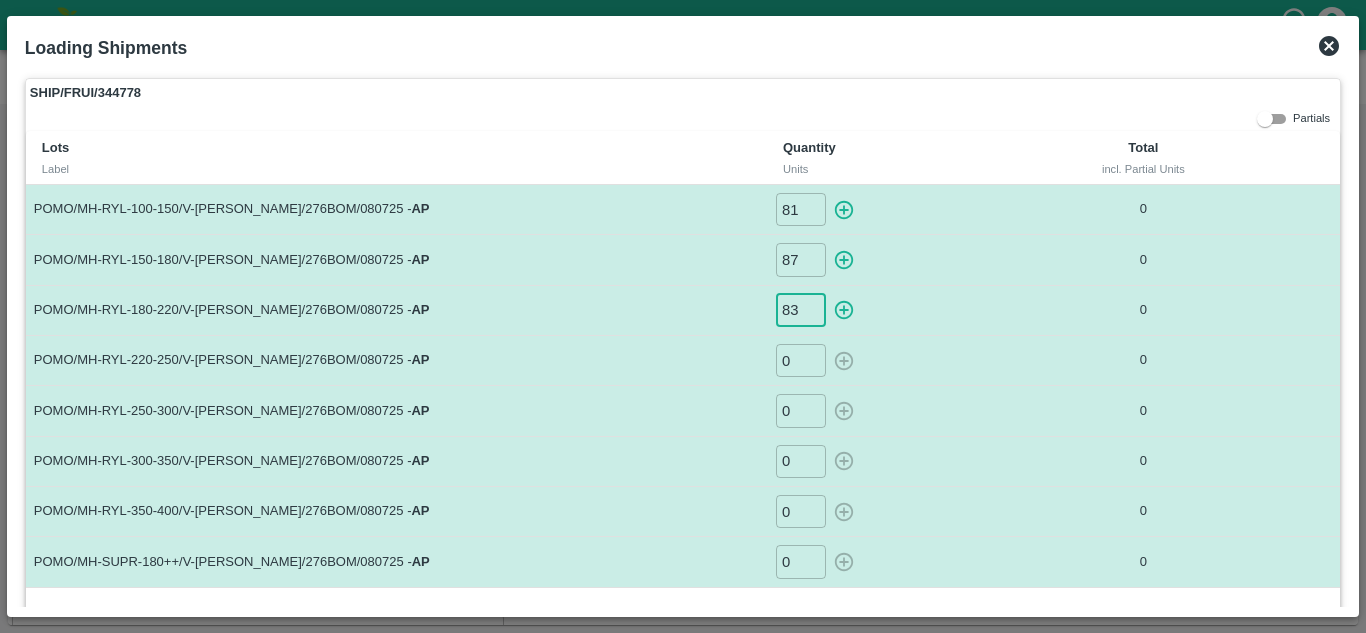 type on "83" 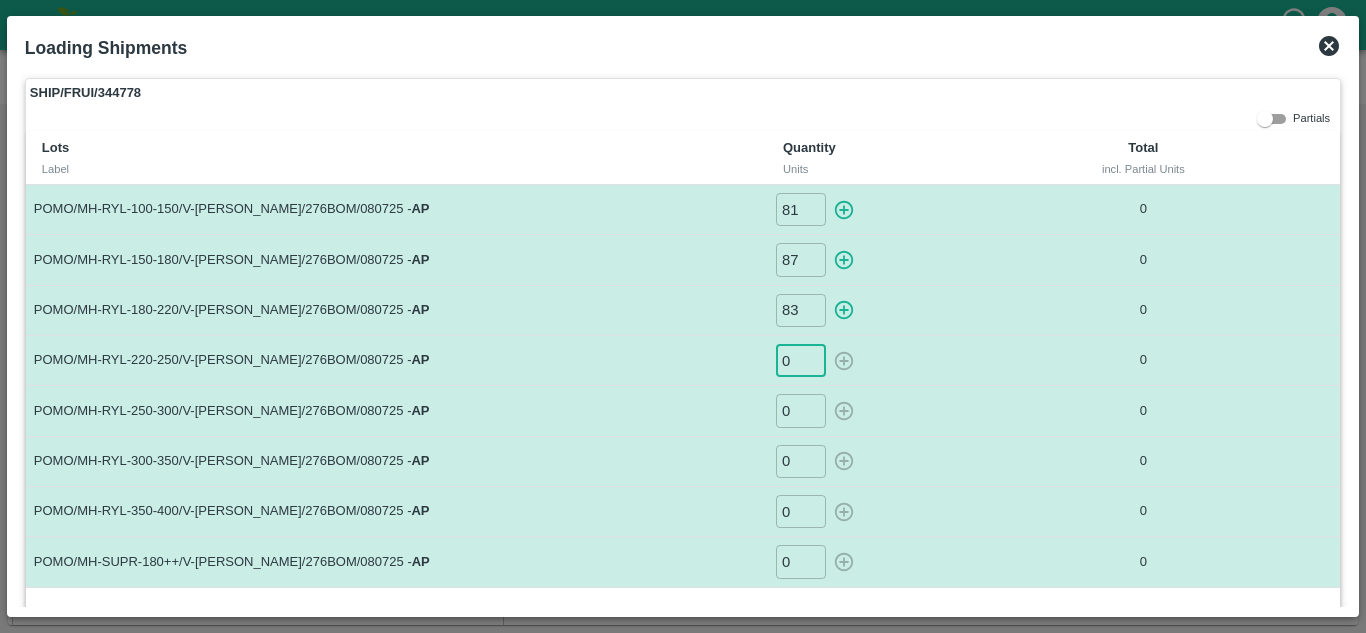 click on "0" at bounding box center (801, 360) 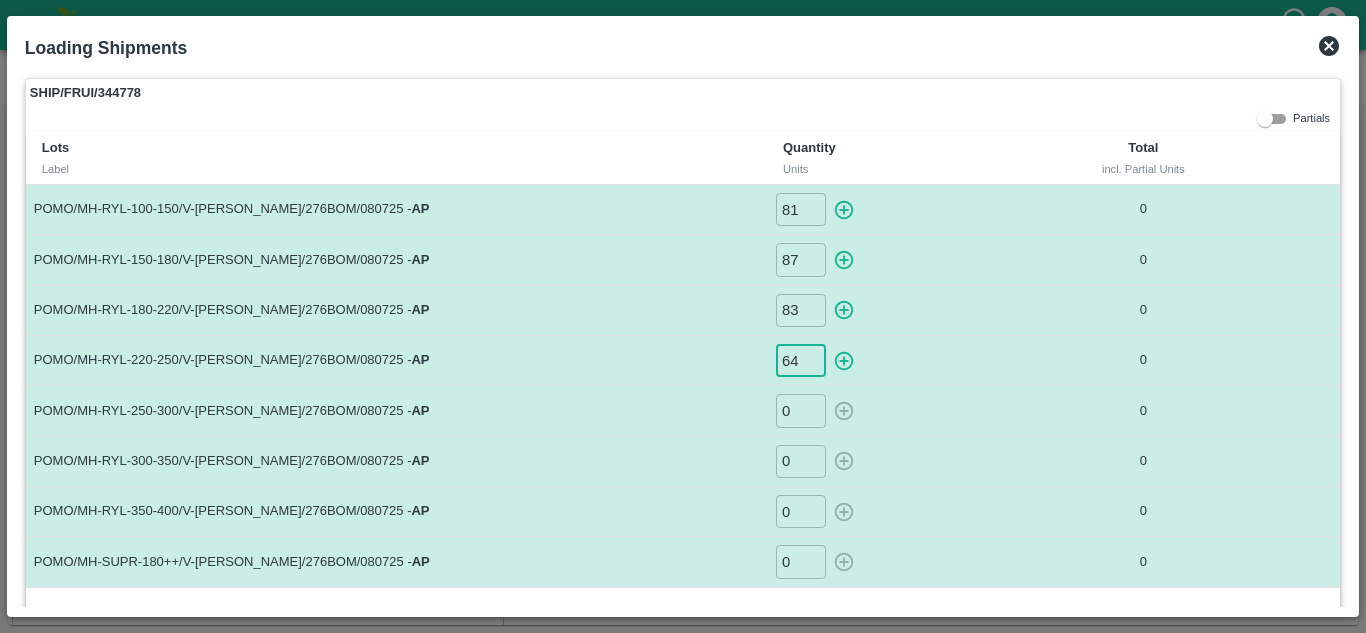 type on "64" 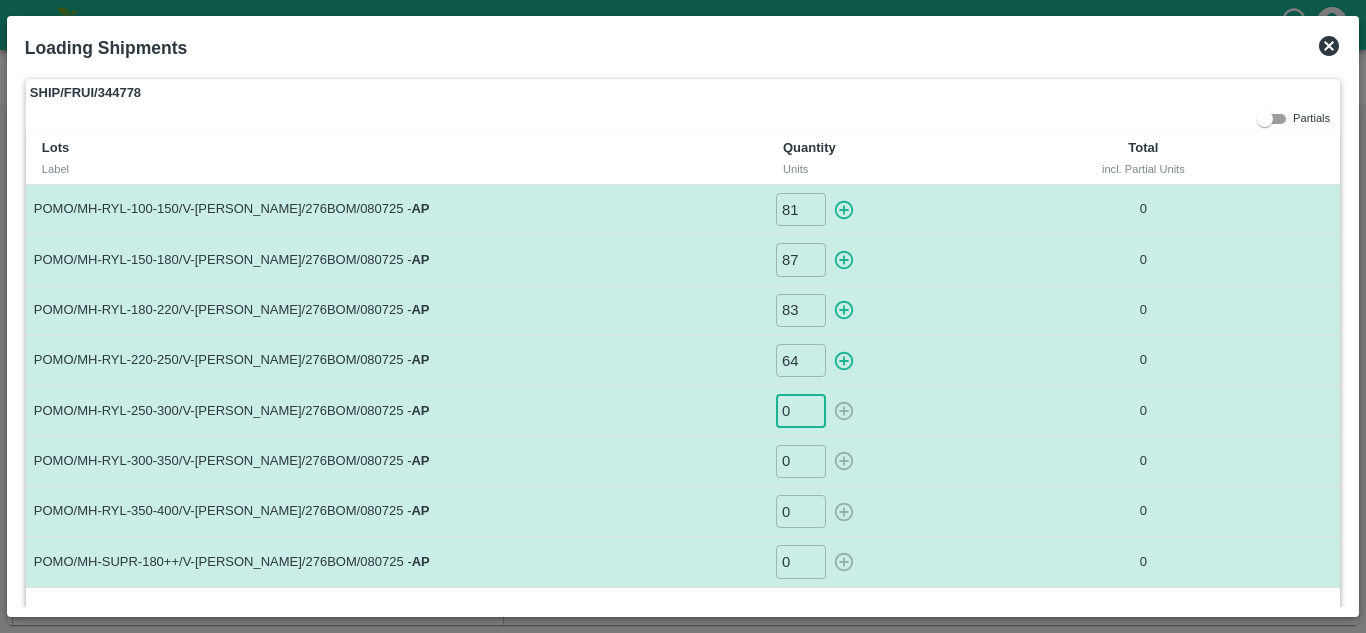 click on "0" at bounding box center (801, 410) 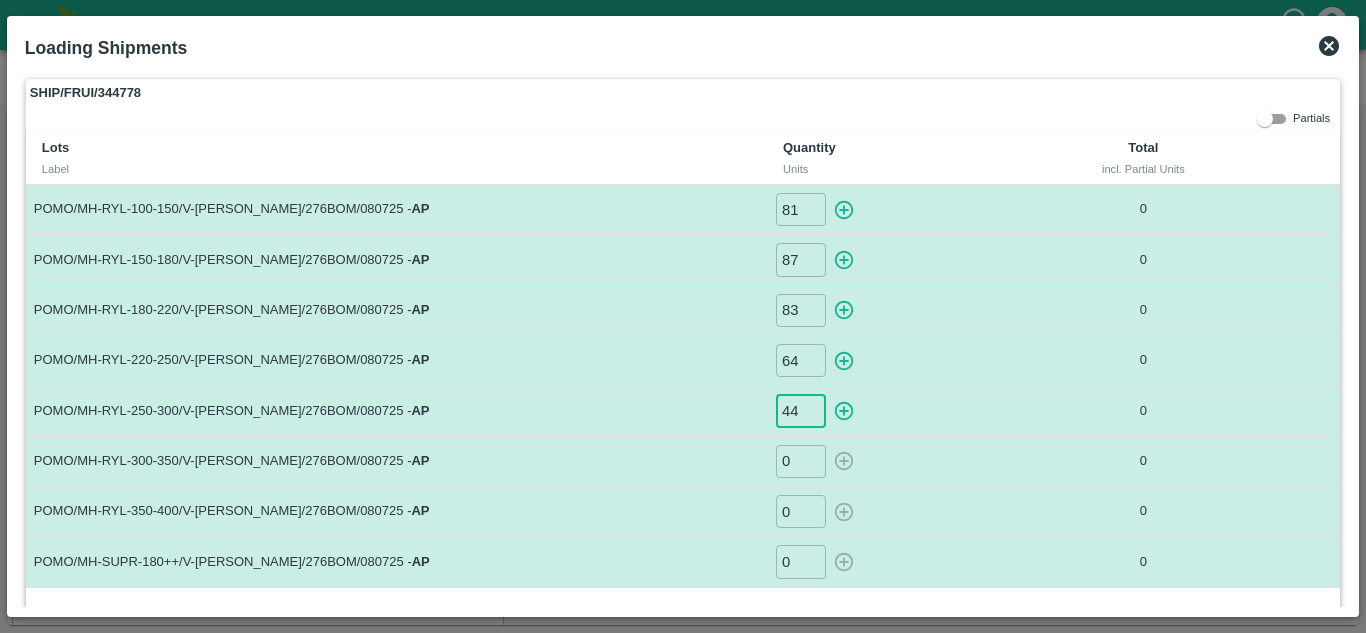 type on "44" 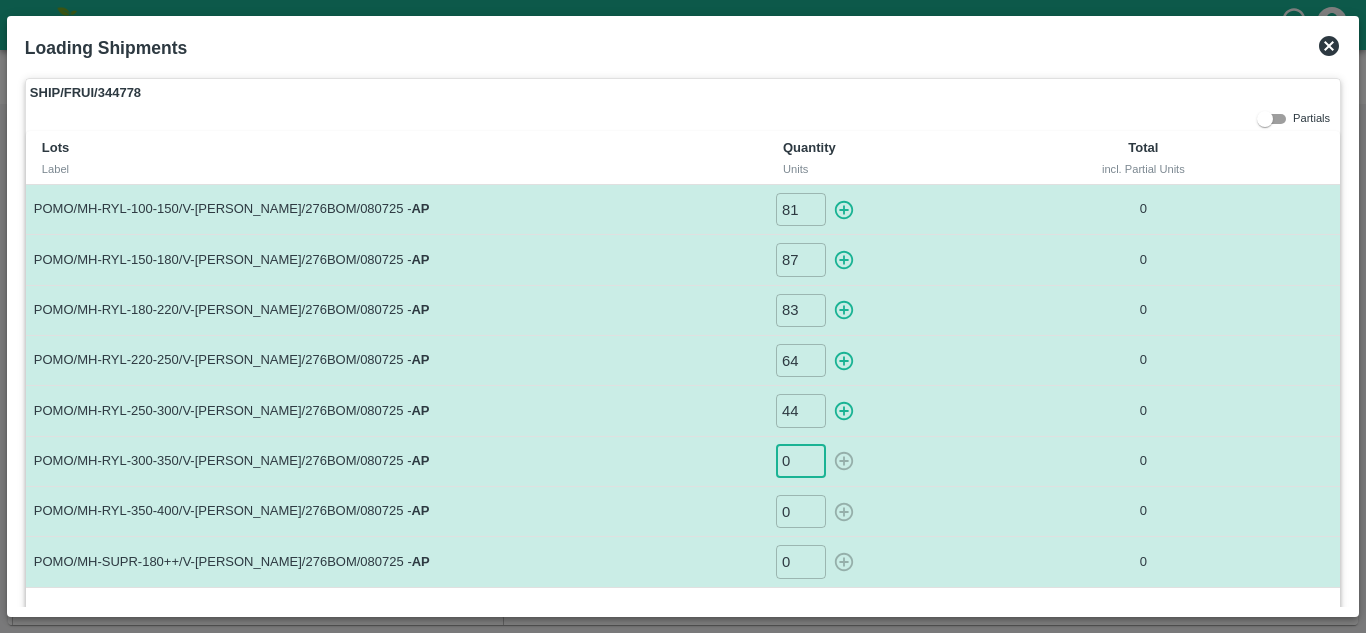 click on "0" at bounding box center (801, 461) 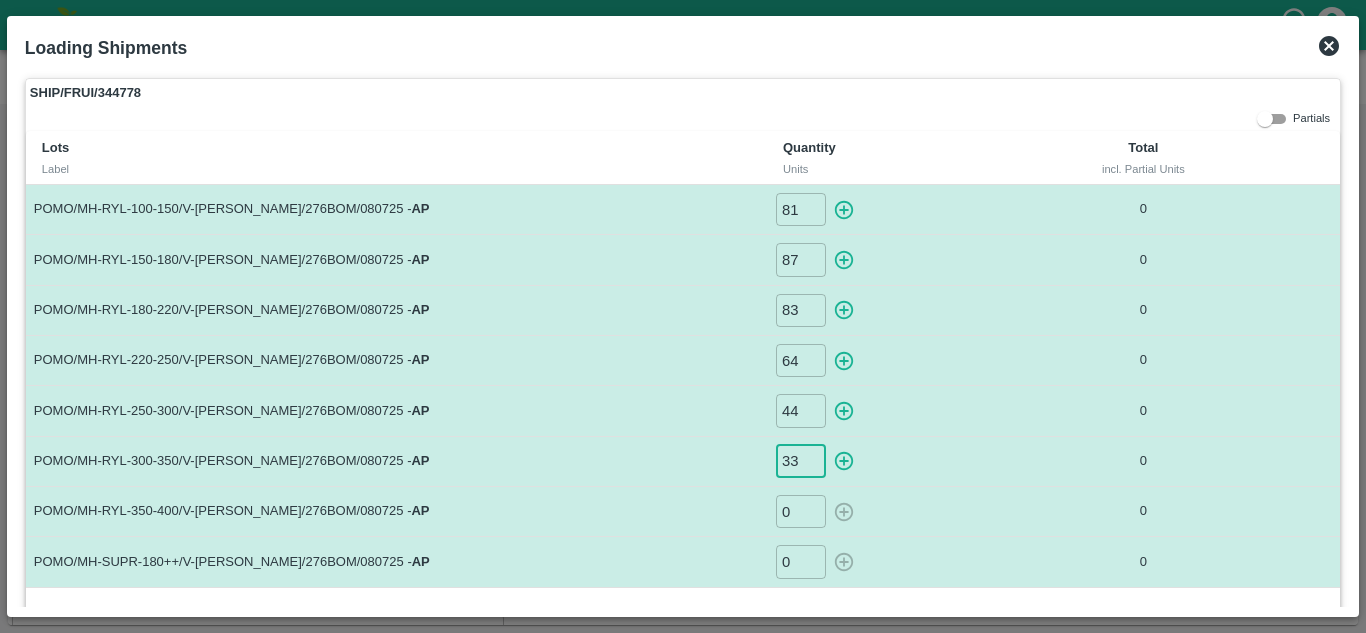 type on "33" 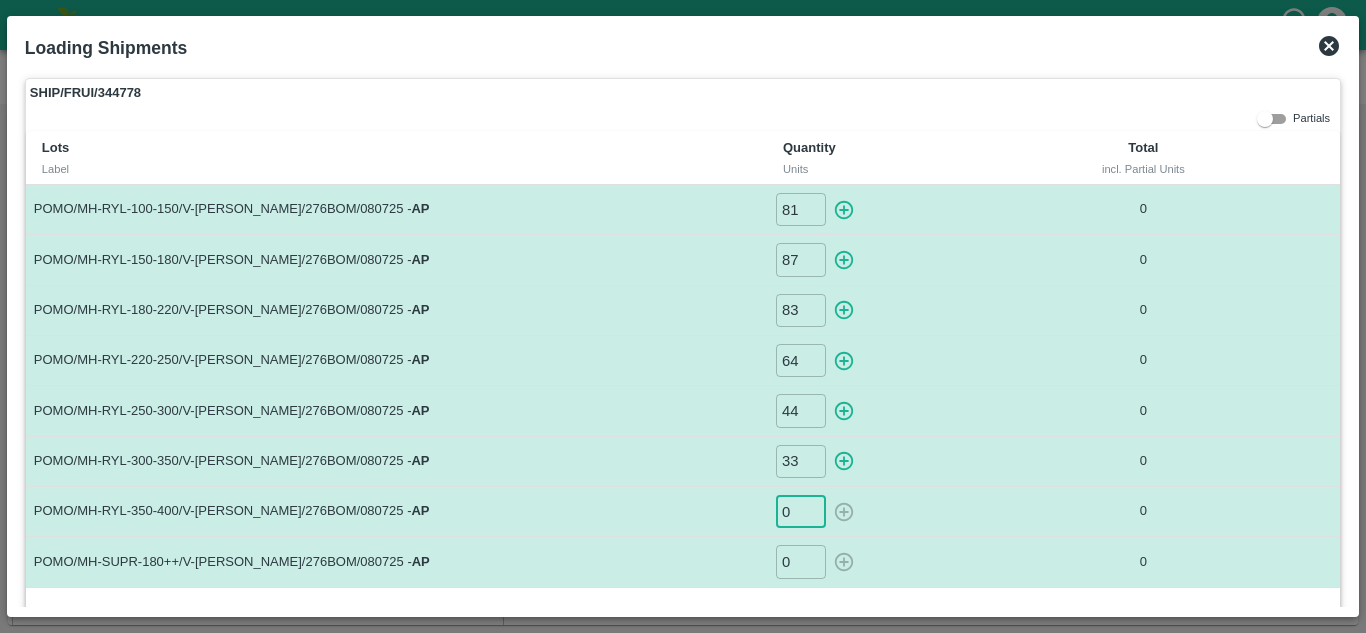 click on "0" at bounding box center (801, 511) 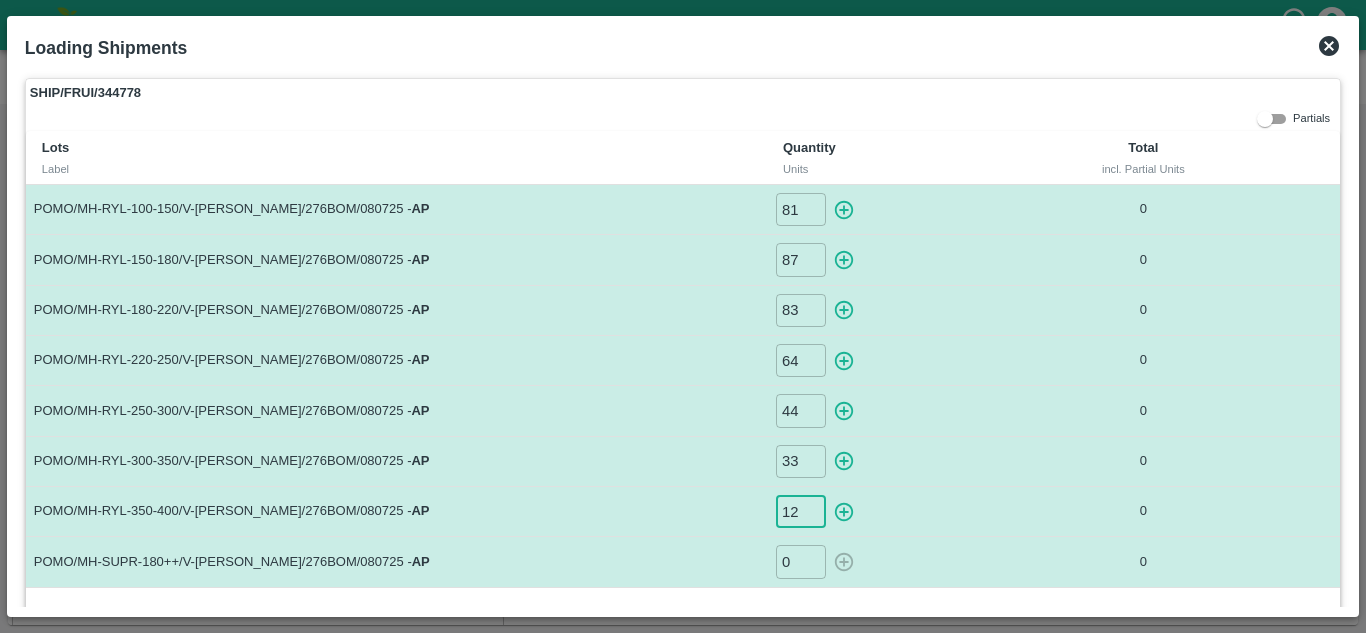 type on "12" 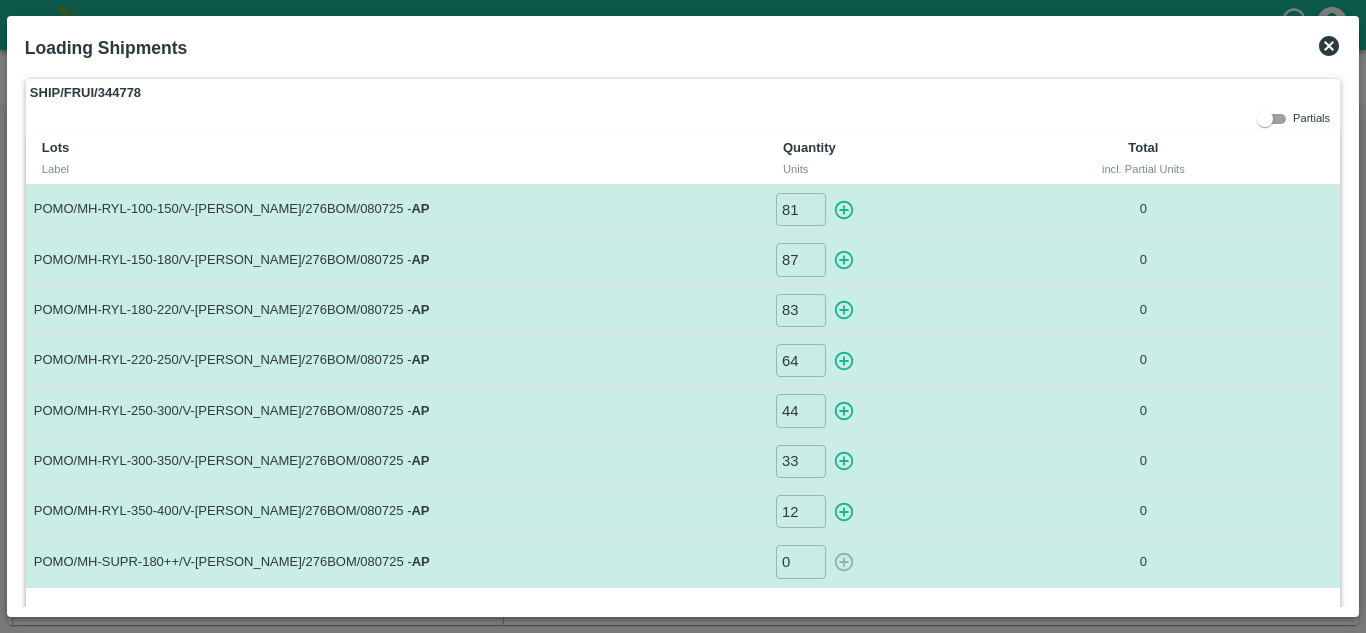 click on "POMO/MH-RYL-350-400/V-MH-Umbare/276BOM/080725   -  AP" at bounding box center (396, 512) 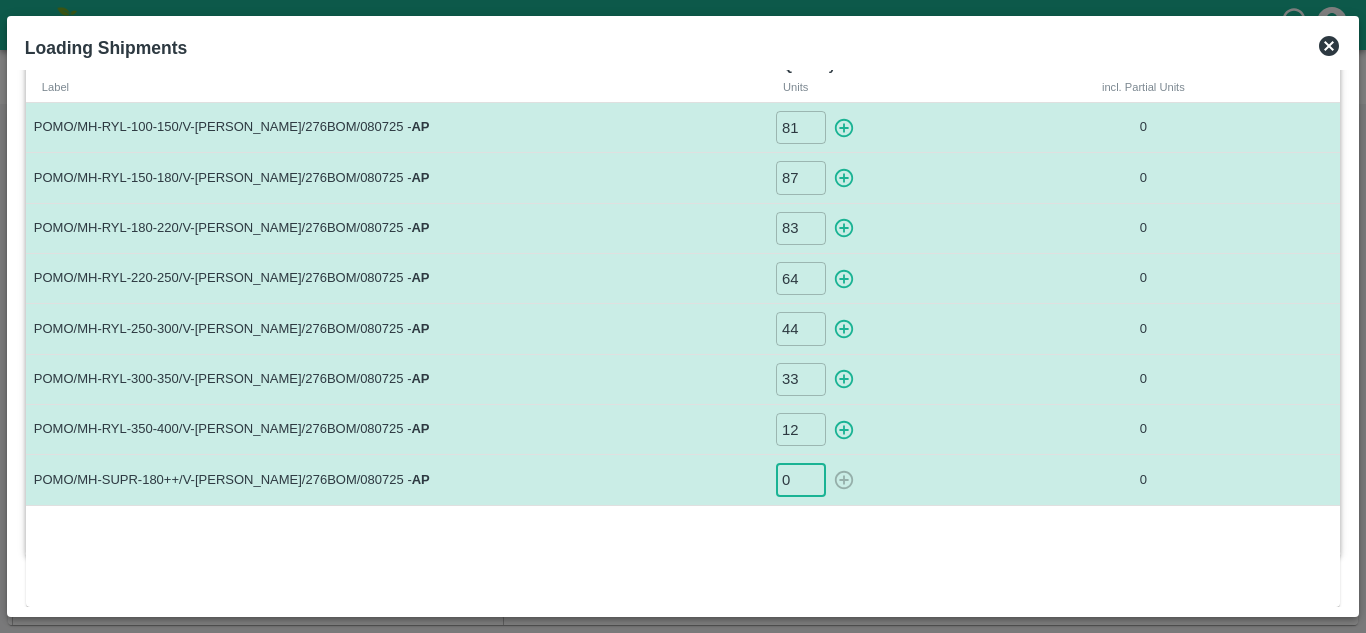 click on "0" at bounding box center [801, 479] 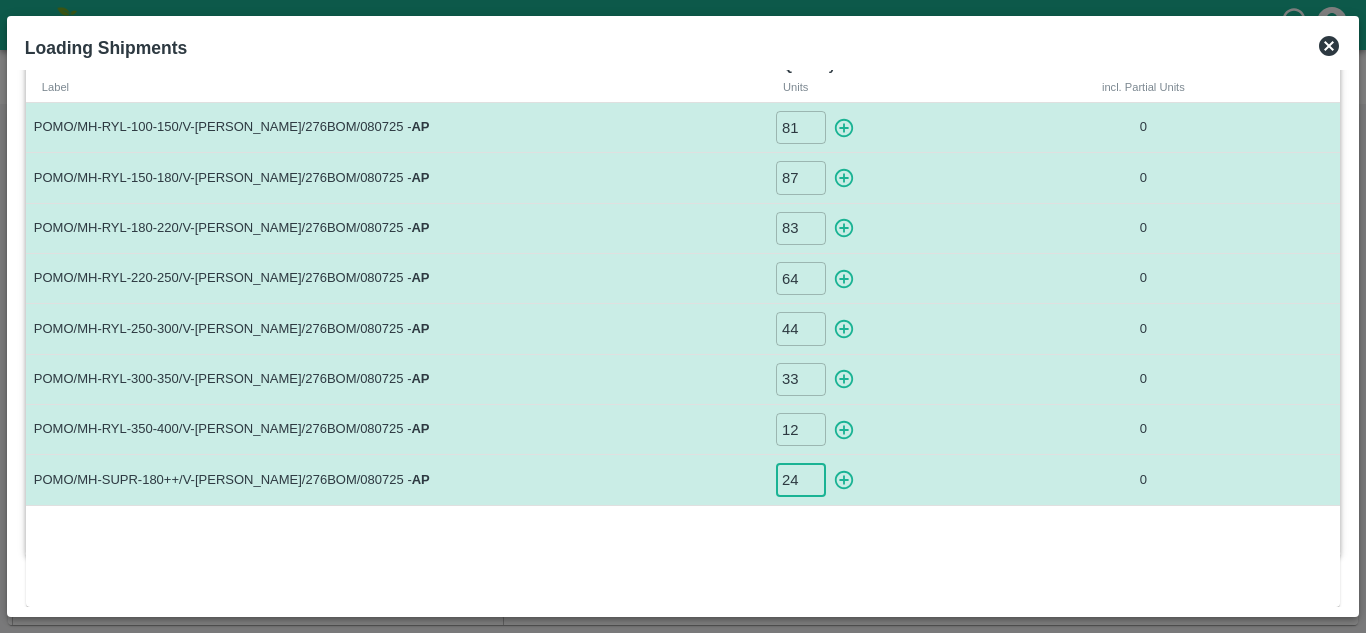 type on "24" 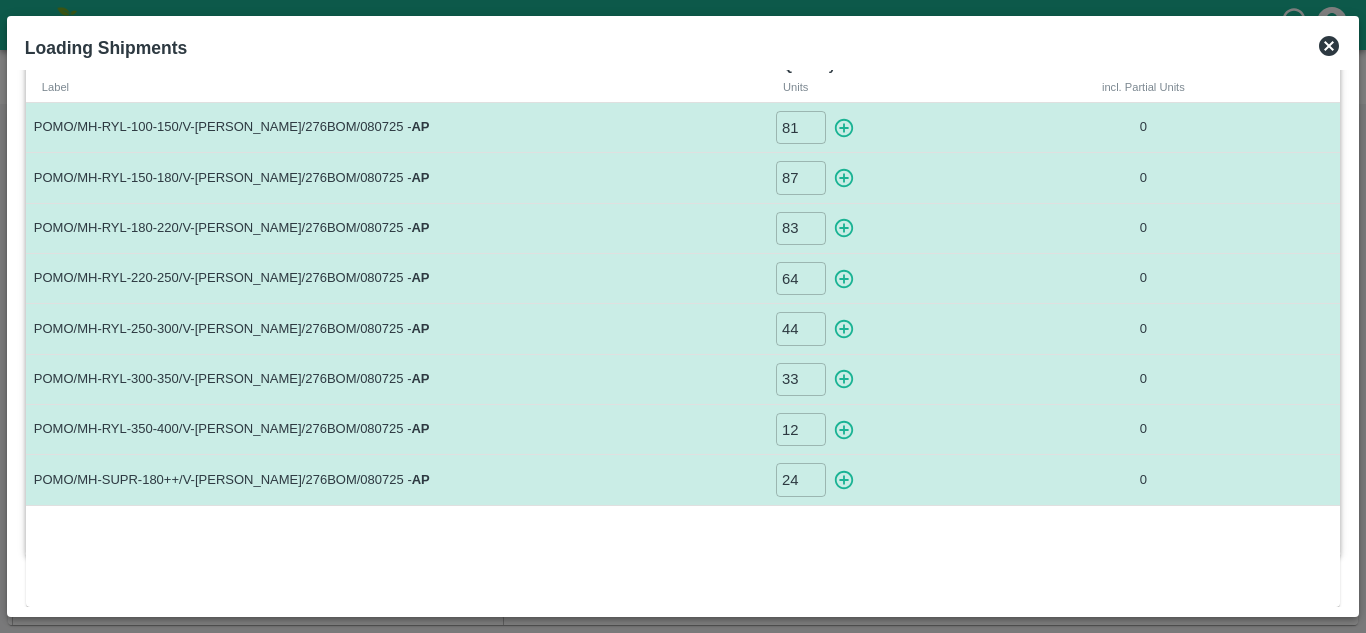 click on "POMO/MH-RYL-220-250/V-MH-Umbare/276BOM/080725   -  AP" at bounding box center (396, 279) 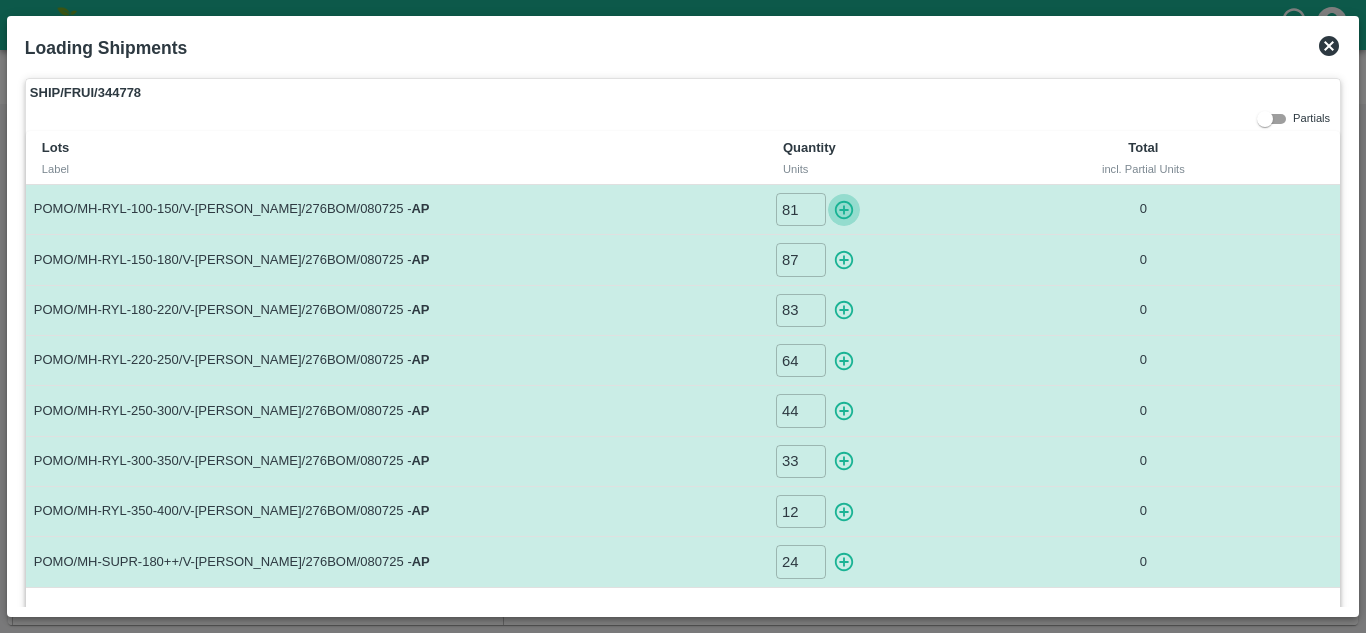 click 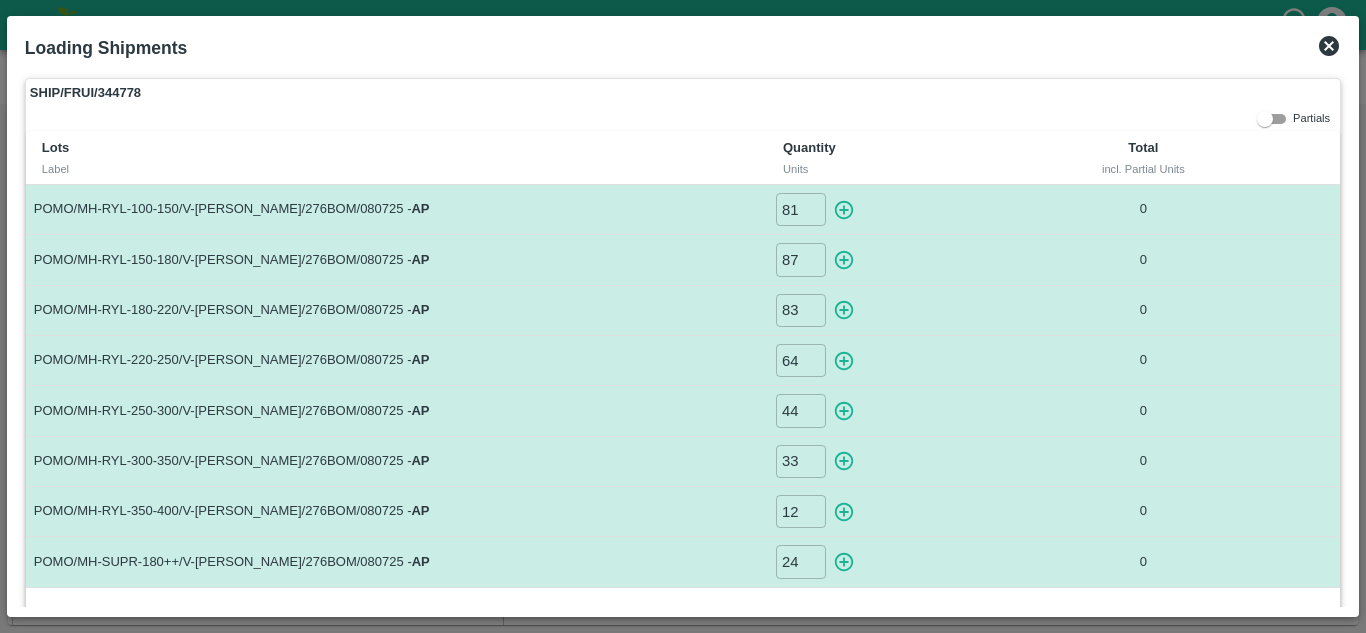 type on "0" 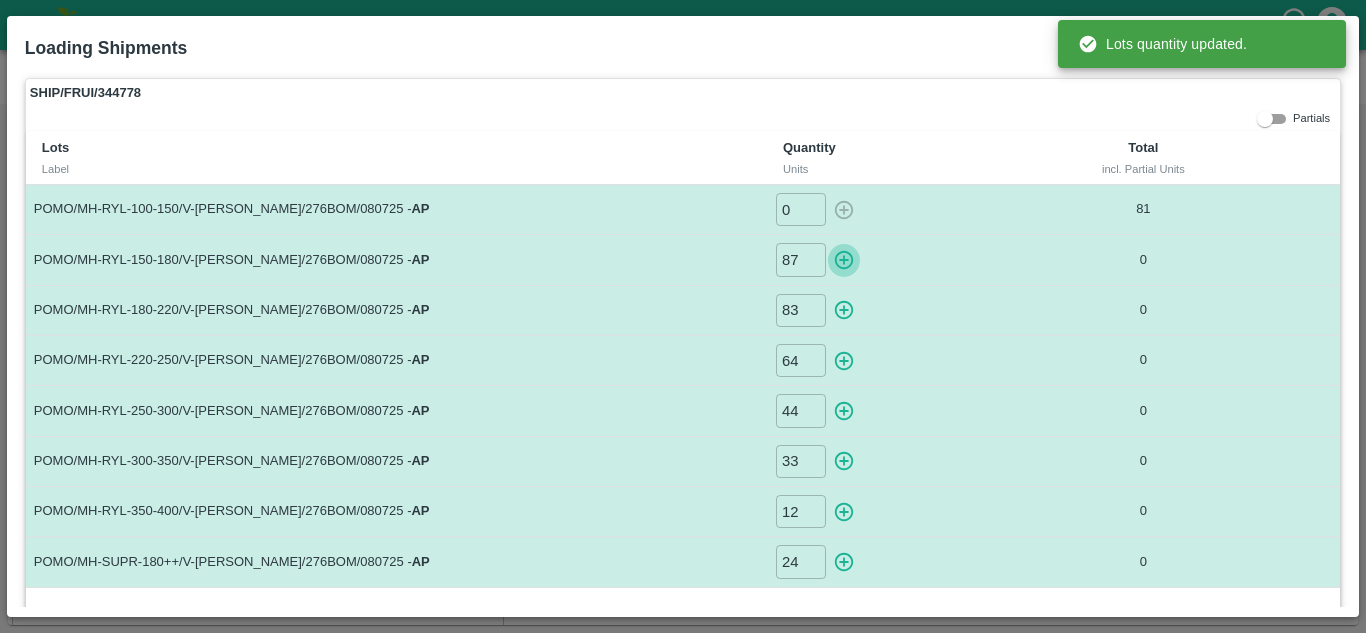 click 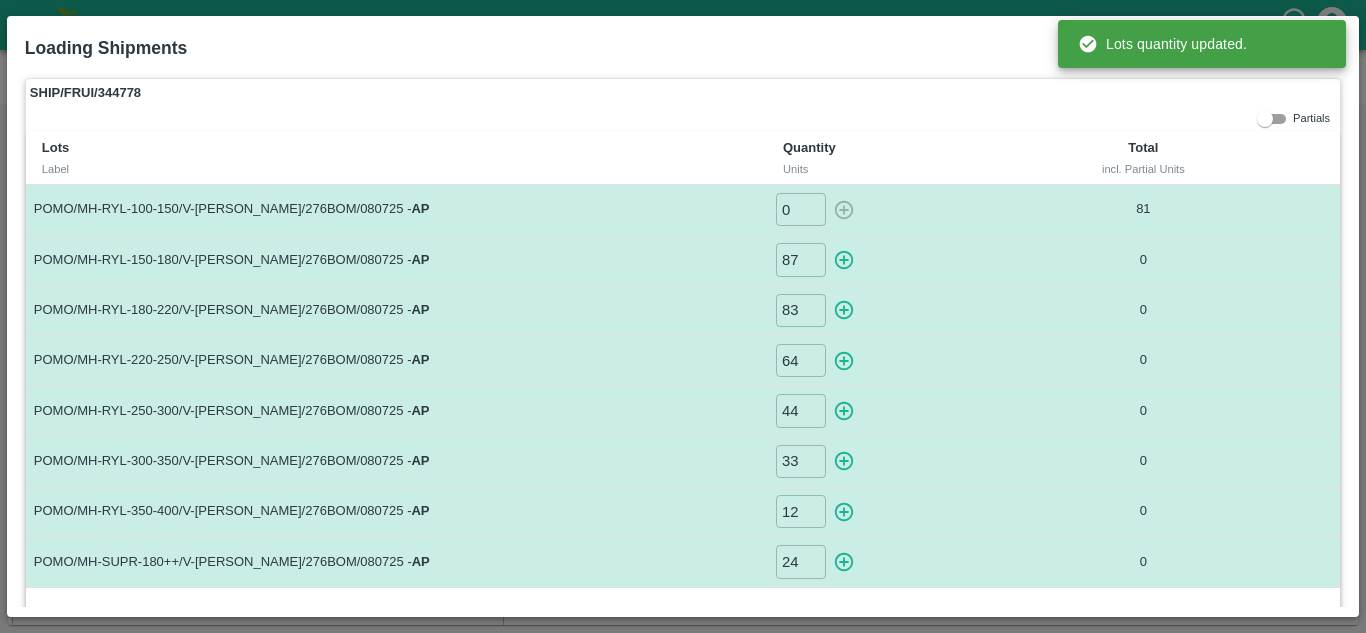 type on "0" 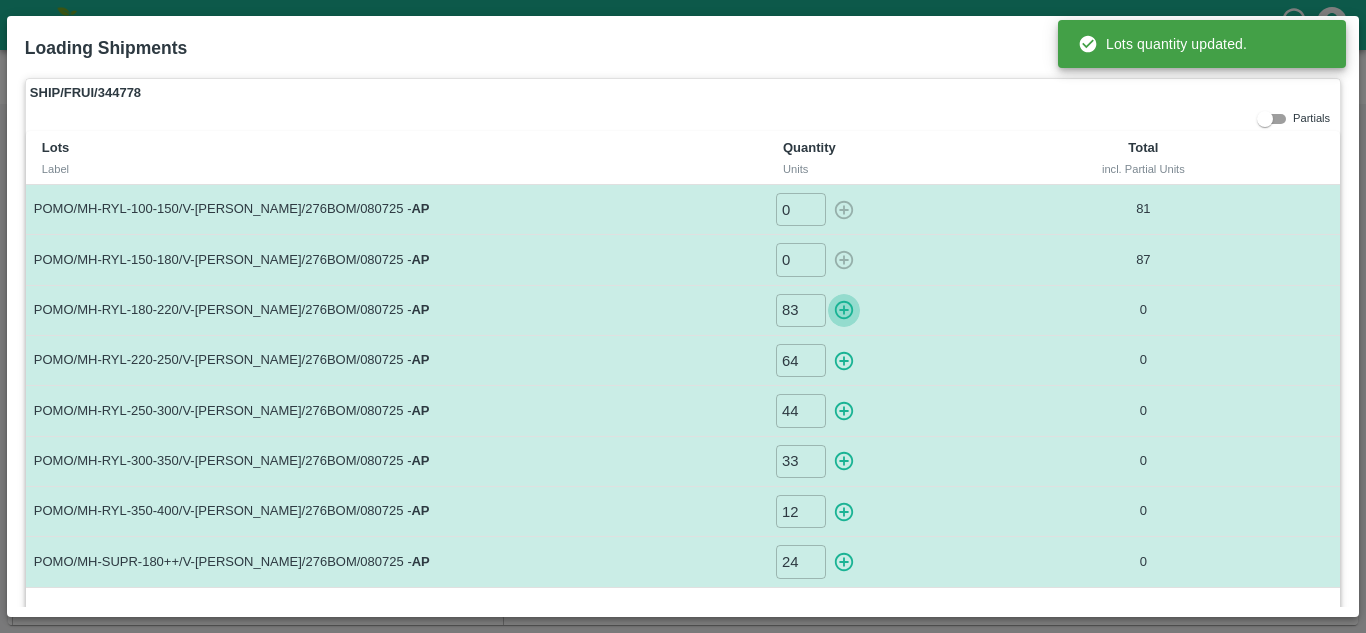 click 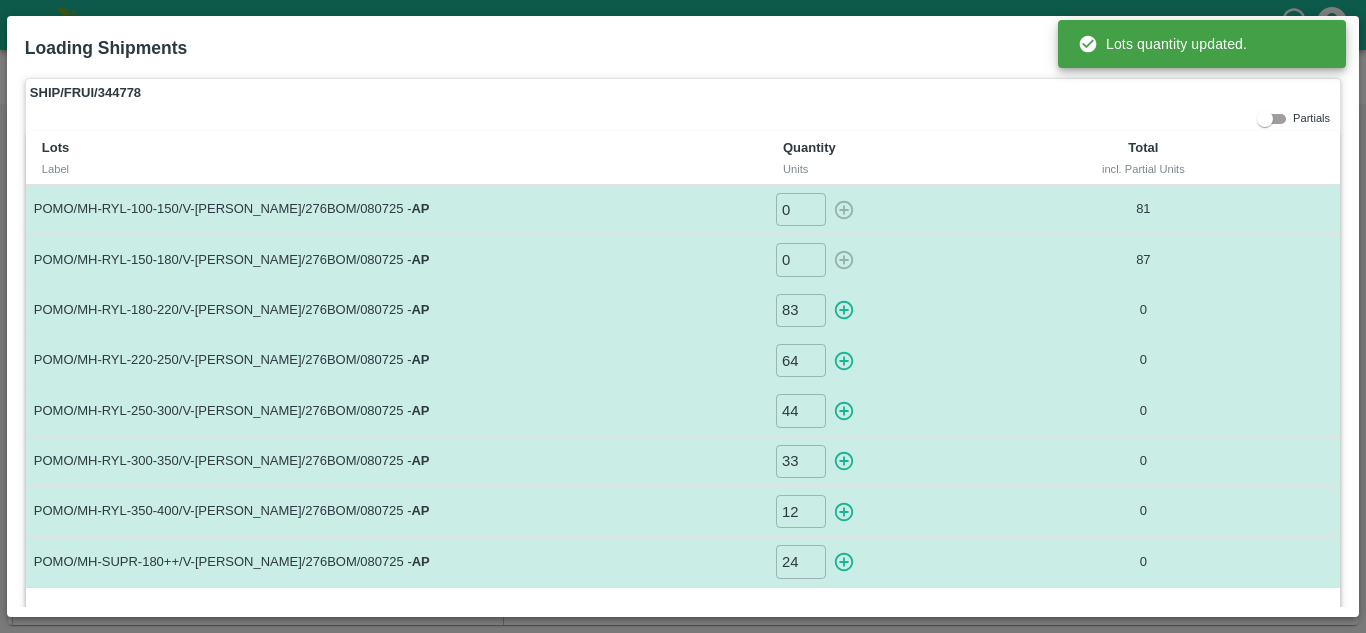 type on "0" 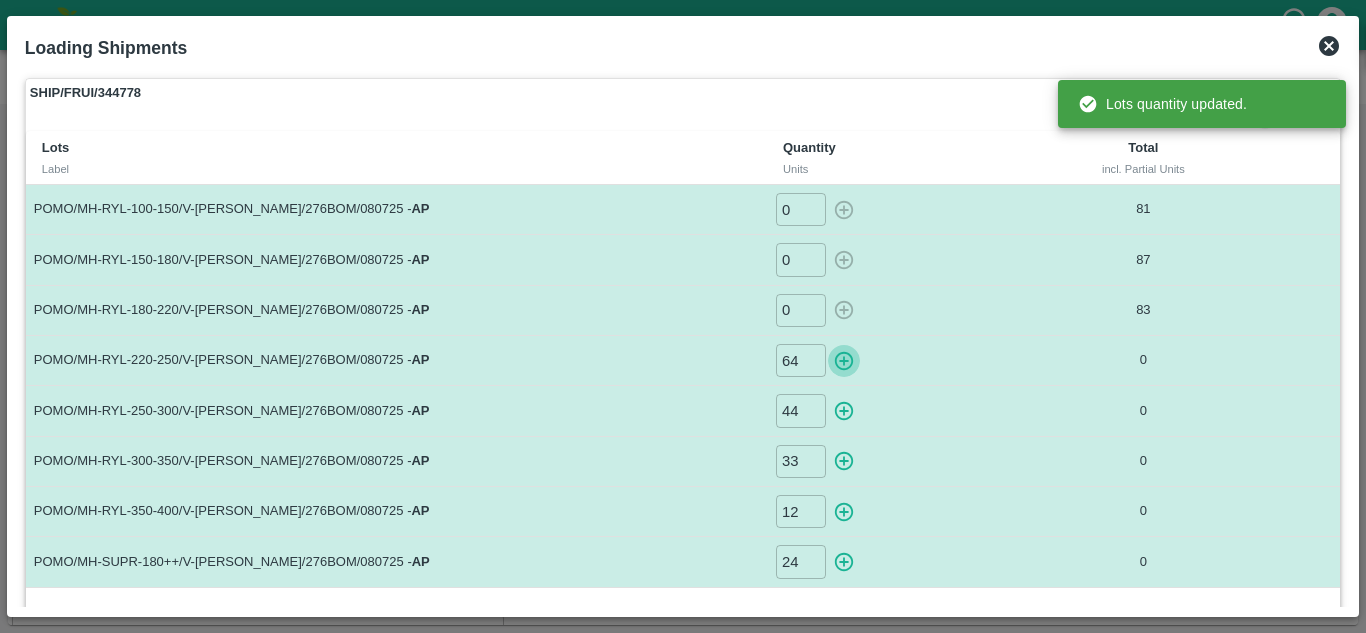 click 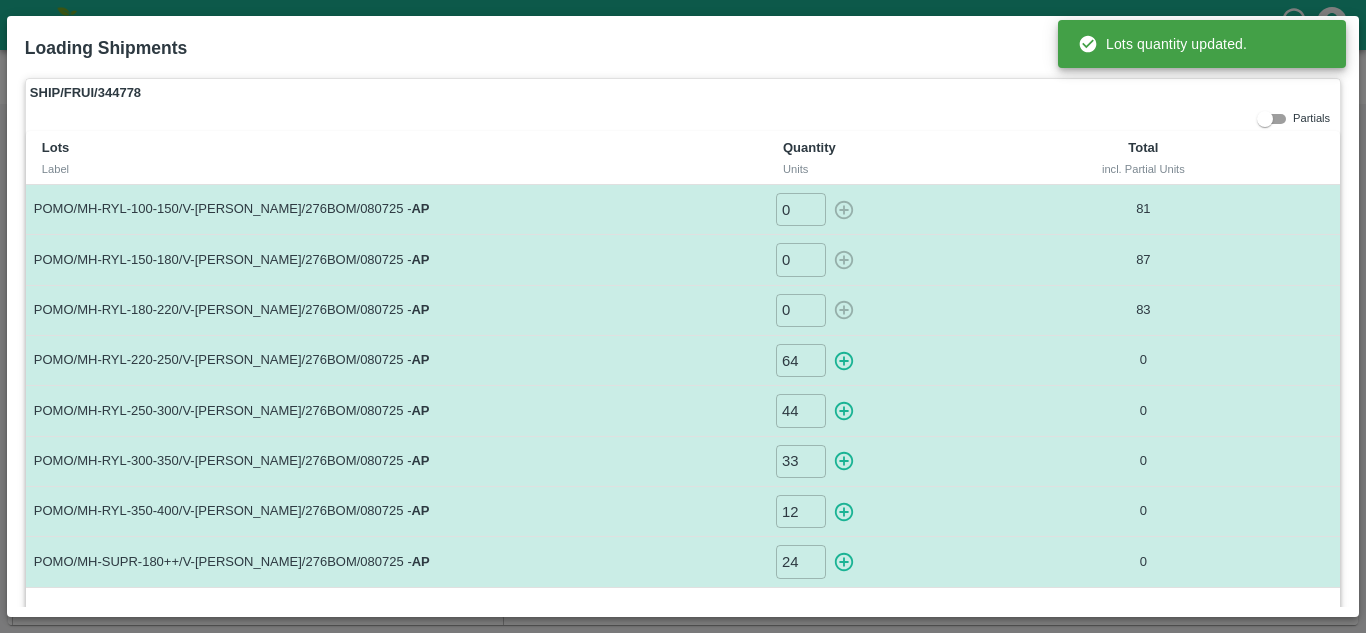 type on "0" 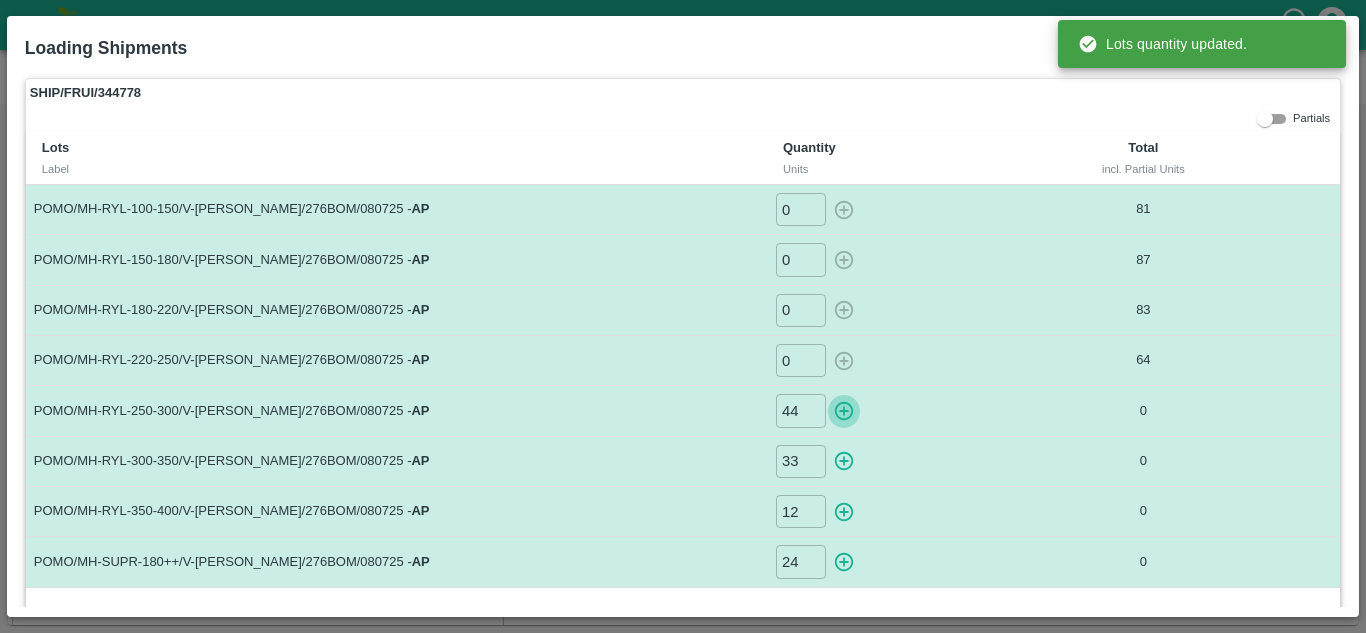 click 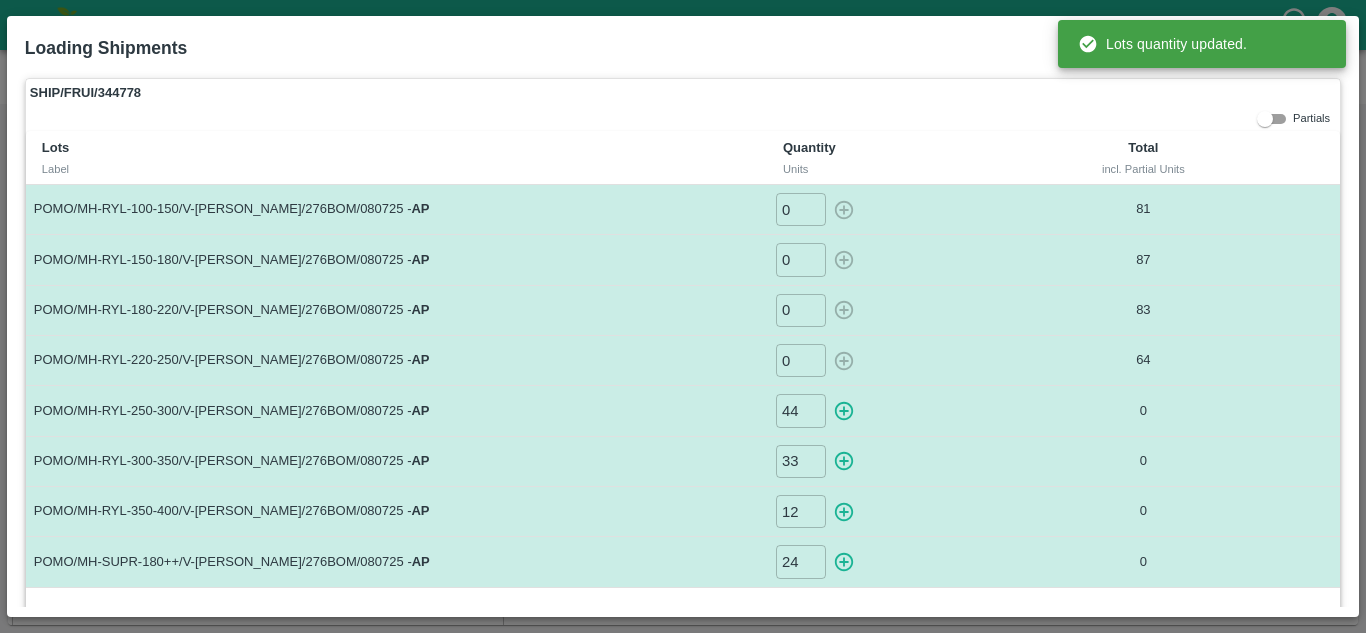 type on "0" 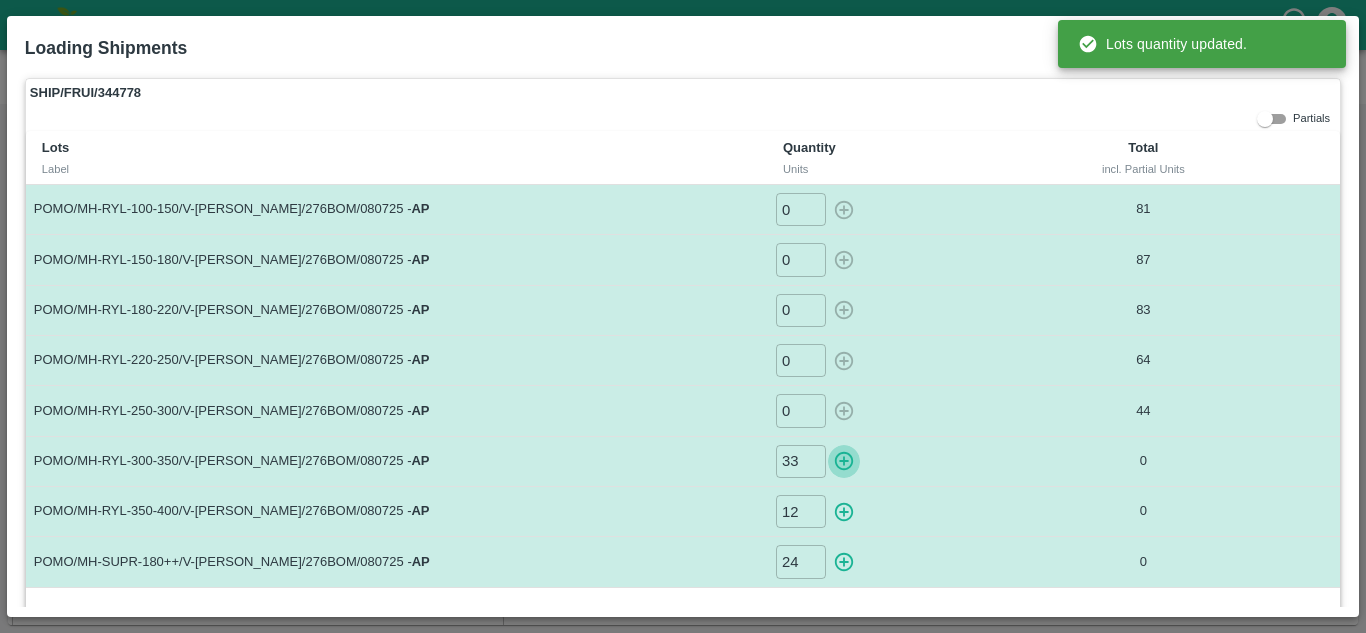 click 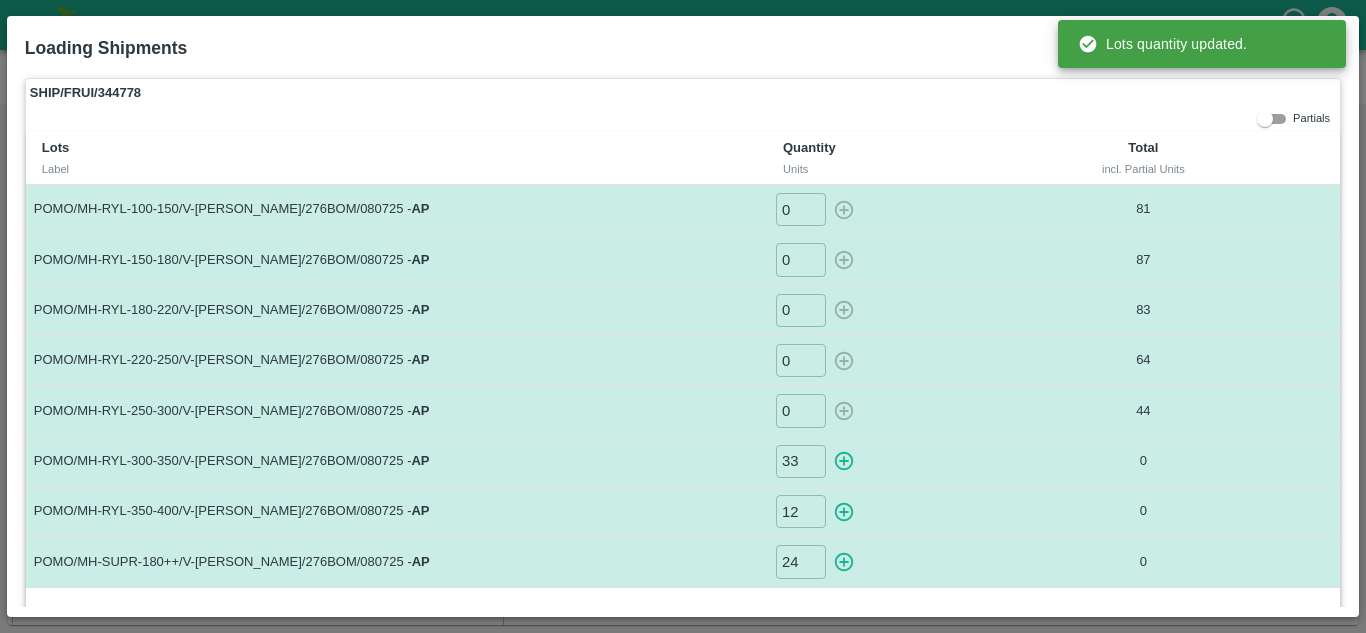 type on "0" 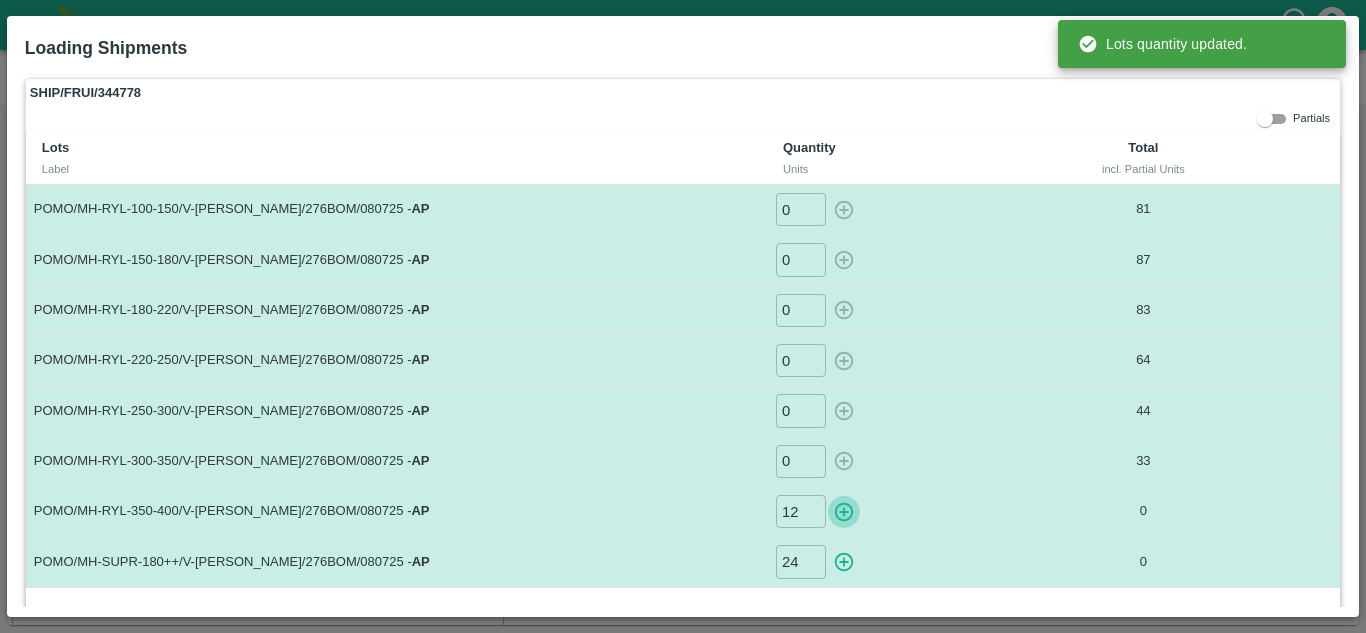 click 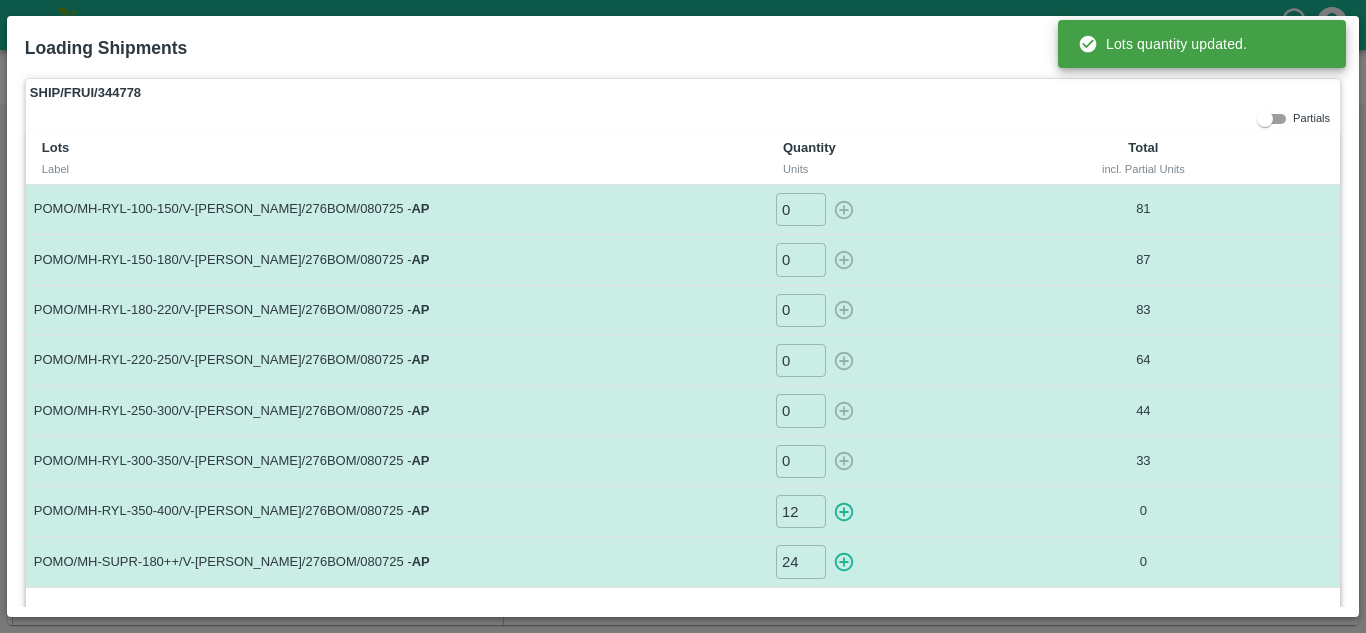 type on "0" 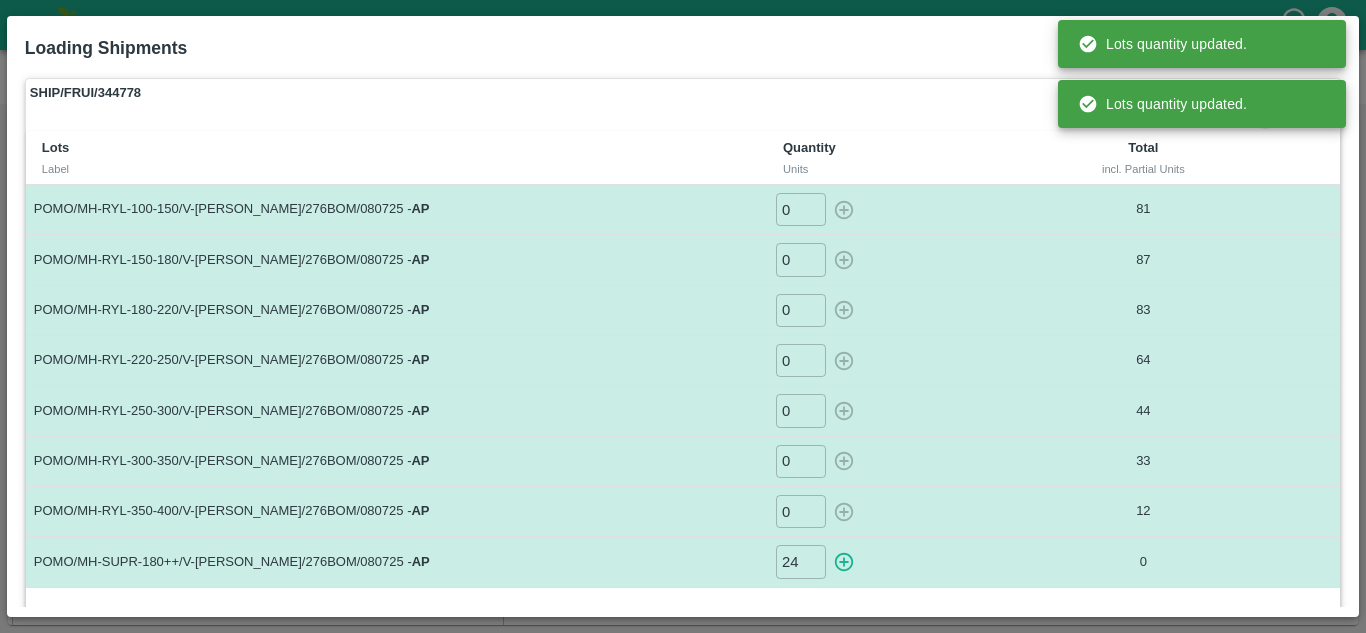 scroll, scrollTop: 82, scrollLeft: 0, axis: vertical 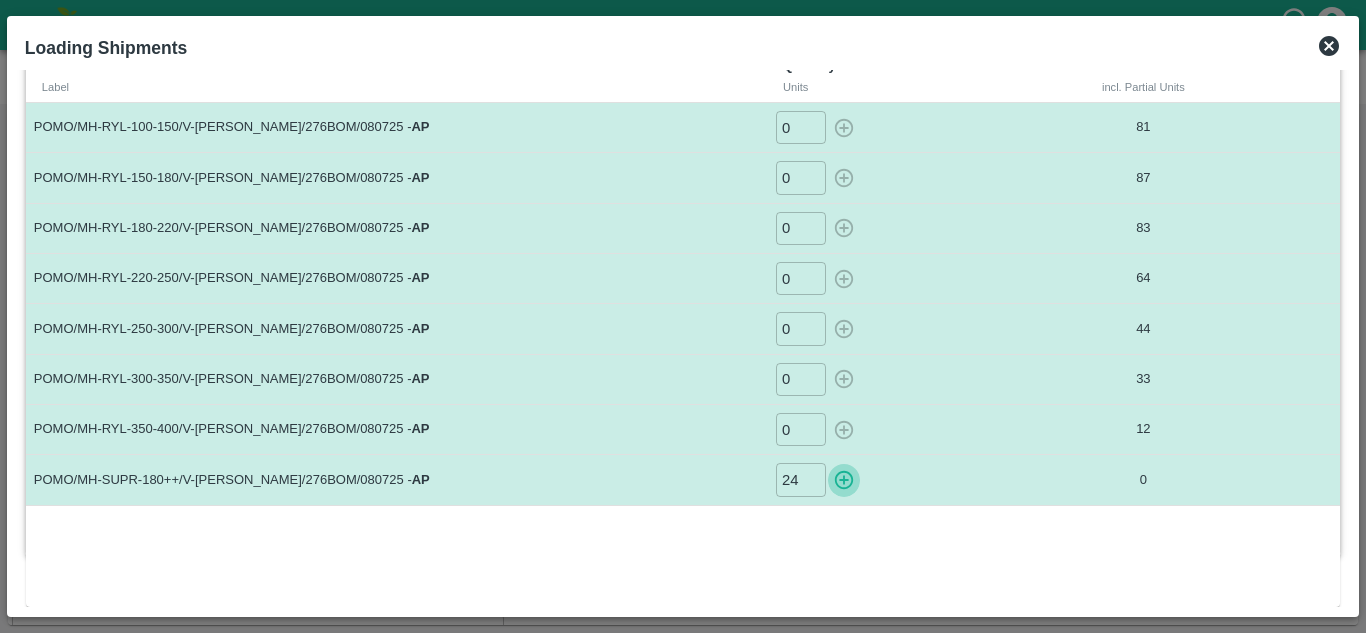 click 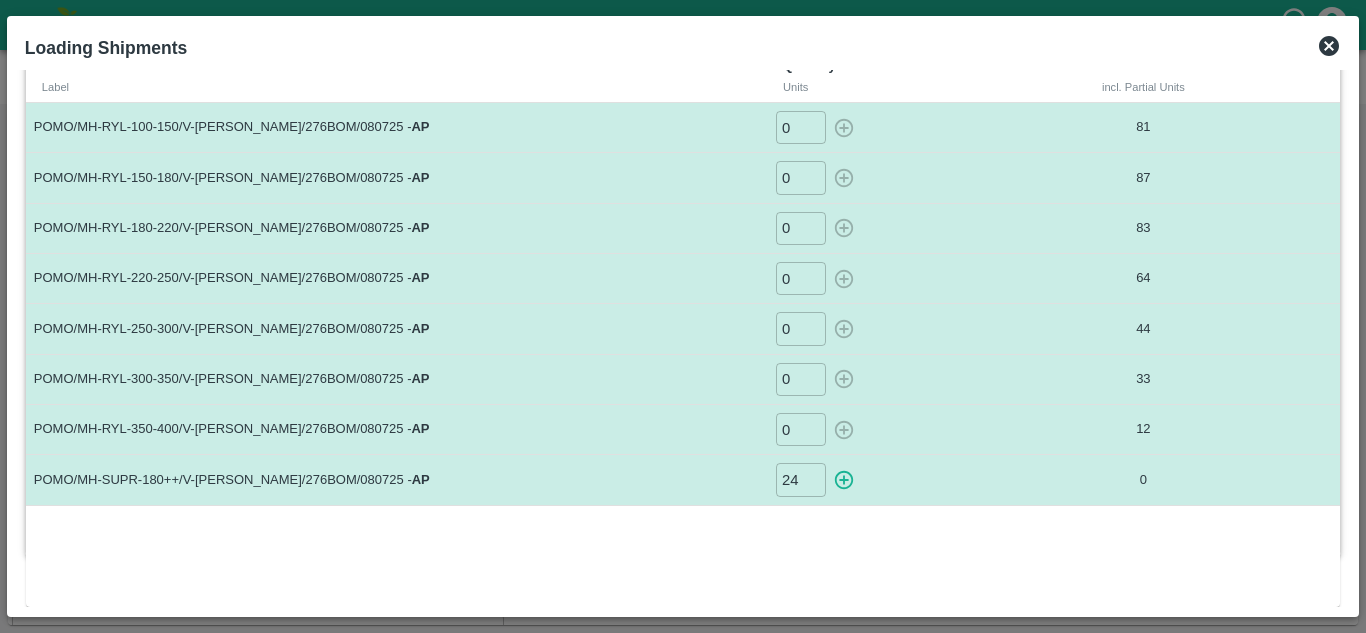 type on "0" 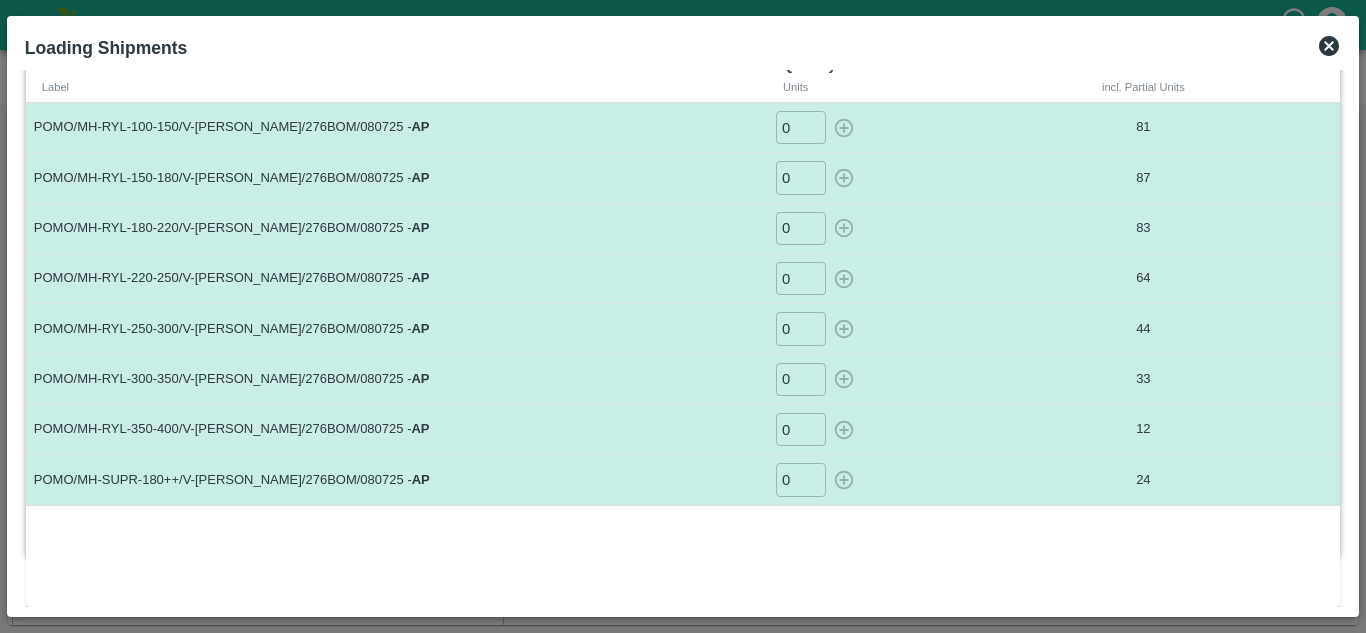 scroll, scrollTop: 0, scrollLeft: 0, axis: both 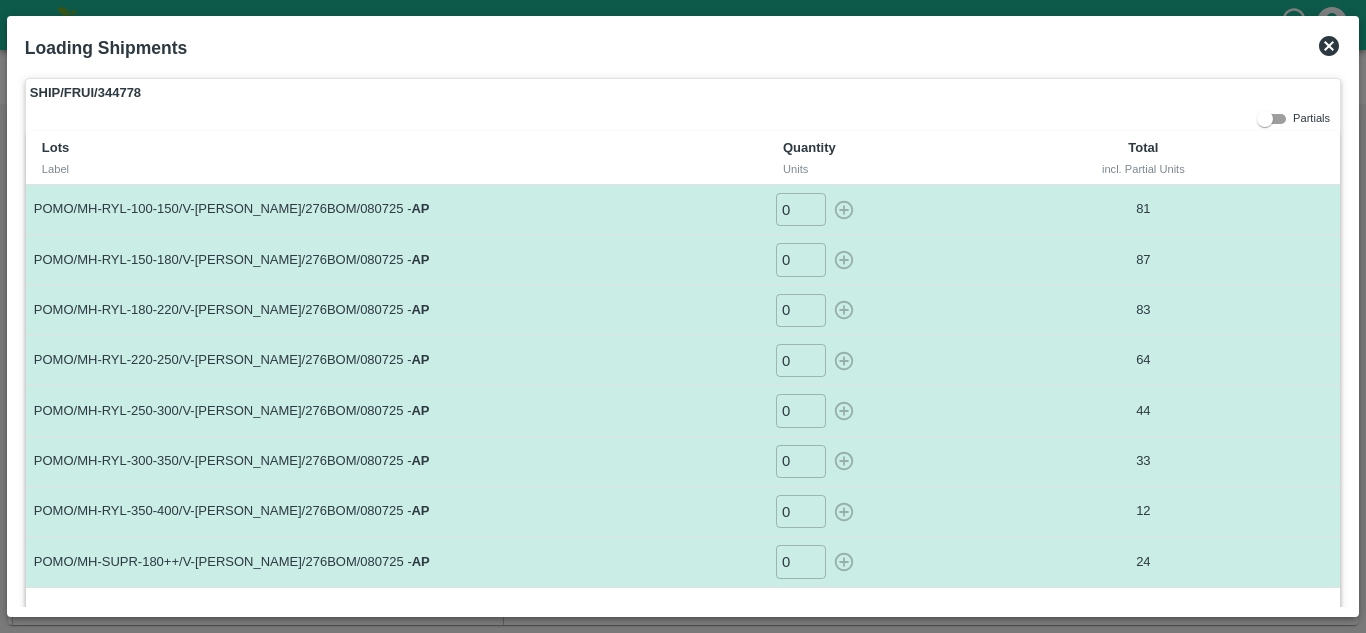 click 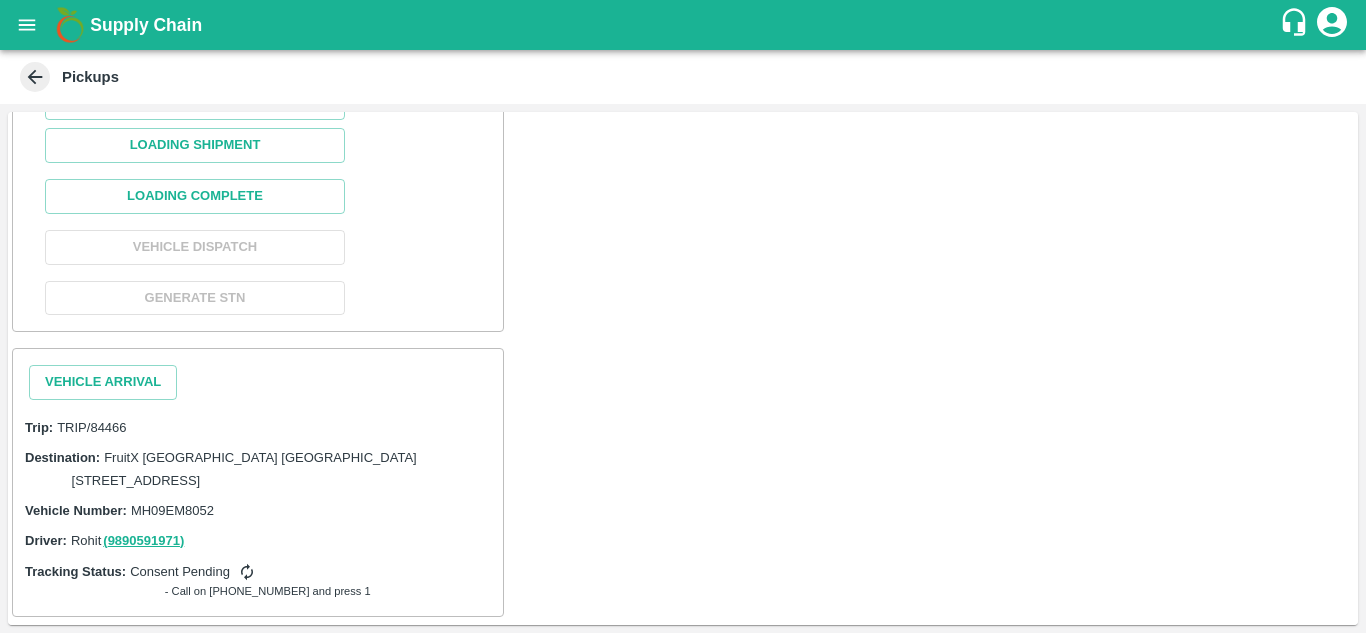 scroll, scrollTop: 622, scrollLeft: 0, axis: vertical 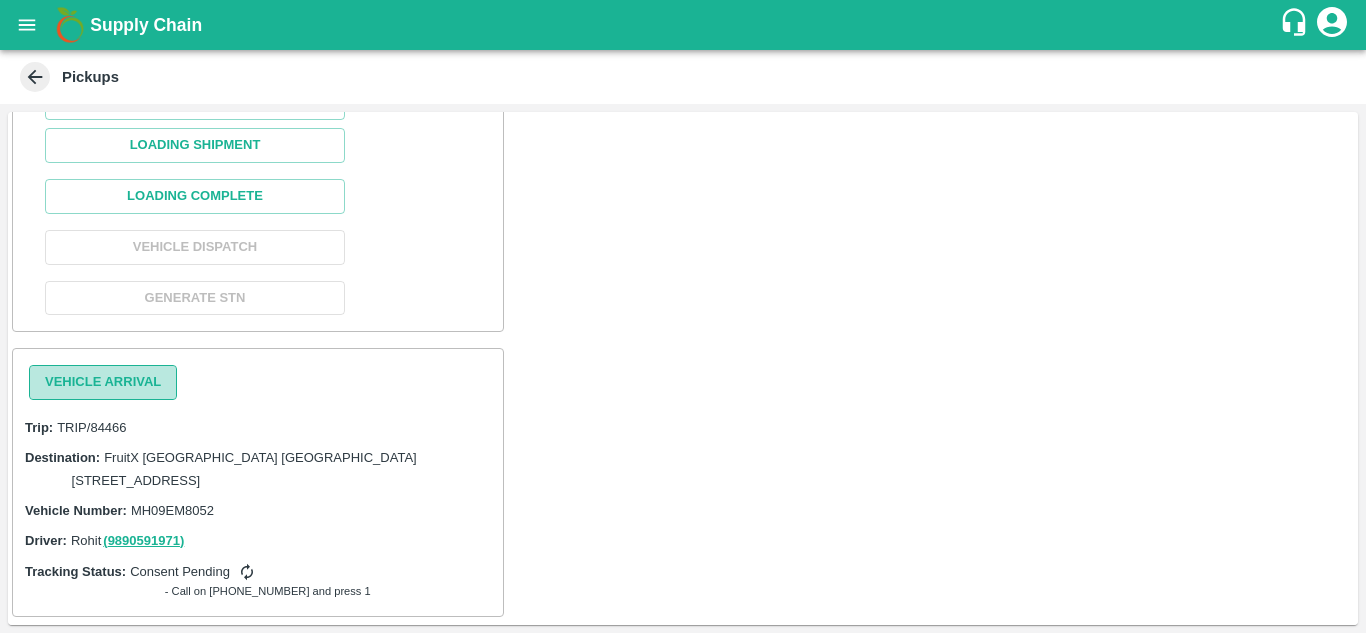 click on "Vehicle Arrival" at bounding box center [103, 382] 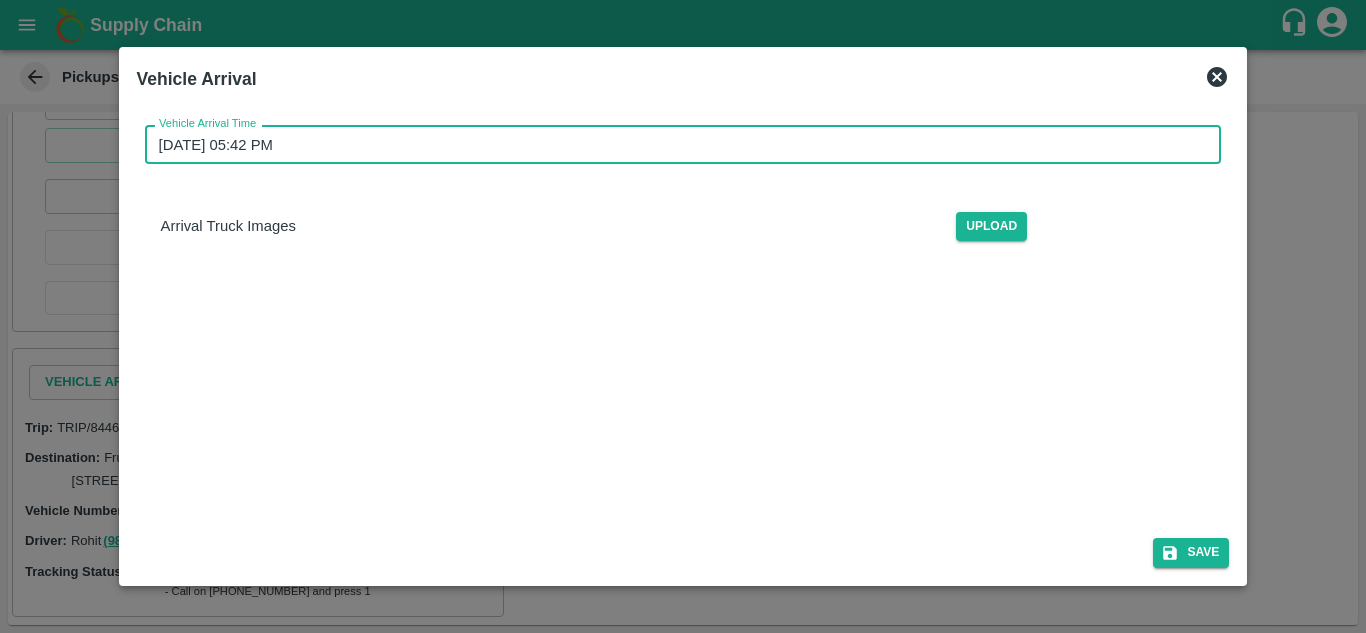 click on "10/07/2025 05:42 PM" at bounding box center [676, 144] 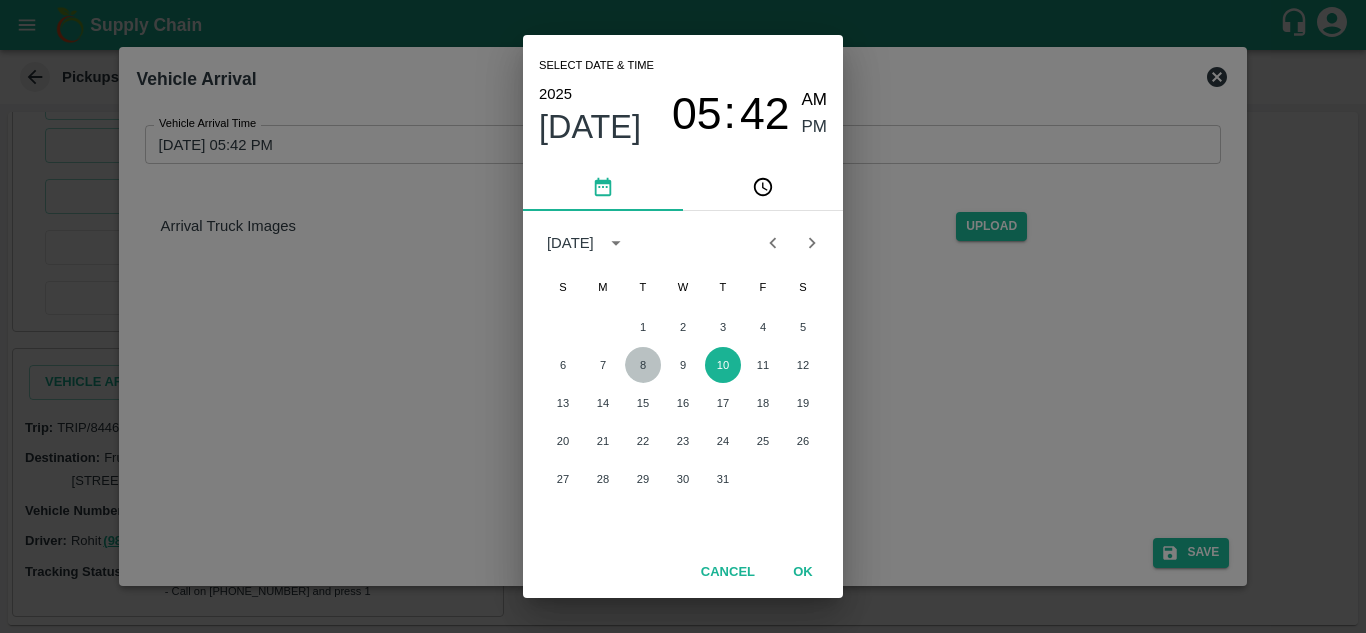 click on "8" at bounding box center [643, 365] 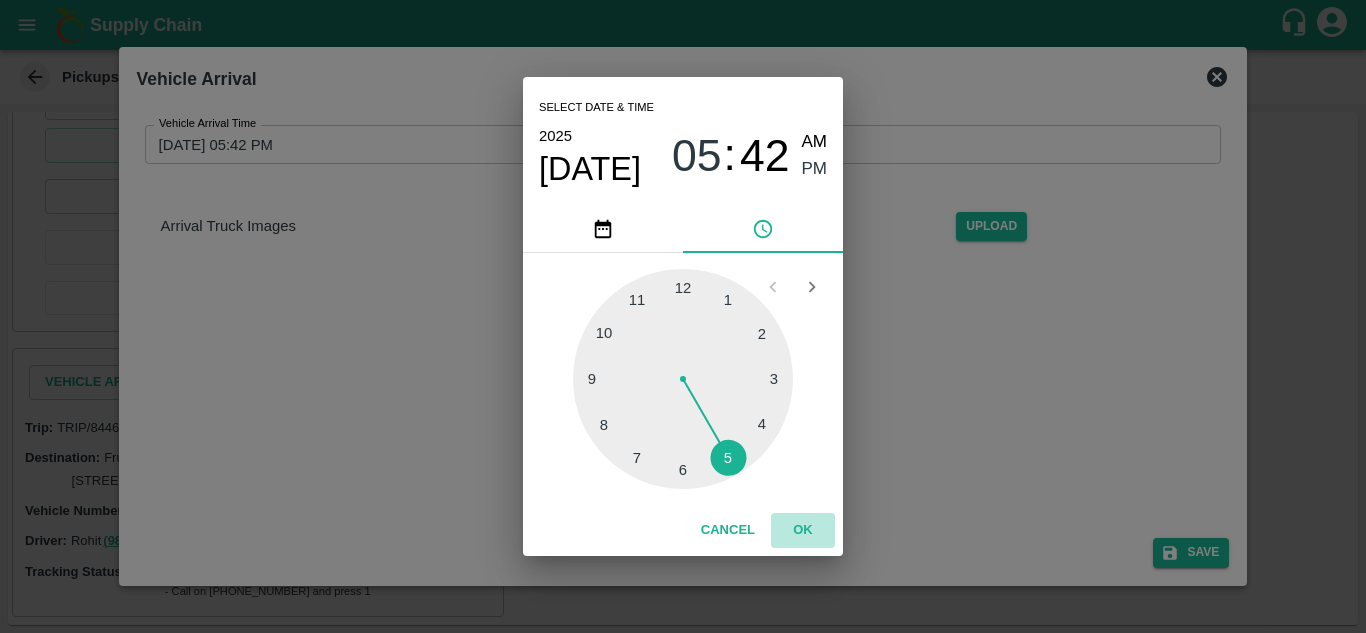 click on "OK" at bounding box center [803, 530] 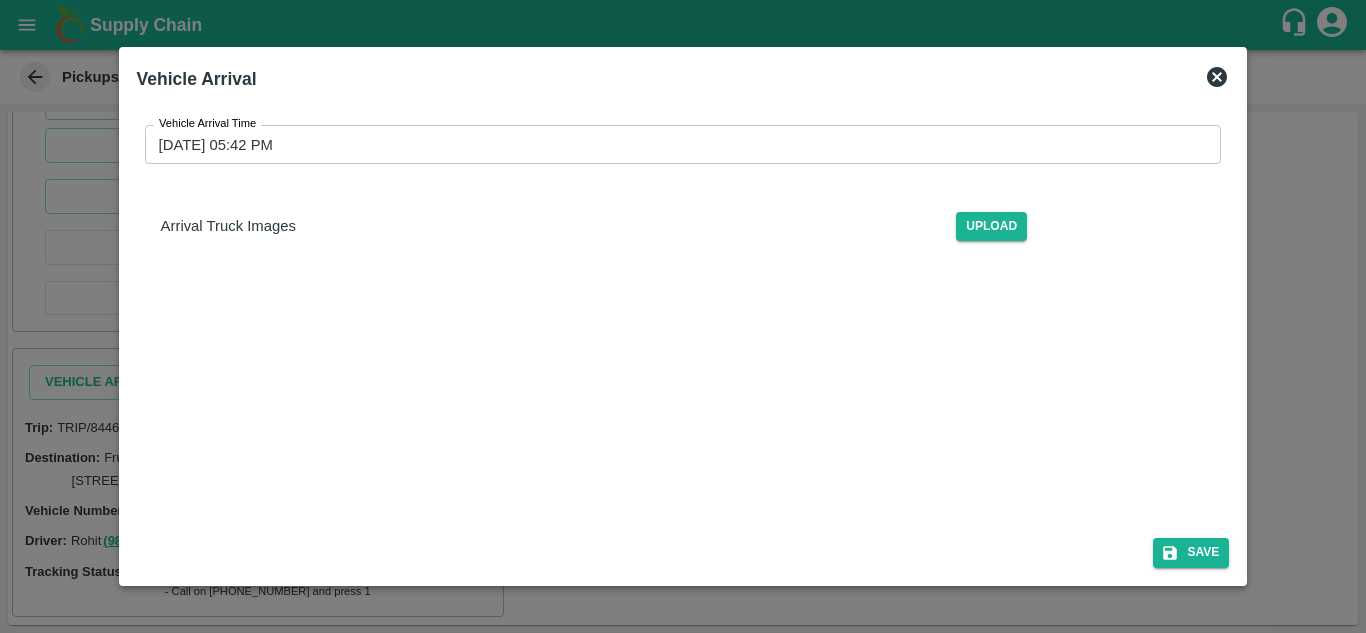 click on "Vehicle Arrival Time 08/07/2025 05:42 PM Vehicle Arrival Time Arrival Truck Images Upload" at bounding box center [683, 362] 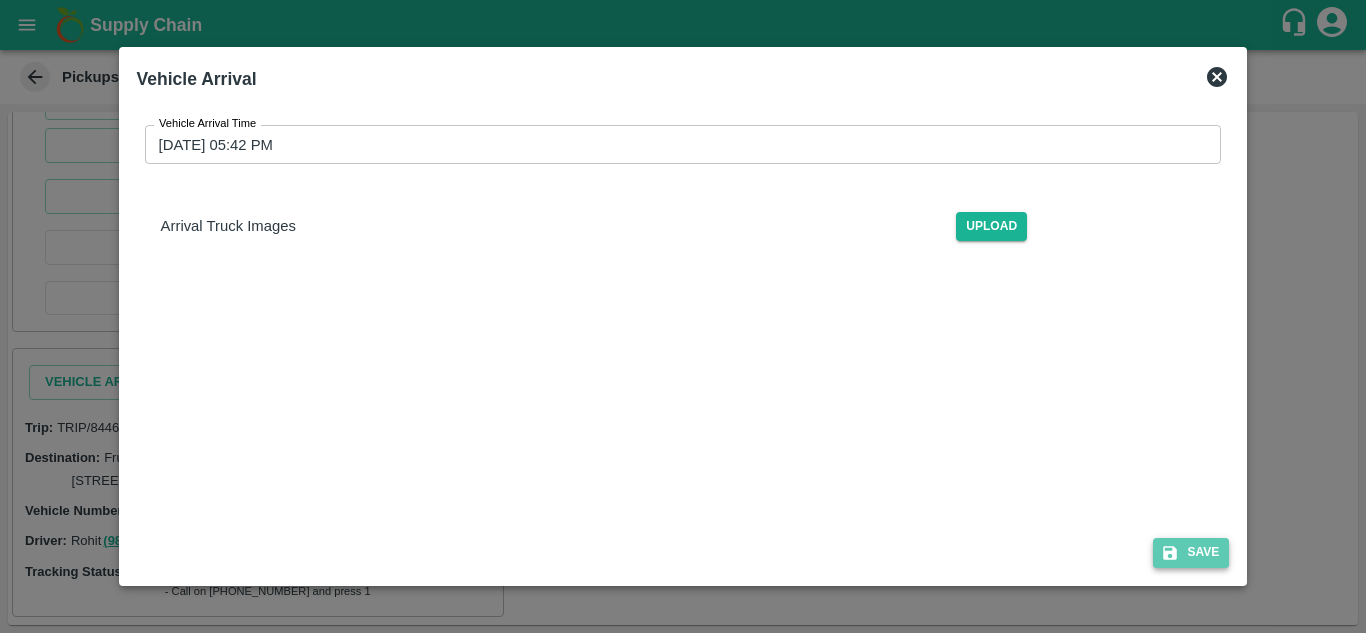 click 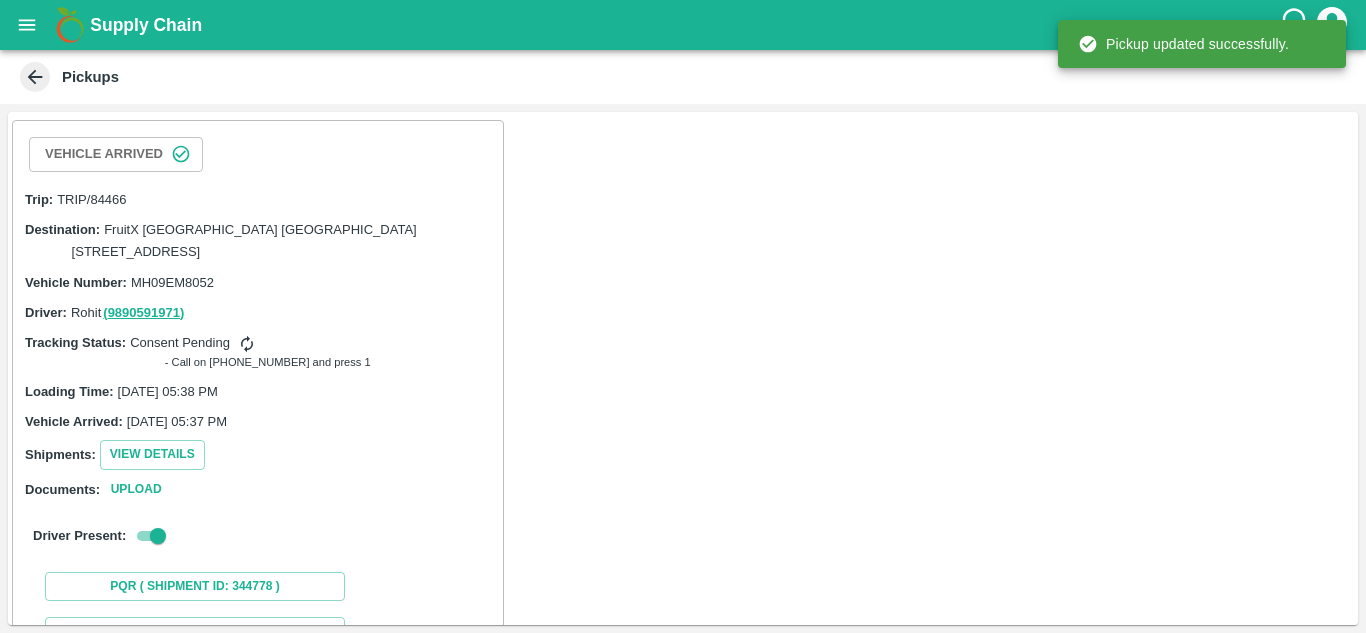 scroll, scrollTop: 723, scrollLeft: 0, axis: vertical 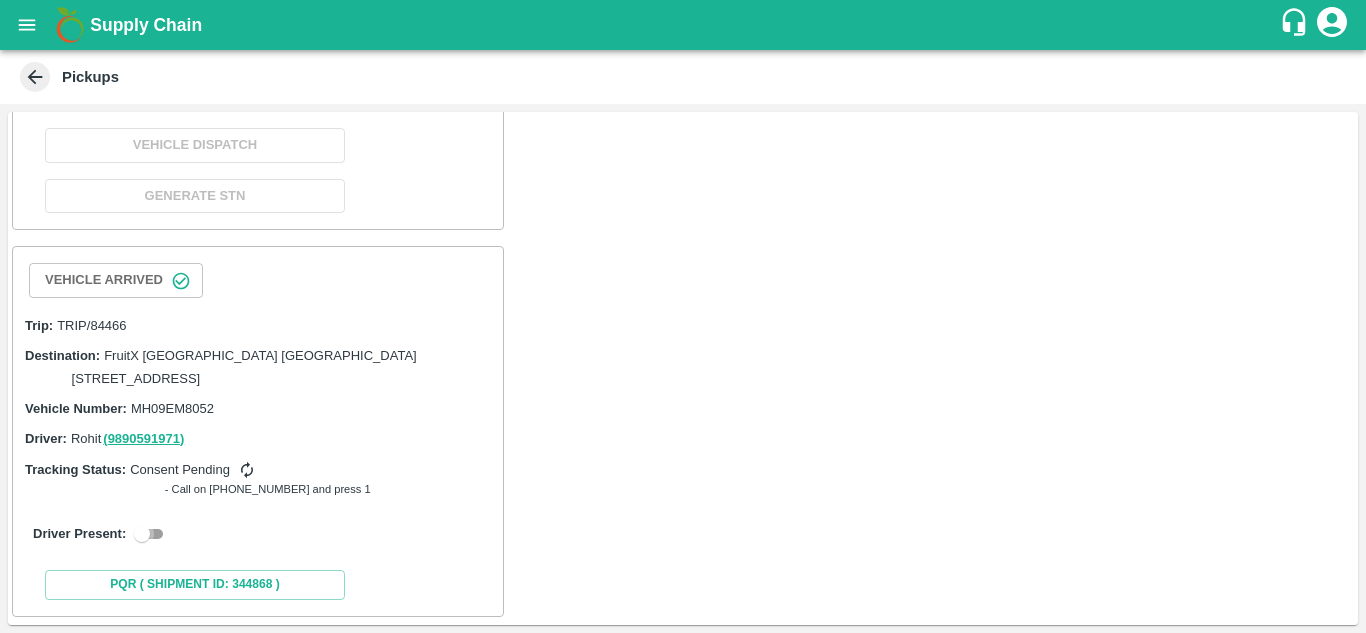 click at bounding box center (142, 534) 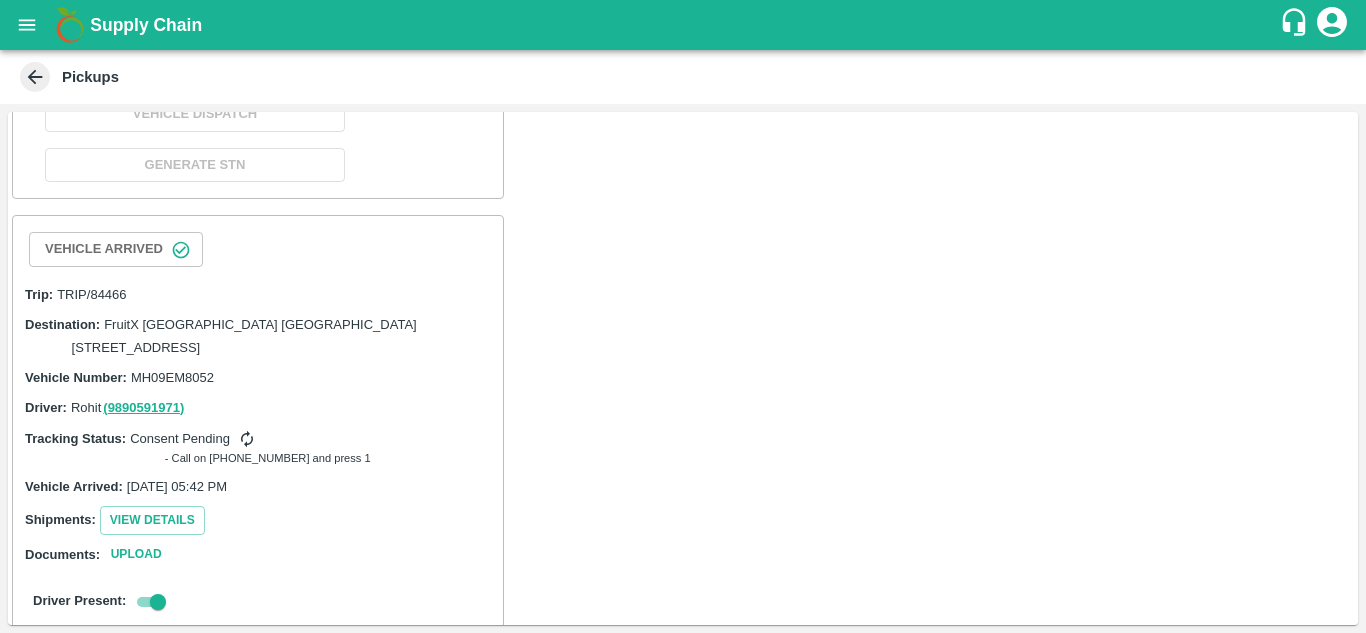 scroll, scrollTop: 1176, scrollLeft: 0, axis: vertical 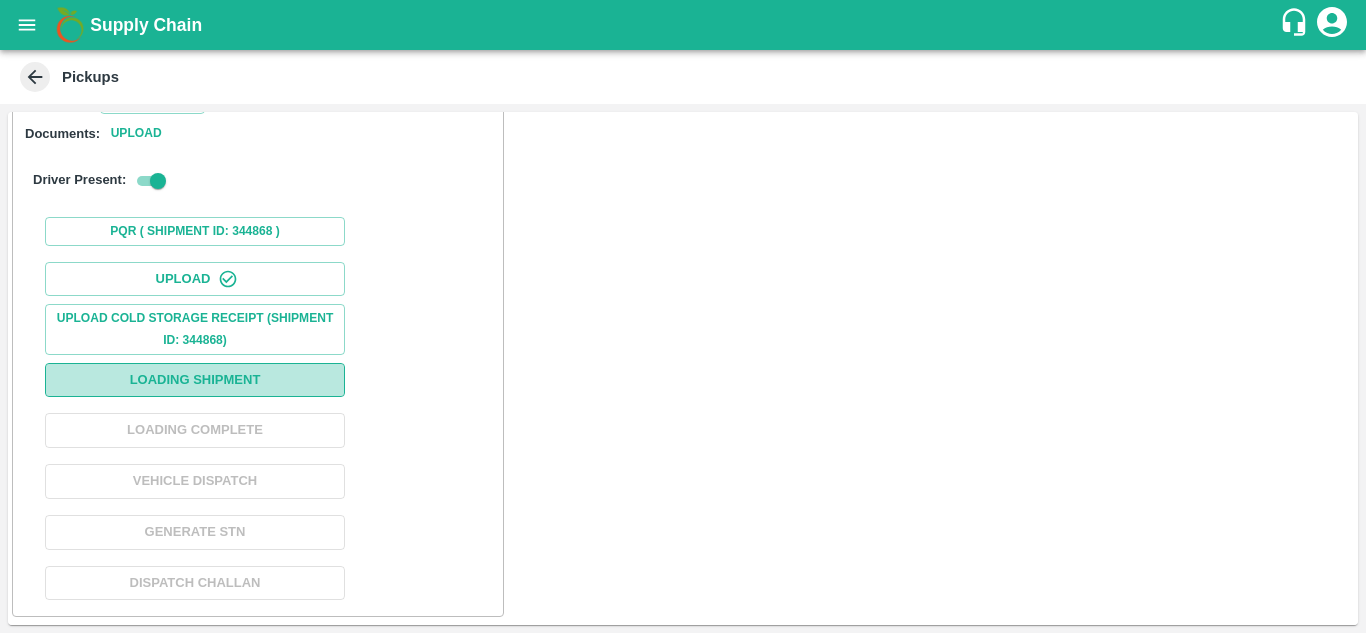 click on "Loading Shipment" at bounding box center (195, 380) 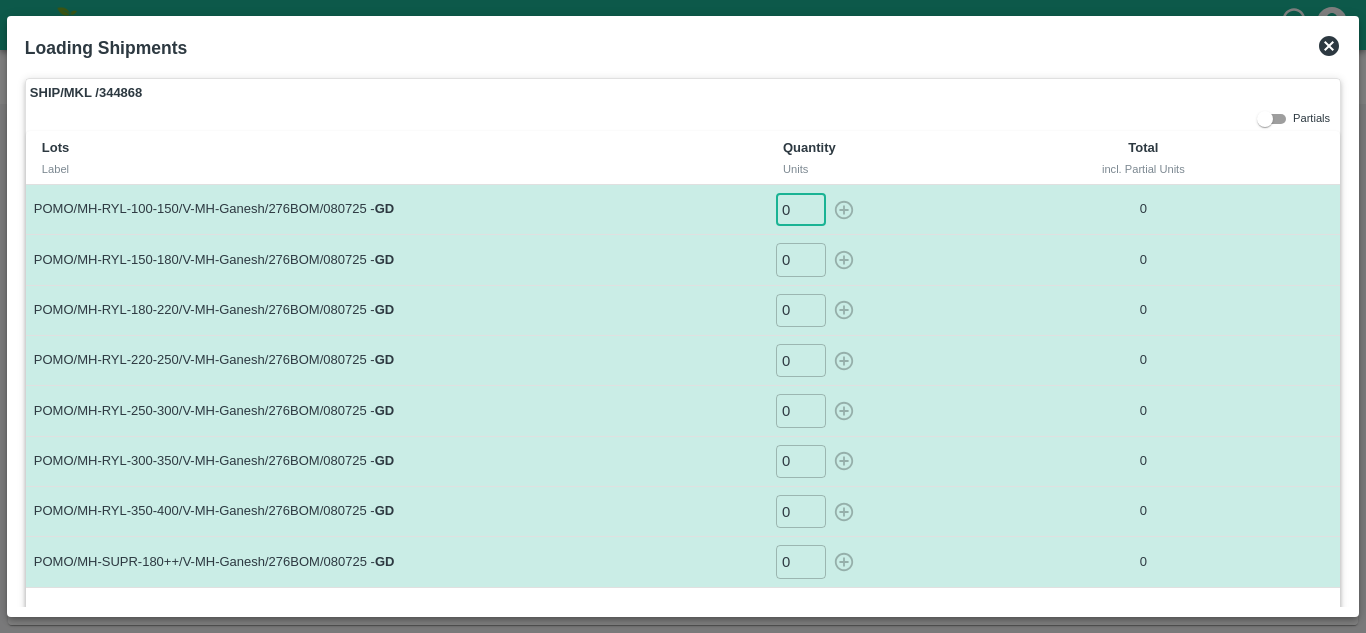click on "0" at bounding box center (801, 209) 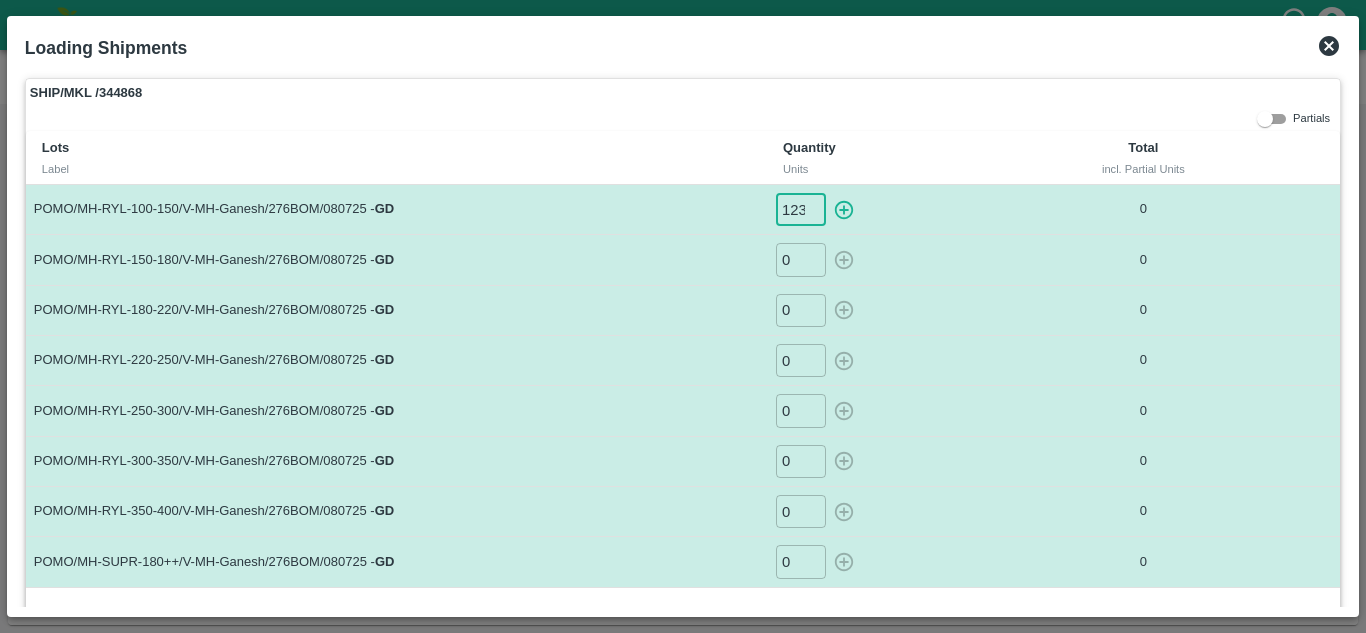 scroll, scrollTop: 0, scrollLeft: 1, axis: horizontal 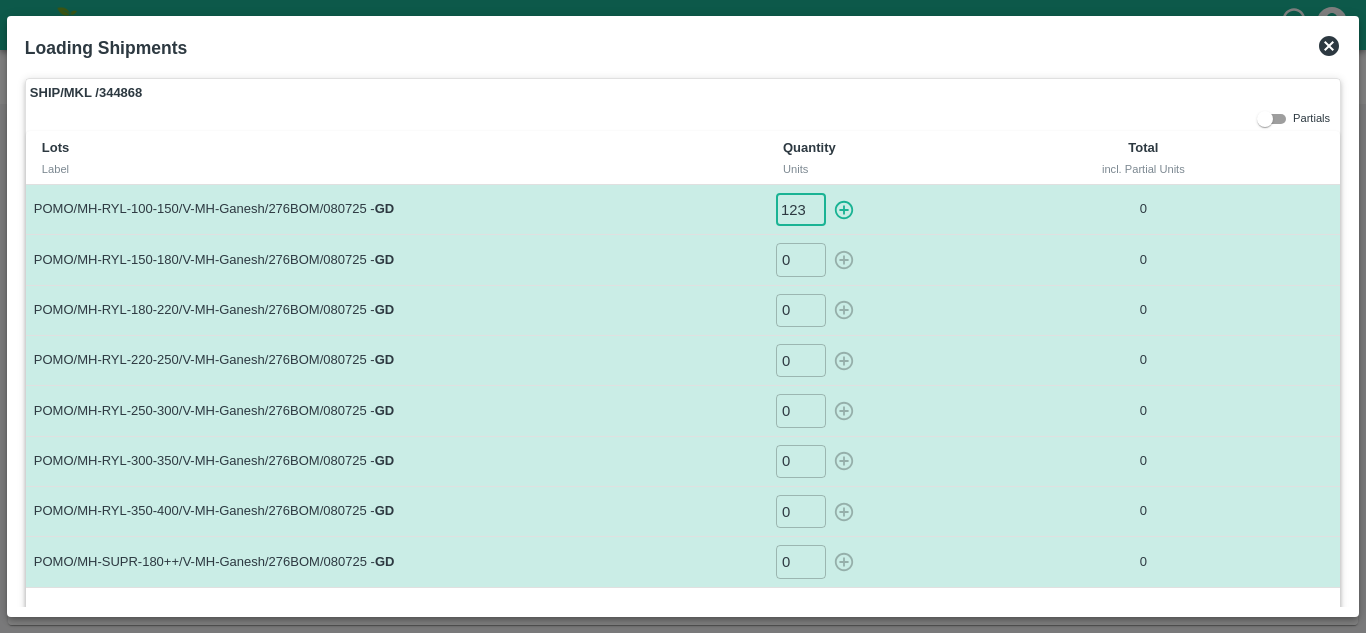 type on "123" 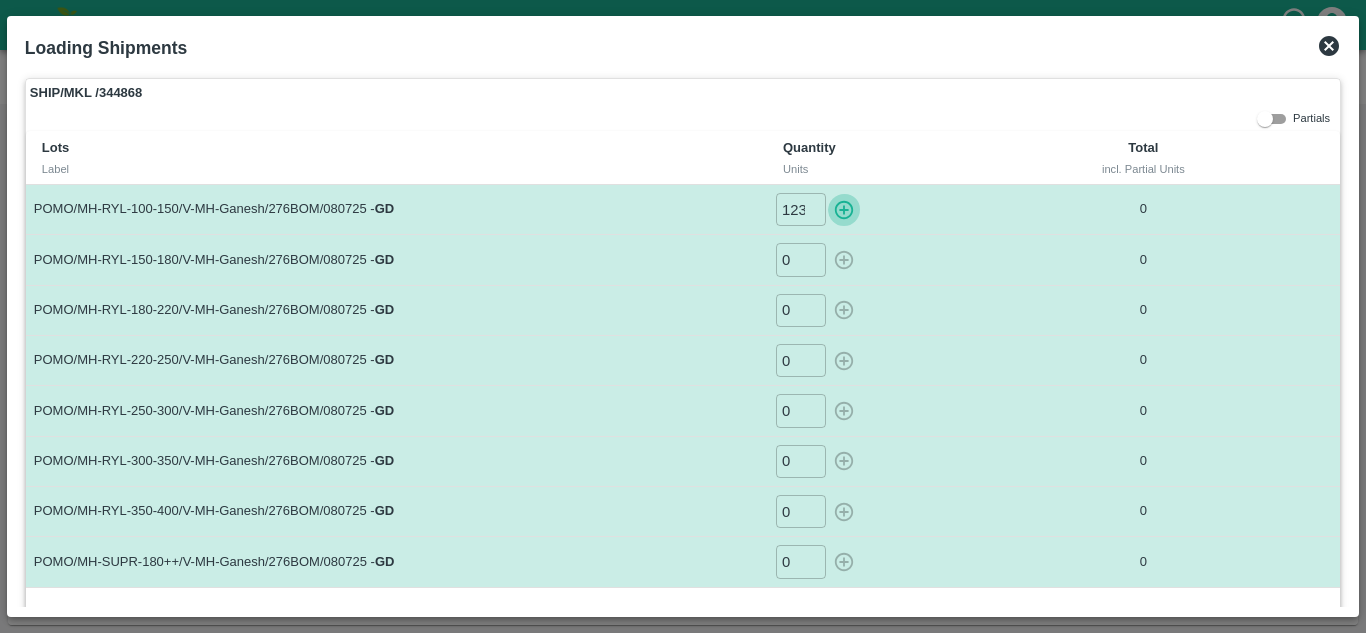 click at bounding box center (844, 209) 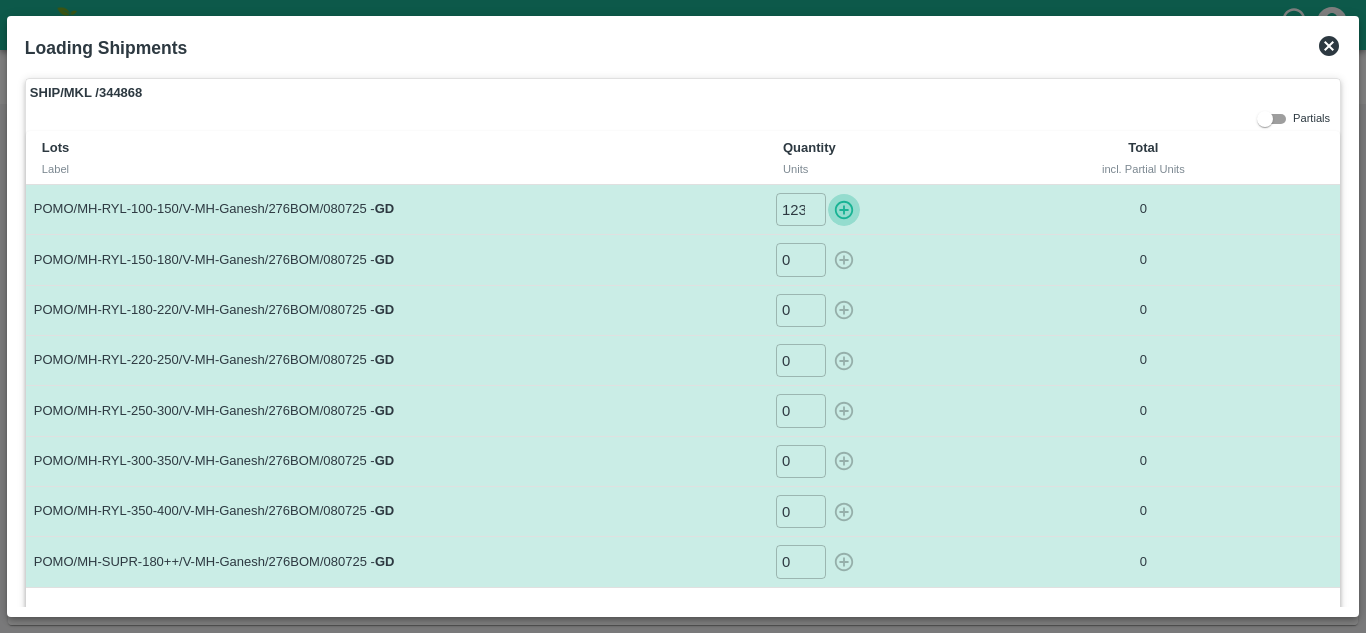 type on "0" 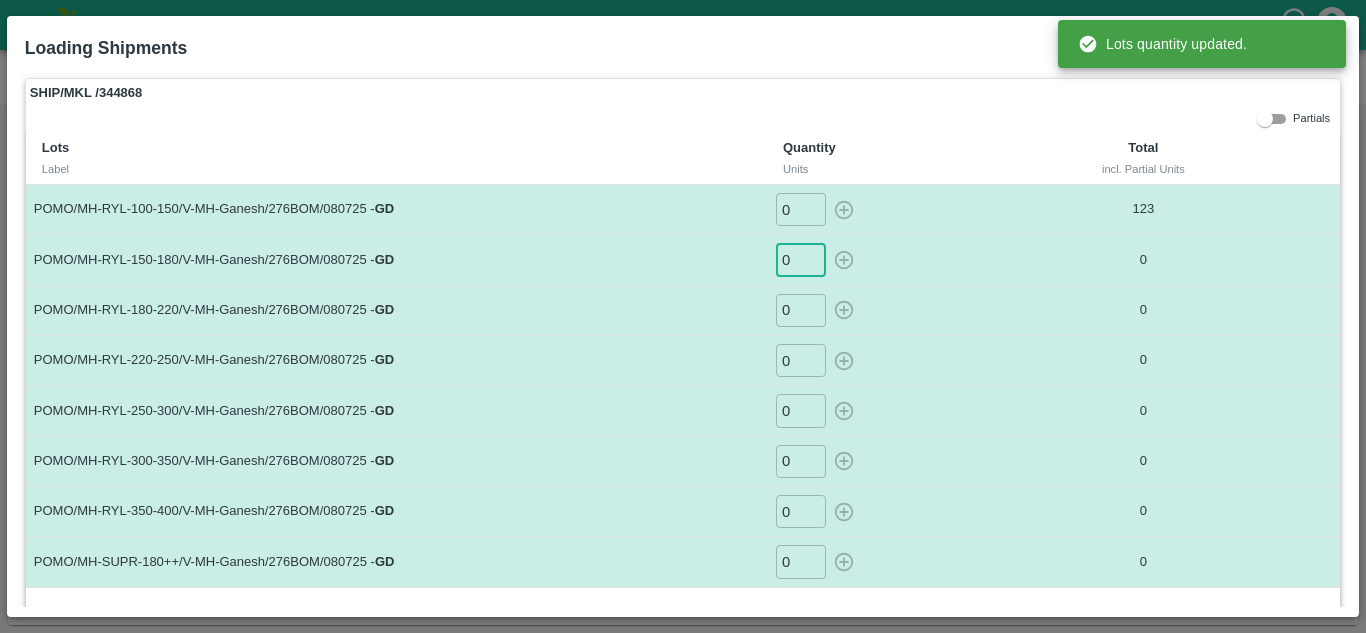 click on "0" at bounding box center [801, 259] 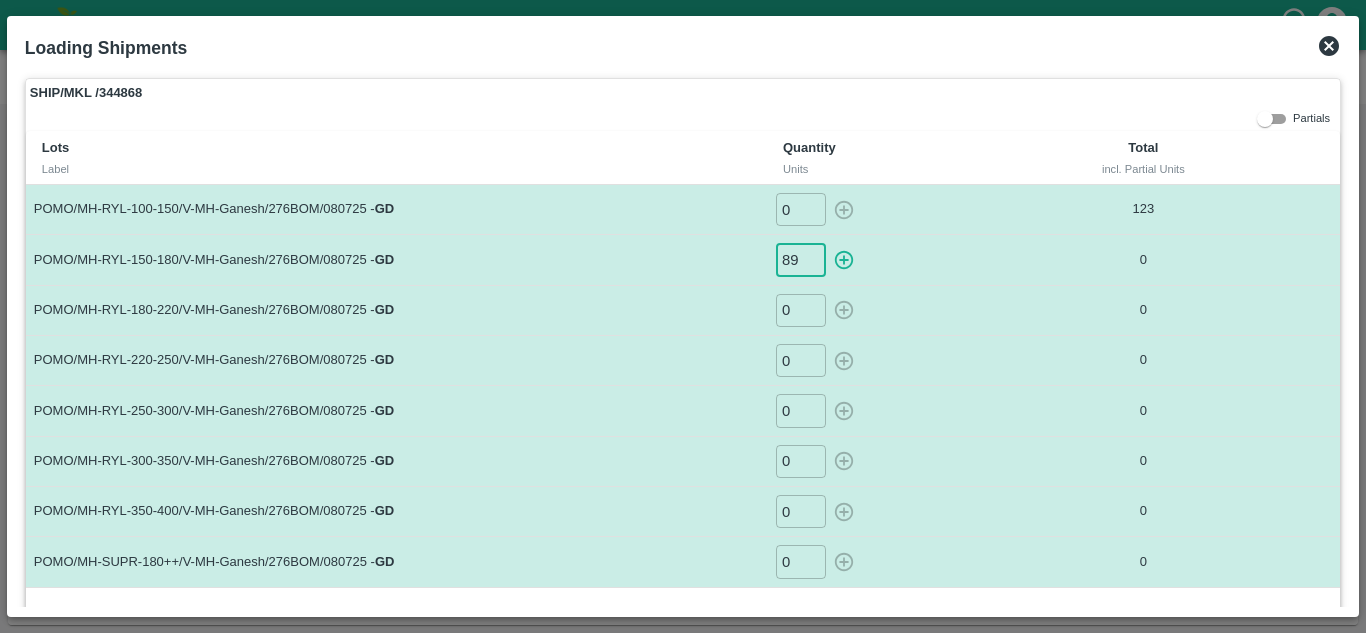 type on "89" 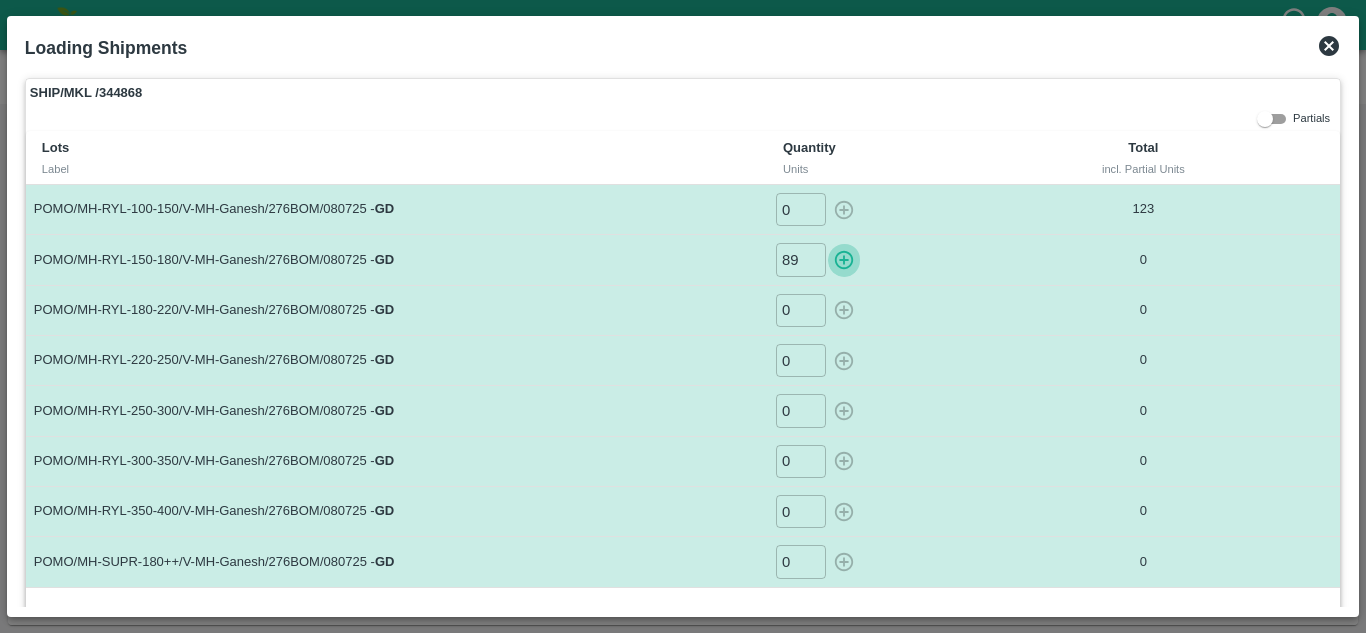 type 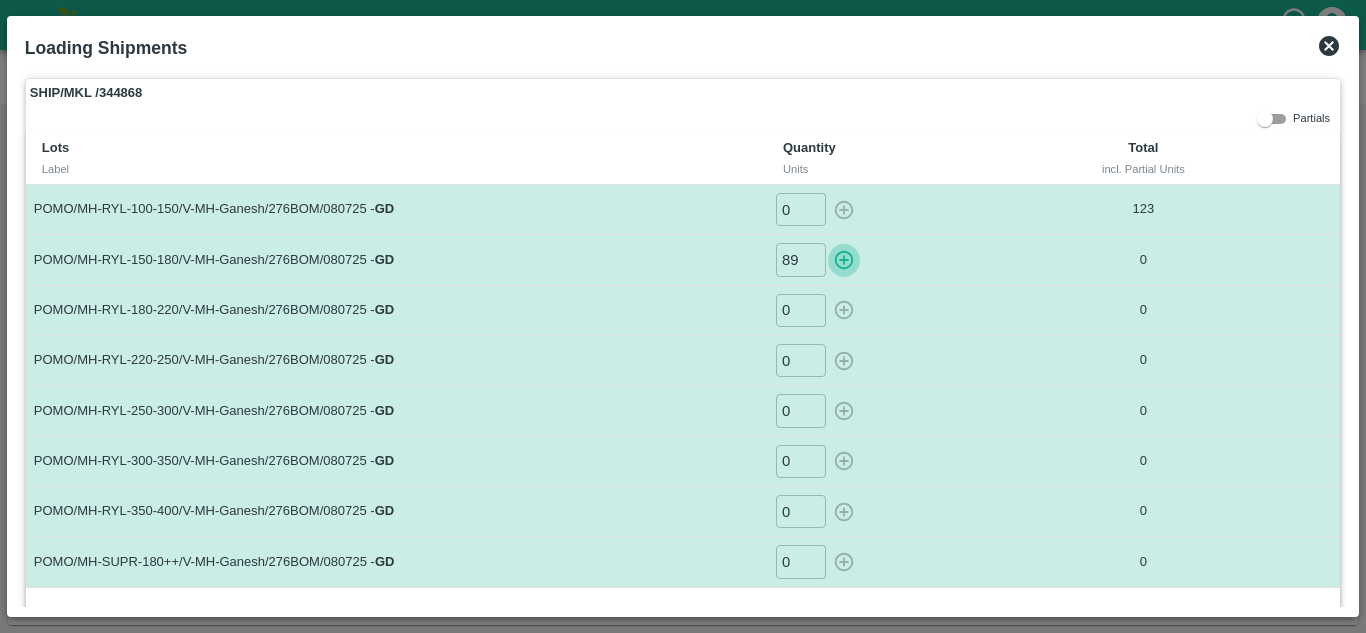 click at bounding box center [844, 259] 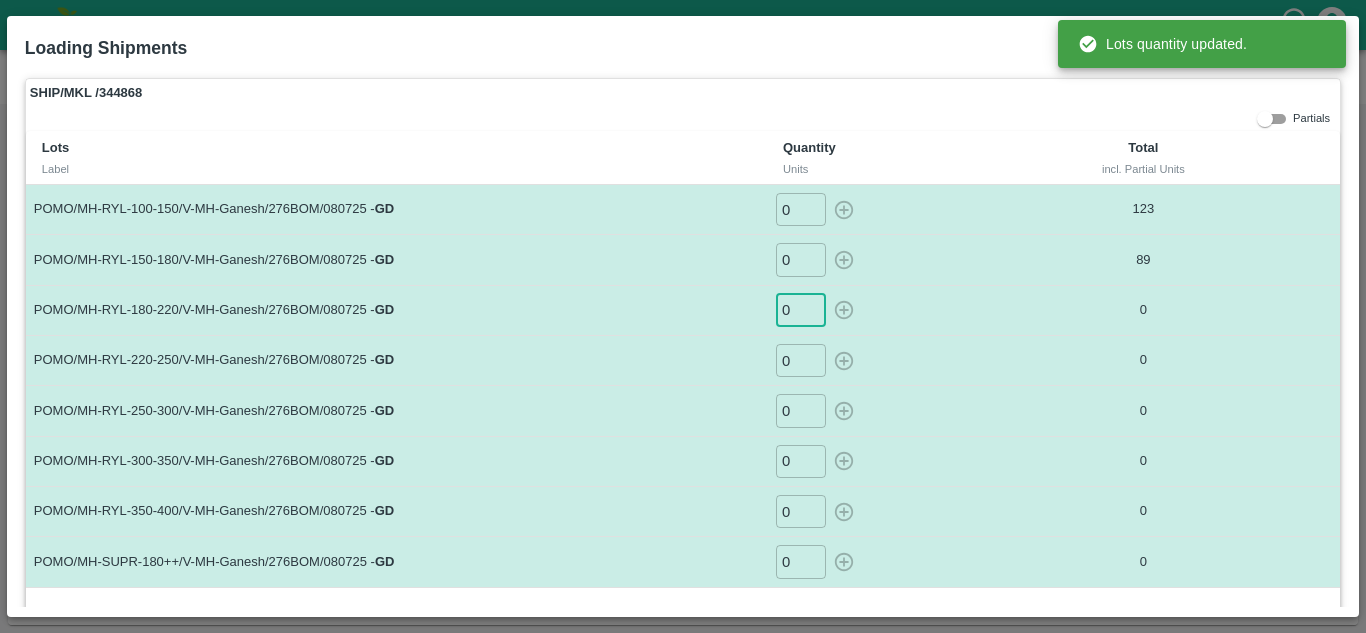 click on "0" at bounding box center (801, 310) 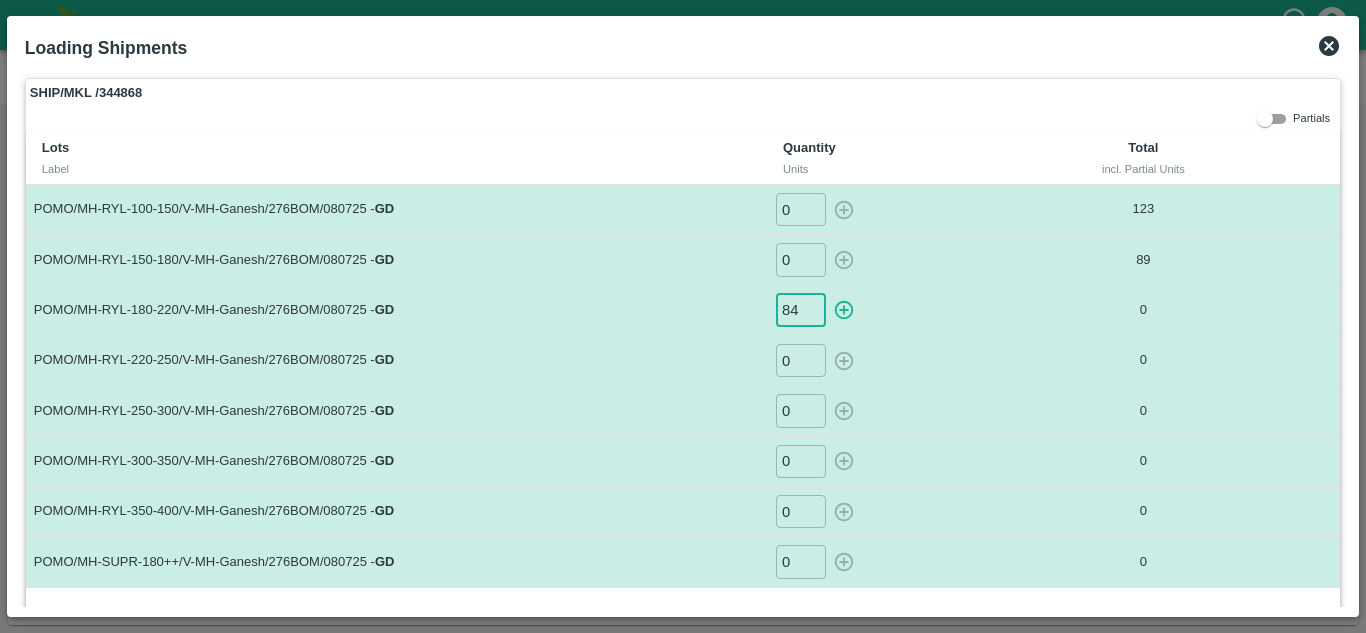 type on "84" 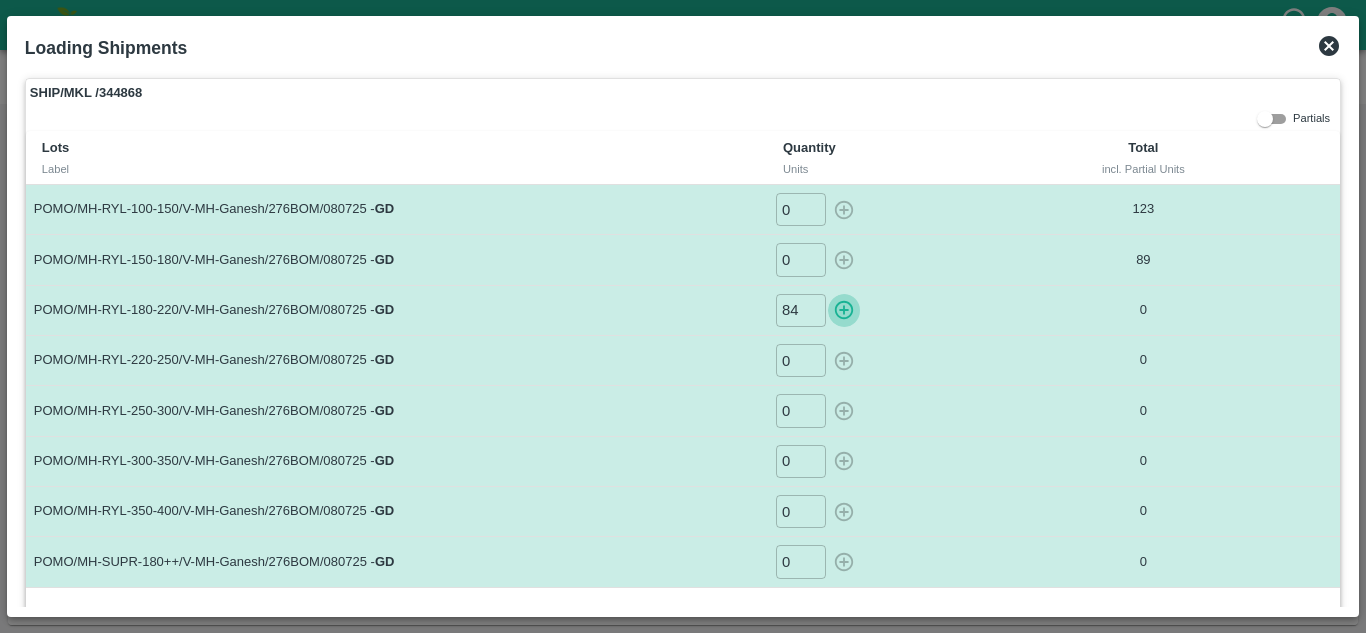 click at bounding box center [844, 310] 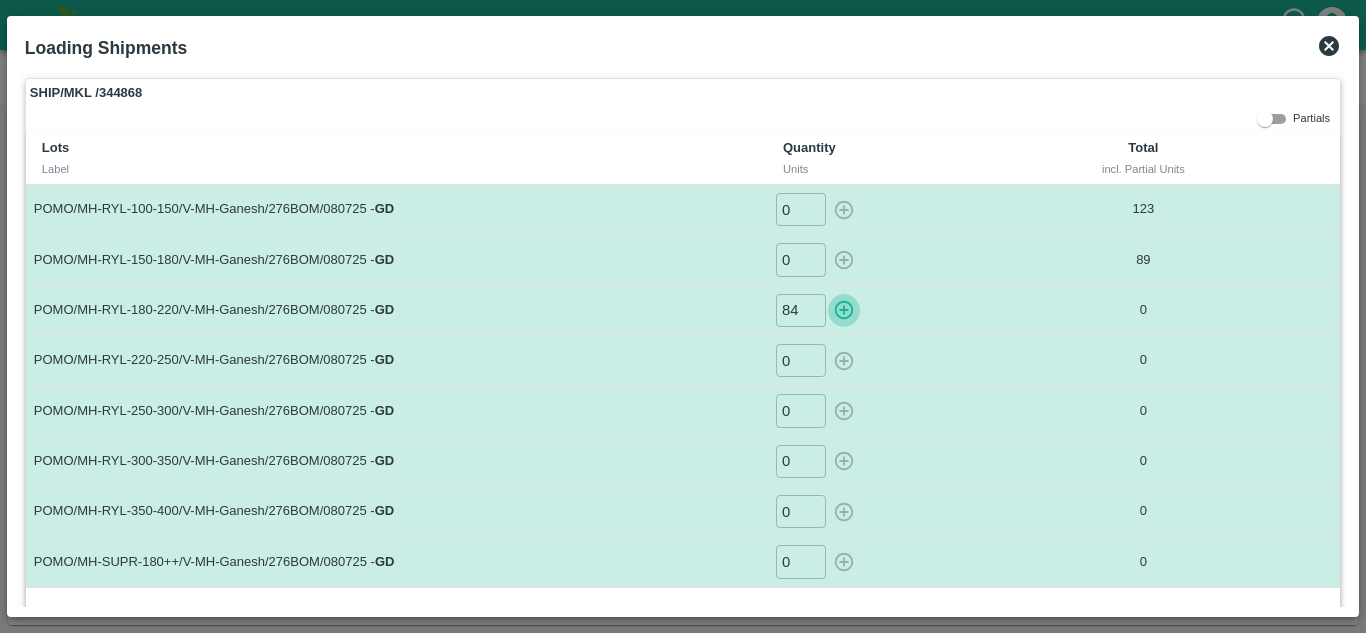 type on "0" 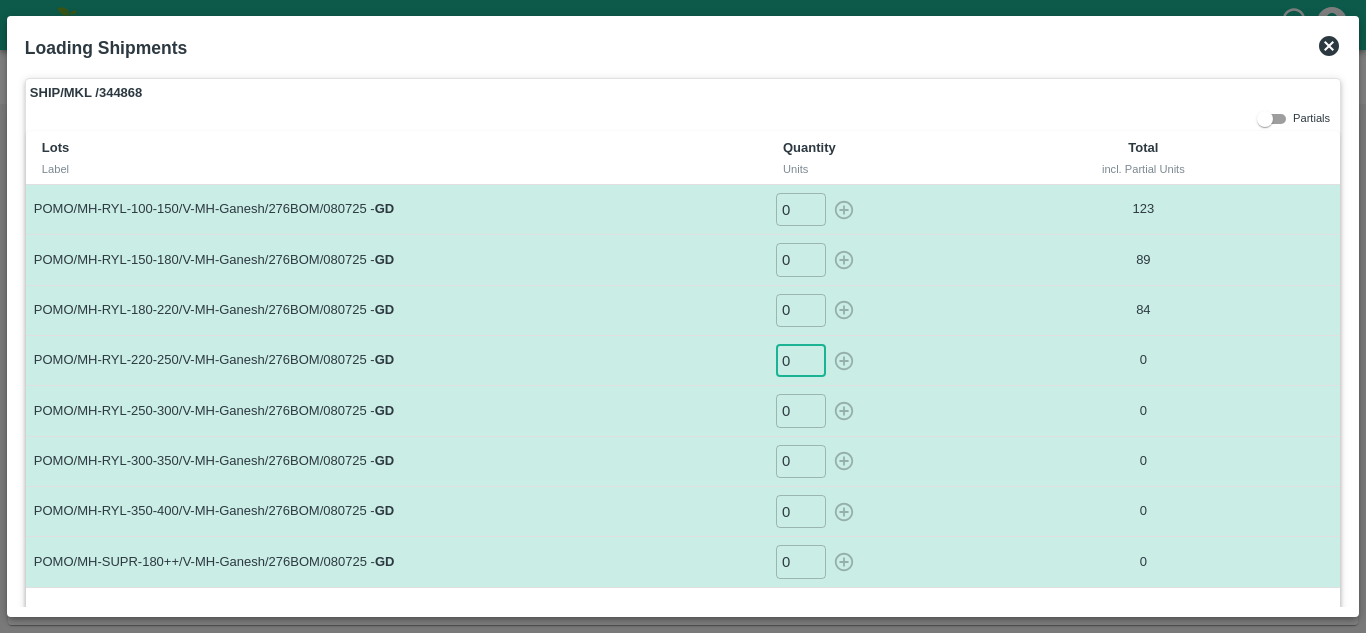 click on "0" at bounding box center (801, 360) 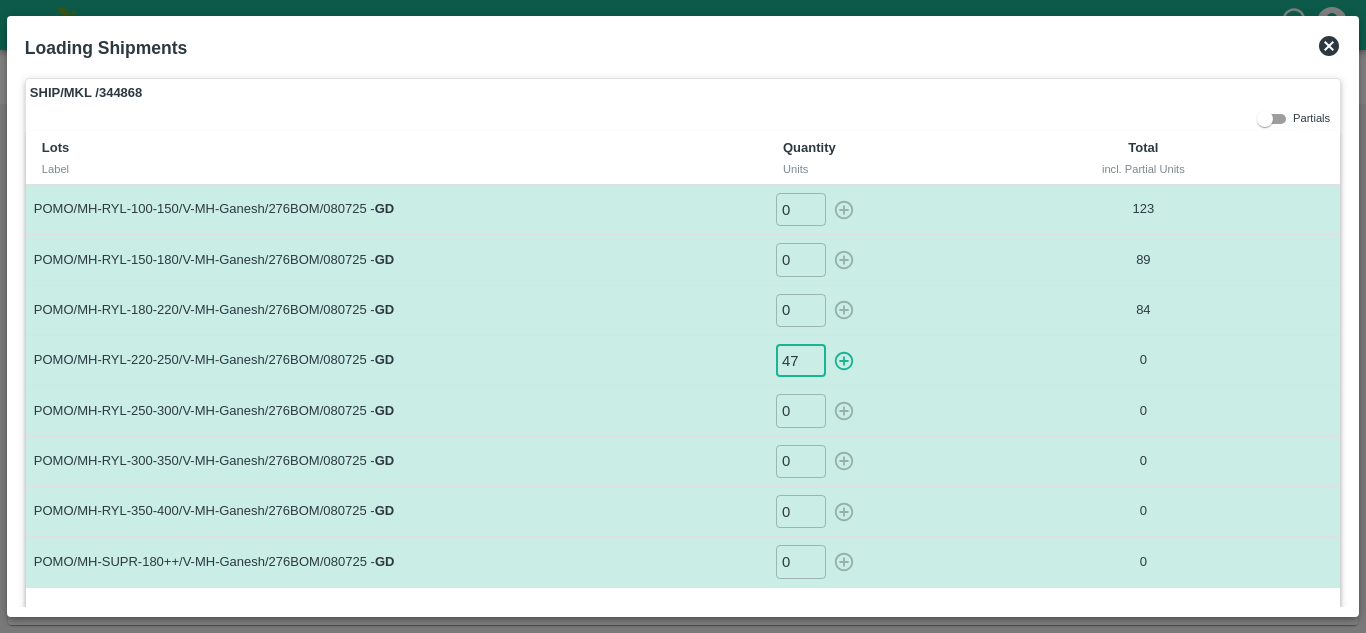 type on "47" 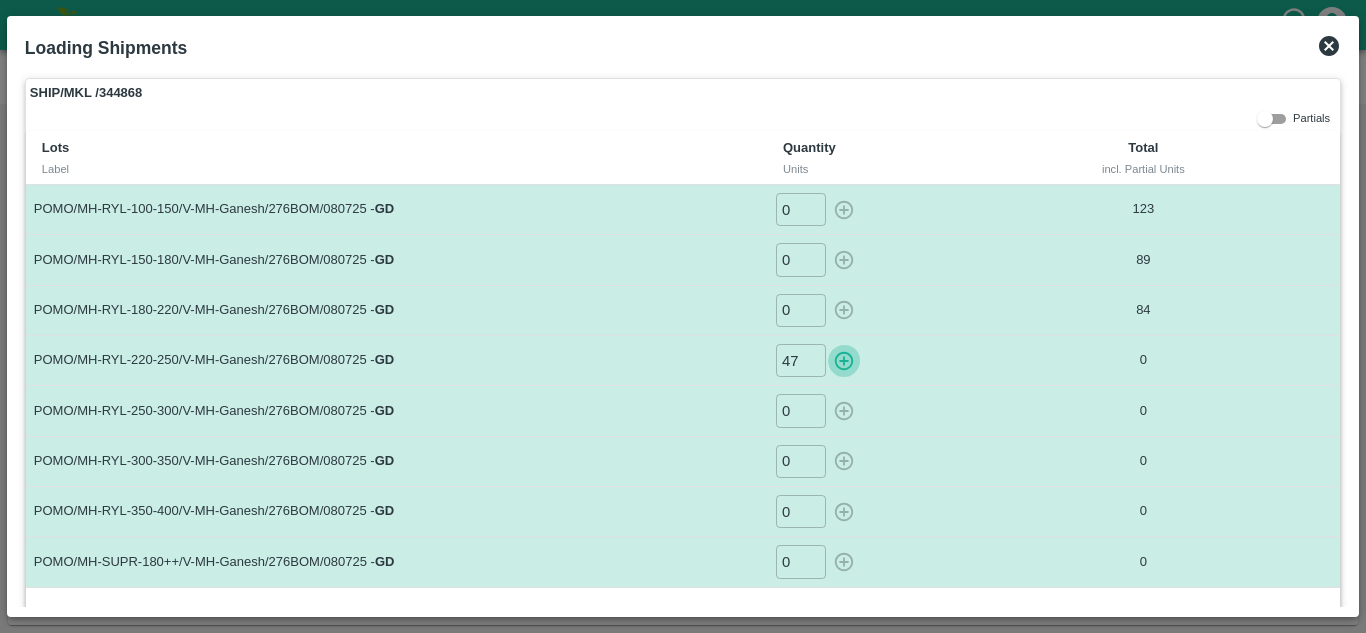 type 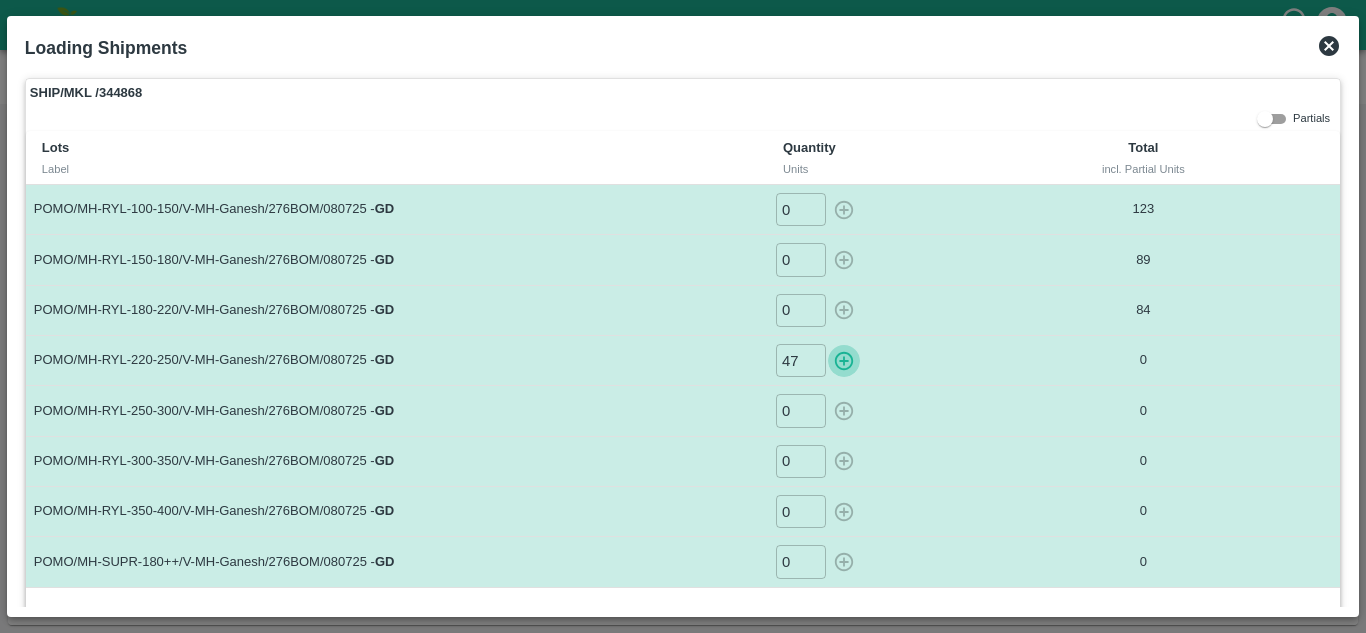 click at bounding box center (844, 360) 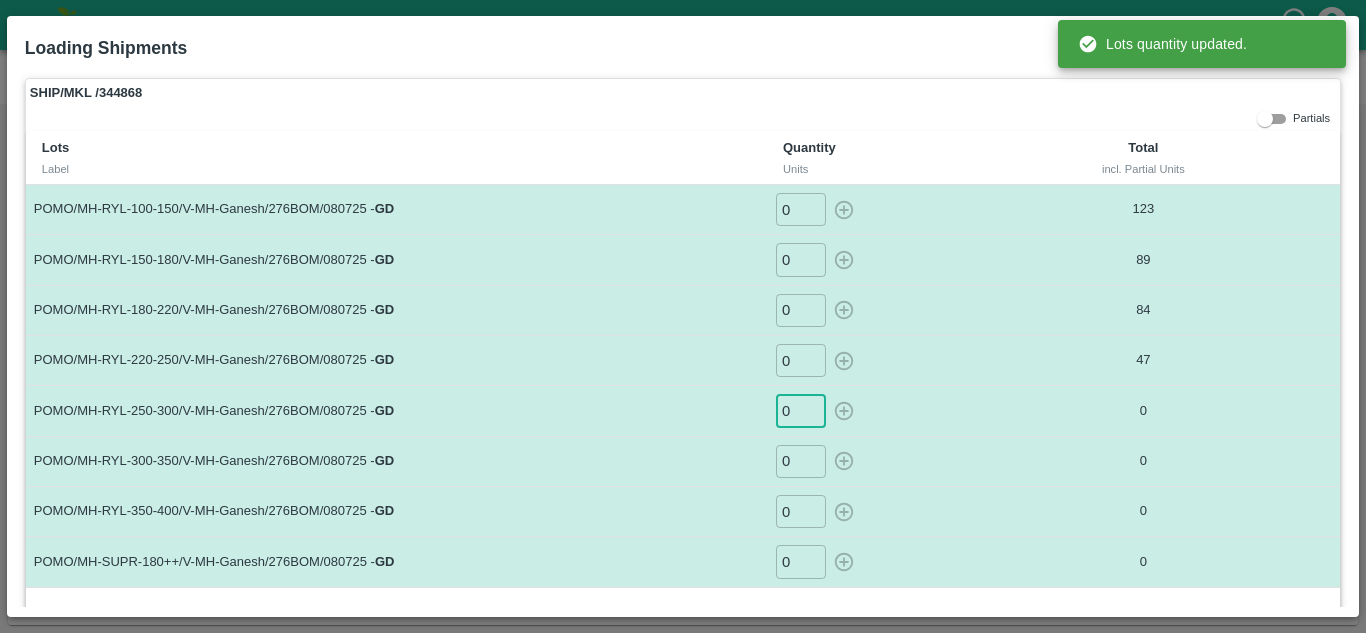 click on "0" at bounding box center [801, 410] 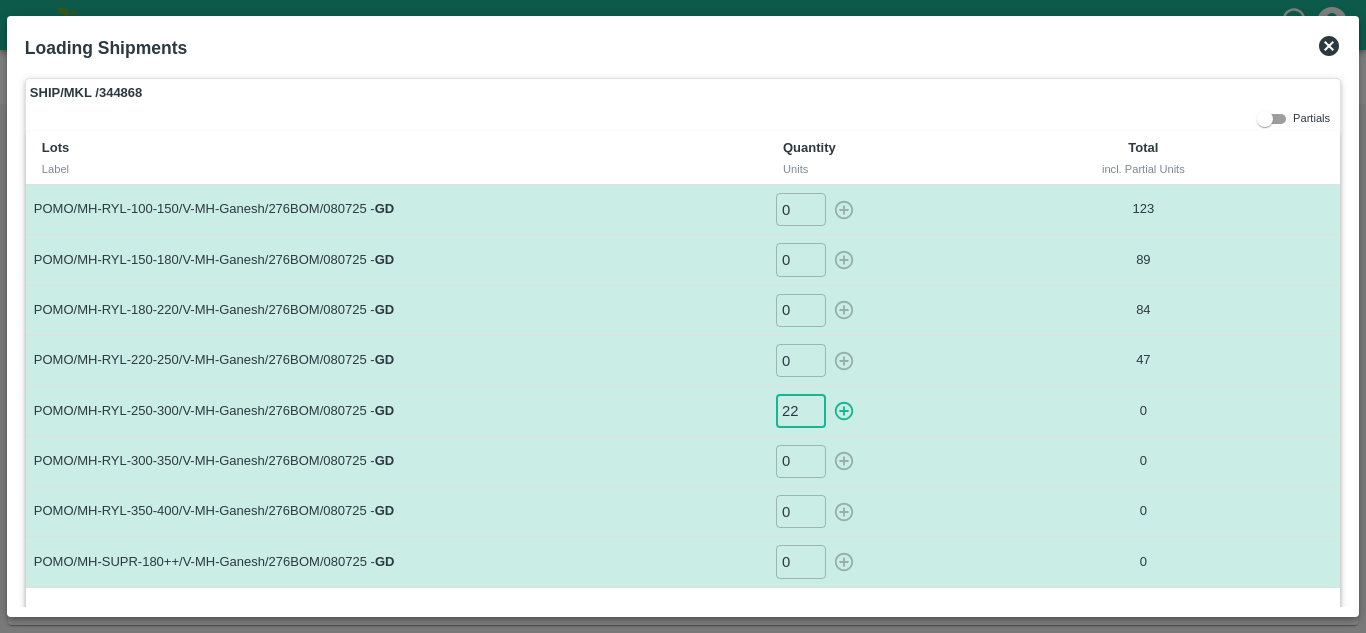 type on "22" 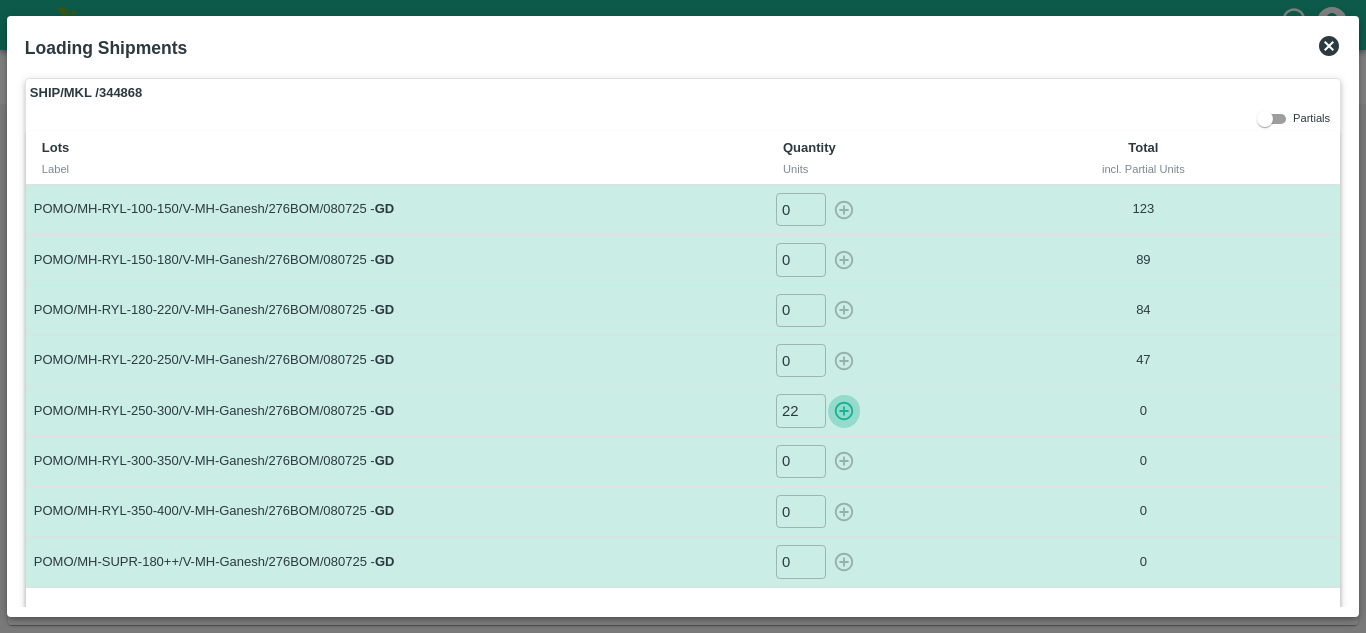 click at bounding box center [844, 410] 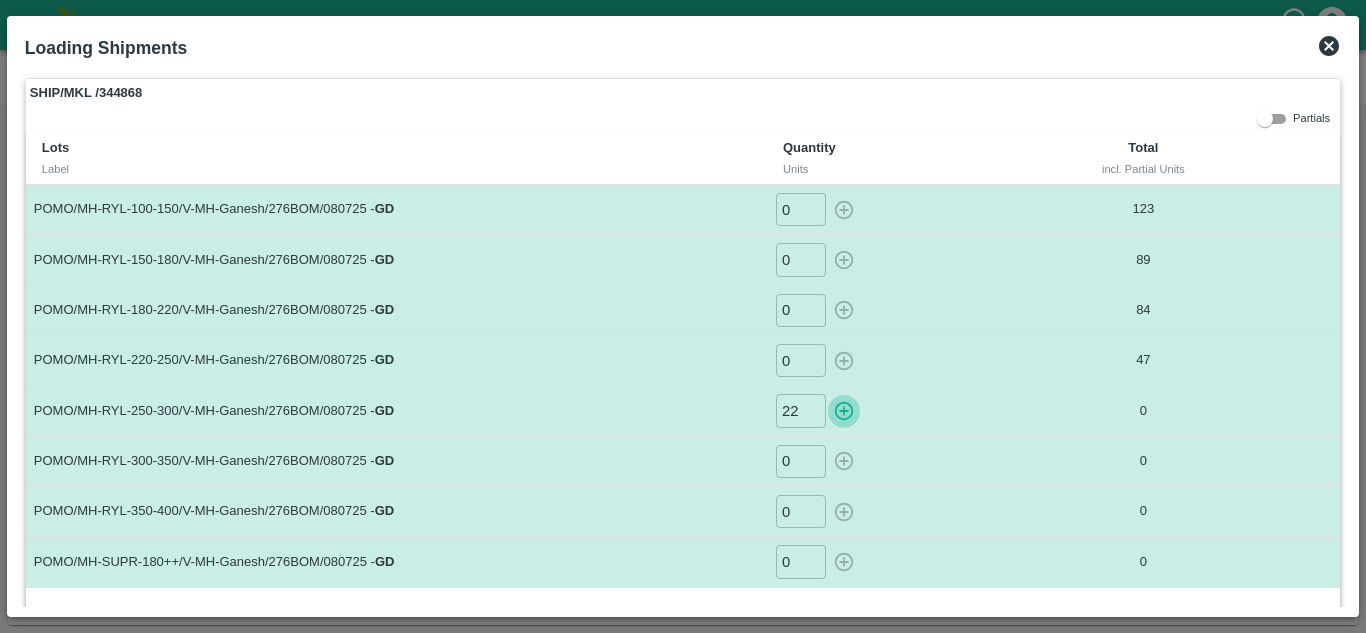 type on "0" 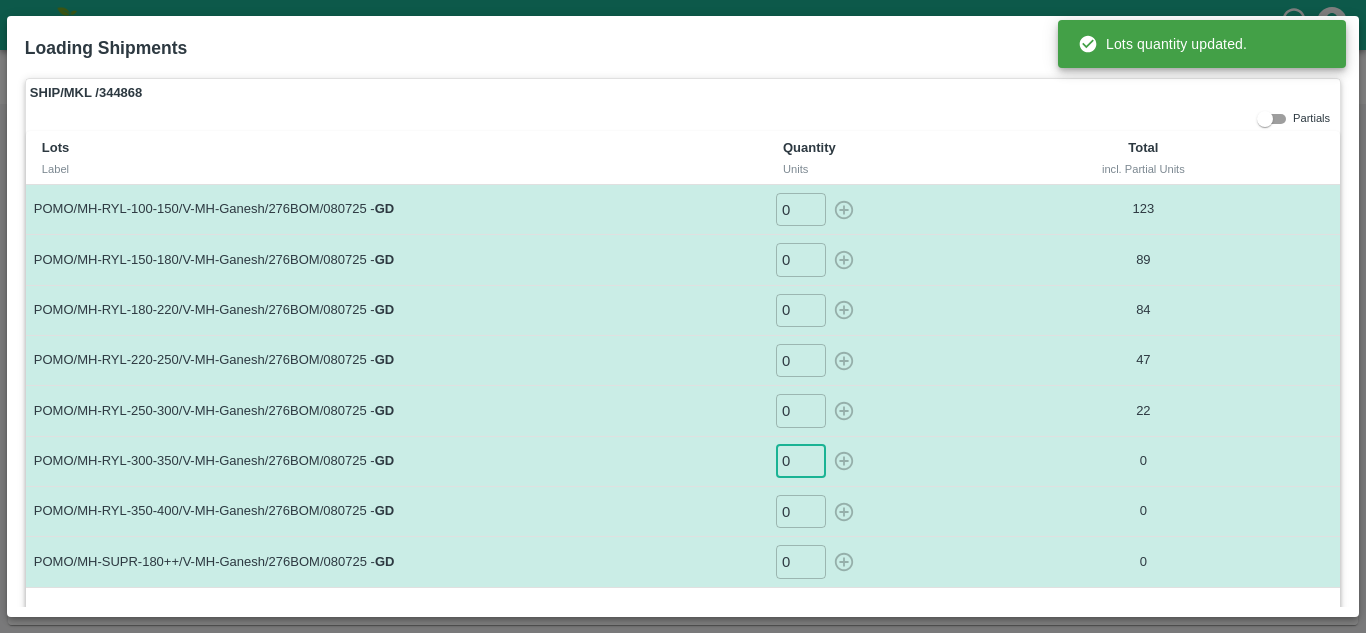 click on "0" at bounding box center (801, 461) 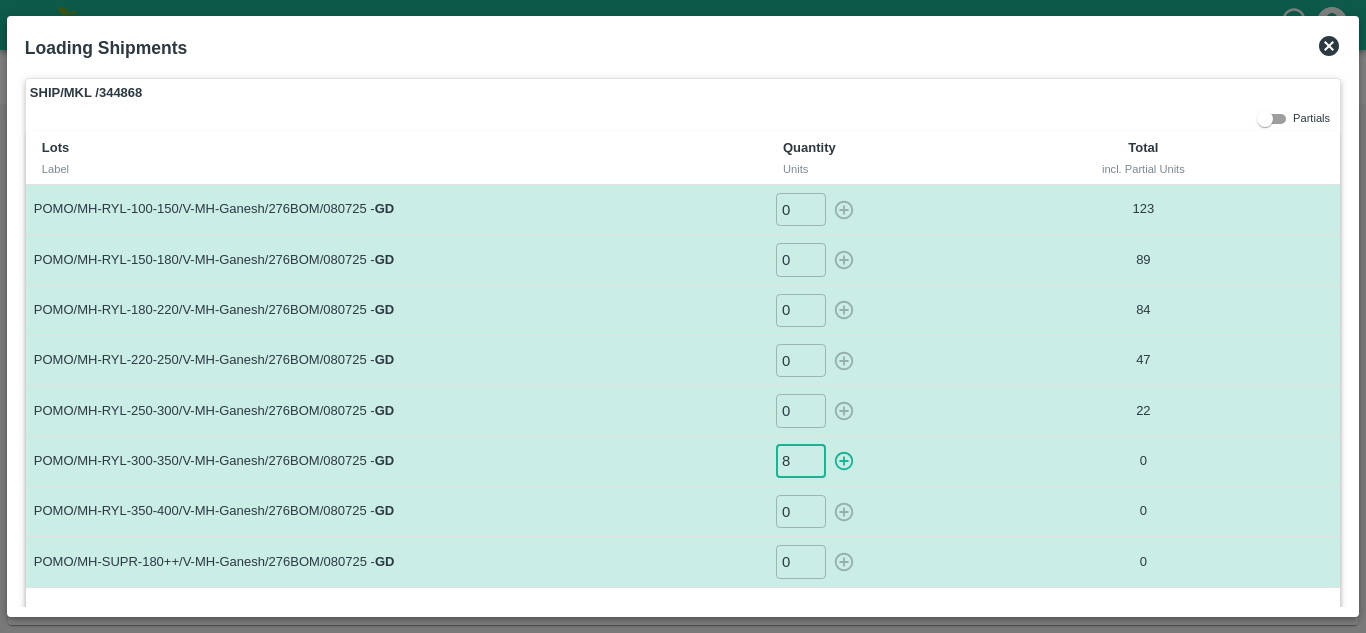 type on "8" 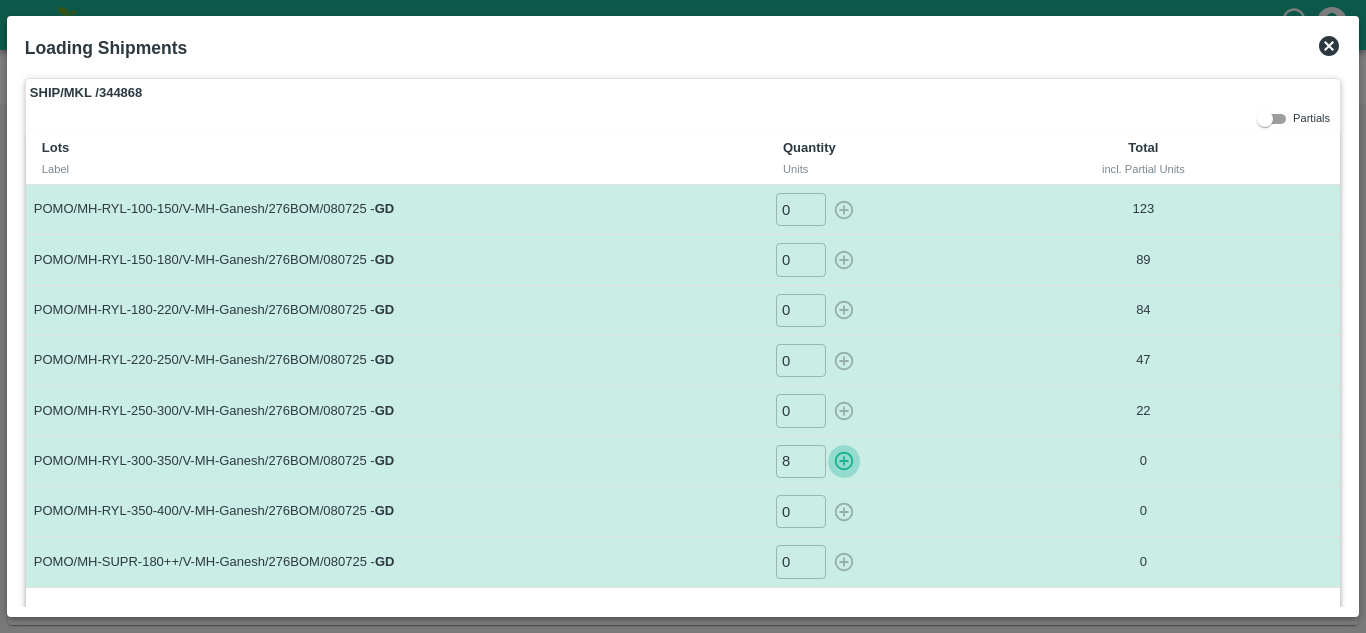 click at bounding box center [844, 461] 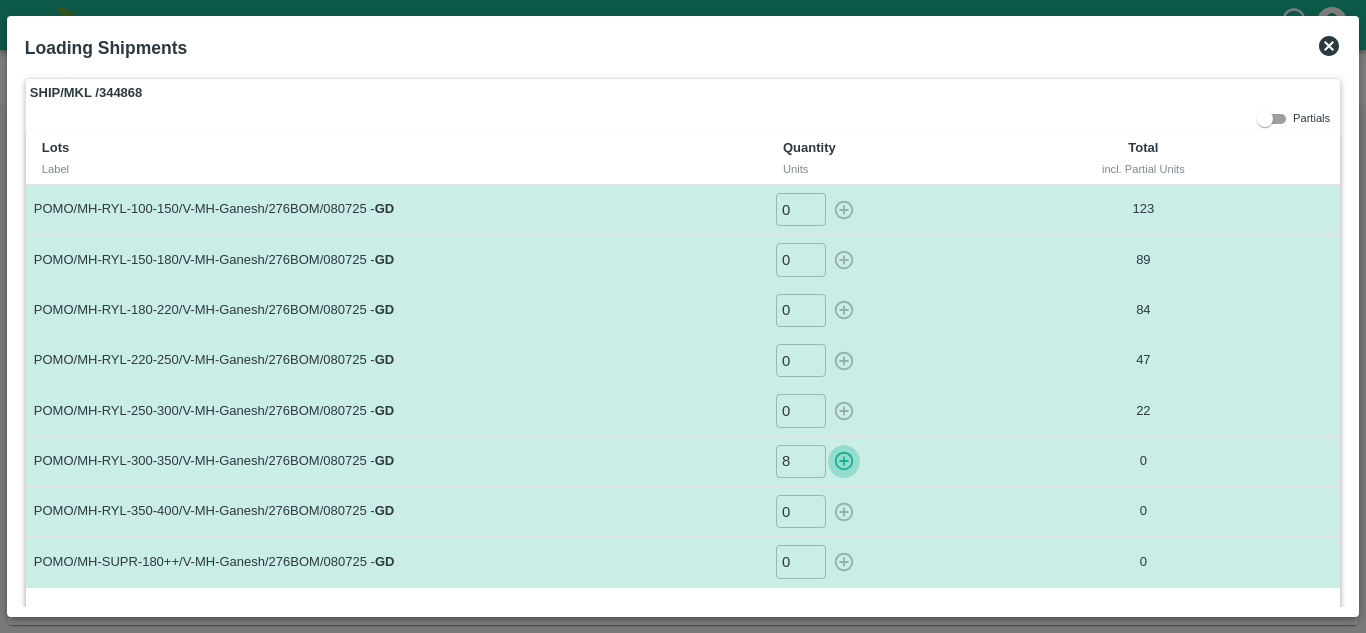 type on "0" 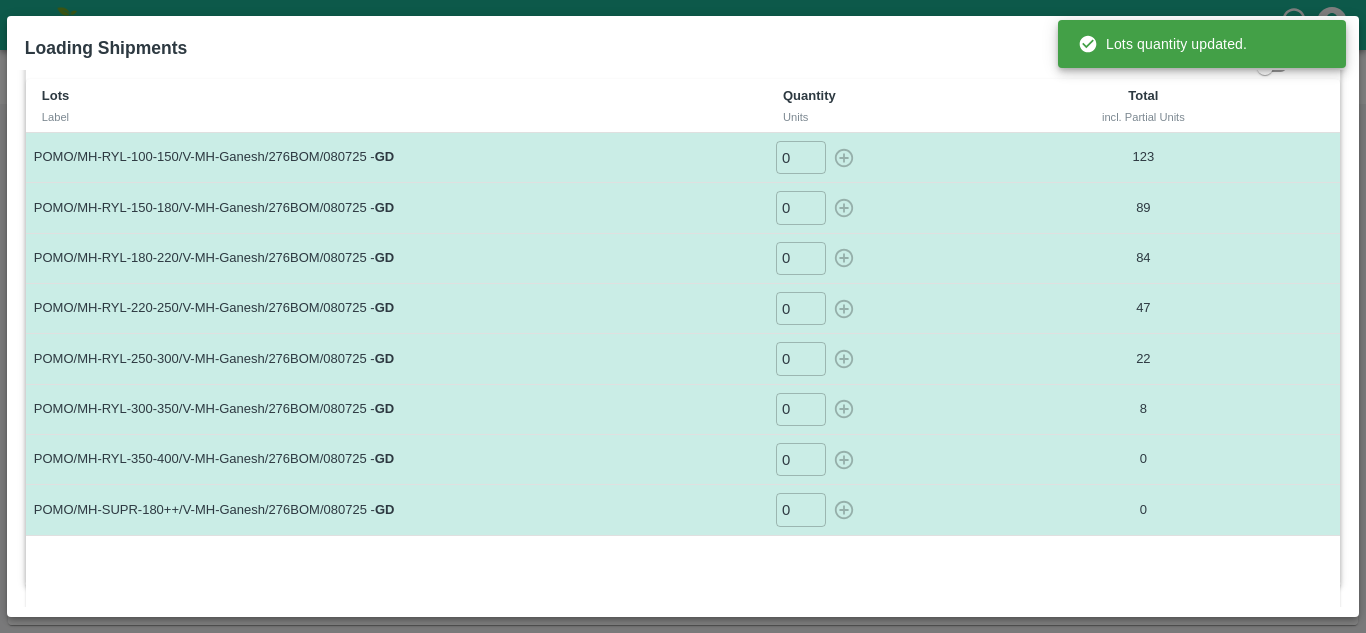 scroll, scrollTop: 82, scrollLeft: 0, axis: vertical 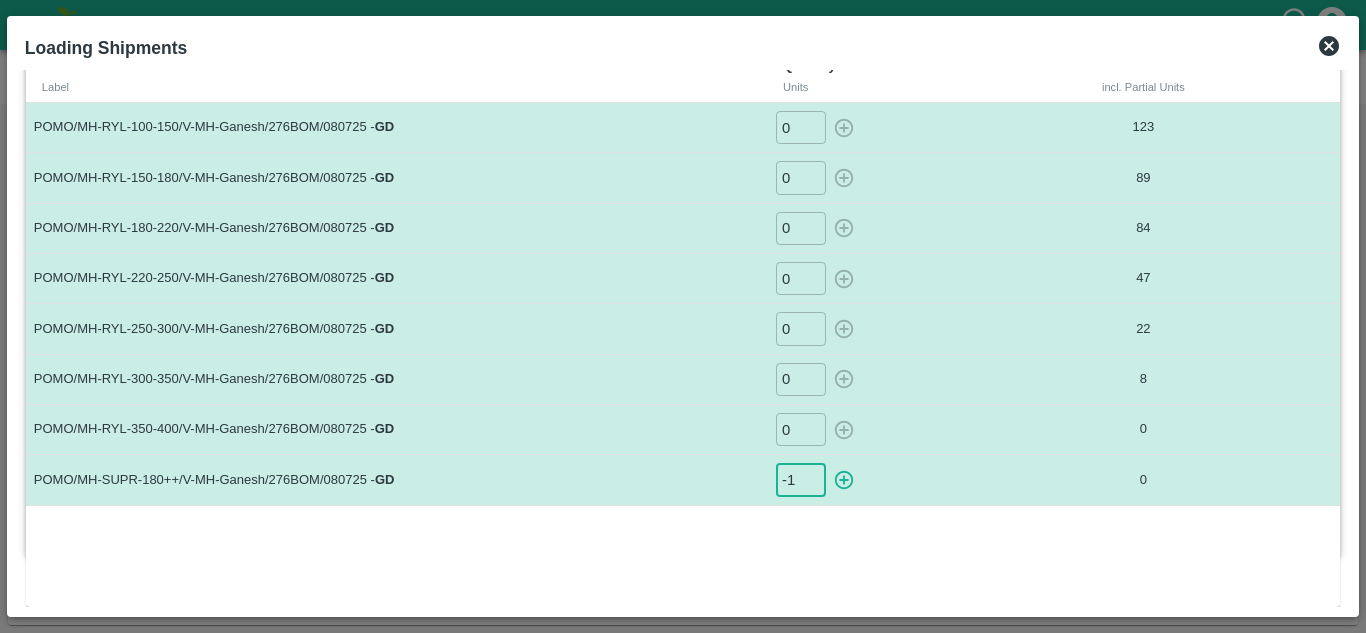 type on "-1" 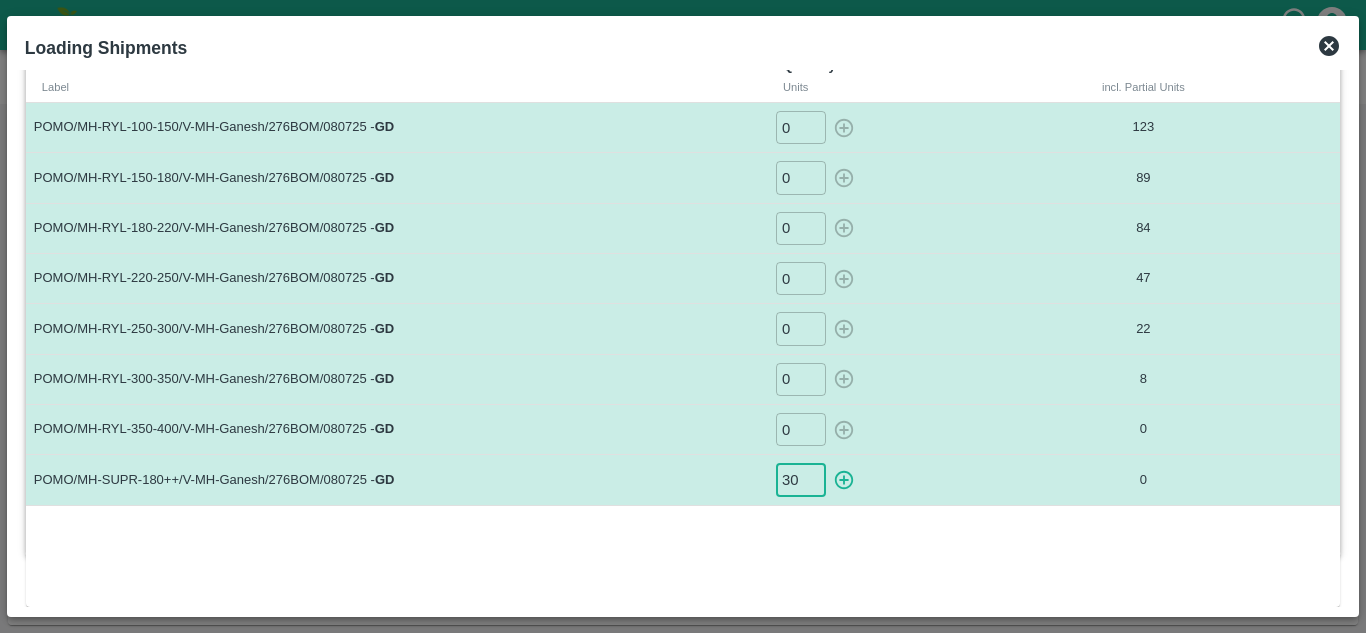 type on "30" 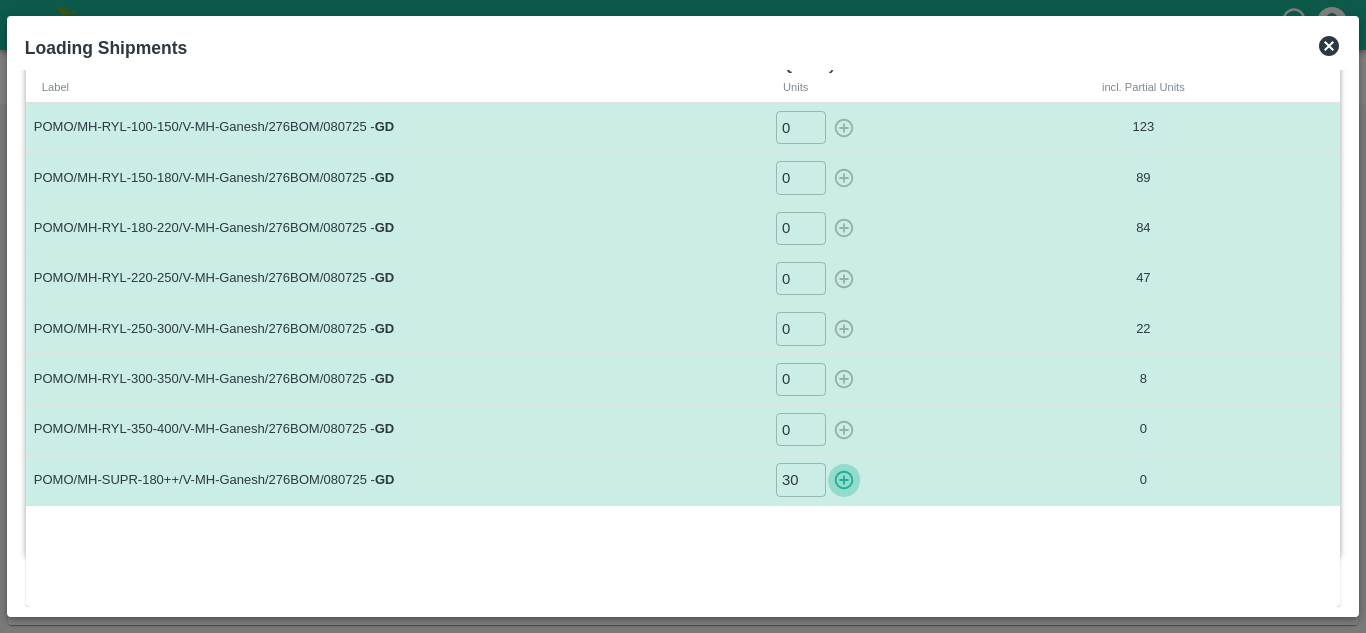 click at bounding box center [844, 479] 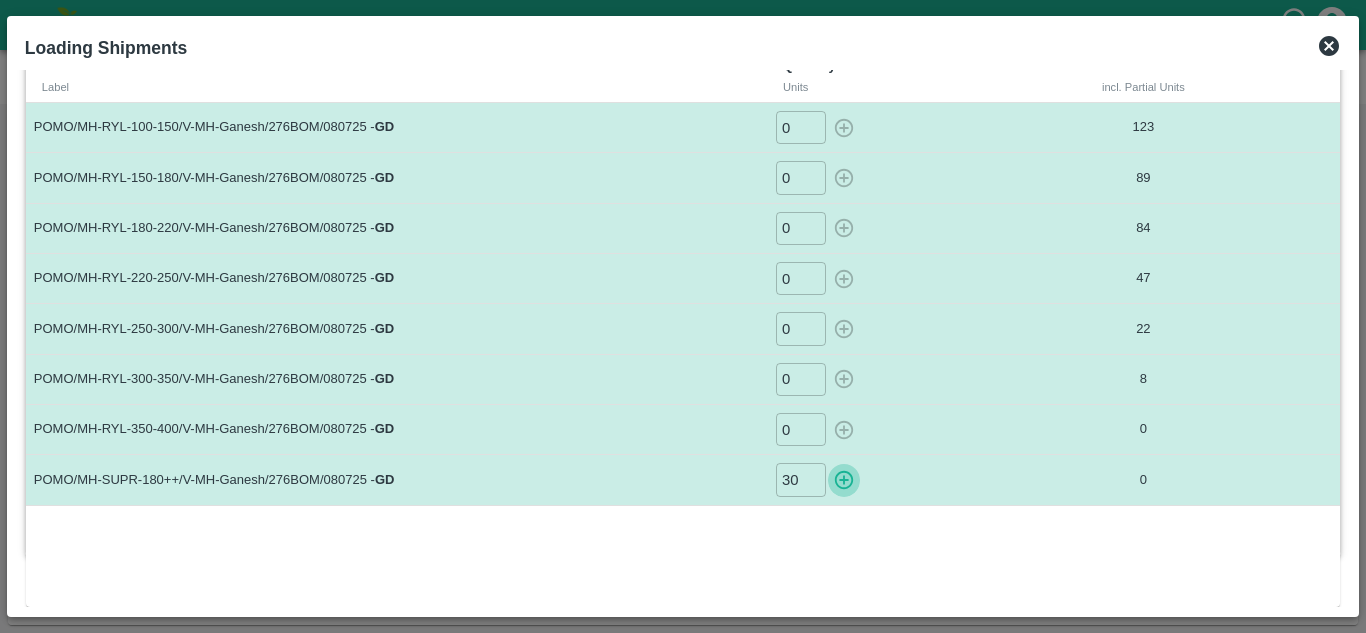 type on "0" 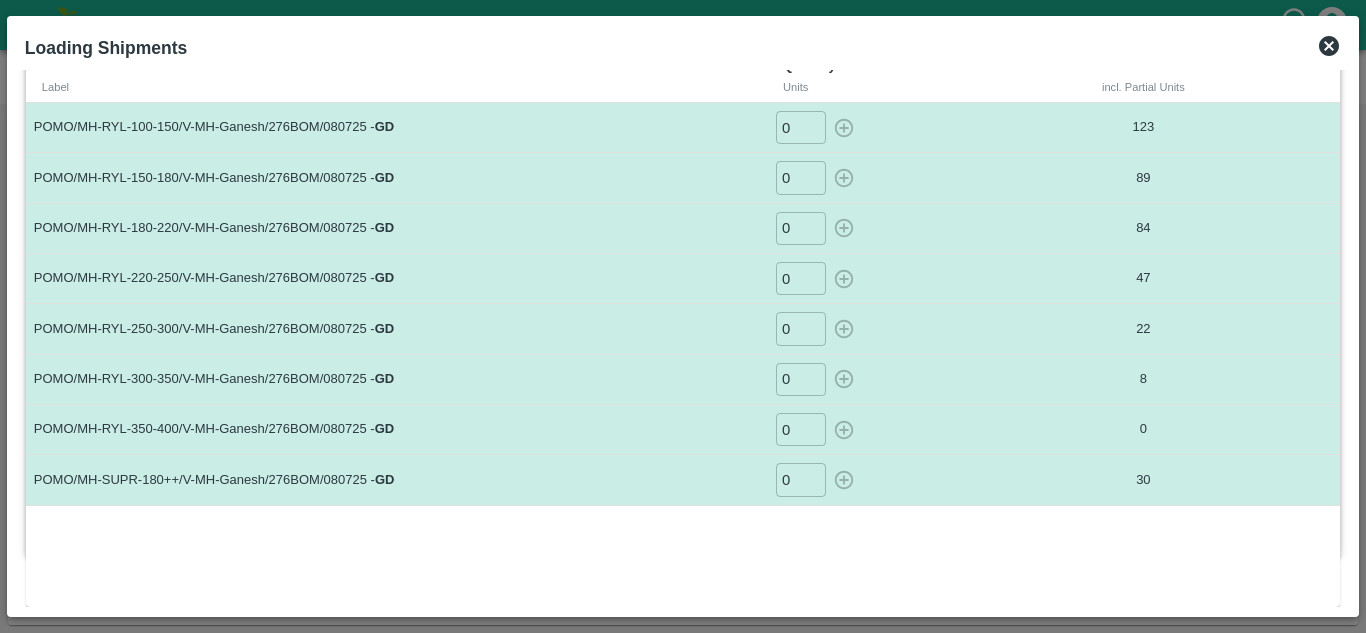 click 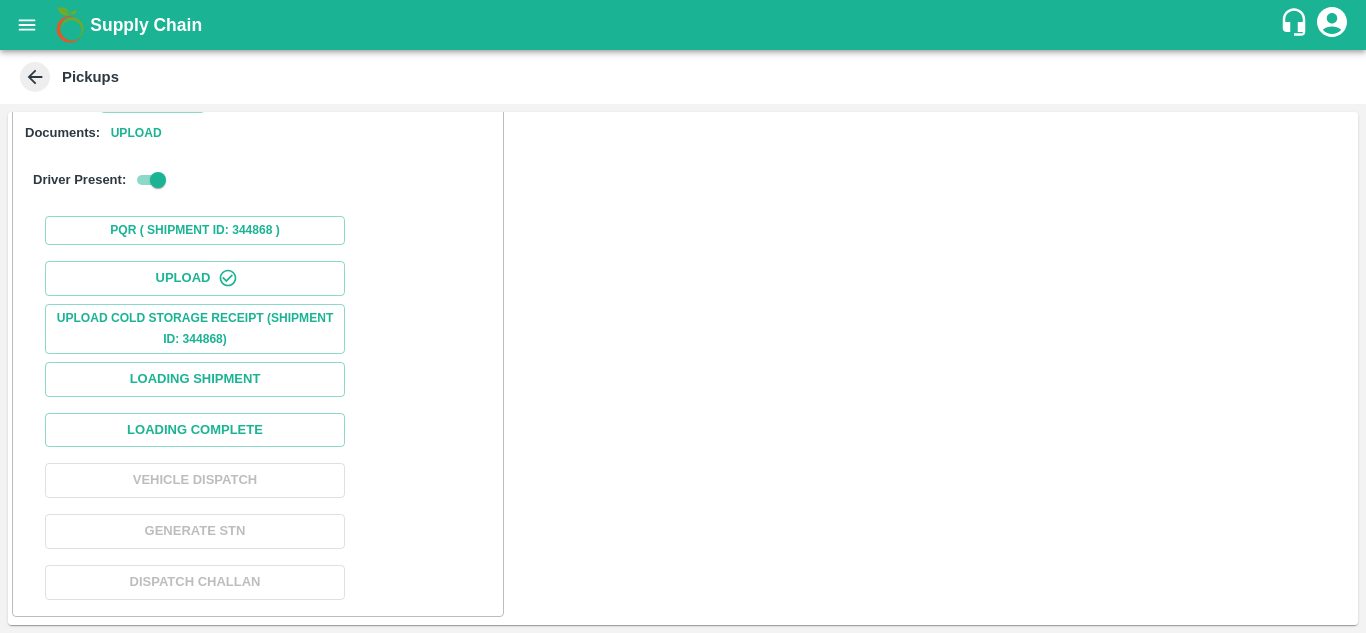 scroll, scrollTop: 1104, scrollLeft: 0, axis: vertical 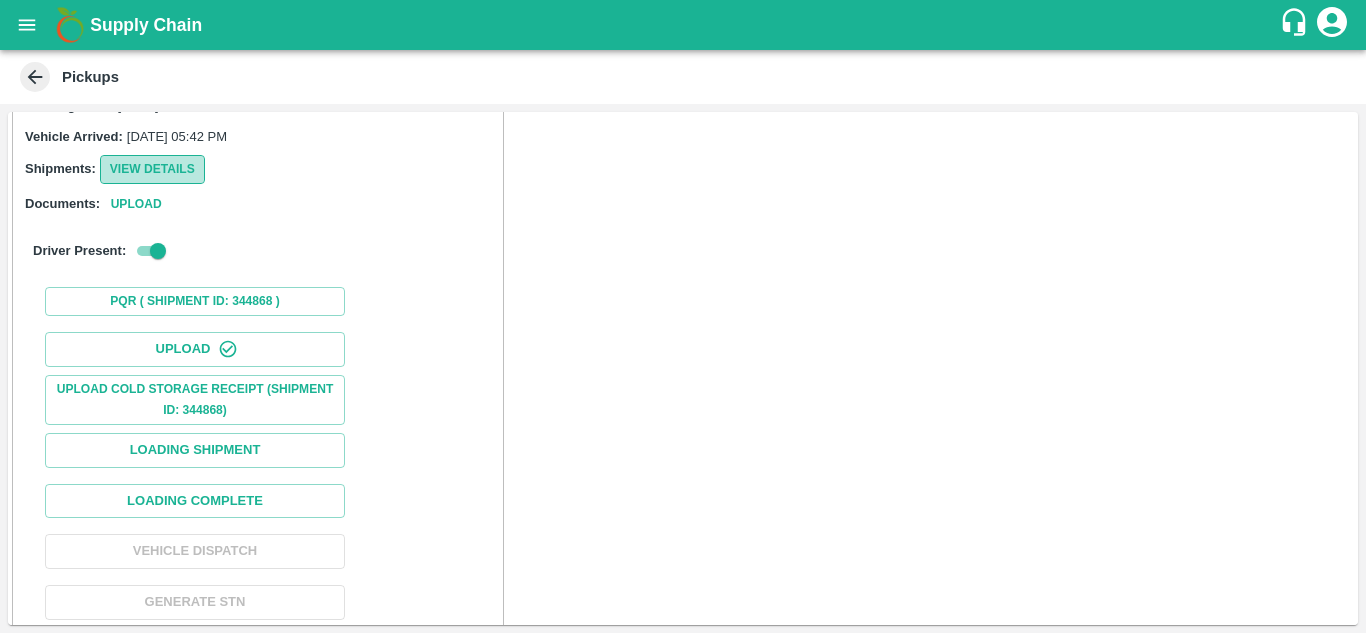click on "View Details" at bounding box center (152, 169) 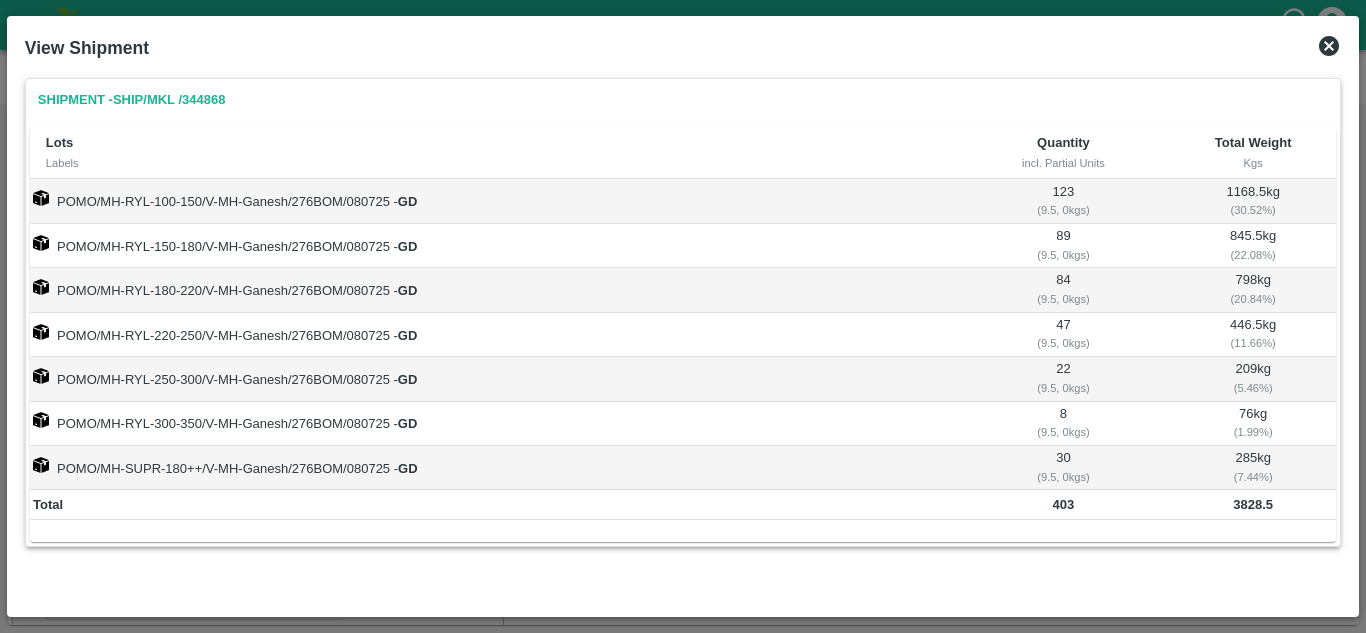 click 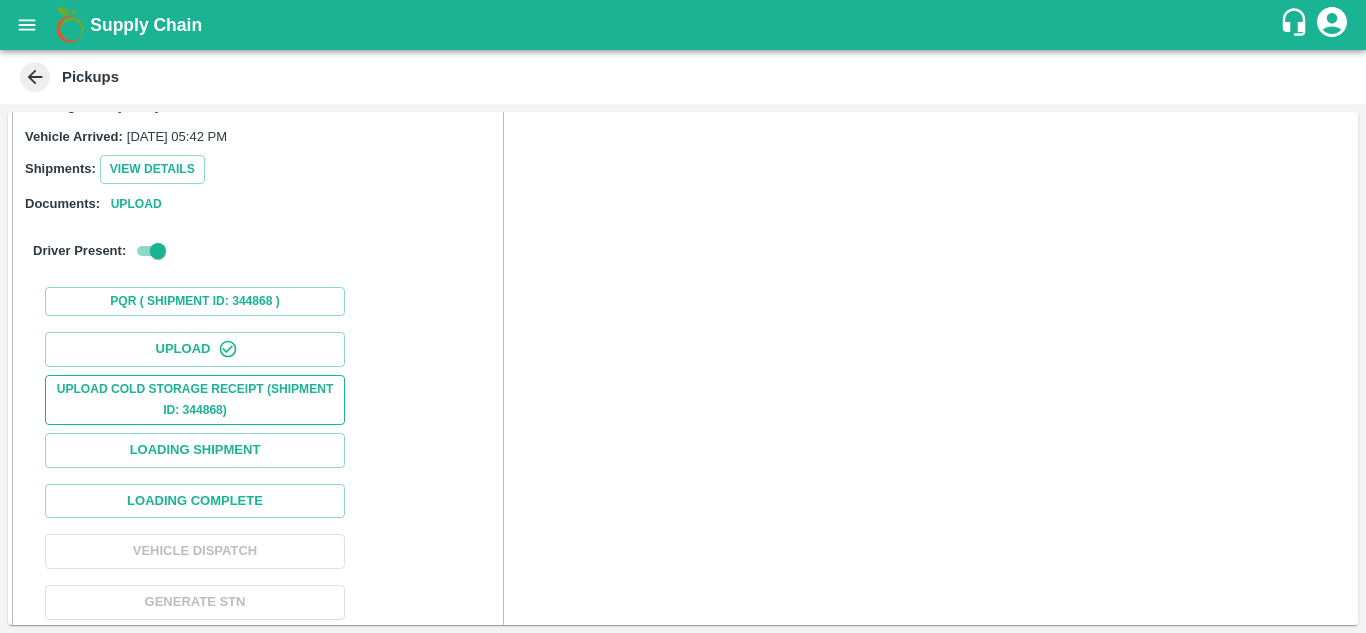 scroll, scrollTop: 1206, scrollLeft: 0, axis: vertical 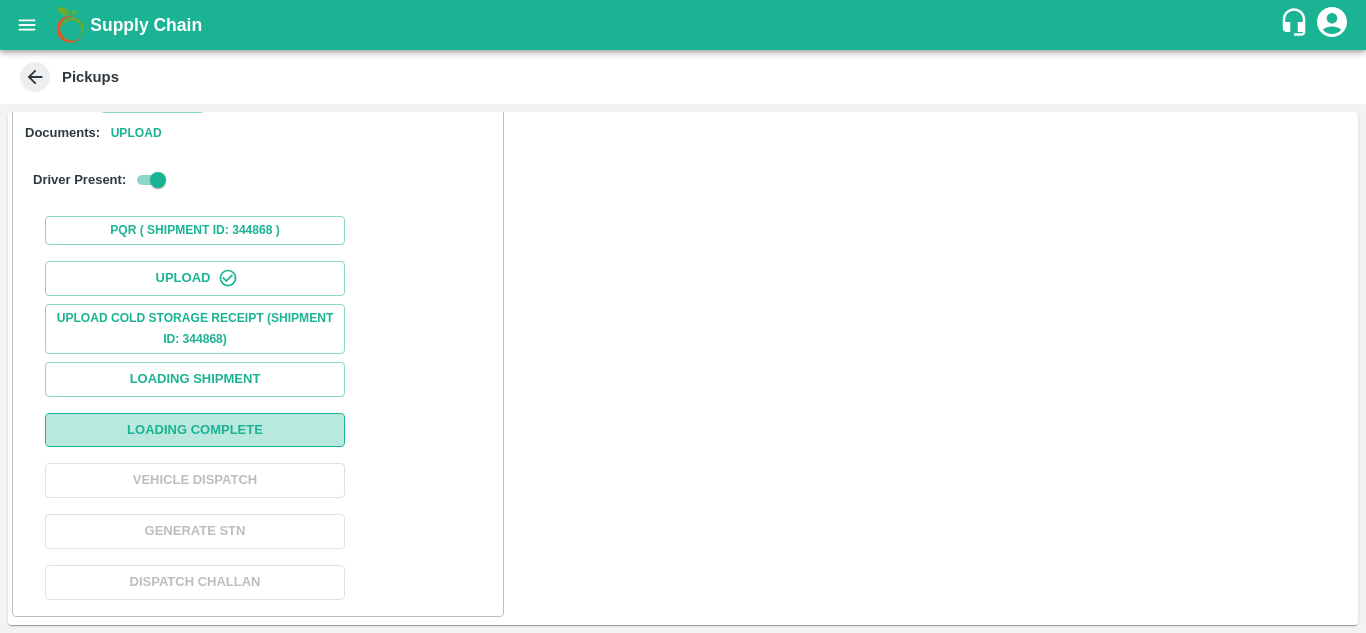 click on "Loading Complete" at bounding box center (195, 430) 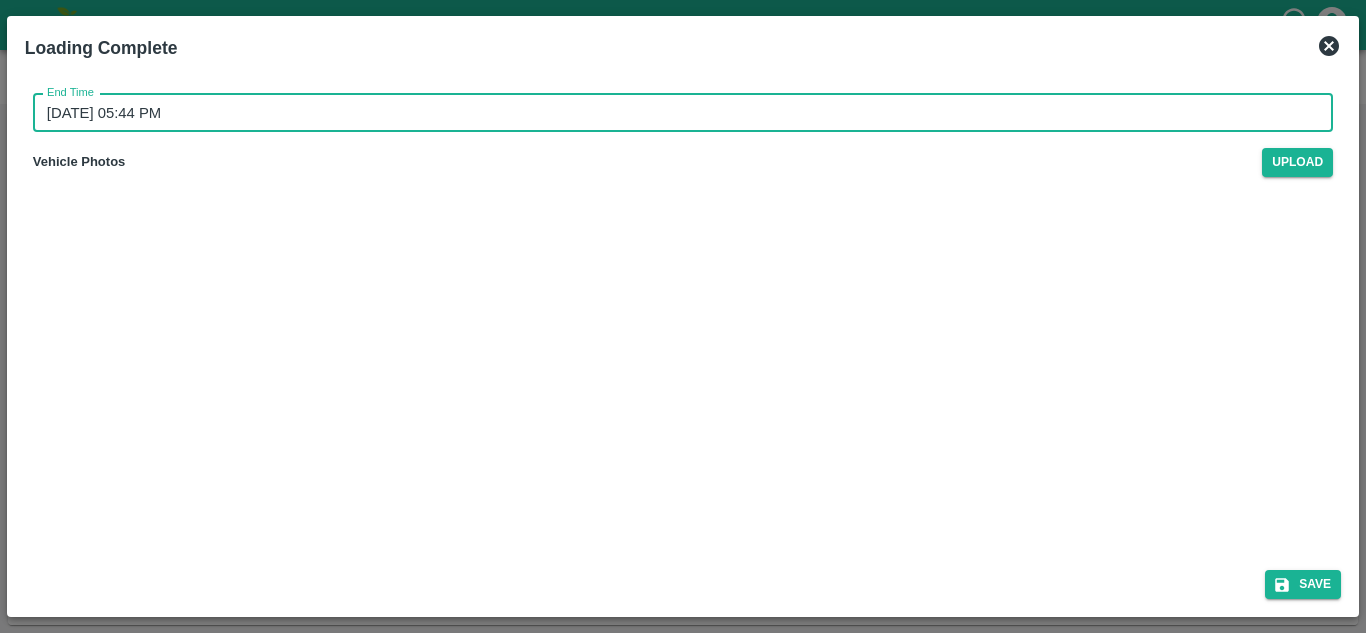 click on "10/07/2025 05:44 PM" at bounding box center (676, 113) 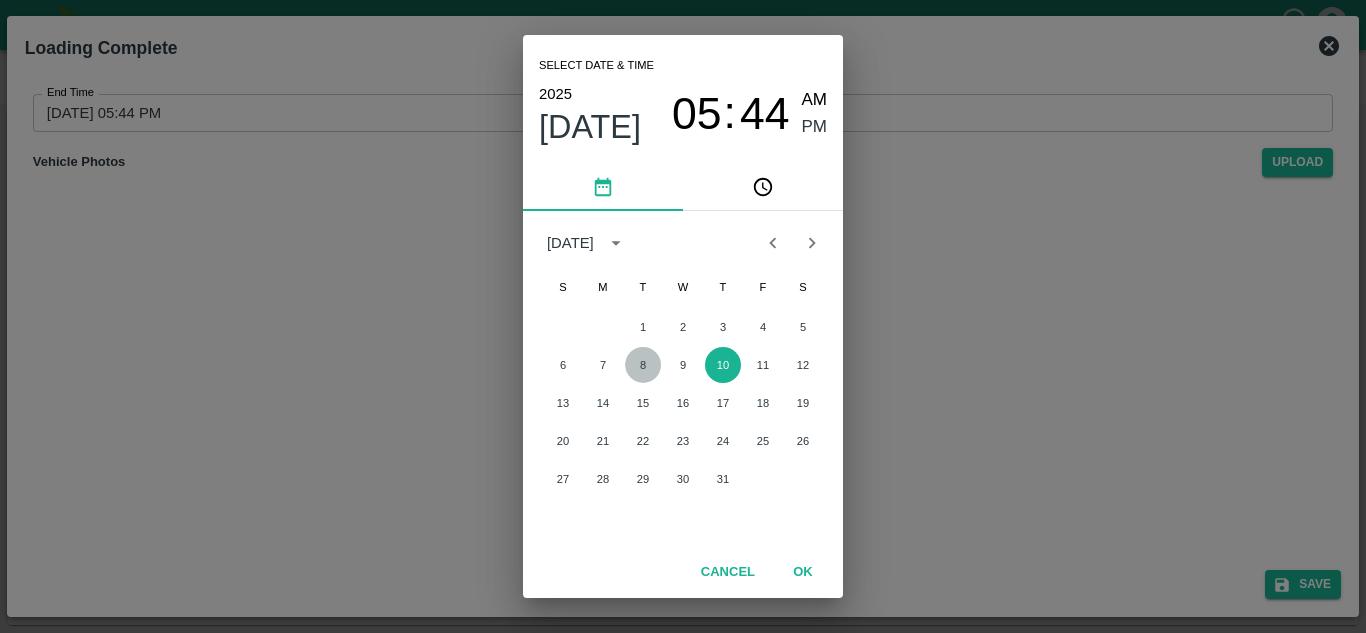 click on "8" at bounding box center (643, 365) 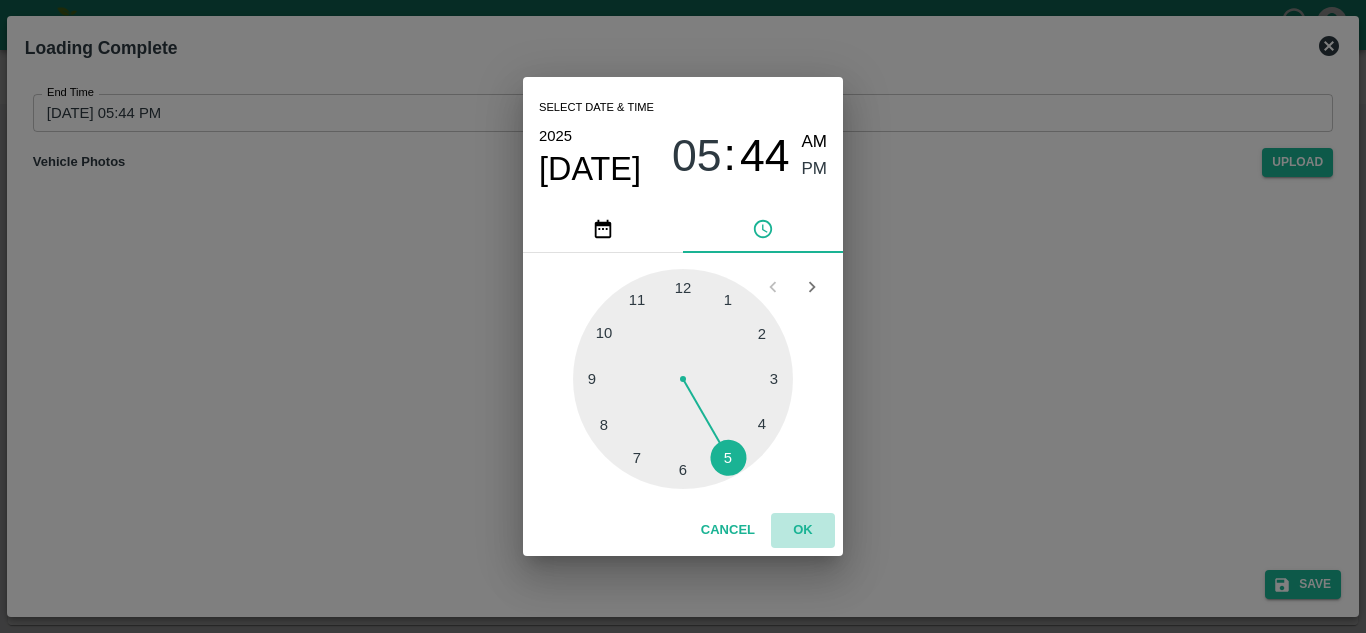 click on "OK" at bounding box center (803, 530) 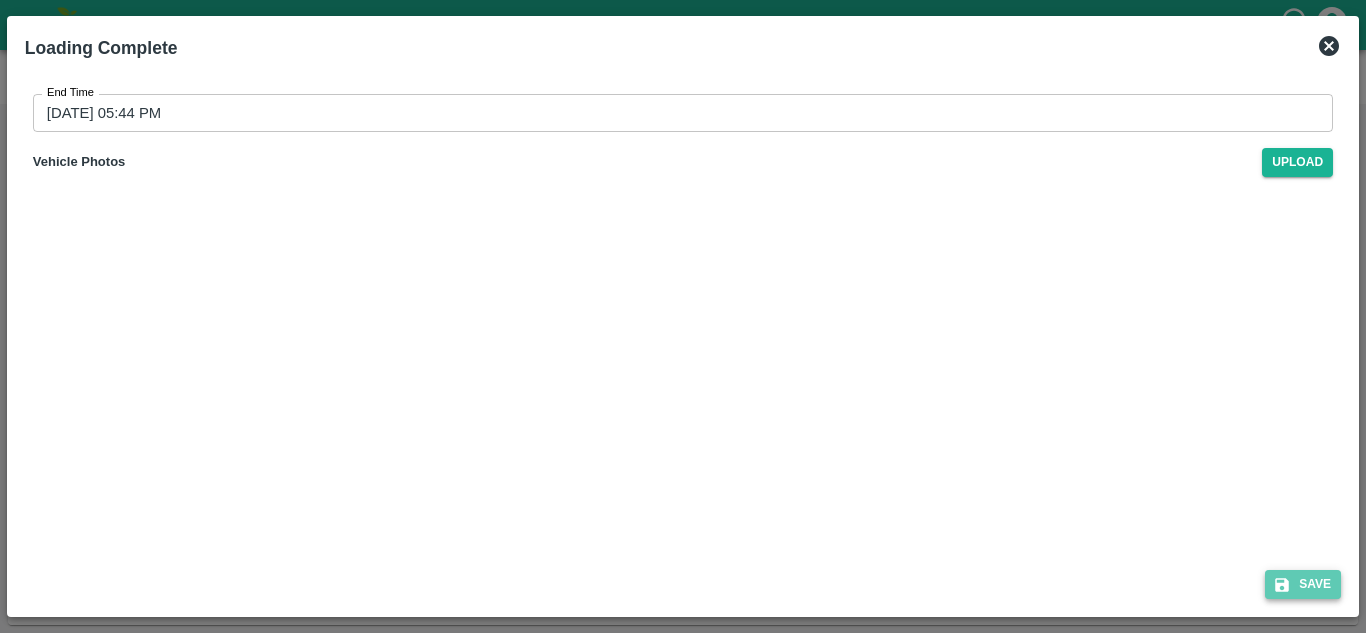 click on "Save" at bounding box center [1303, 584] 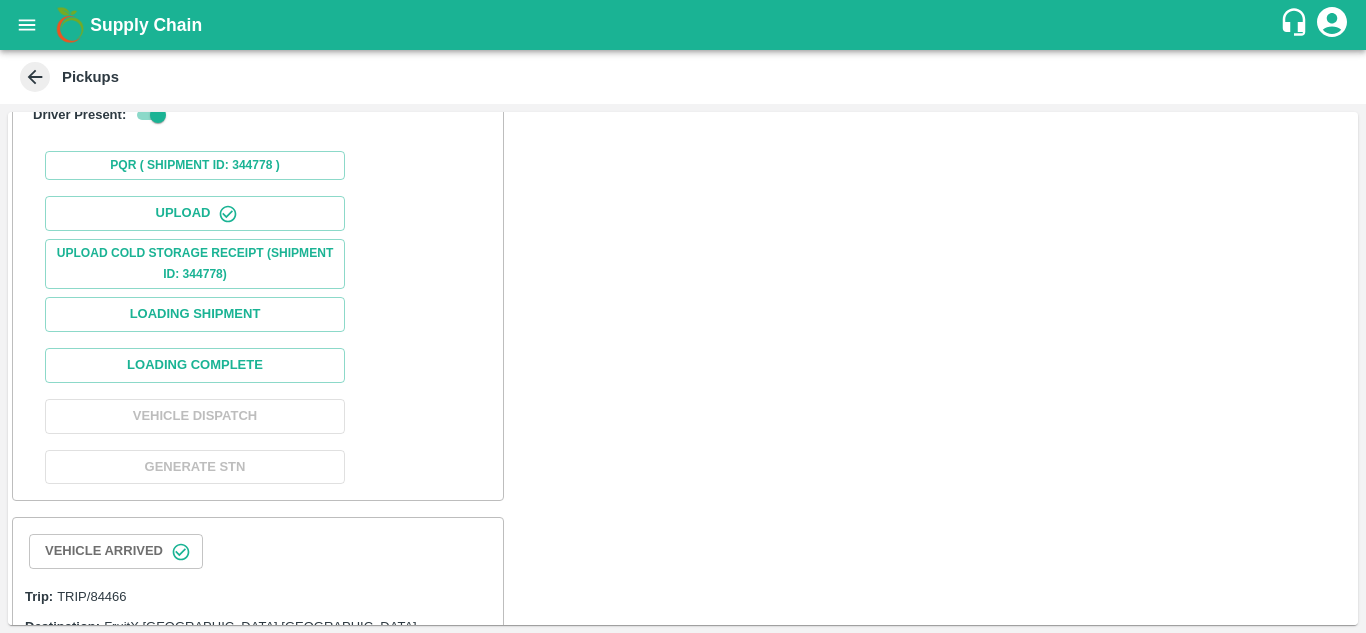 scroll, scrollTop: 420, scrollLeft: 0, axis: vertical 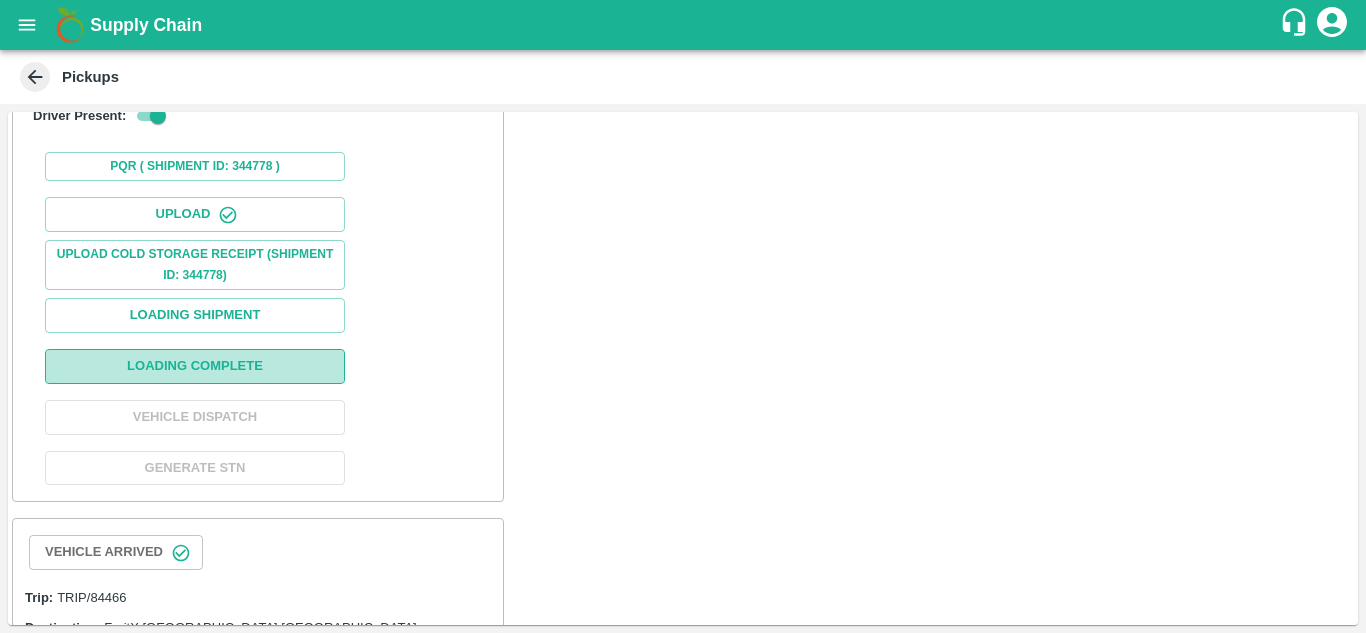 click on "Loading Complete" at bounding box center (195, 366) 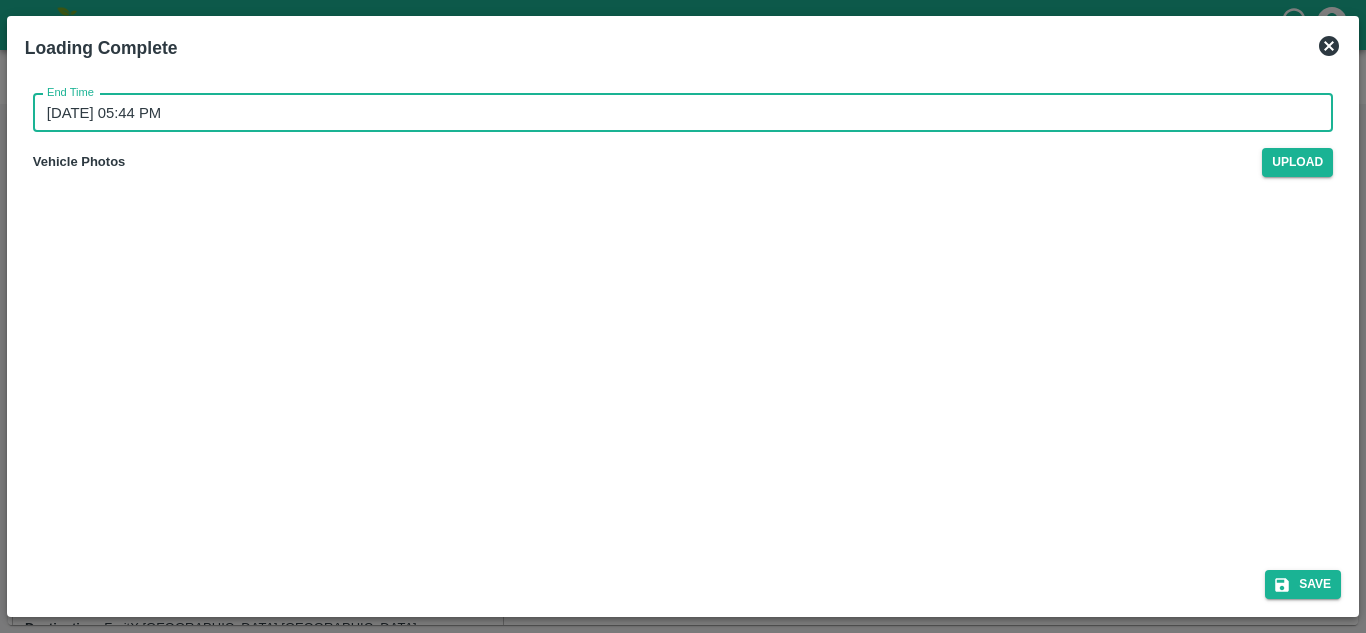 click on "10/07/2025 05:44 PM" at bounding box center [676, 113] 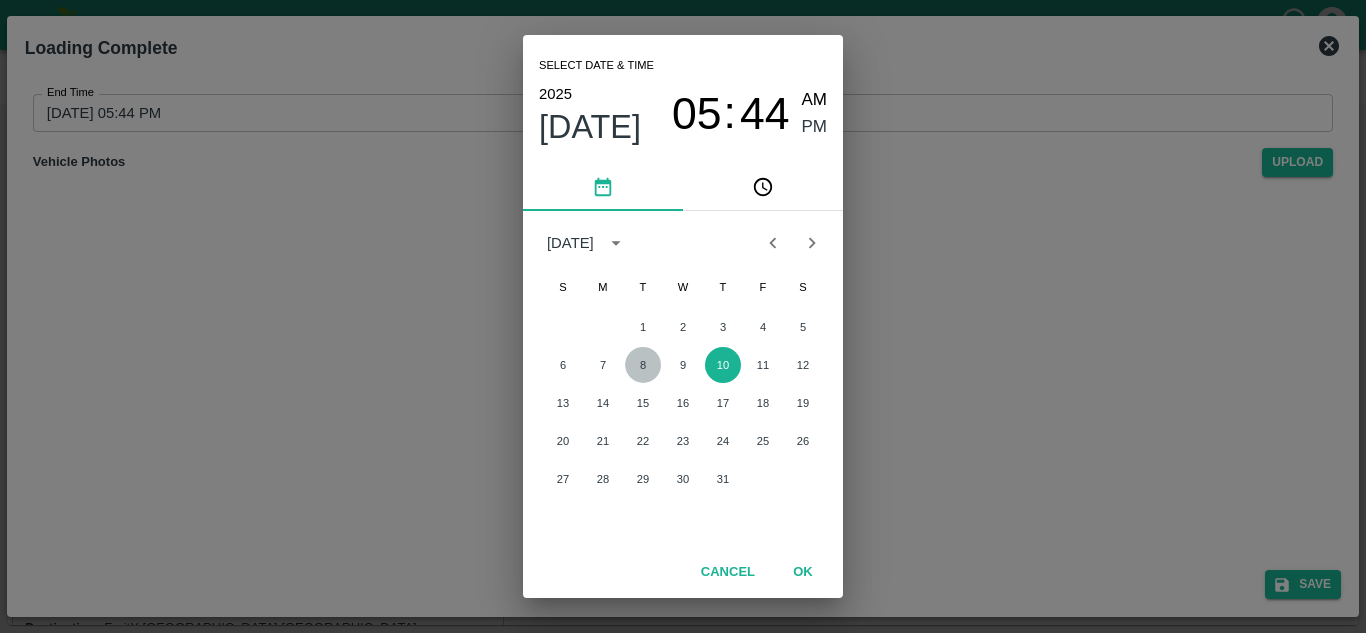 click on "8" at bounding box center [643, 365] 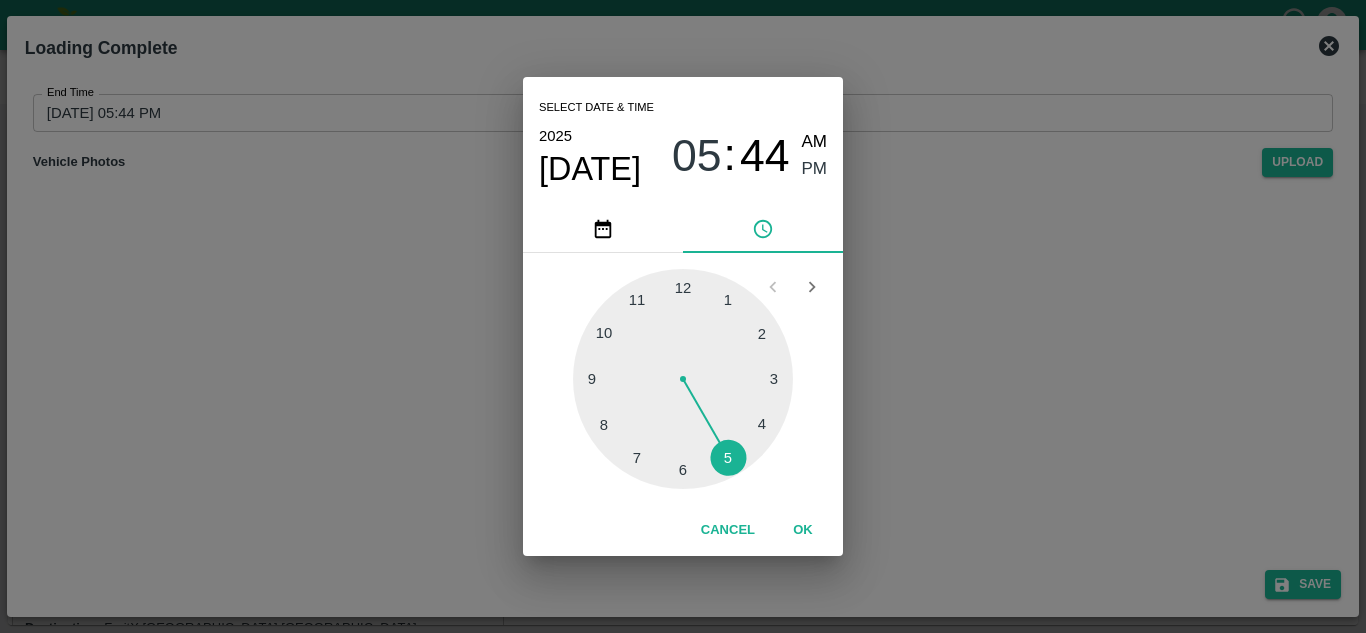click on "OK" at bounding box center [803, 530] 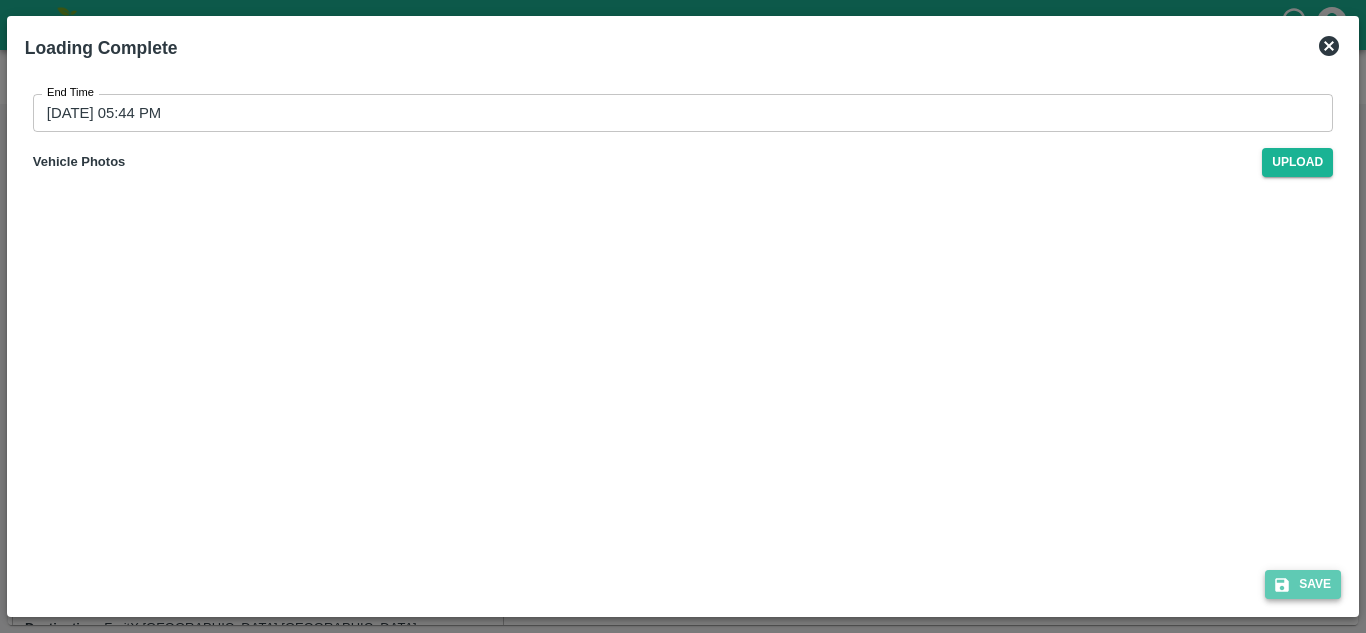 click on "Save" at bounding box center [1303, 584] 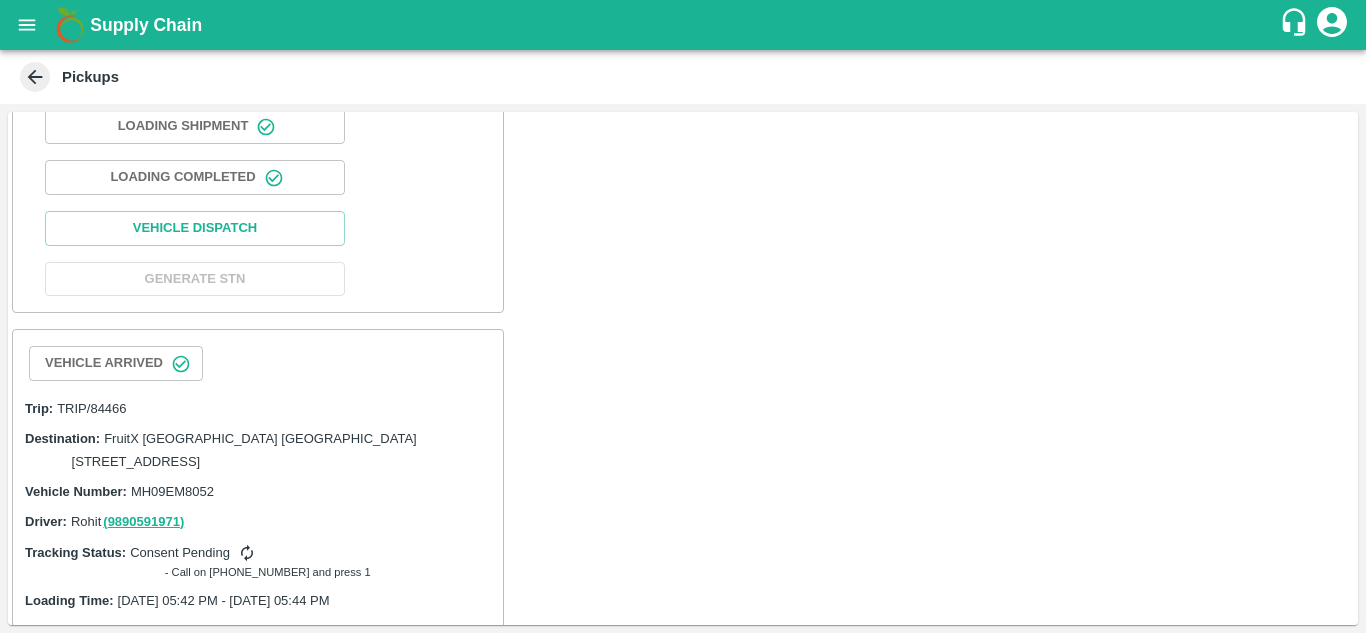 scroll, scrollTop: 610, scrollLeft: 0, axis: vertical 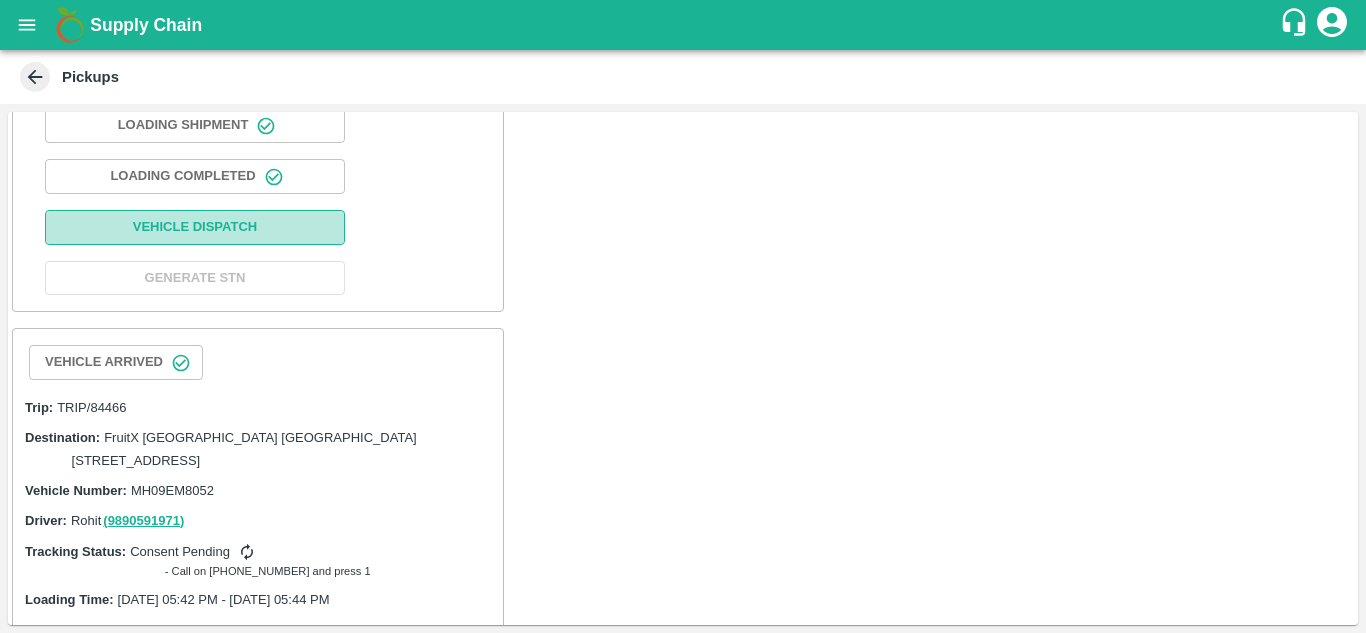 click on "Vehicle Dispatch" at bounding box center [195, 227] 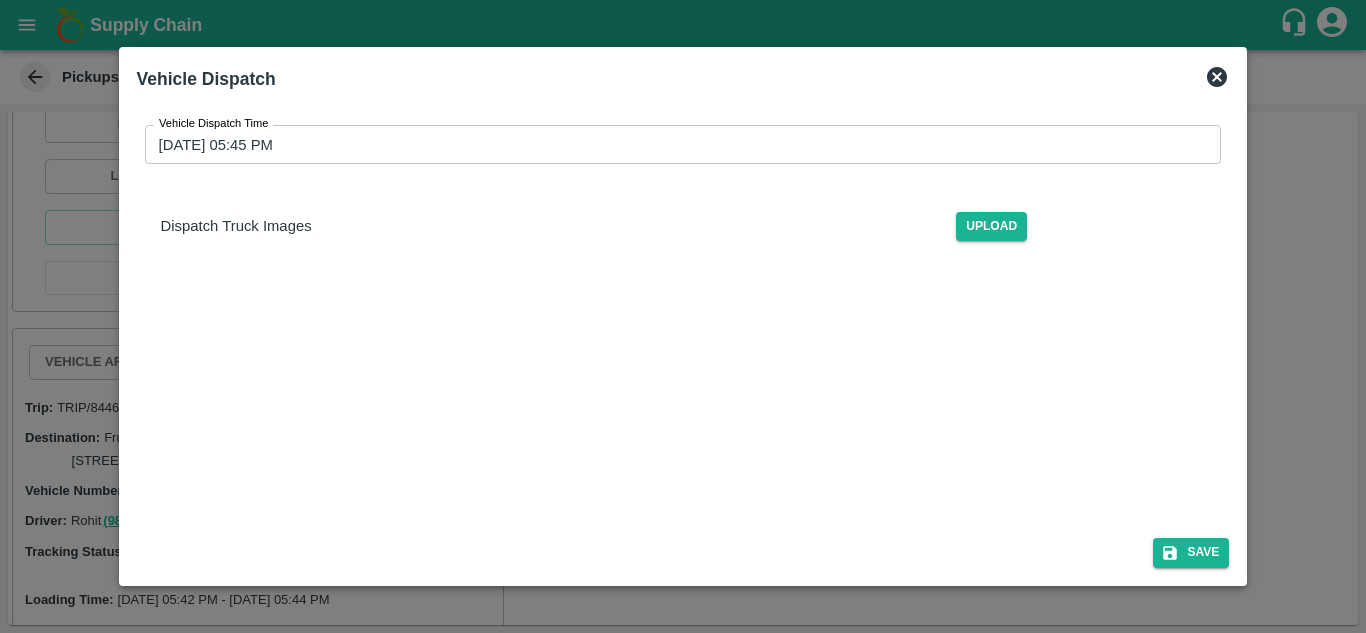 click on "10/07/2025 05:45 PM" at bounding box center [676, 144] 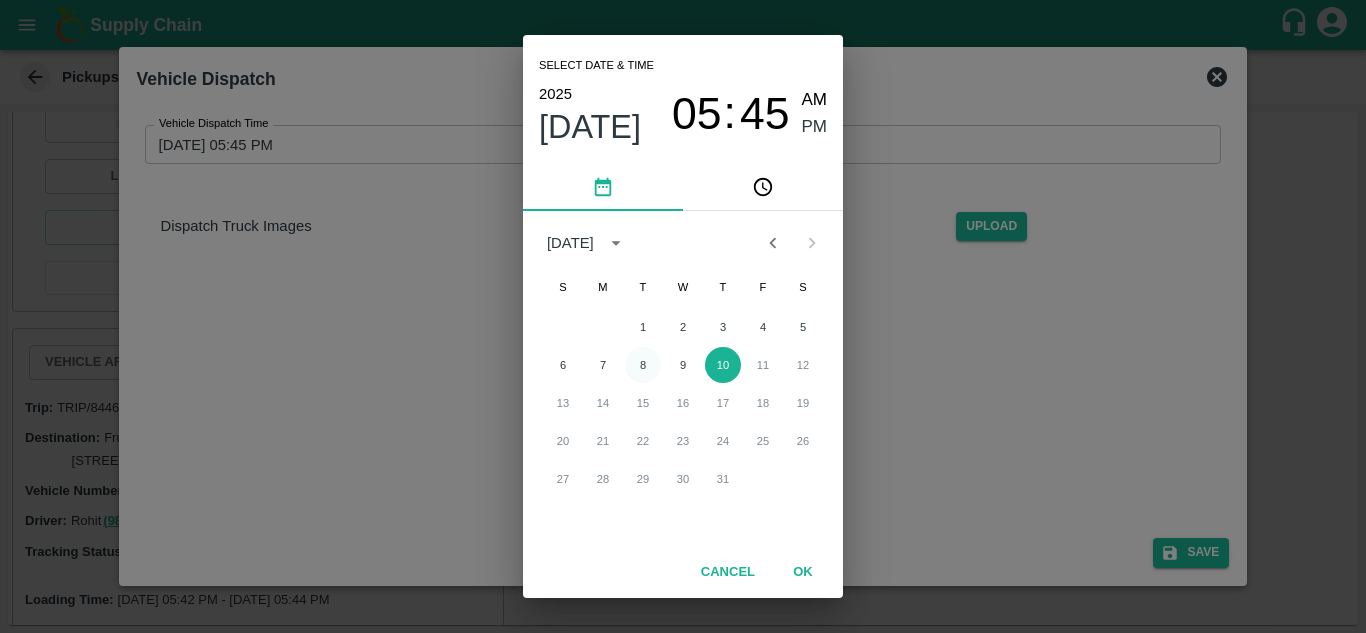 click on "8" at bounding box center (643, 365) 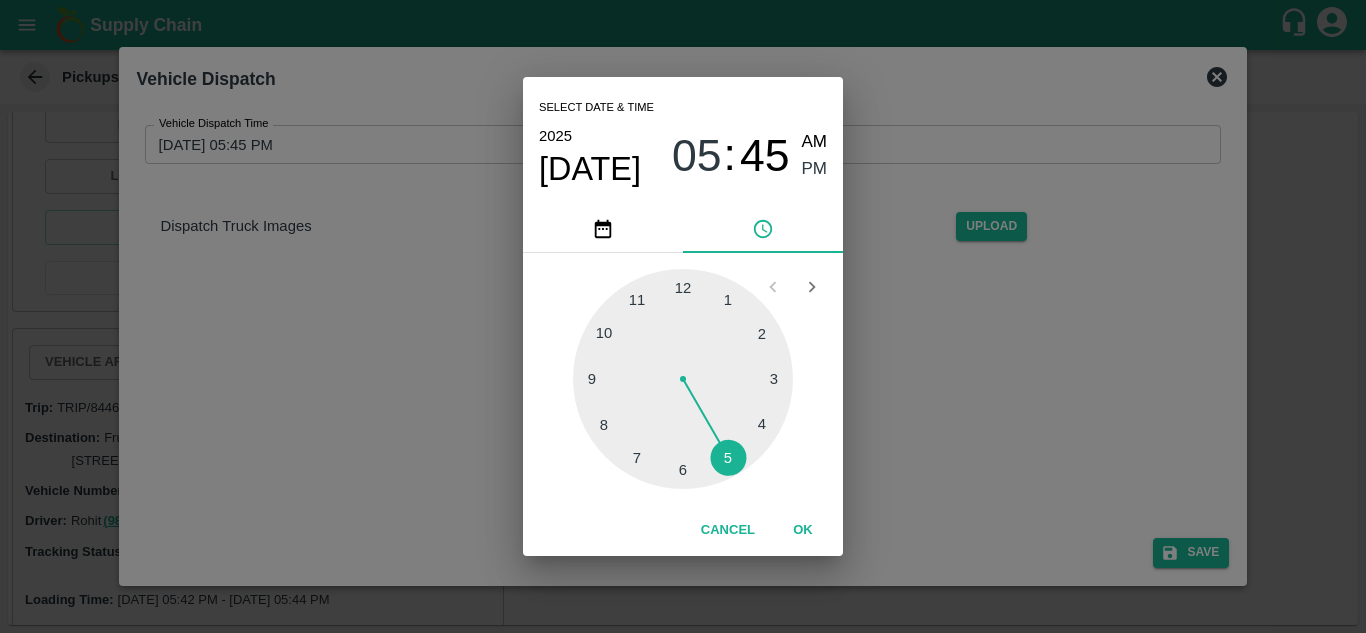 type on "08/07/2025 05:45 PM" 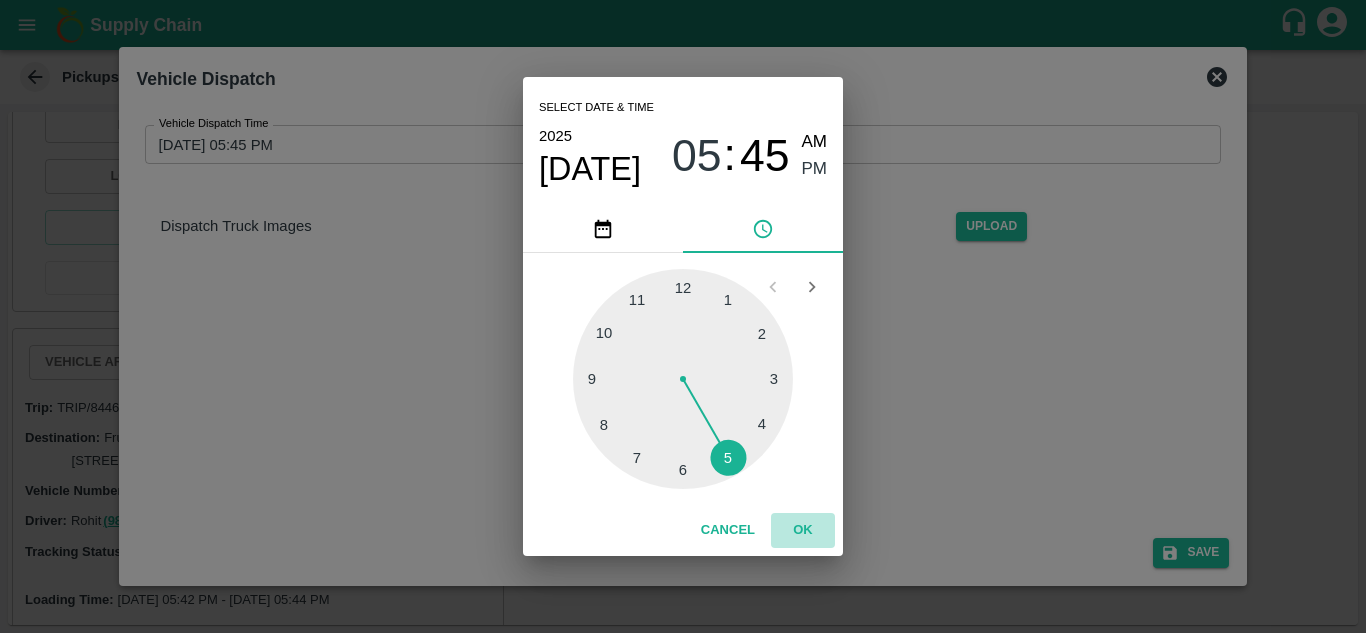 click on "OK" at bounding box center (803, 530) 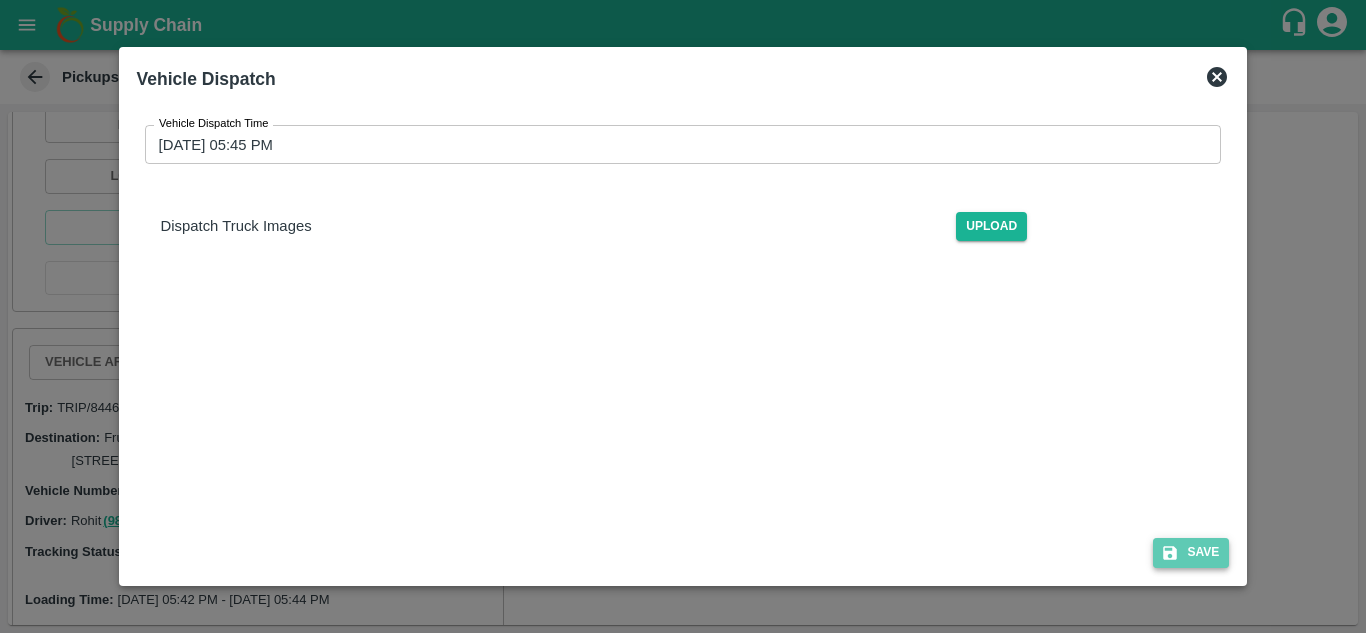 click on "Save" at bounding box center [1191, 552] 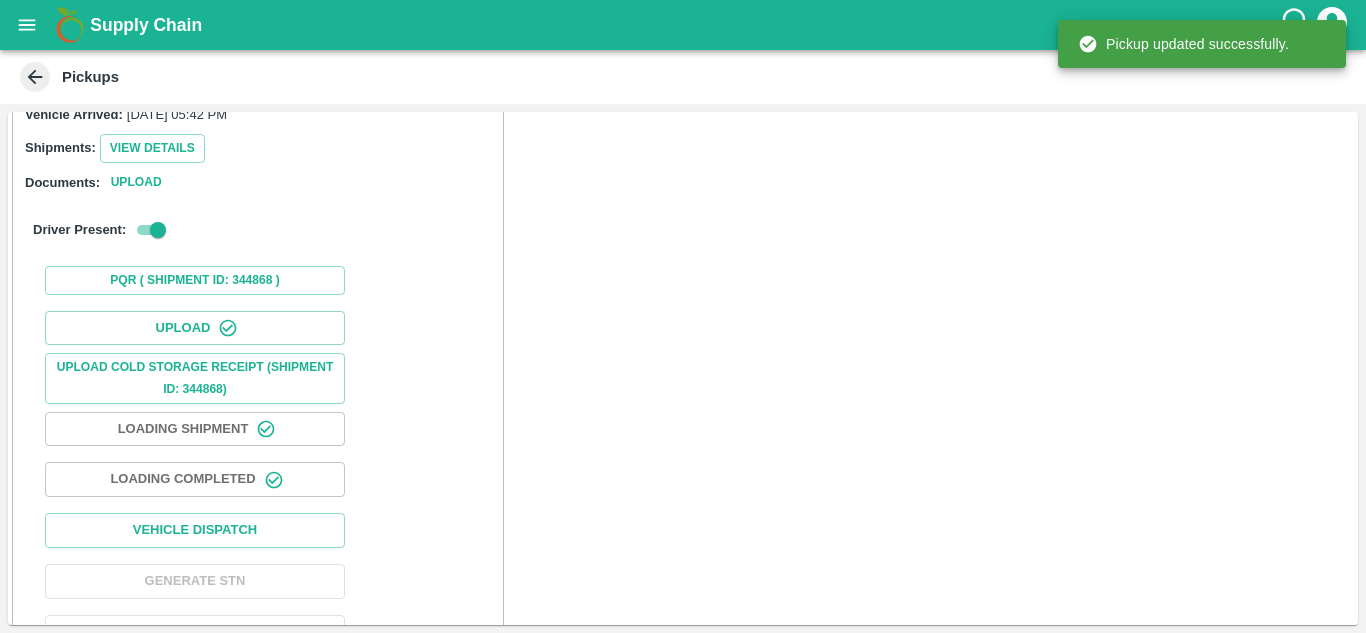 scroll, scrollTop: 1208, scrollLeft: 0, axis: vertical 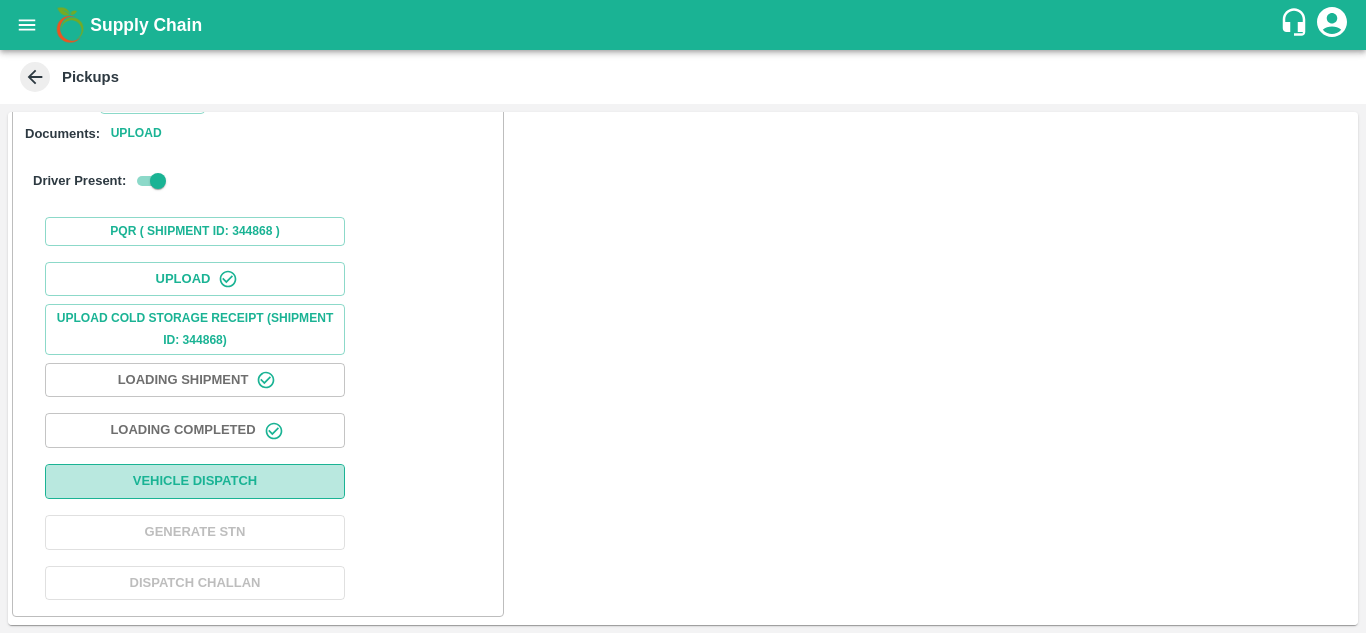 click on "Vehicle Dispatch" at bounding box center [195, 481] 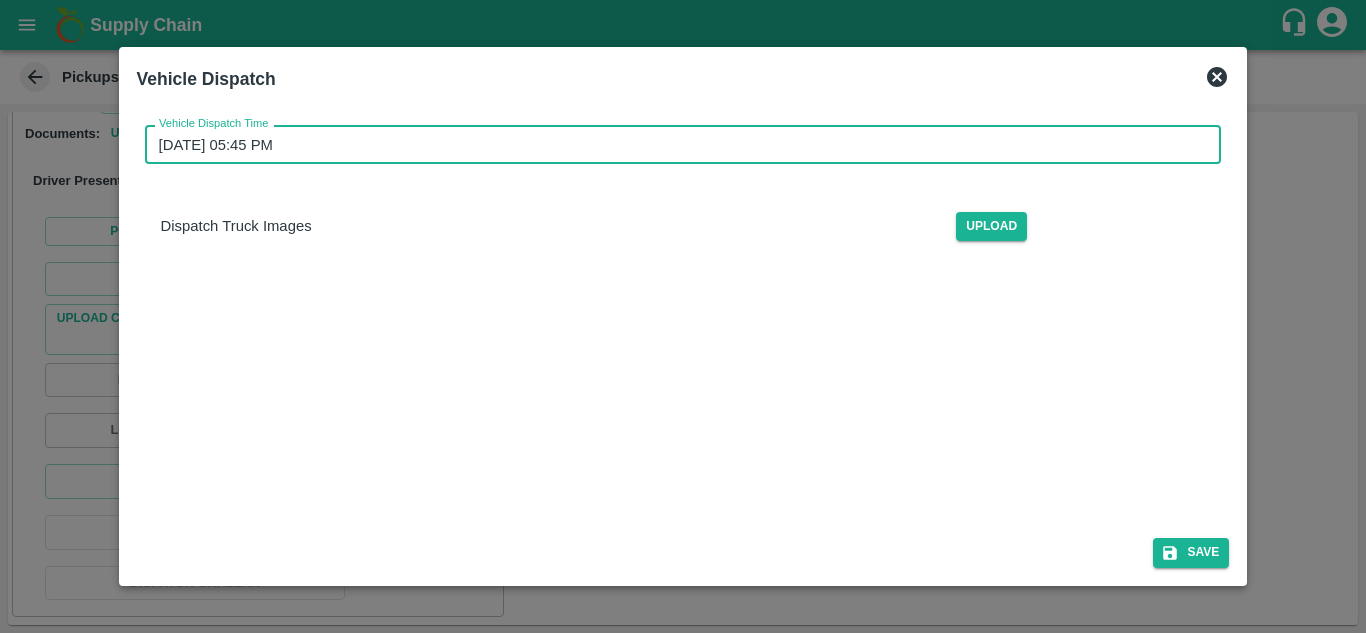 click on "10/07/2025 05:45 PM" at bounding box center [676, 144] 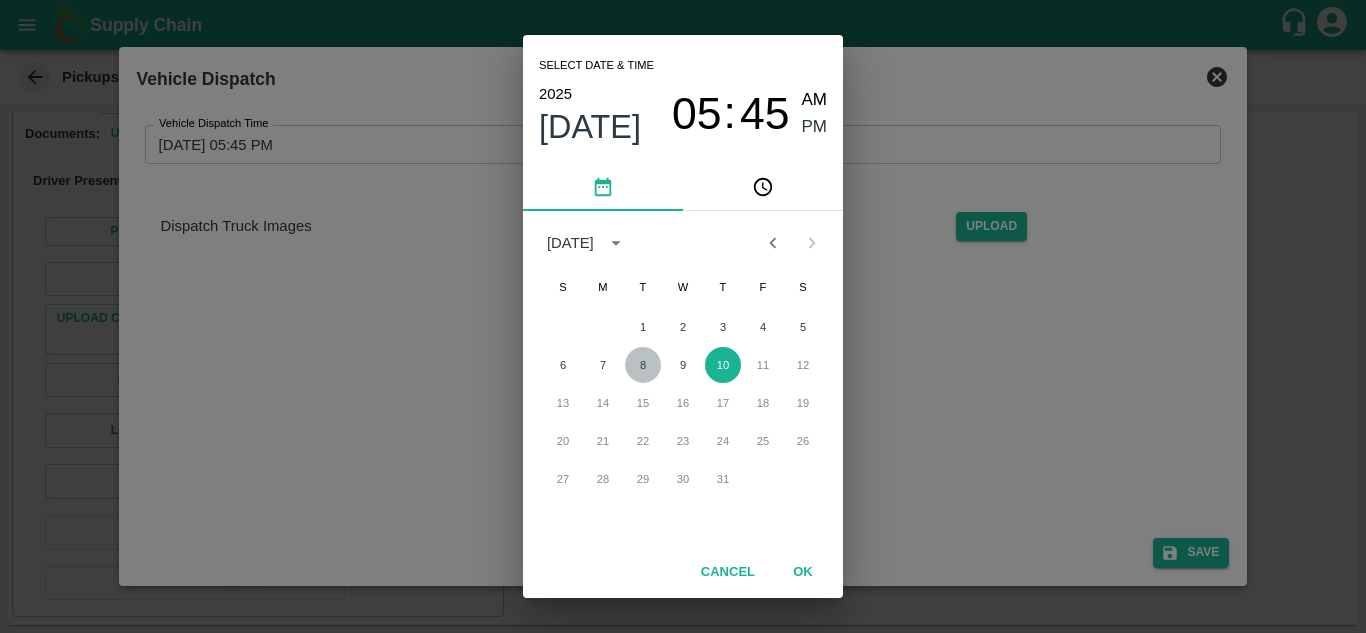 click on "8" at bounding box center [643, 365] 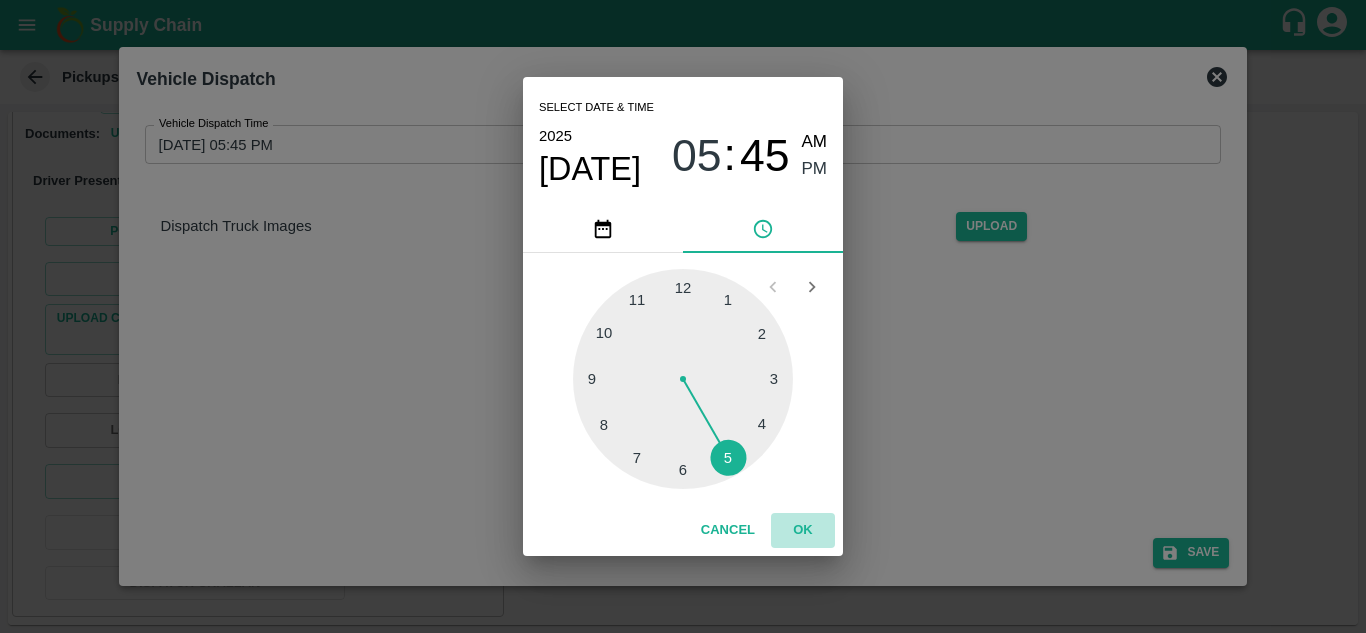 click on "OK" at bounding box center (803, 530) 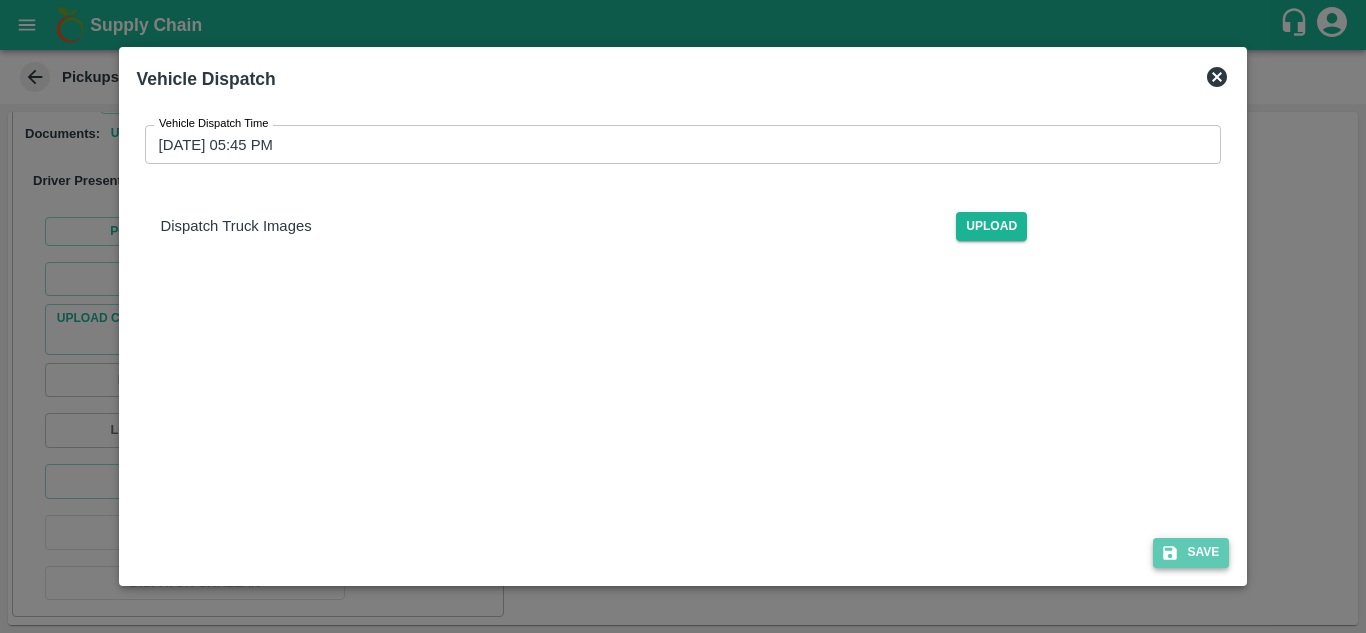 click on "Save" at bounding box center (1191, 552) 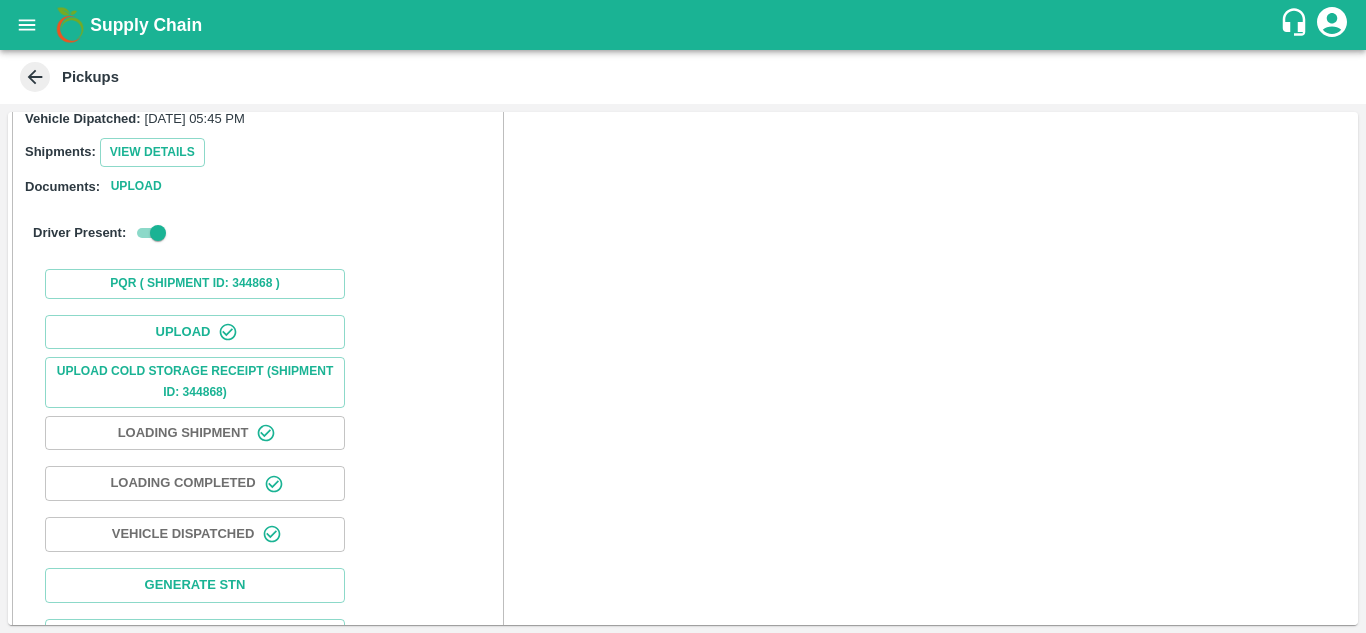 scroll, scrollTop: 1210, scrollLeft: 0, axis: vertical 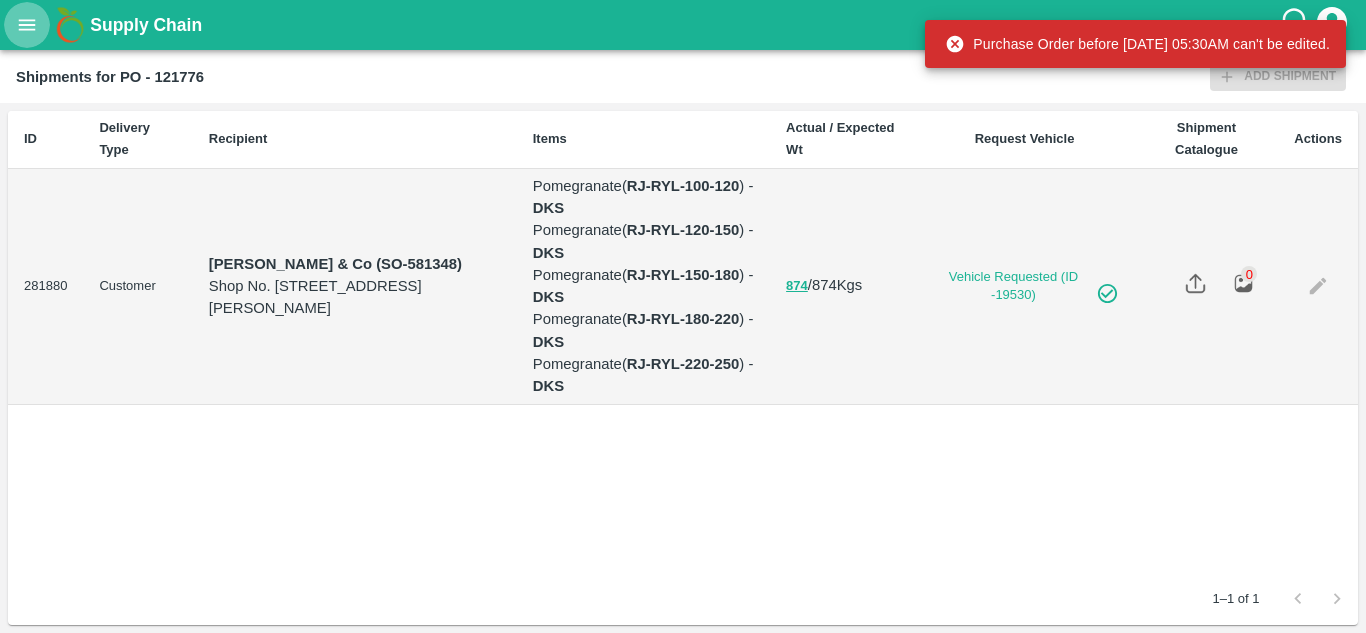 click 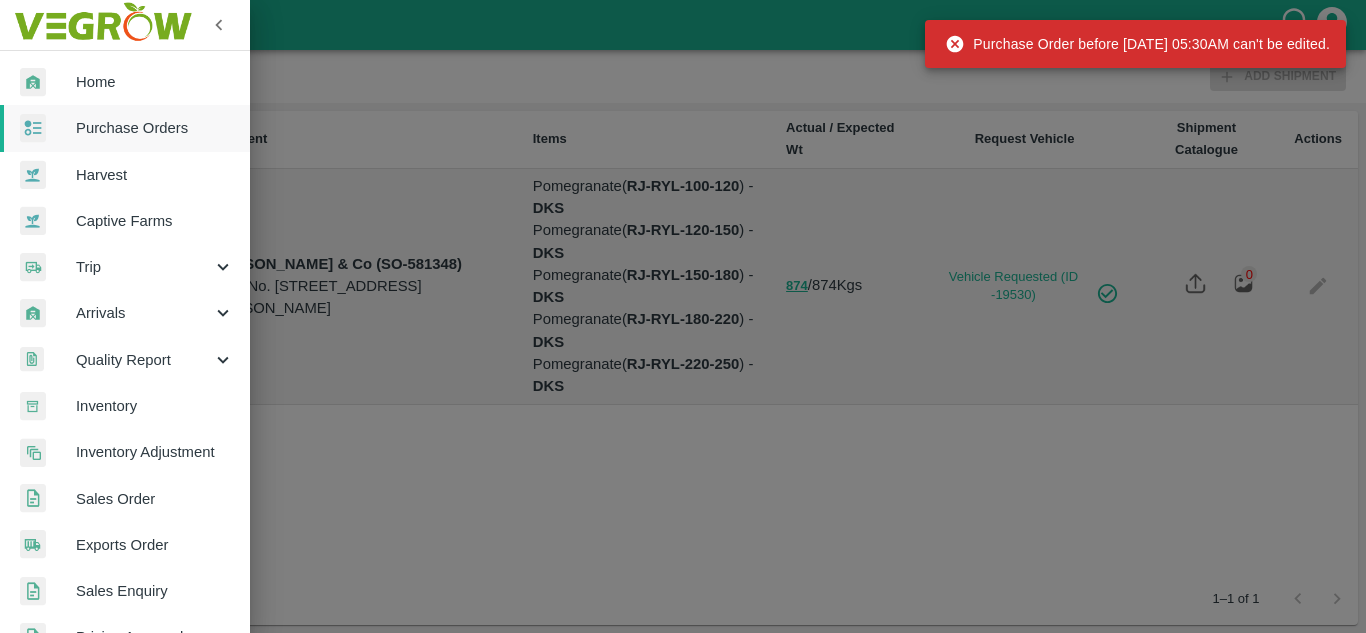 click on "Purchase Orders" at bounding box center [155, 128] 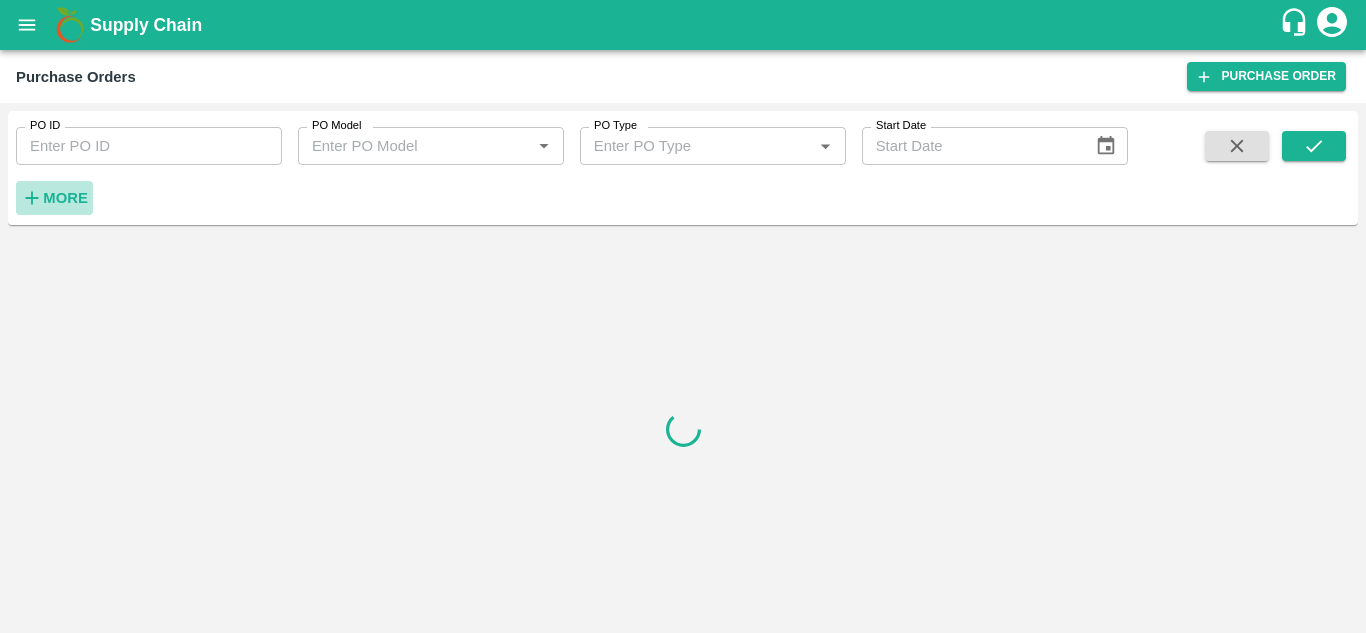 click on "More" at bounding box center (65, 198) 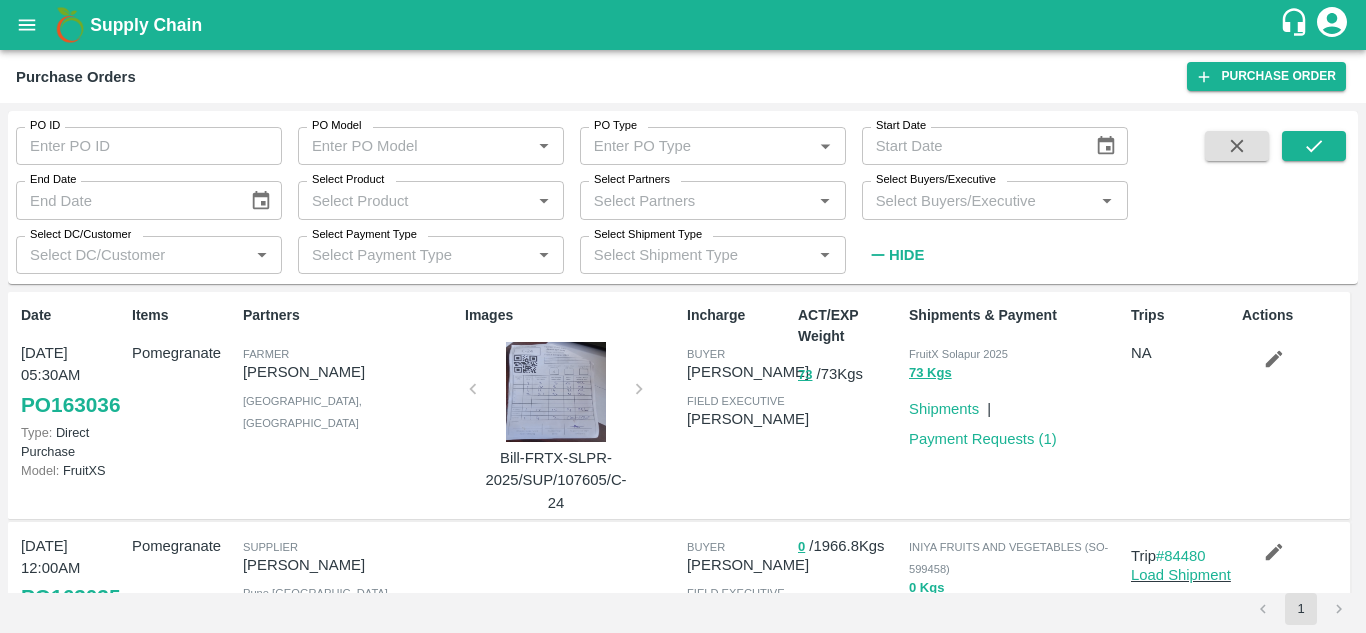 click on "Select Buyers/Executive" at bounding box center [978, 200] 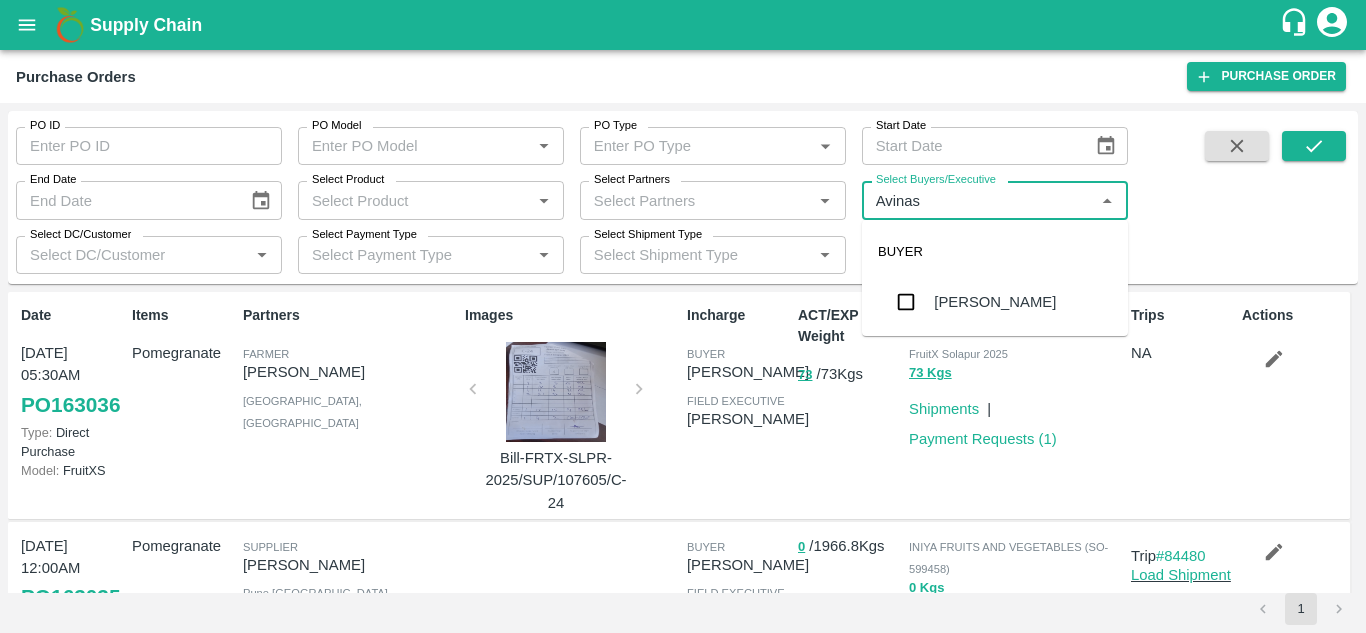 type on "Avinash" 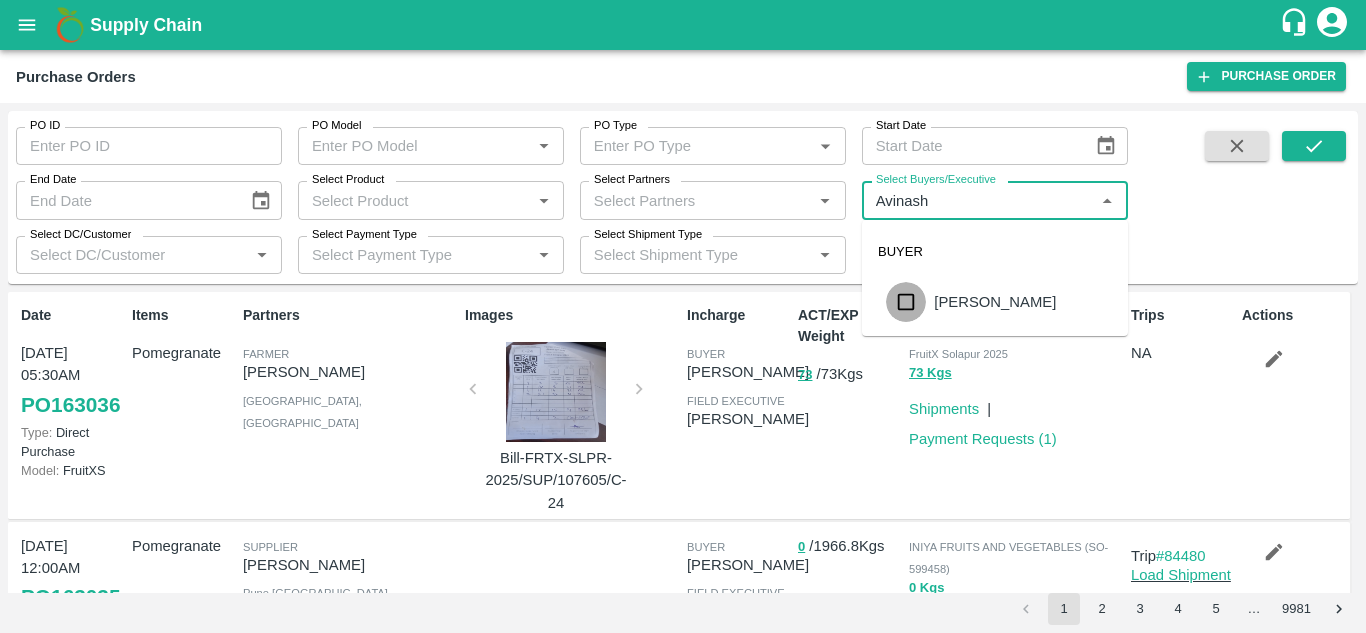click at bounding box center [906, 302] 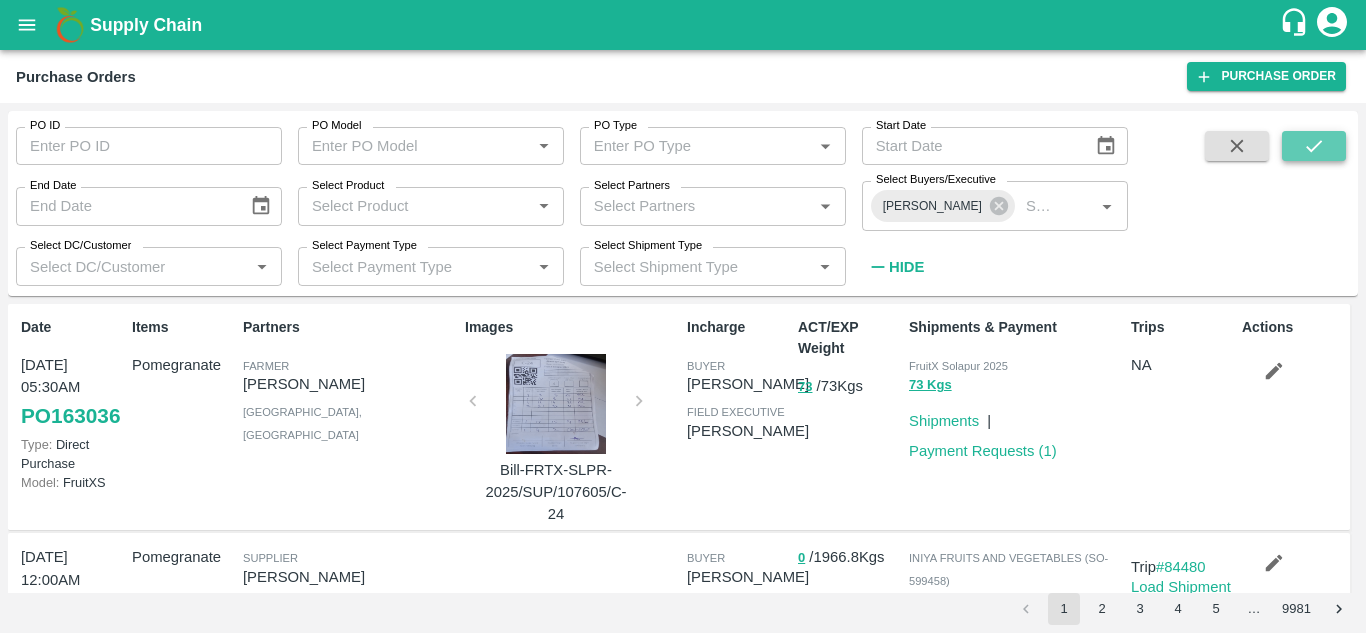 click at bounding box center [1314, 146] 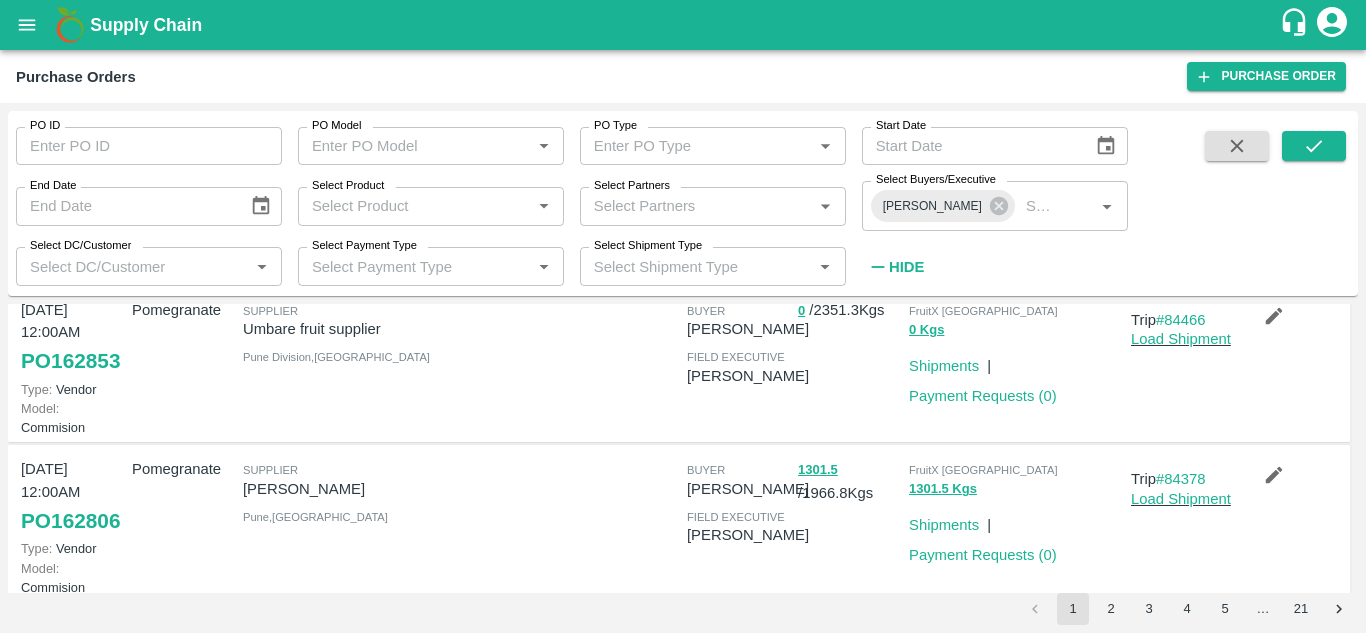 scroll, scrollTop: 694, scrollLeft: 0, axis: vertical 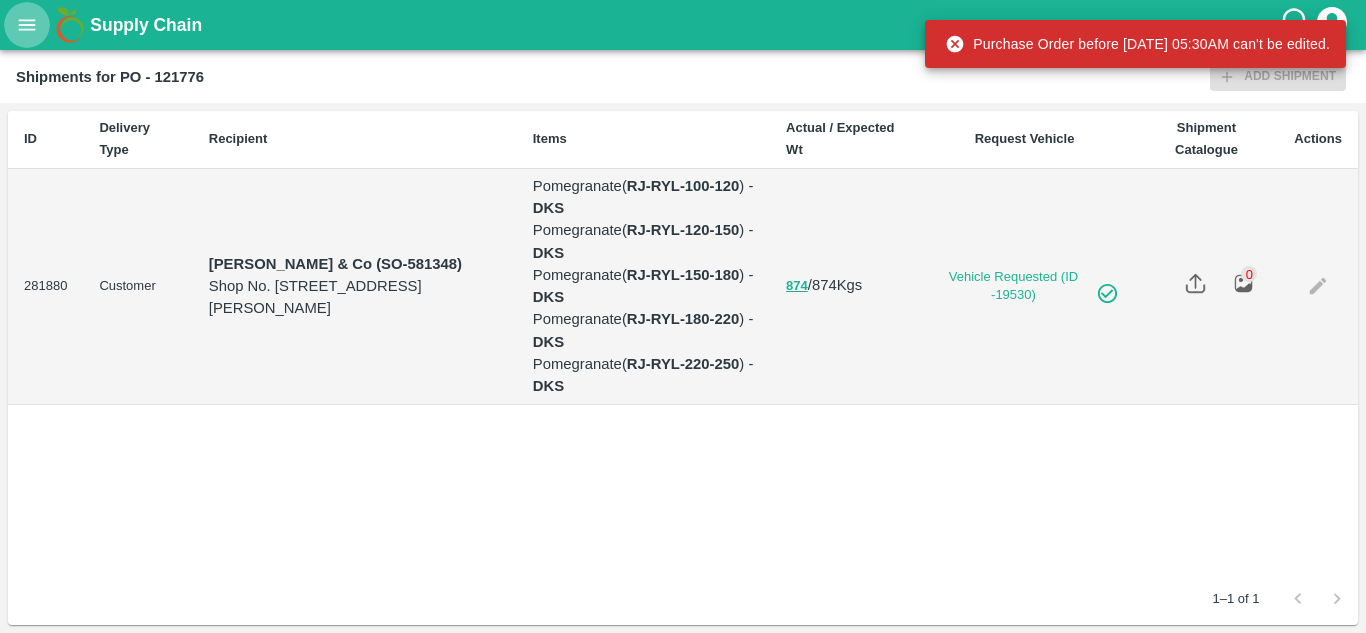 click at bounding box center [27, 25] 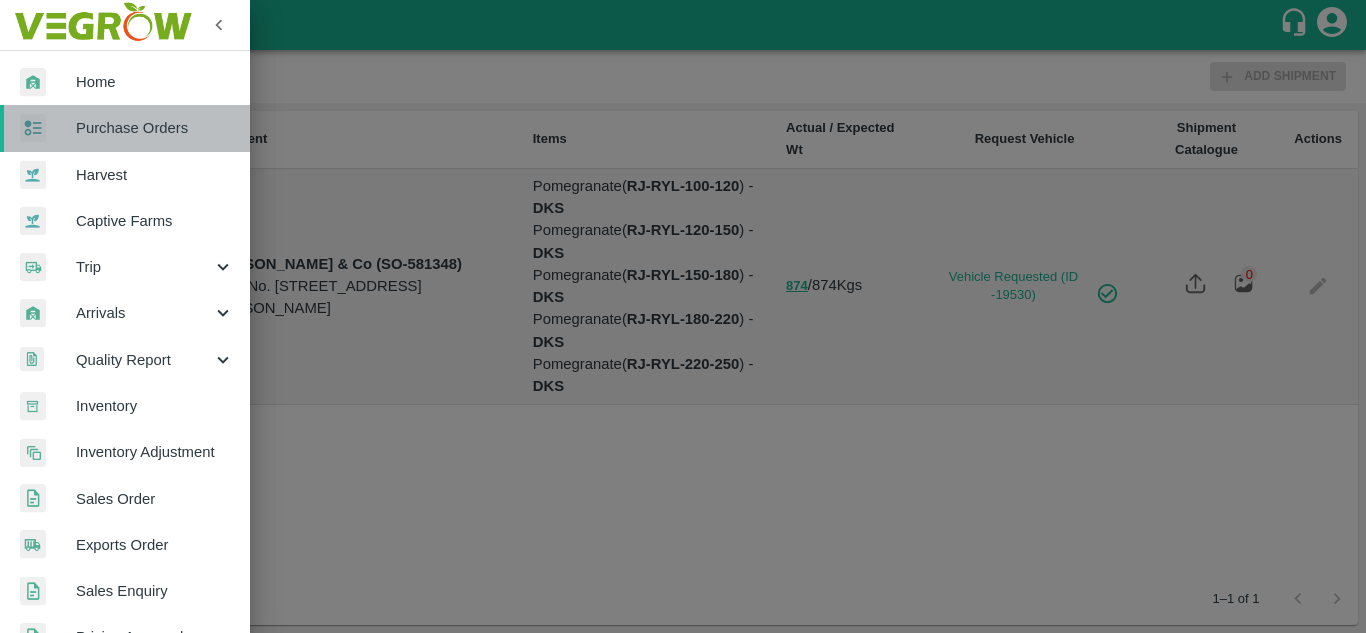 click on "Purchase Orders" at bounding box center [155, 128] 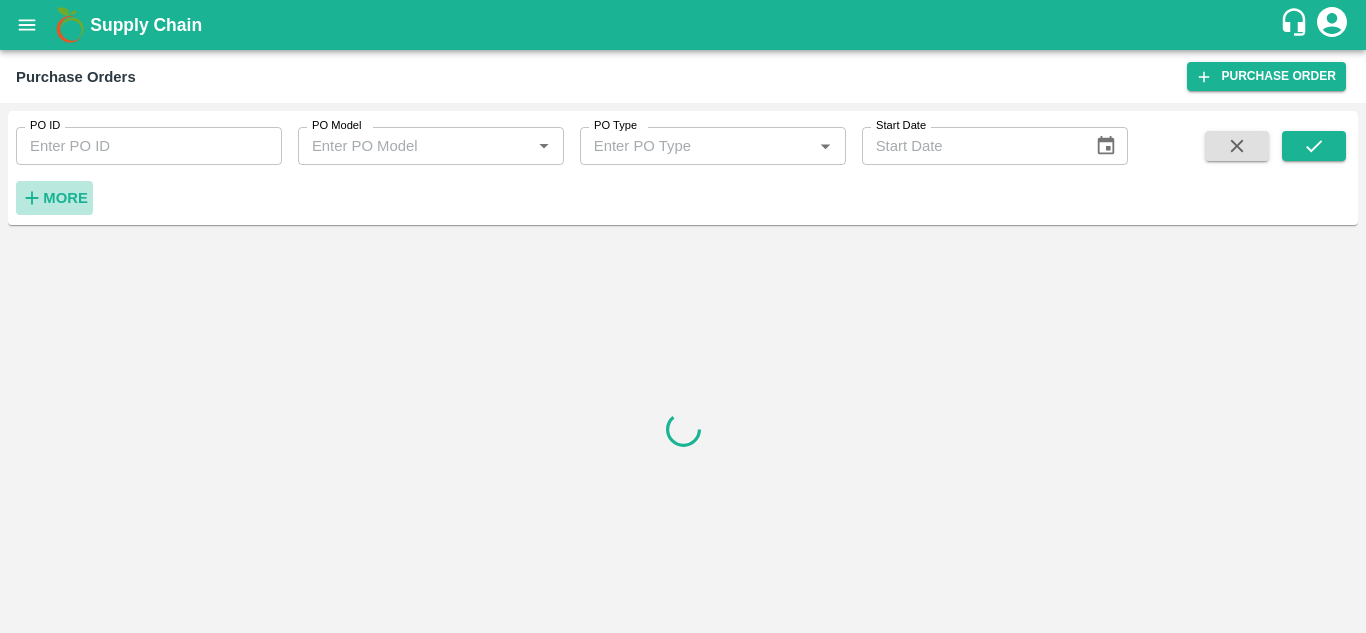 click on "More" at bounding box center [65, 198] 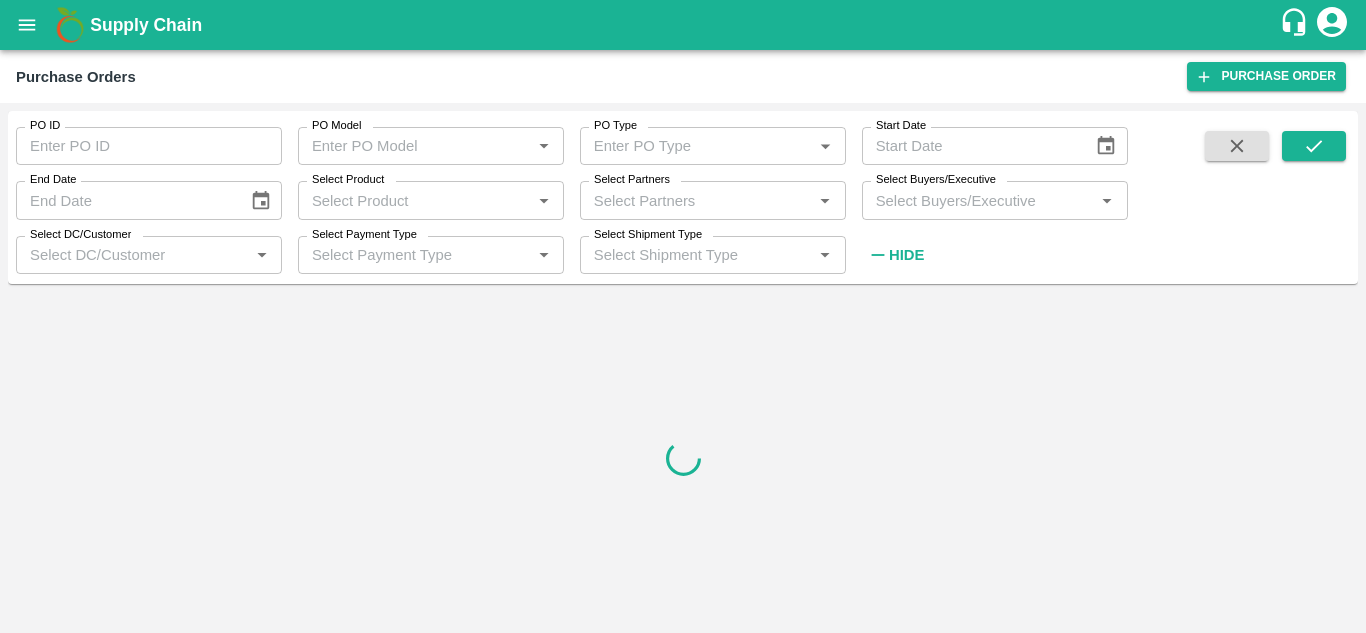 click on "Select Buyers/Executive" at bounding box center (978, 200) 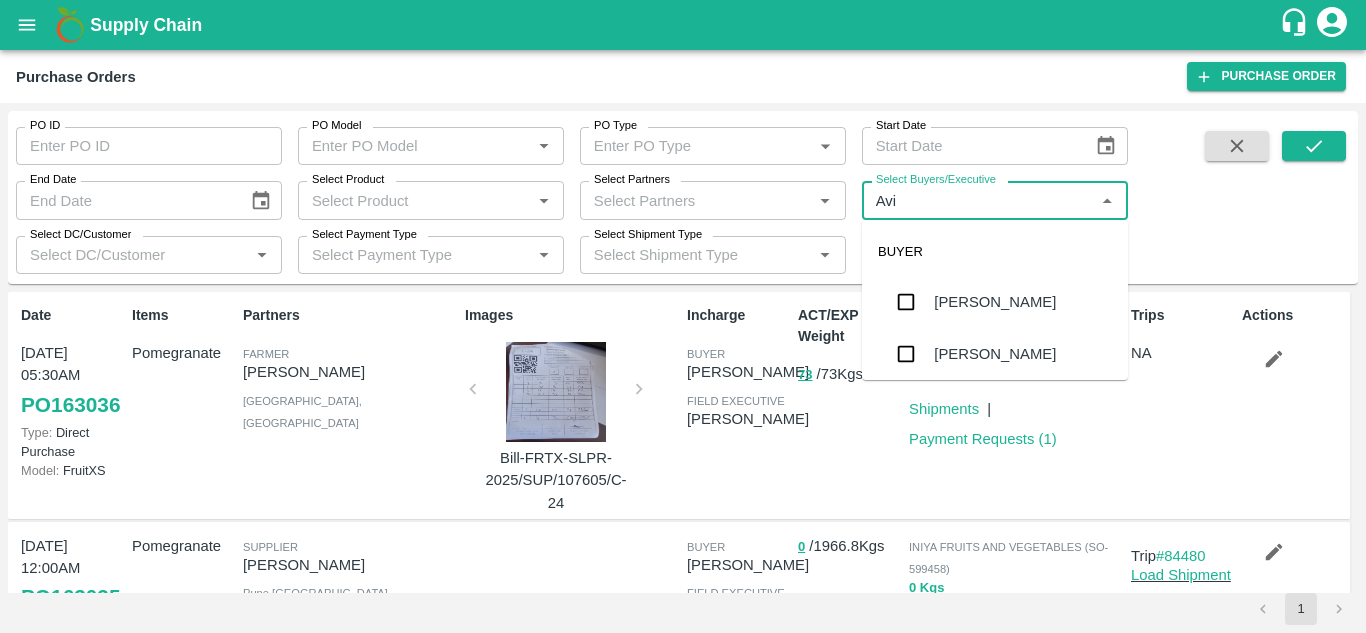 type on "Avin" 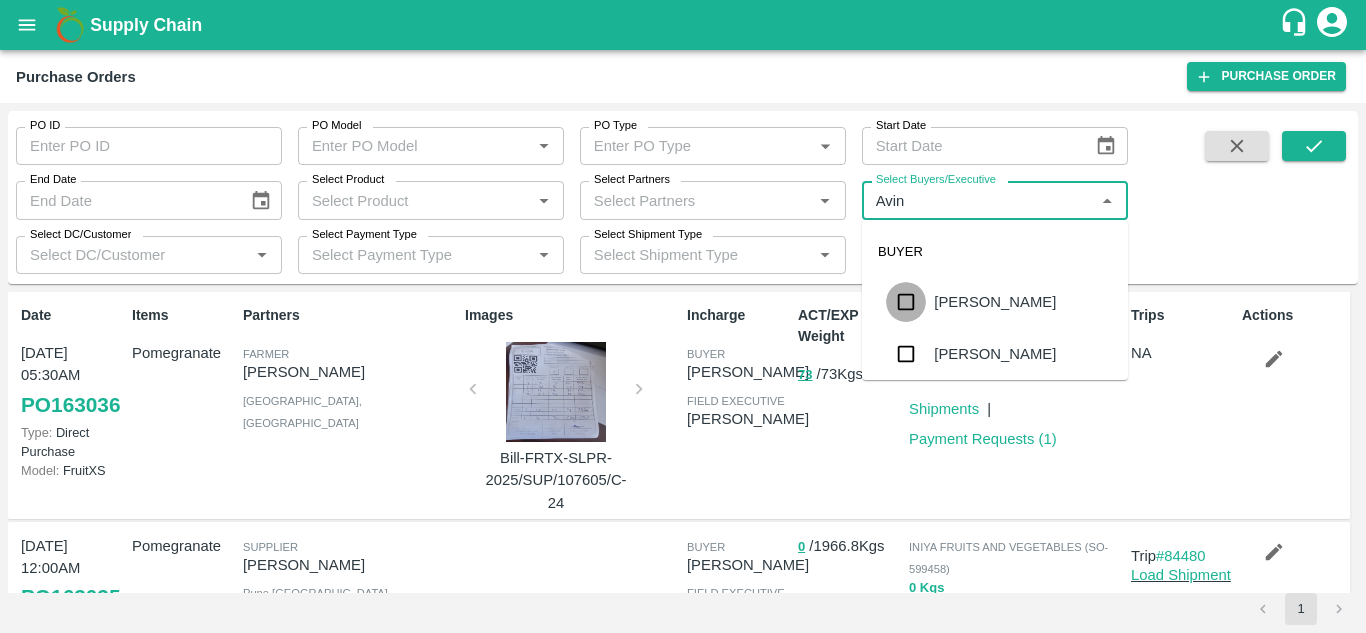 click at bounding box center (906, 302) 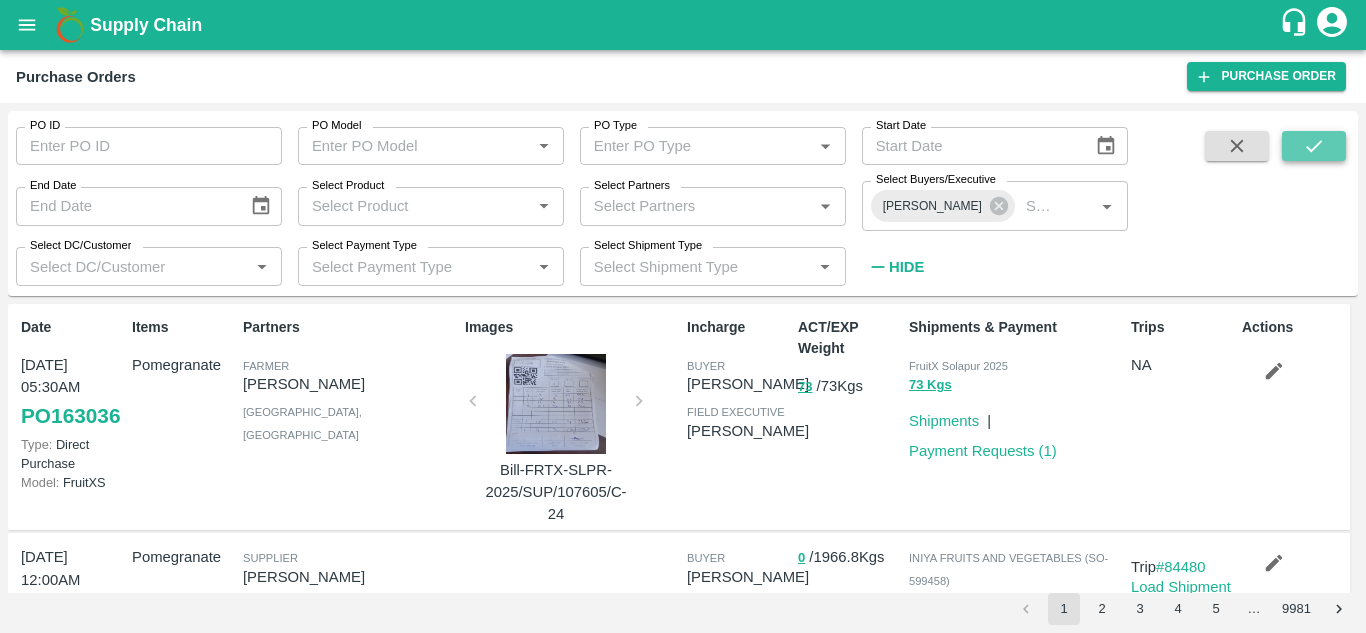 click at bounding box center (1314, 146) 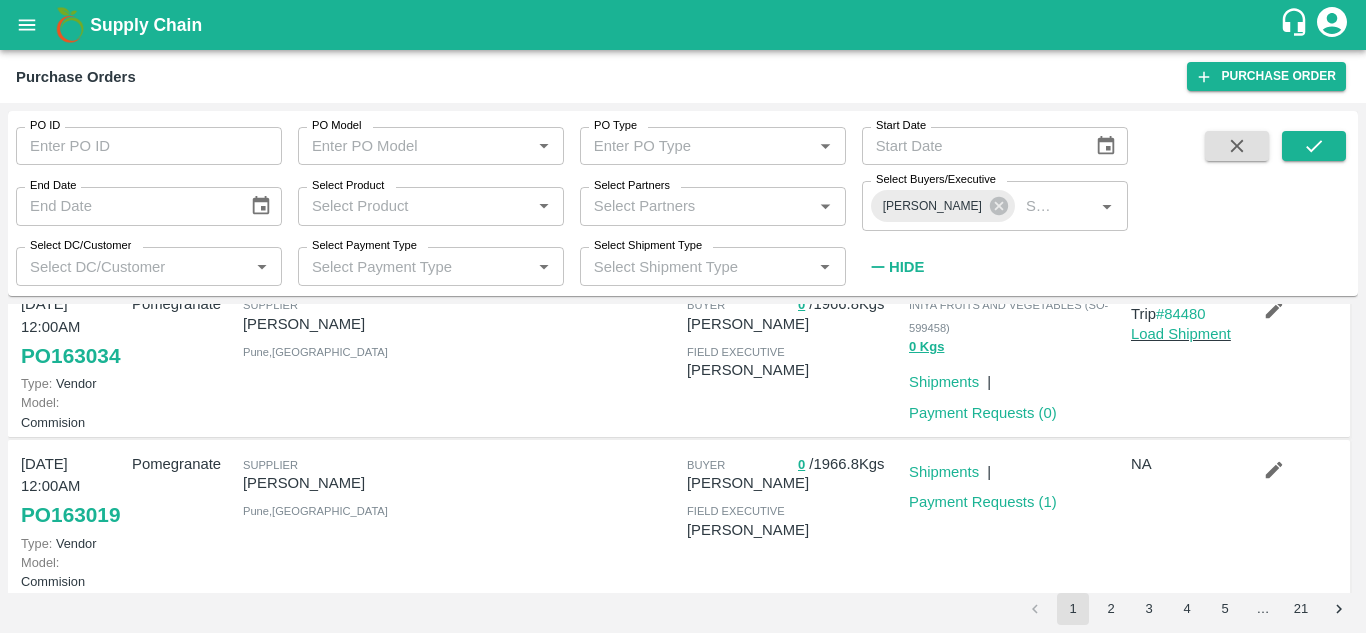scroll, scrollTop: 220, scrollLeft: 0, axis: vertical 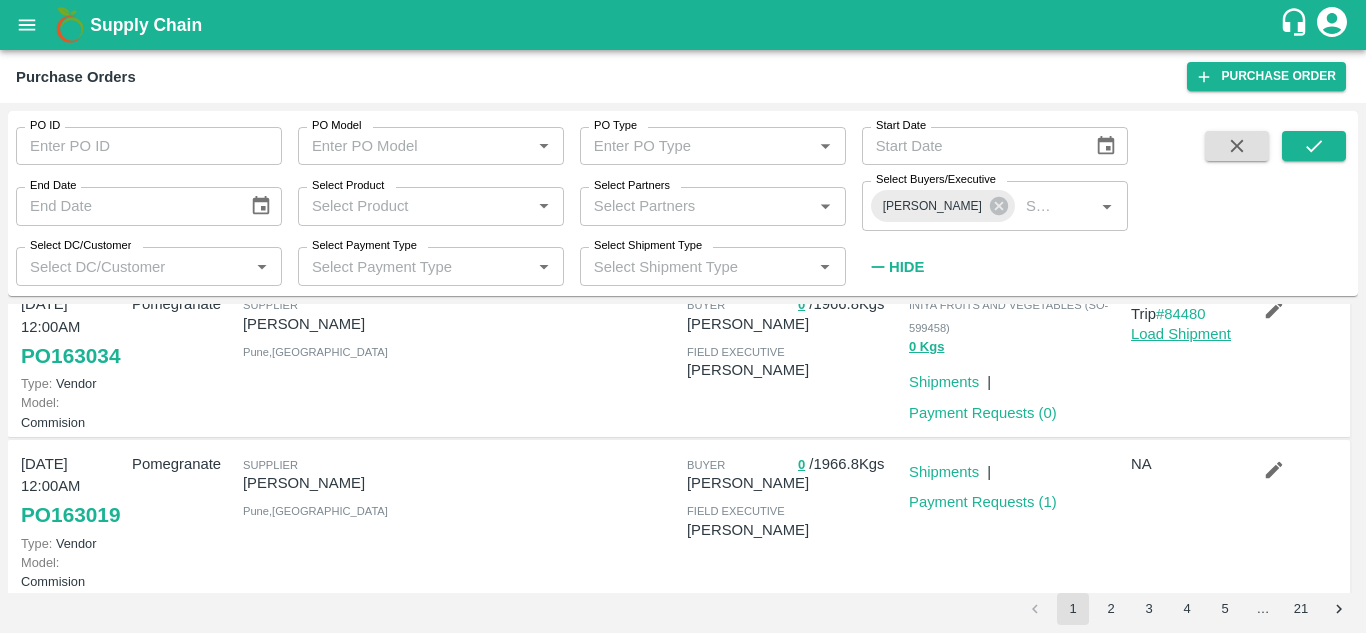 click on "Load Shipment" at bounding box center (1181, 334) 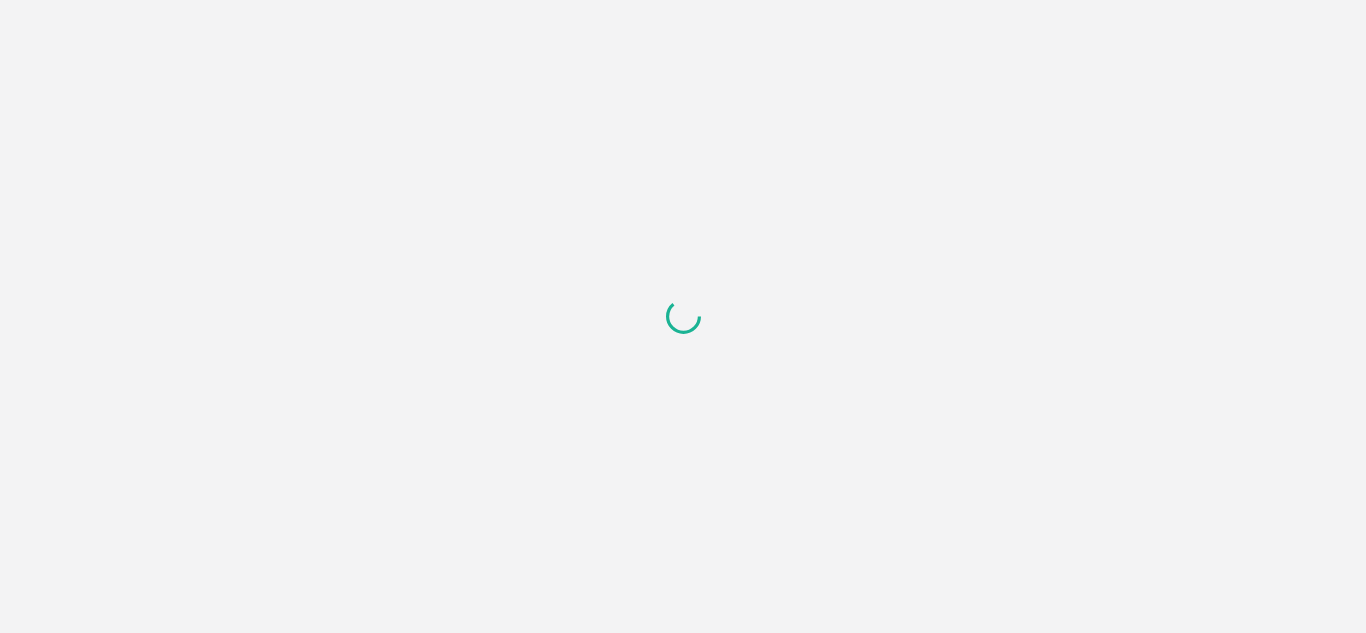 scroll, scrollTop: 0, scrollLeft: 0, axis: both 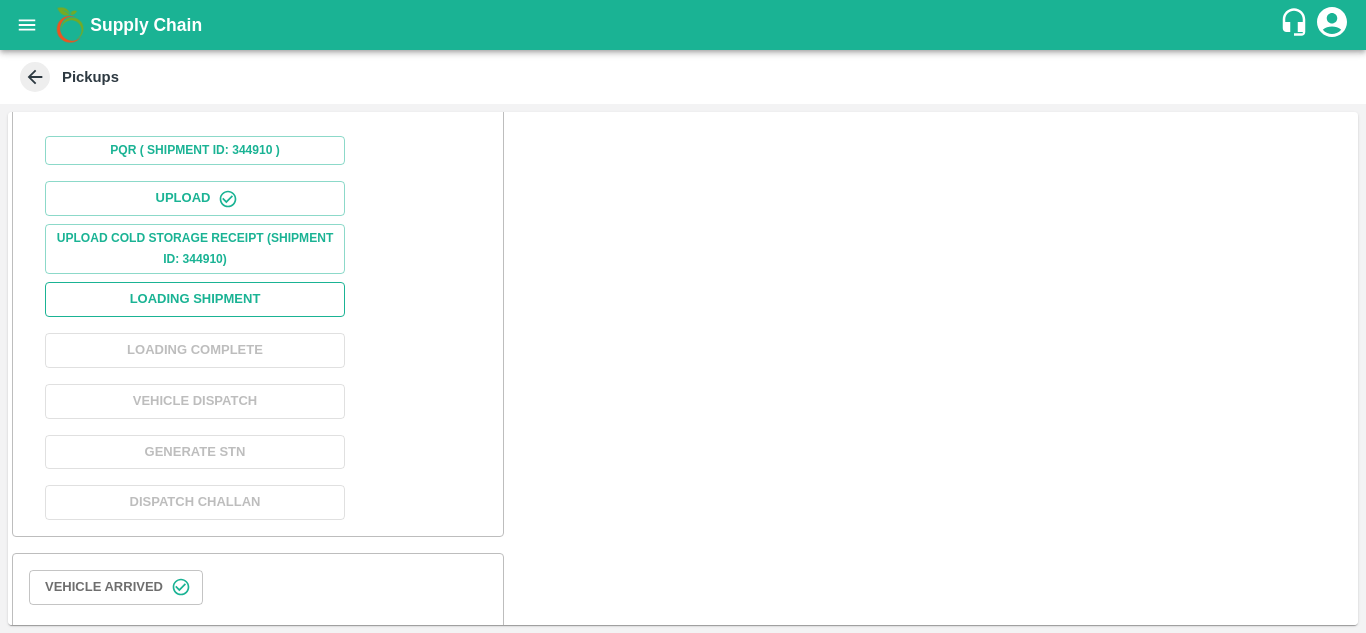 click on "Loading Shipment" at bounding box center [195, 299] 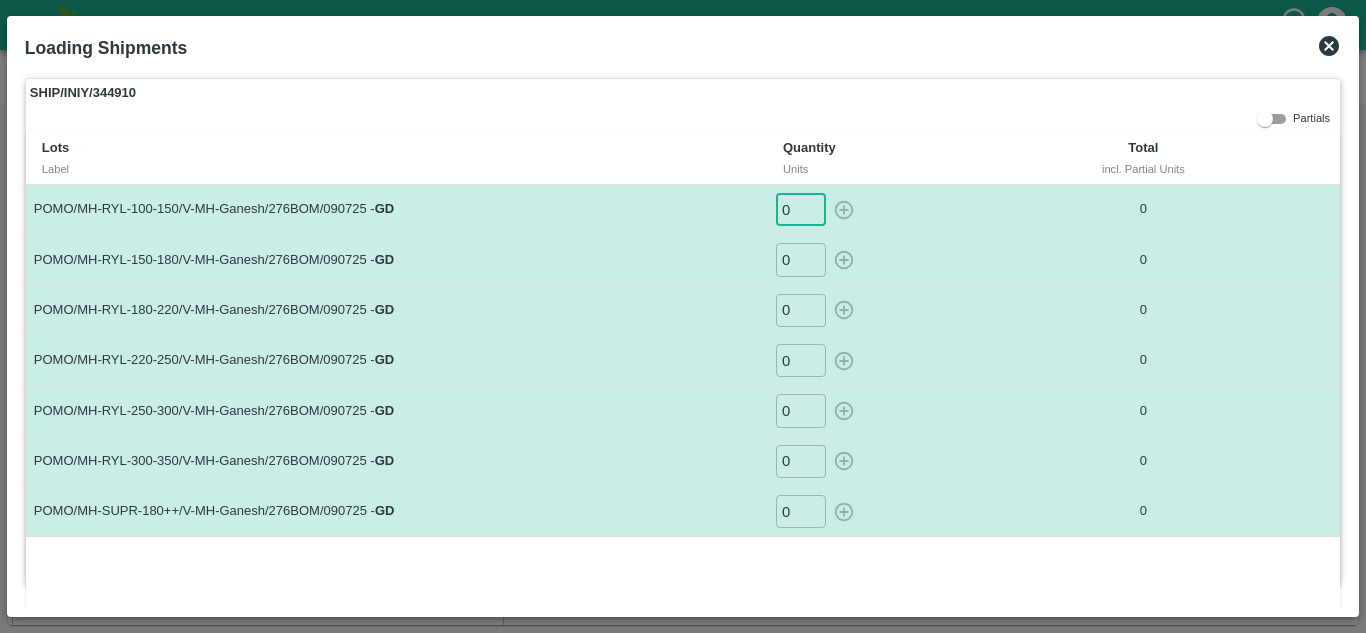 click on "0" at bounding box center [801, 209] 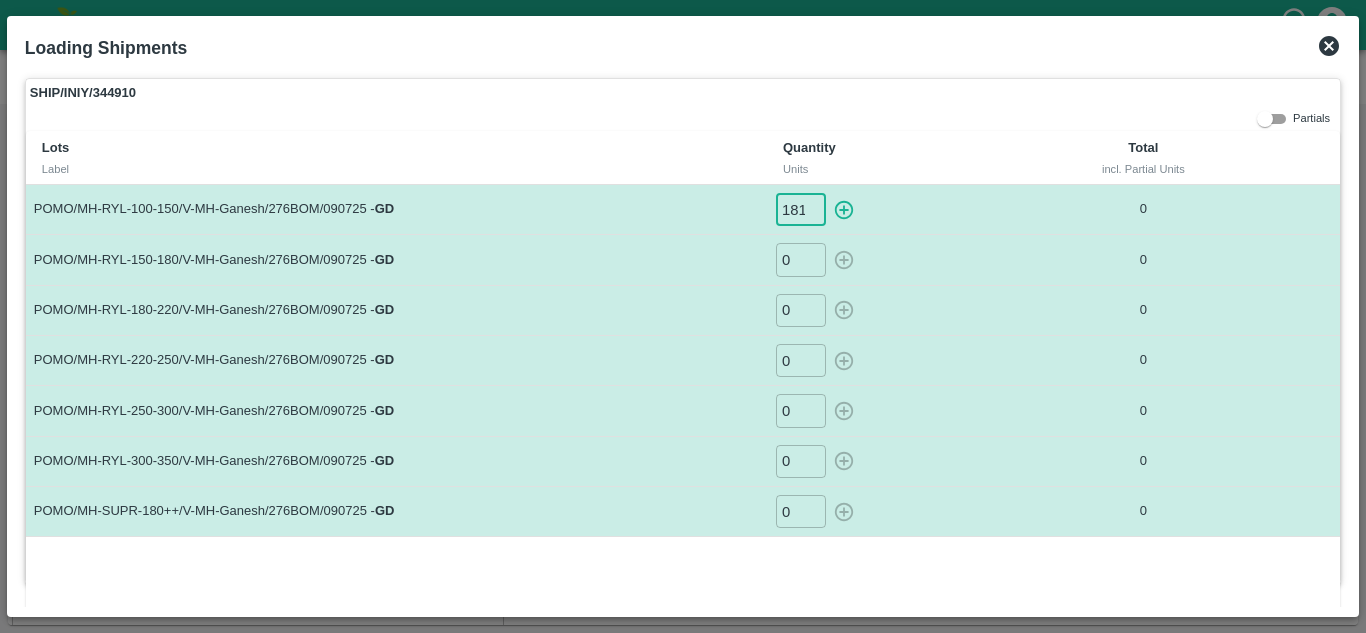 scroll, scrollTop: 0, scrollLeft: 1, axis: horizontal 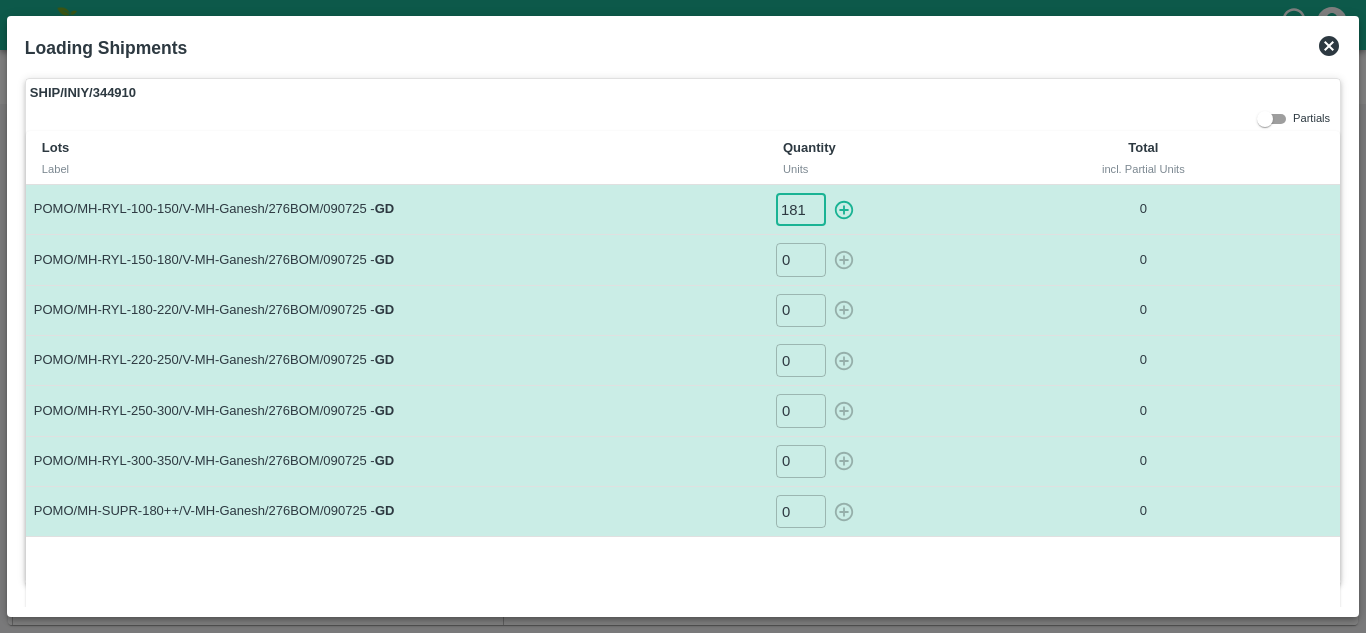type on "181" 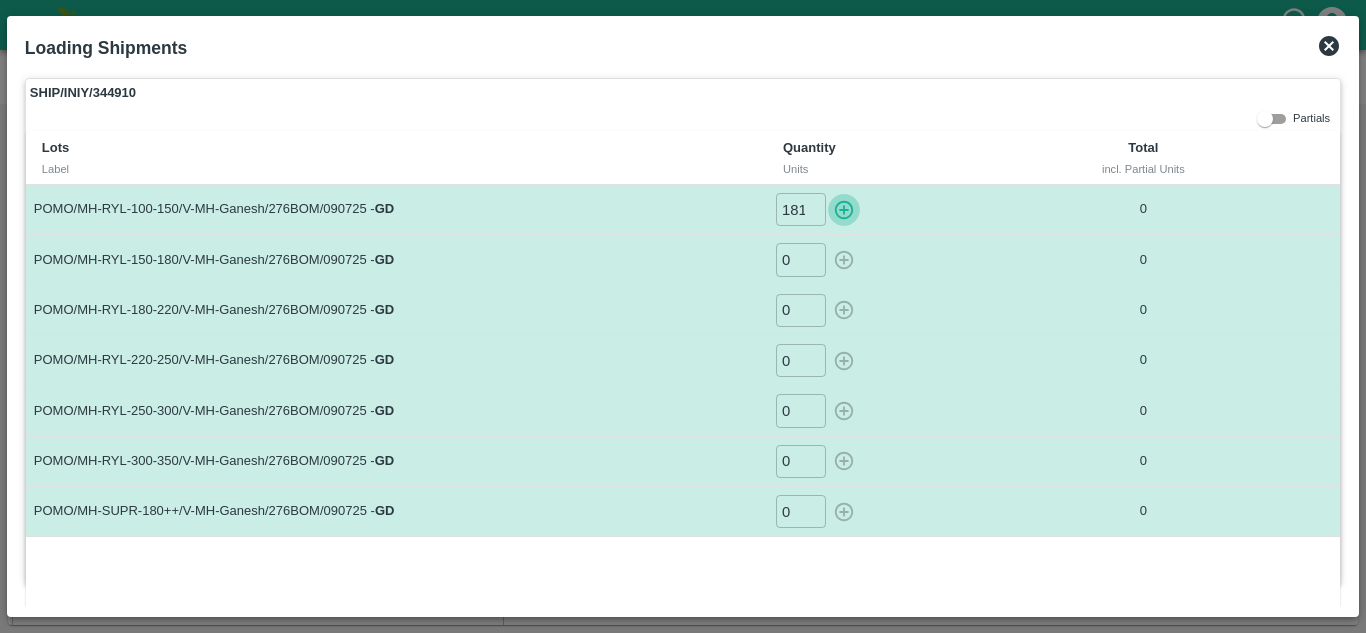 type 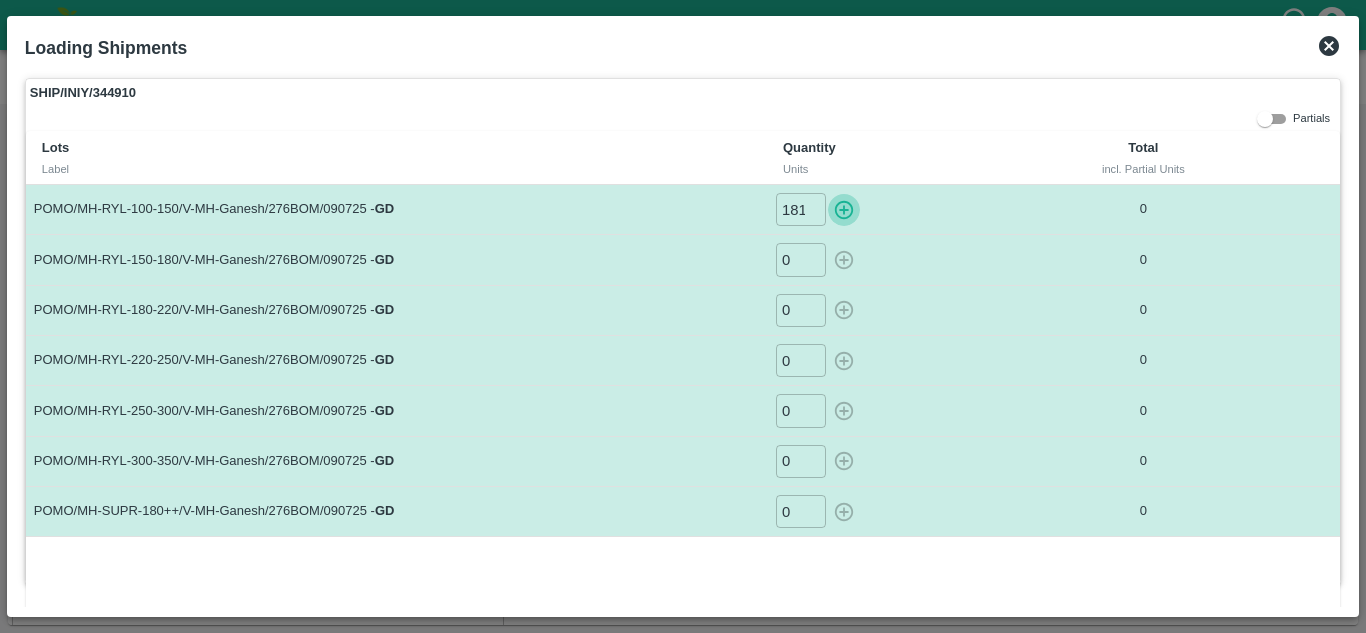 type on "0" 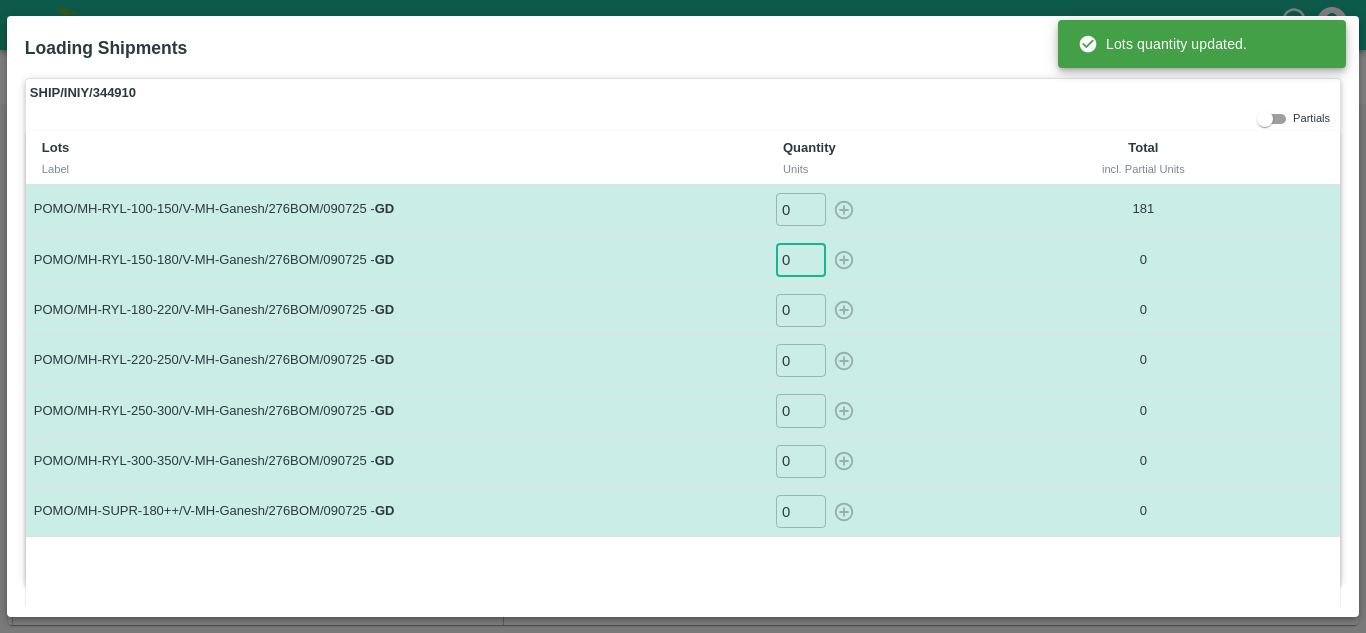 click on "0" at bounding box center [801, 259] 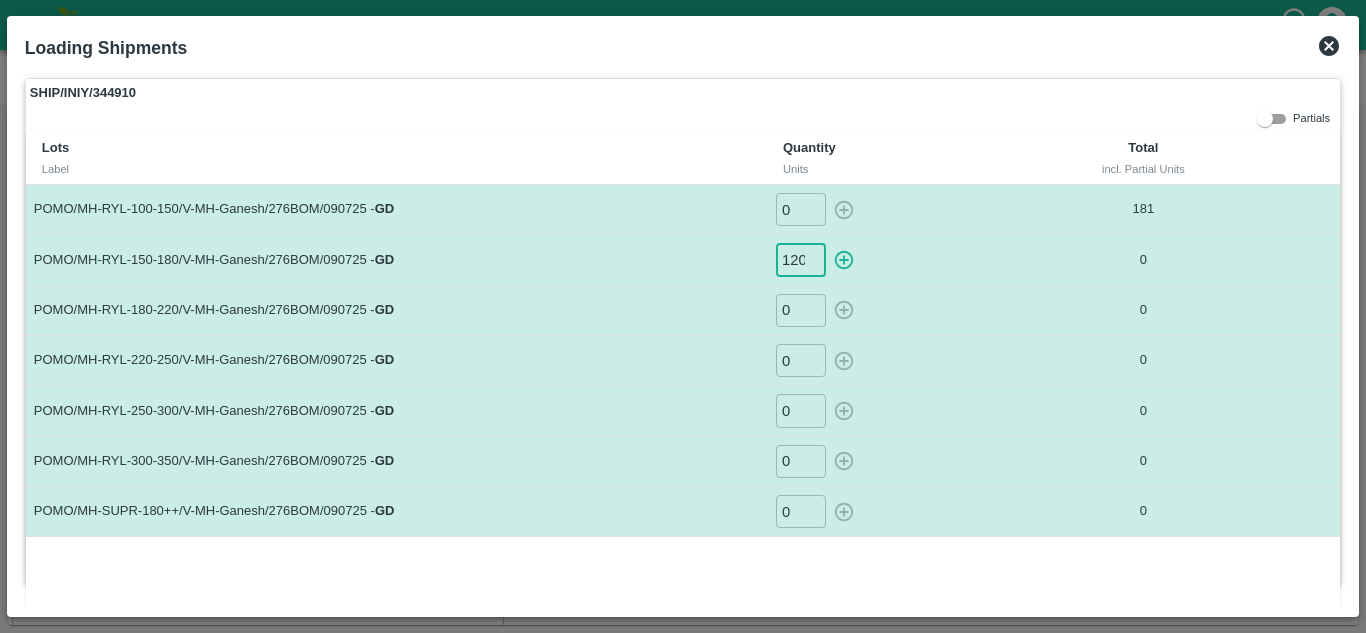 scroll, scrollTop: 0, scrollLeft: 1, axis: horizontal 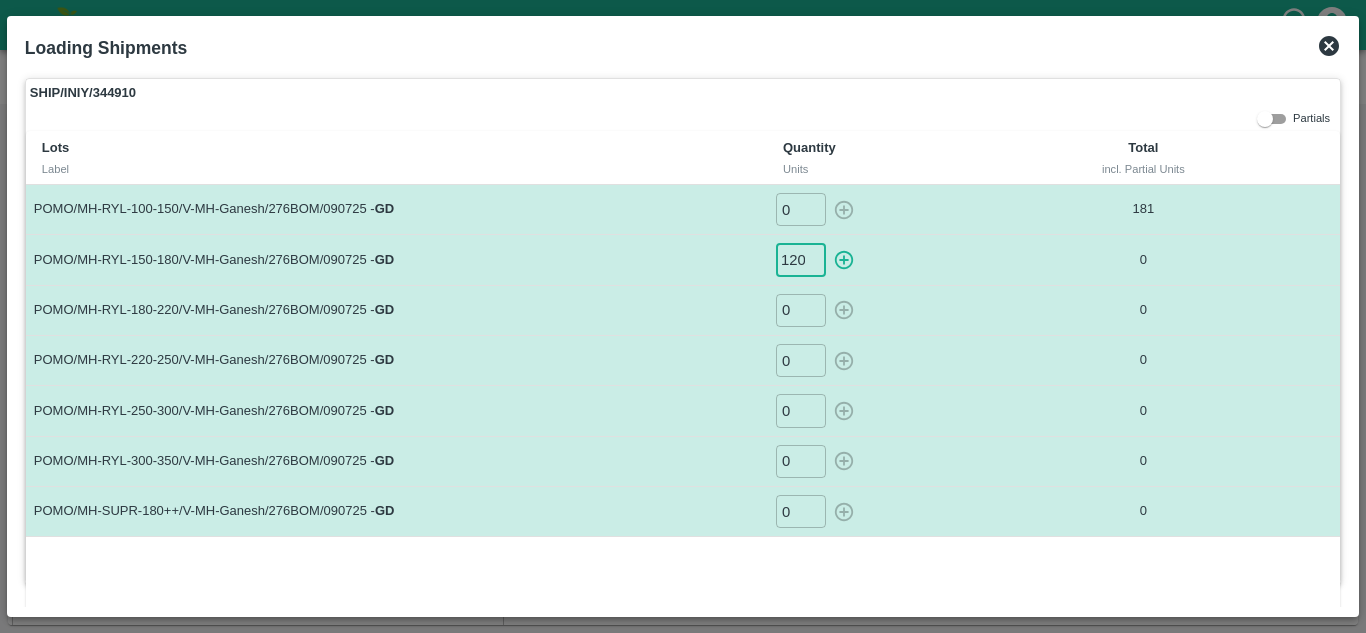 type on "120" 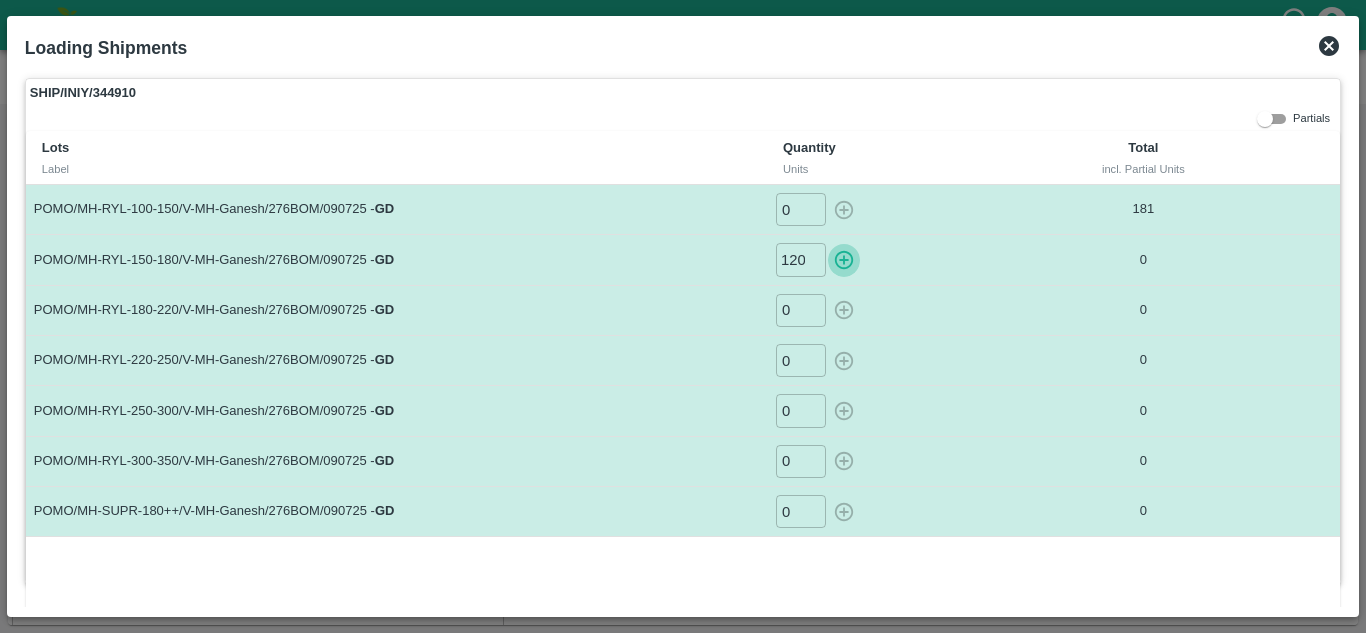 scroll, scrollTop: 0, scrollLeft: 0, axis: both 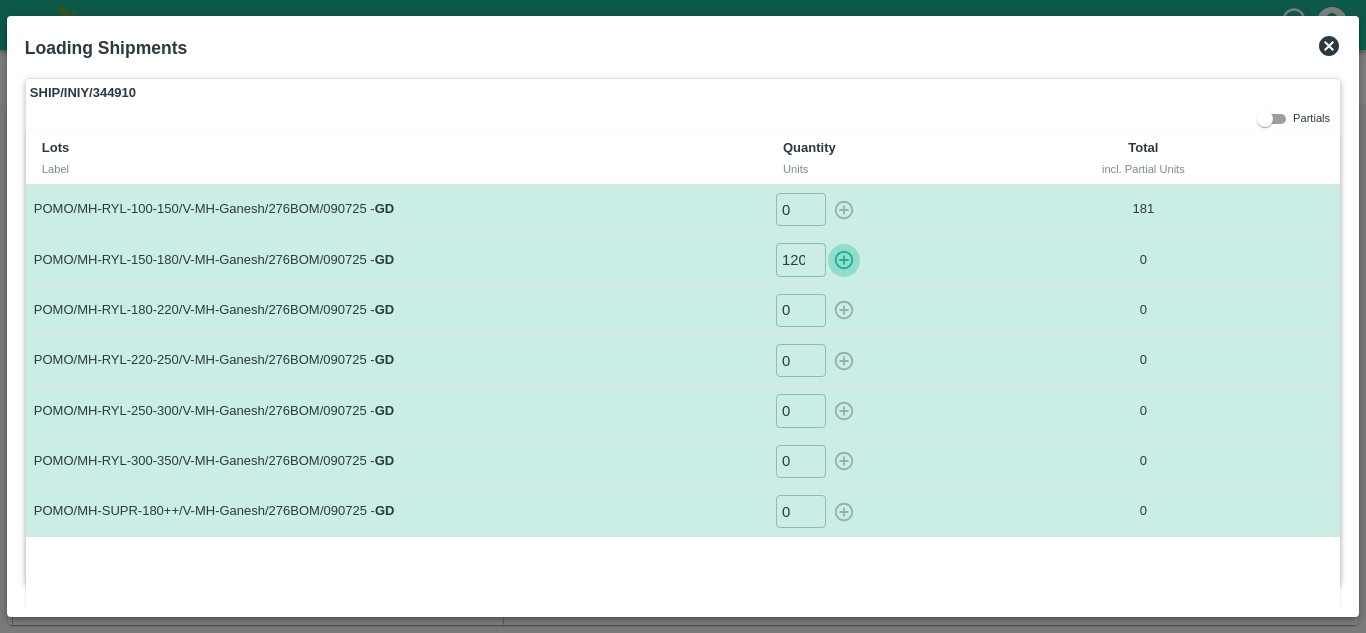 type 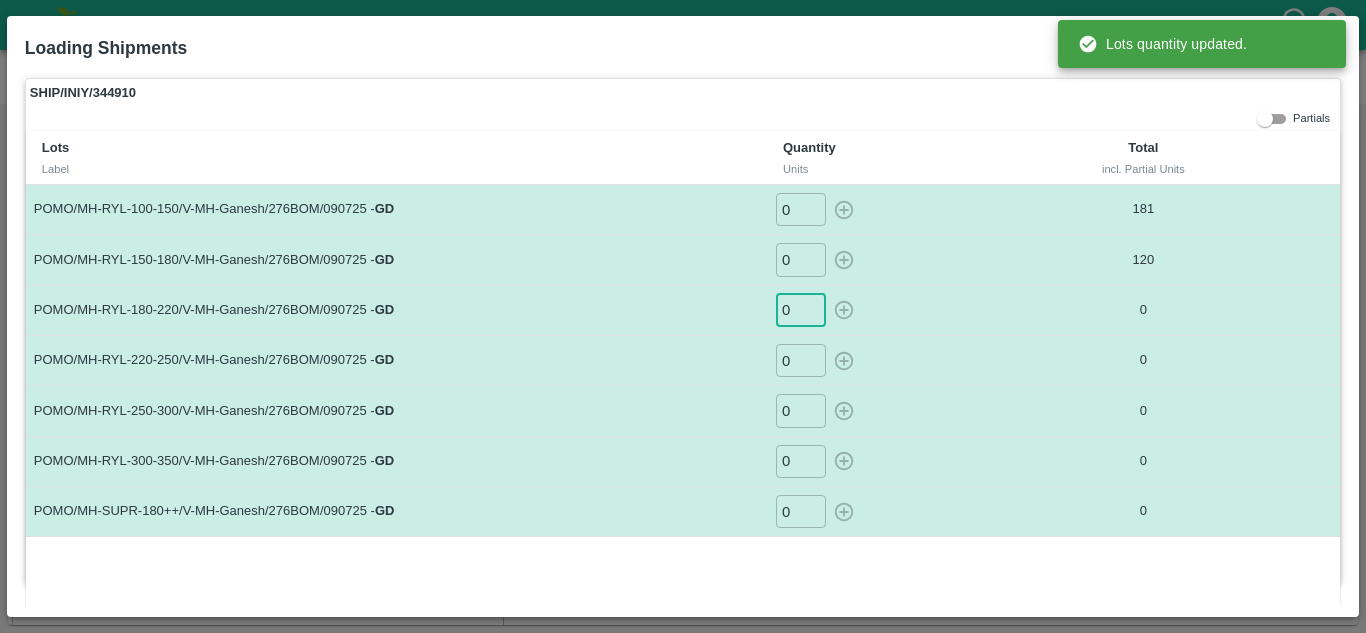 click on "0" at bounding box center (801, 310) 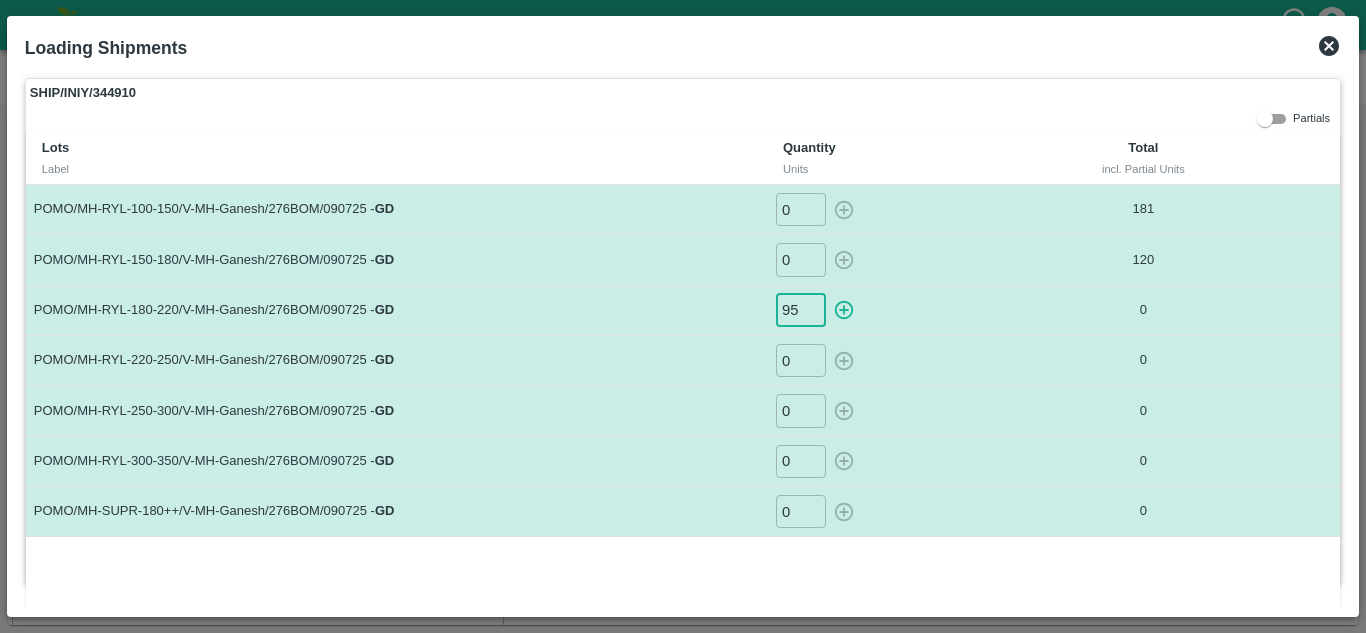 type on "95" 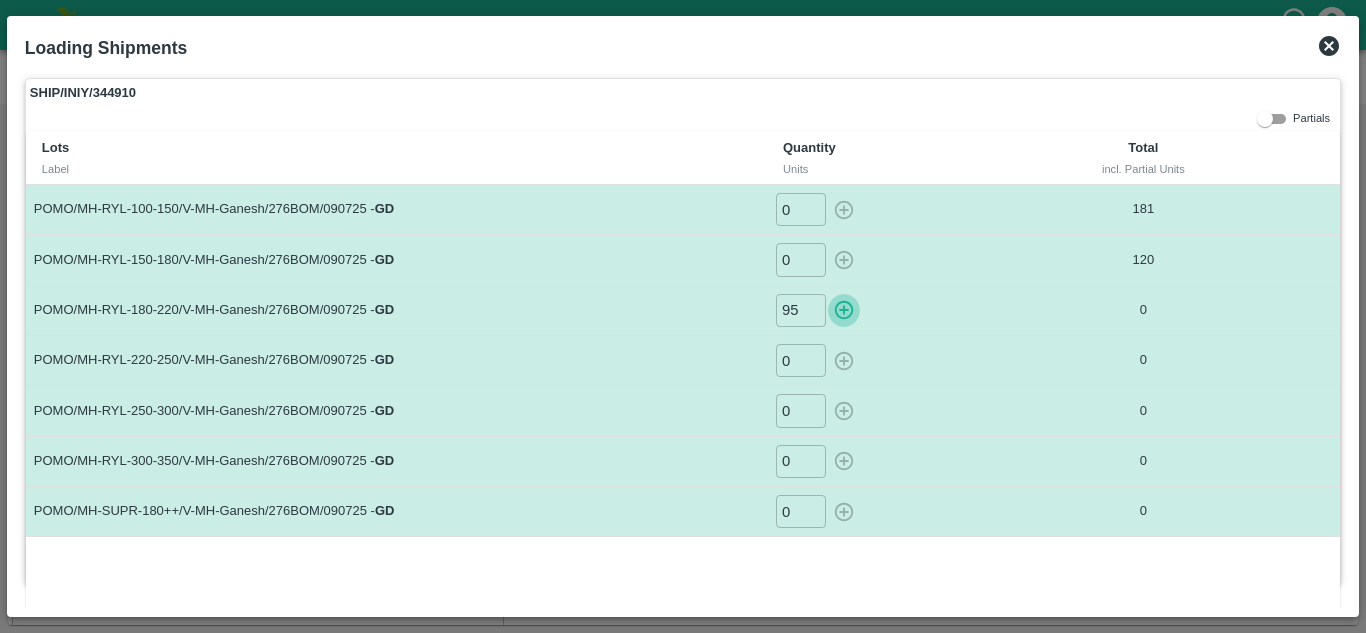 click at bounding box center [844, 310] 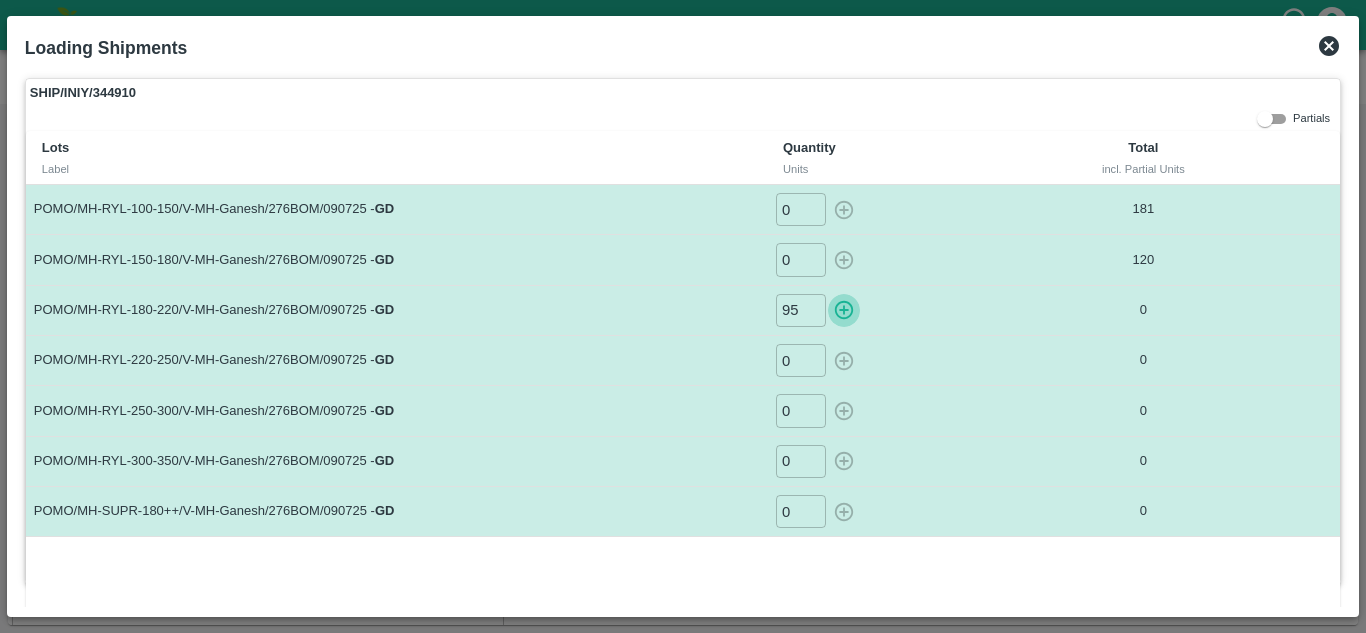 type on "0" 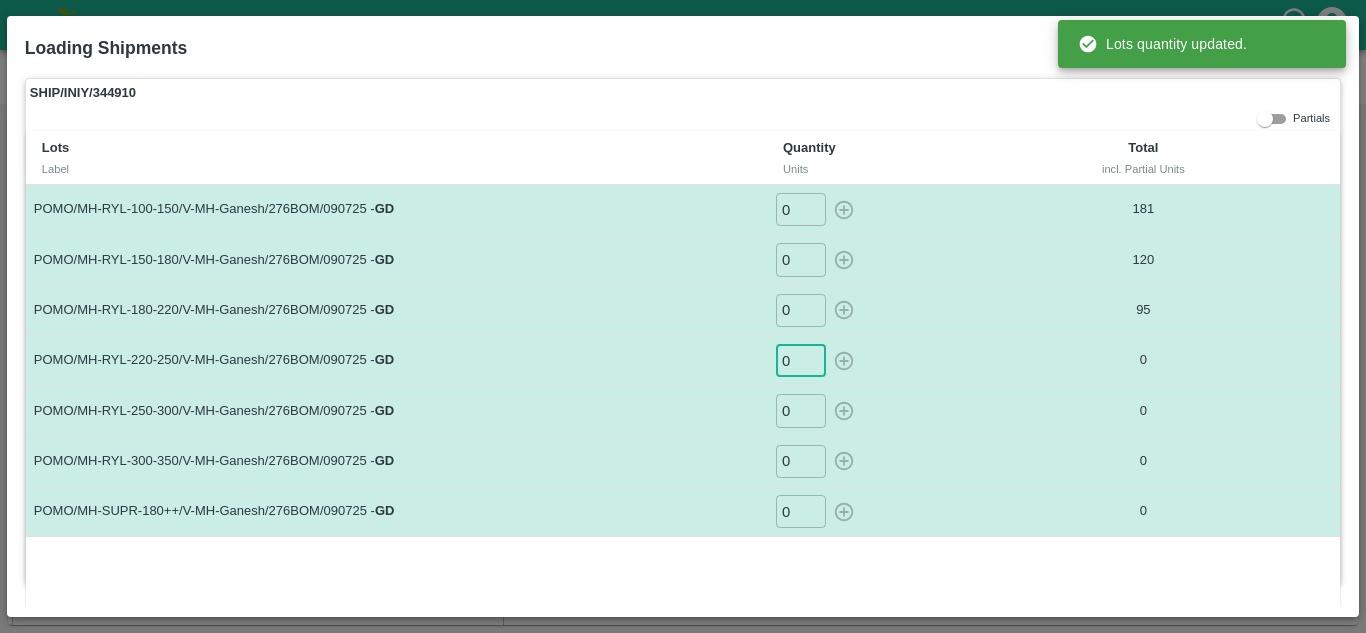 click on "0" at bounding box center [801, 360] 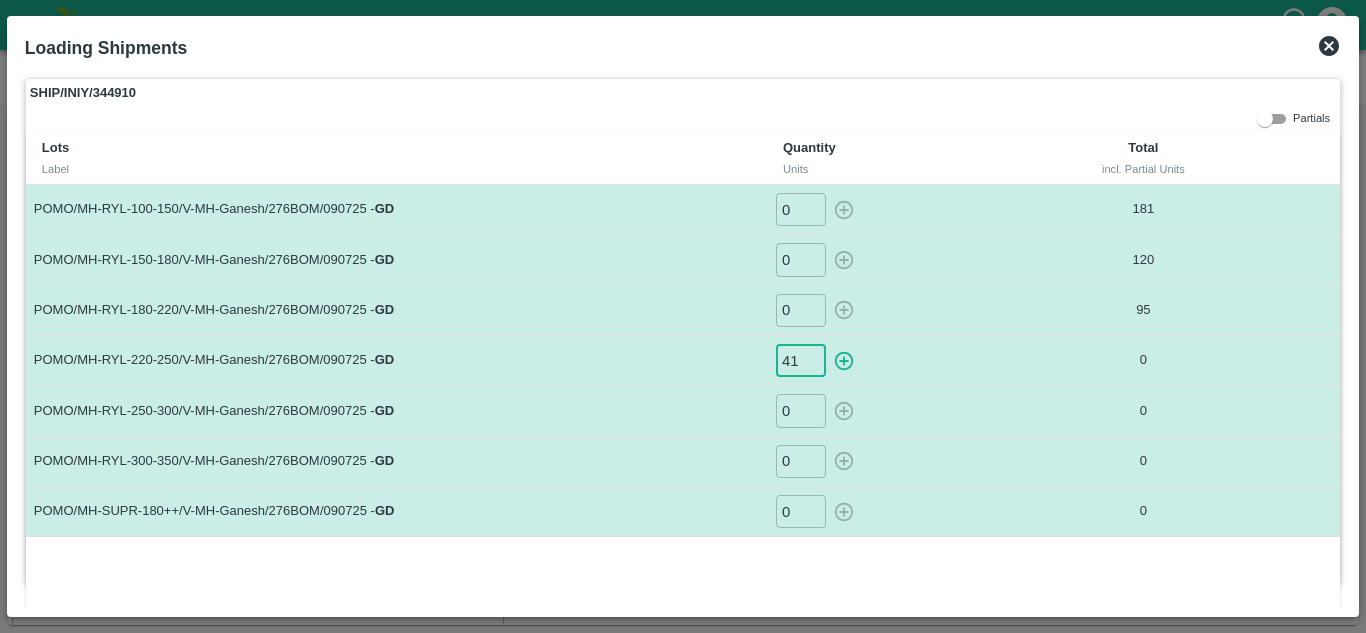 type on "41" 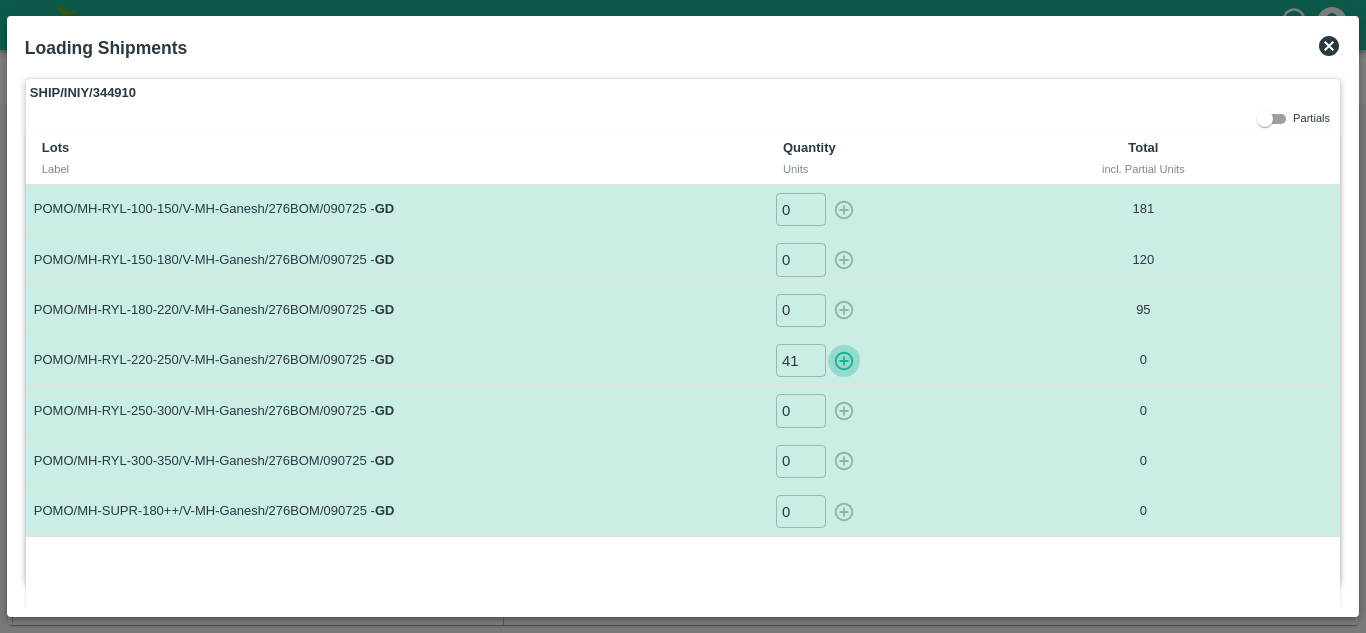 type 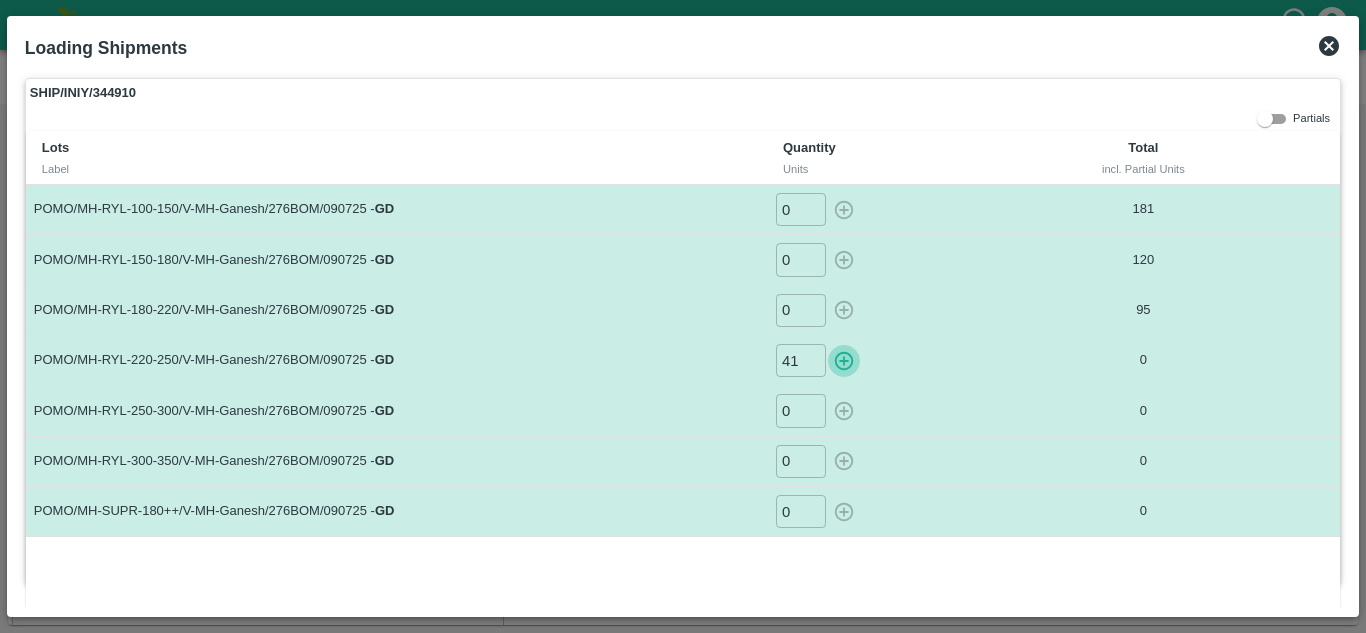 click at bounding box center [844, 360] 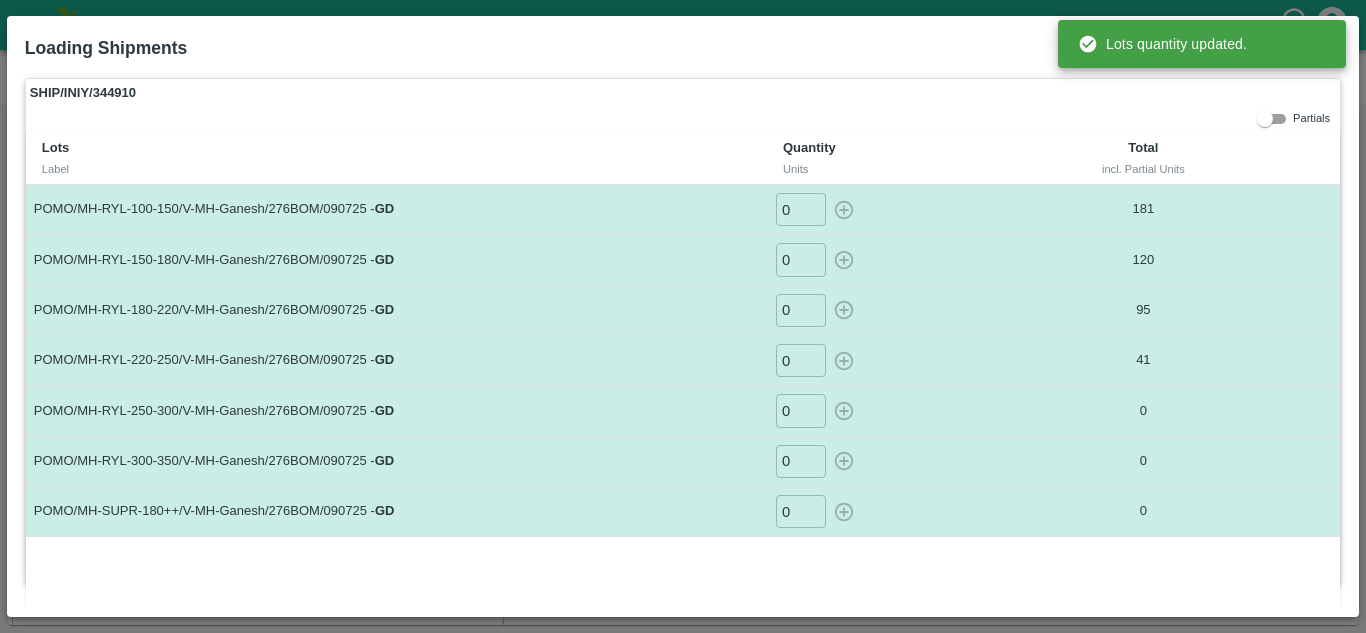 click on "0" at bounding box center [801, 410] 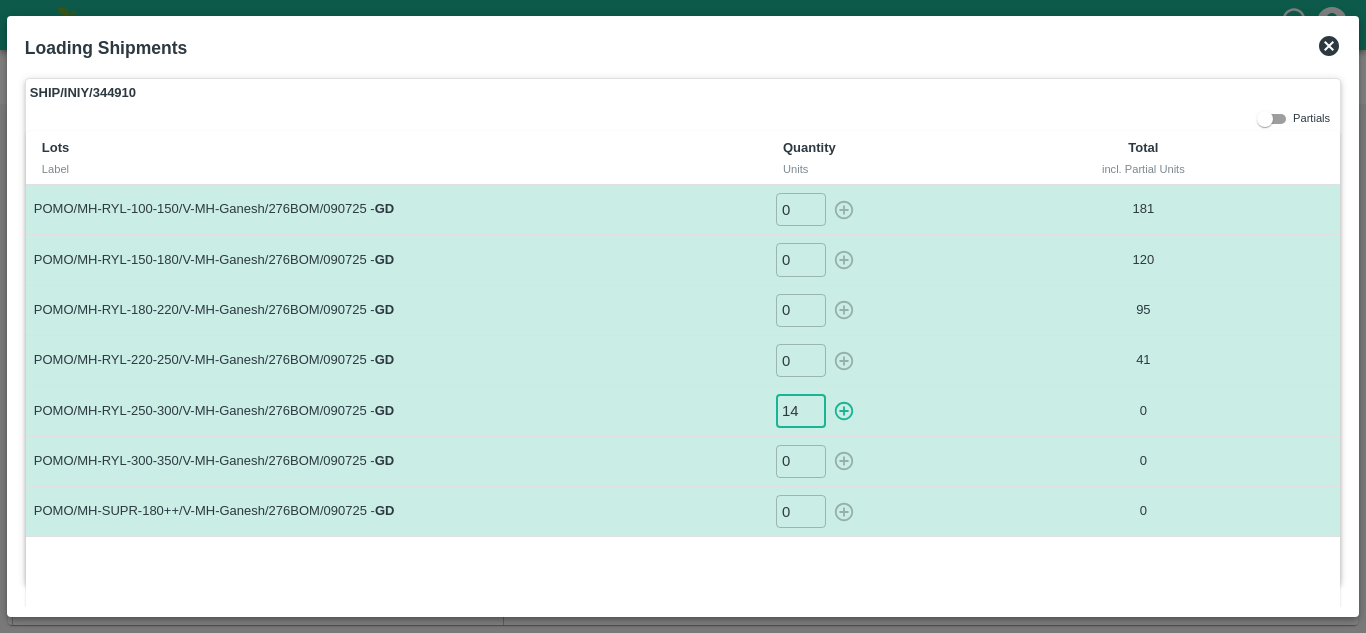 type on "14" 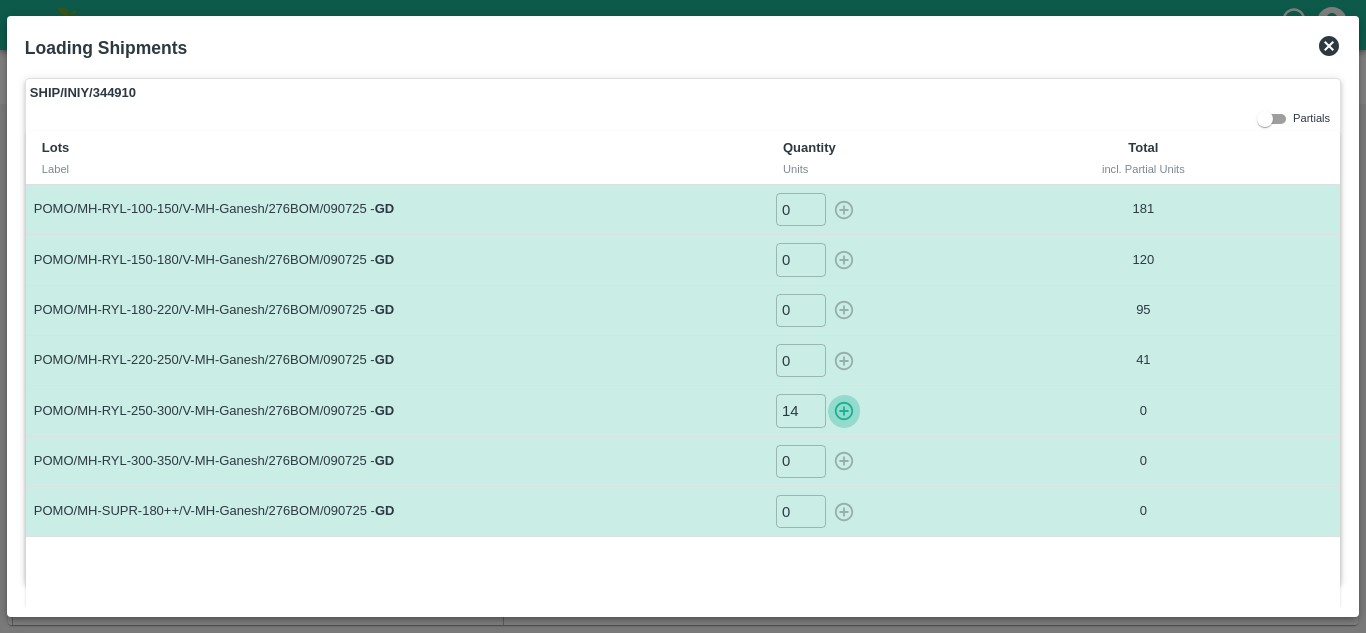 type 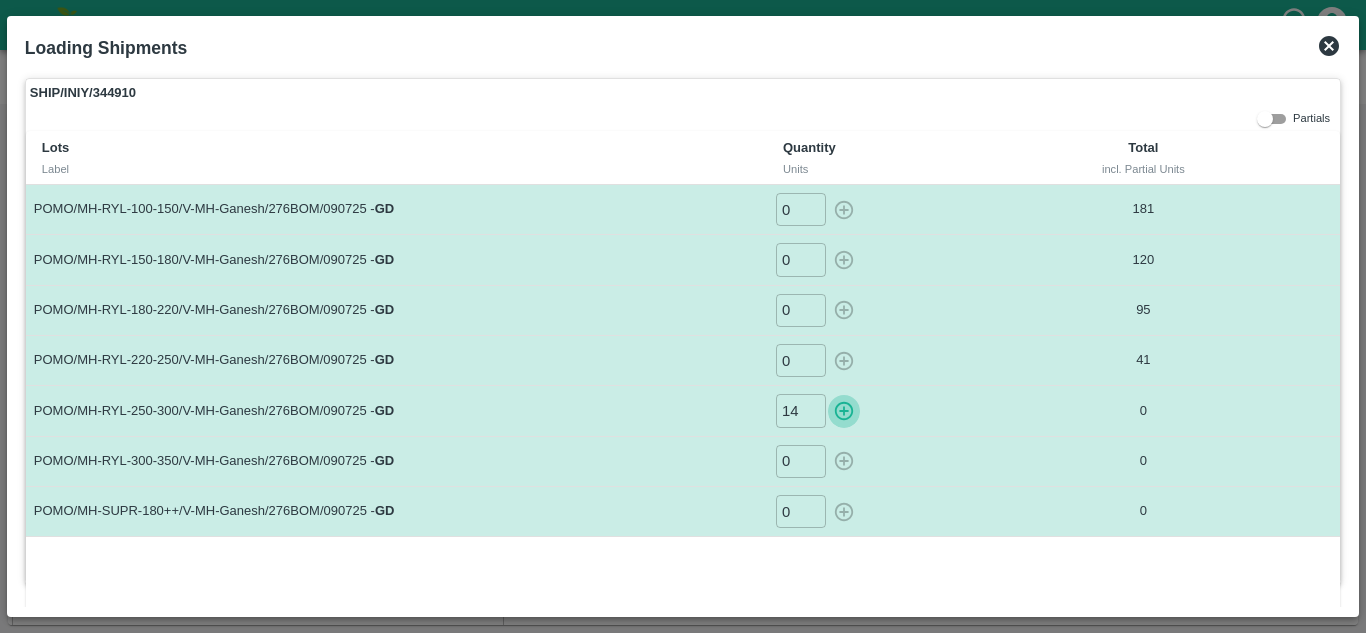click at bounding box center (844, 410) 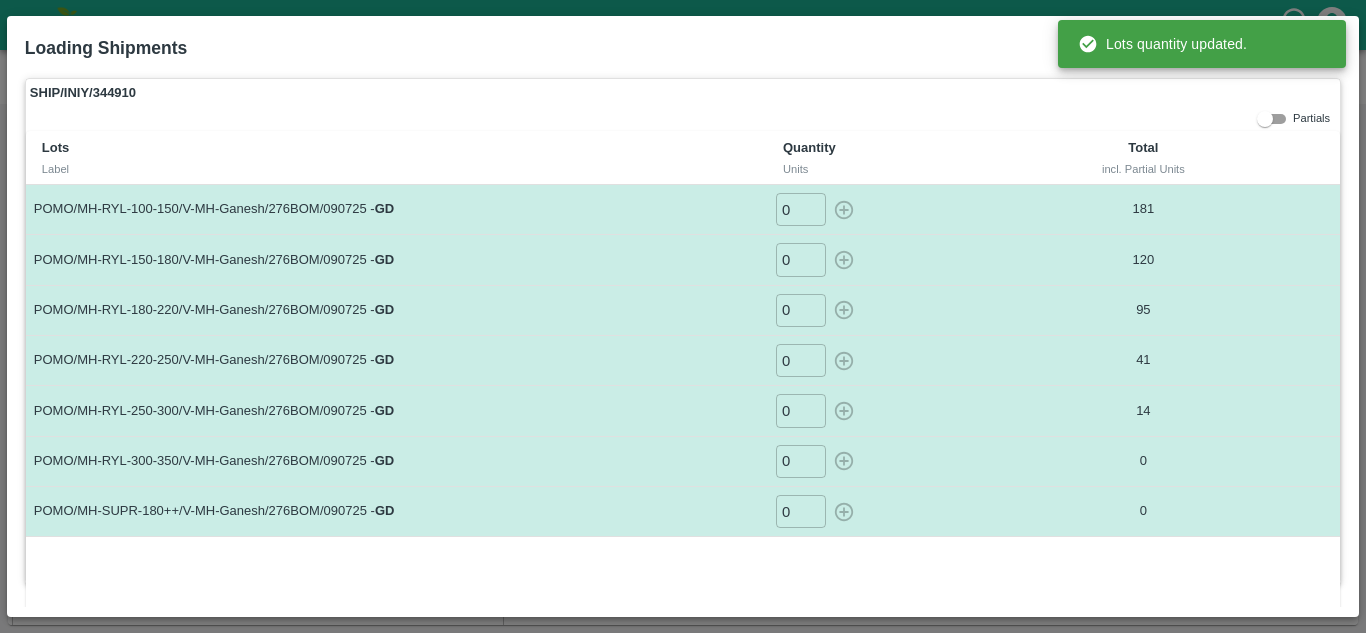 scroll, scrollTop: 28, scrollLeft: 0, axis: vertical 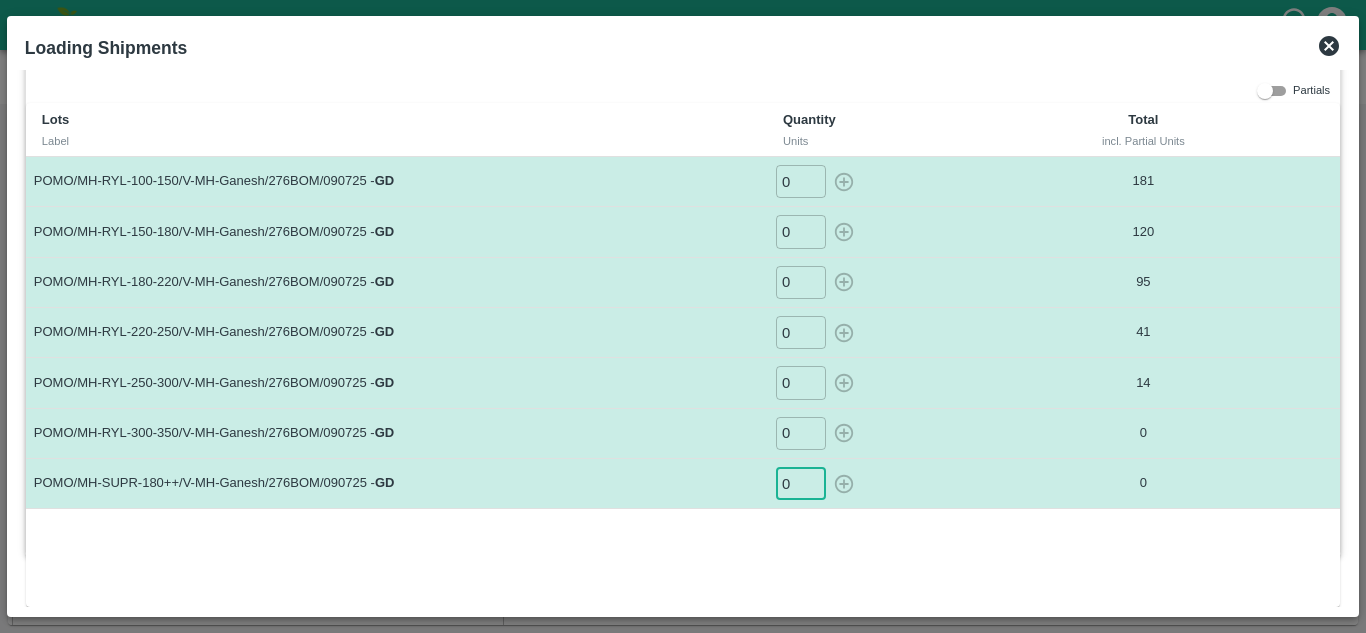 click on "0" at bounding box center (801, 483) 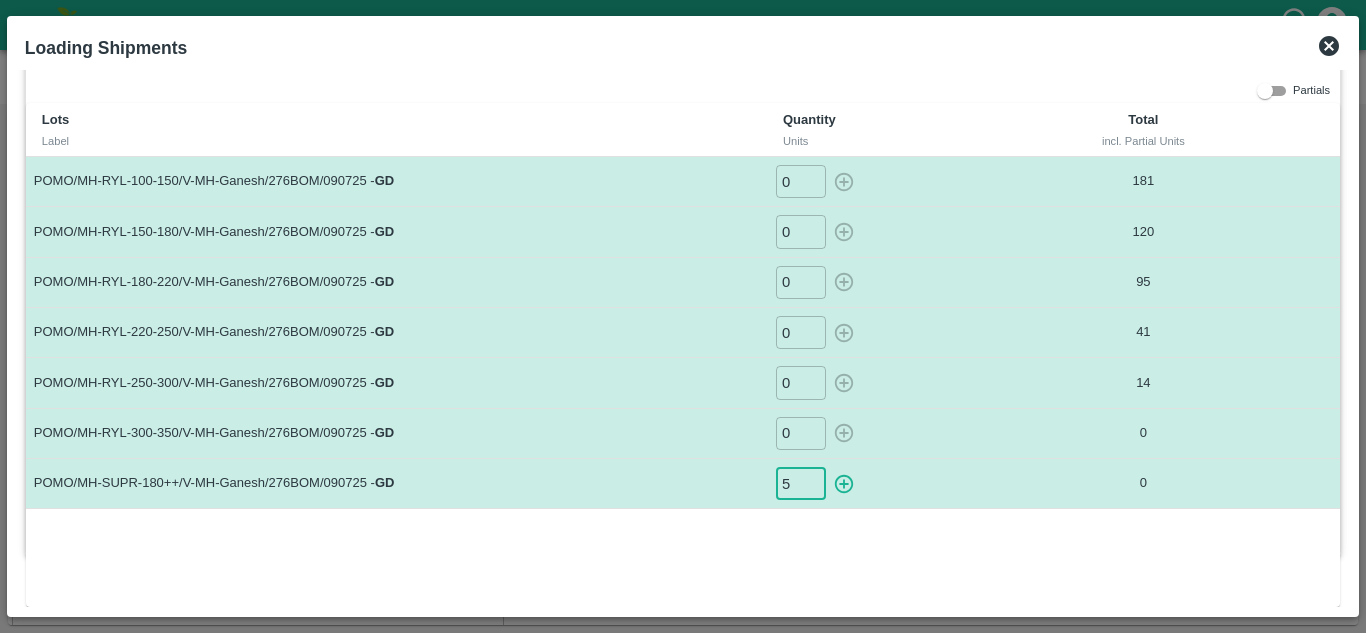 type on "5" 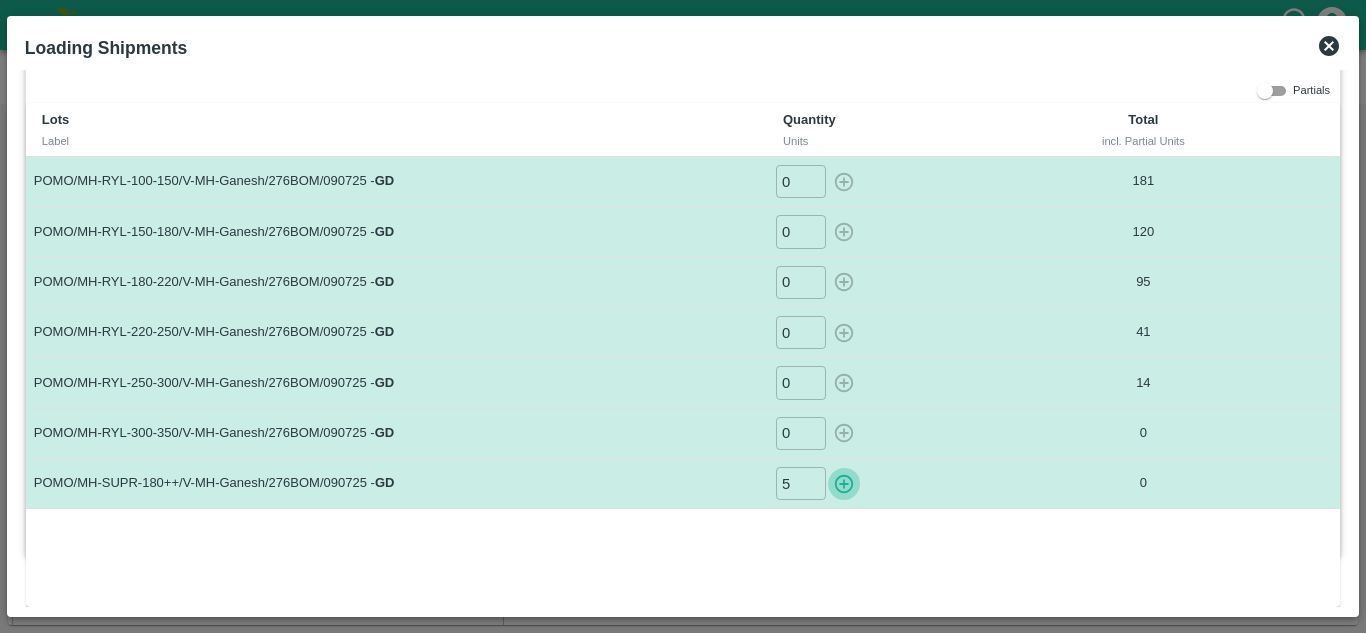 type 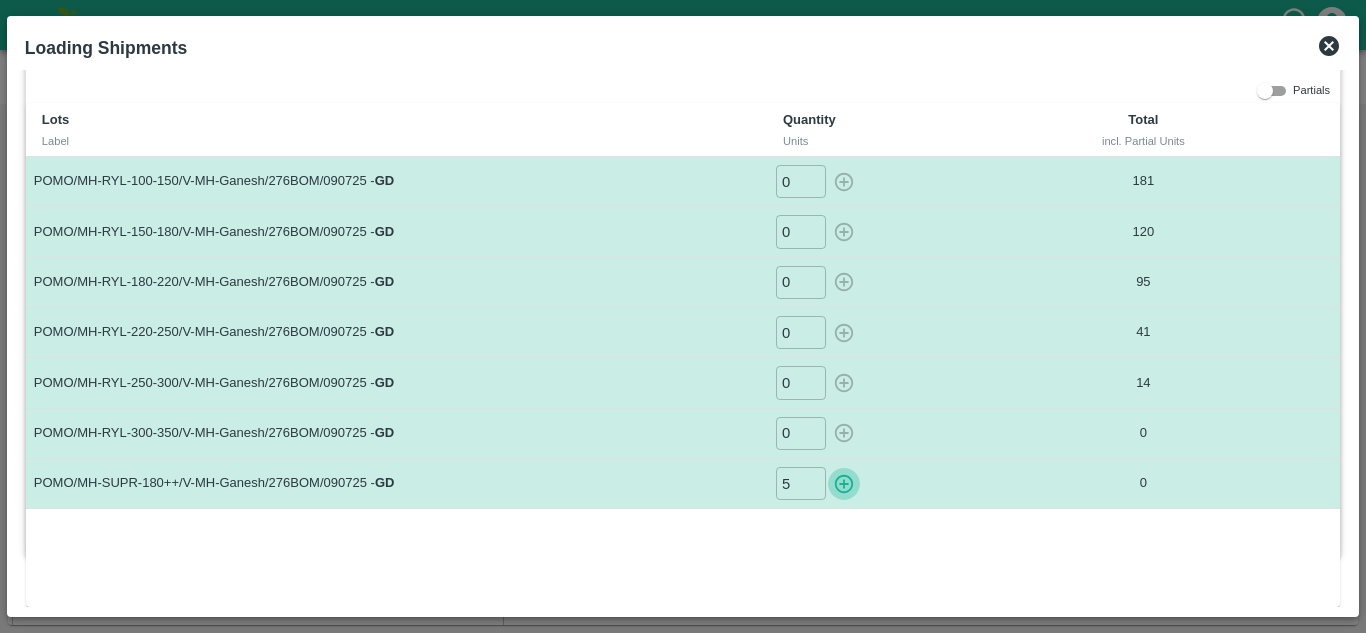 type on "0" 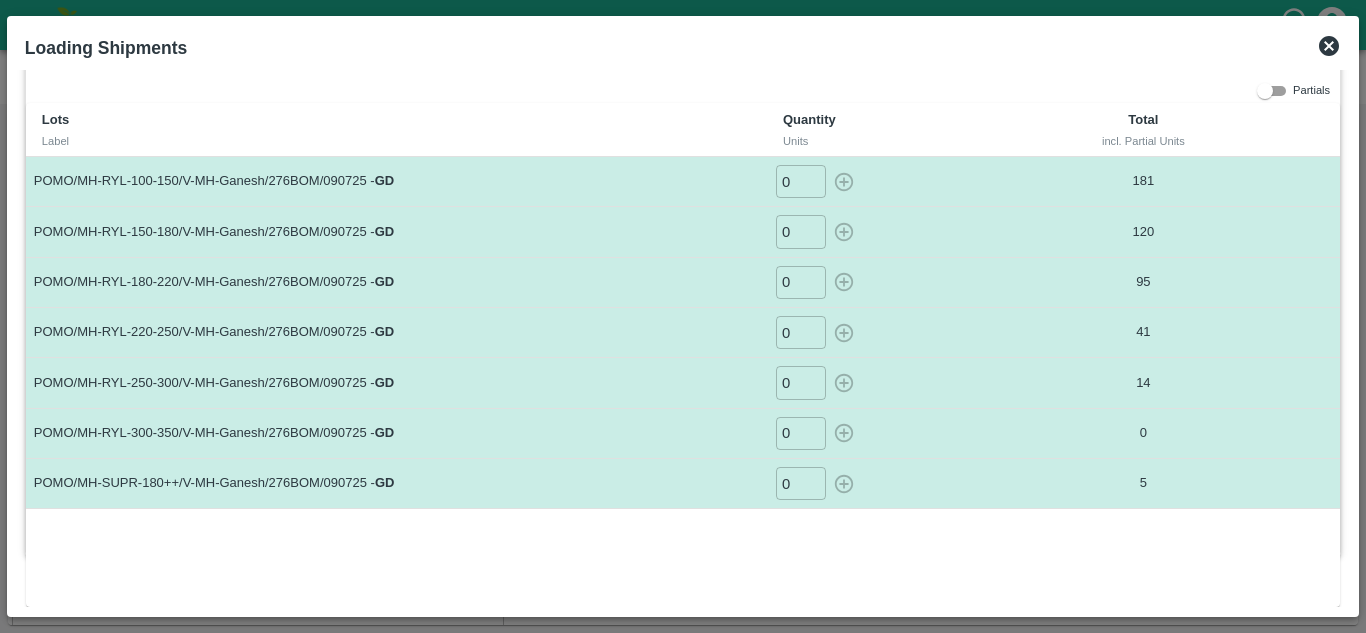 click 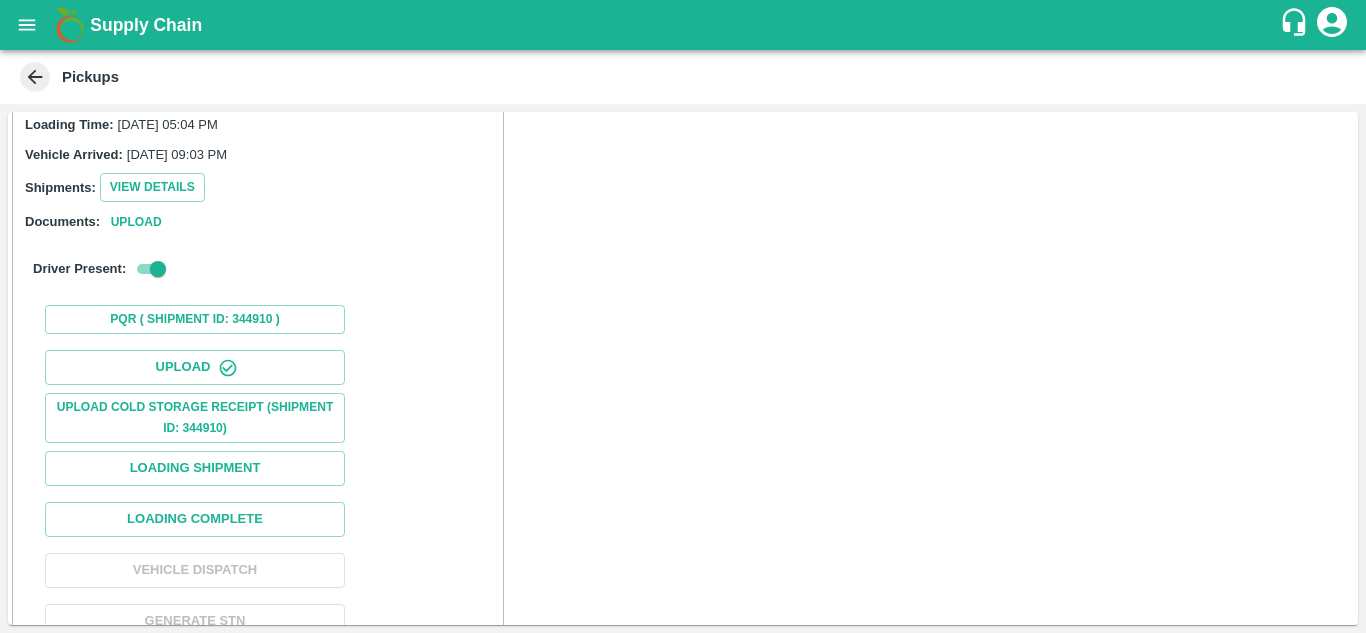 scroll, scrollTop: 356, scrollLeft: 0, axis: vertical 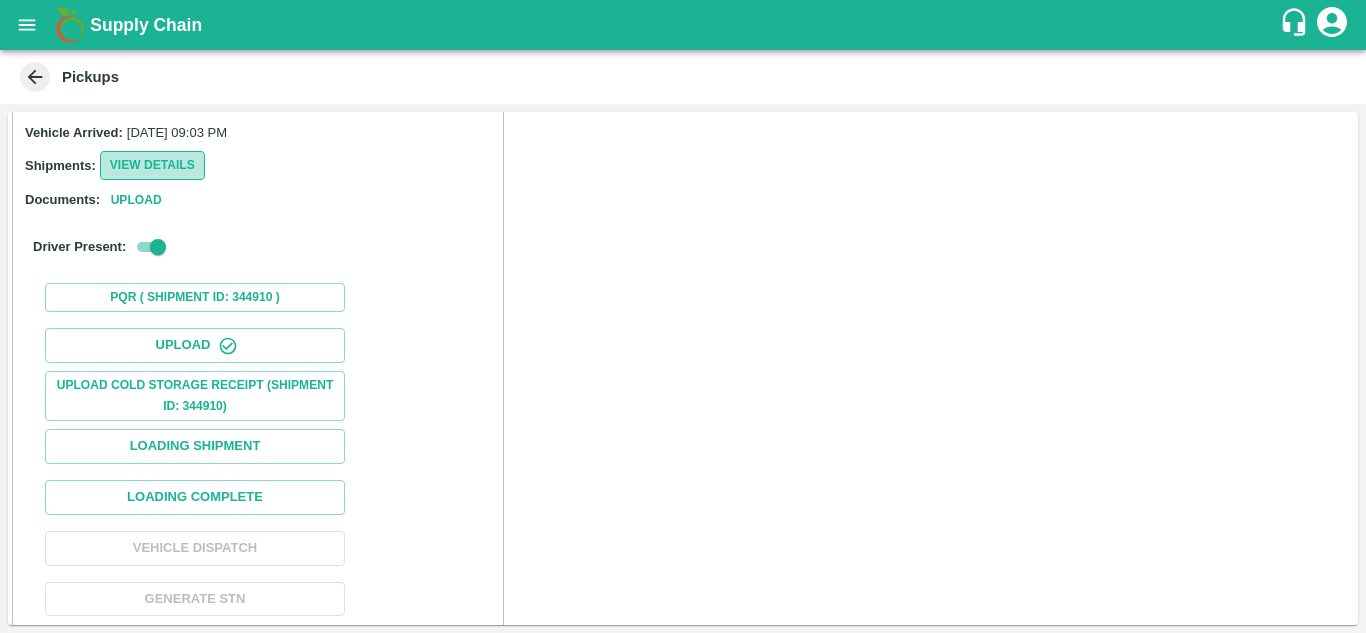 click on "View Details" at bounding box center [152, 165] 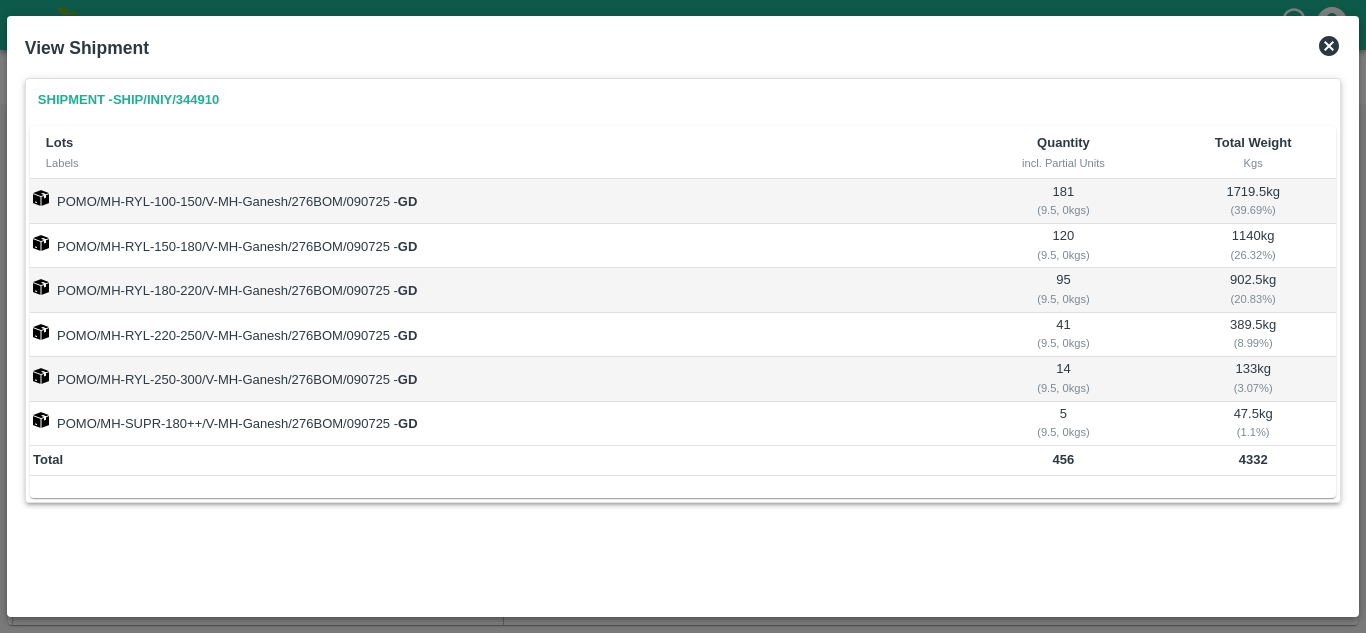 click 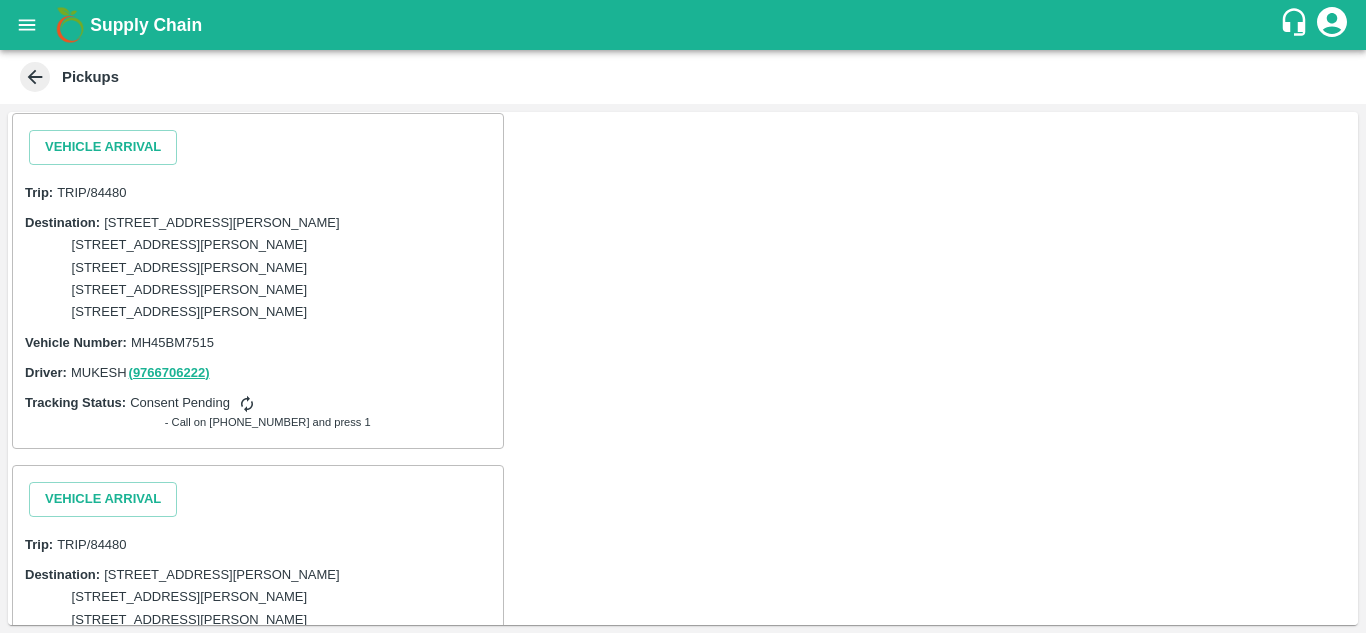 scroll, scrollTop: 2980, scrollLeft: 0, axis: vertical 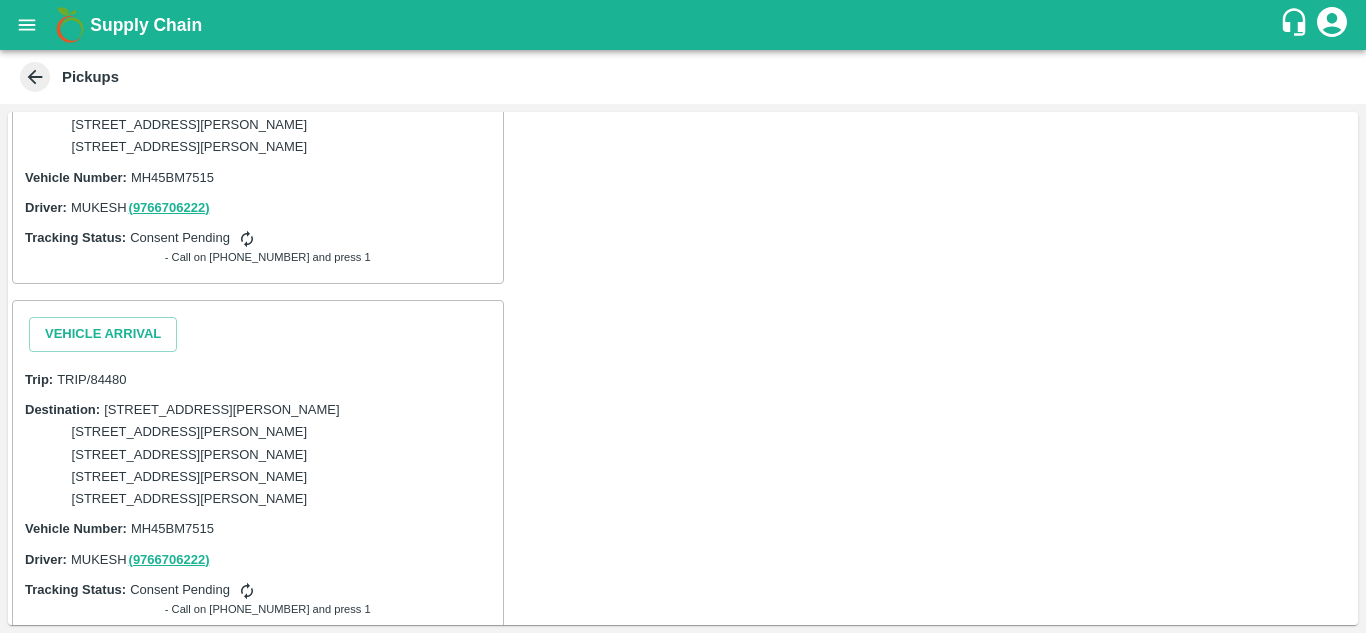 click on "Vehicle Arrival" at bounding box center (103, -18) 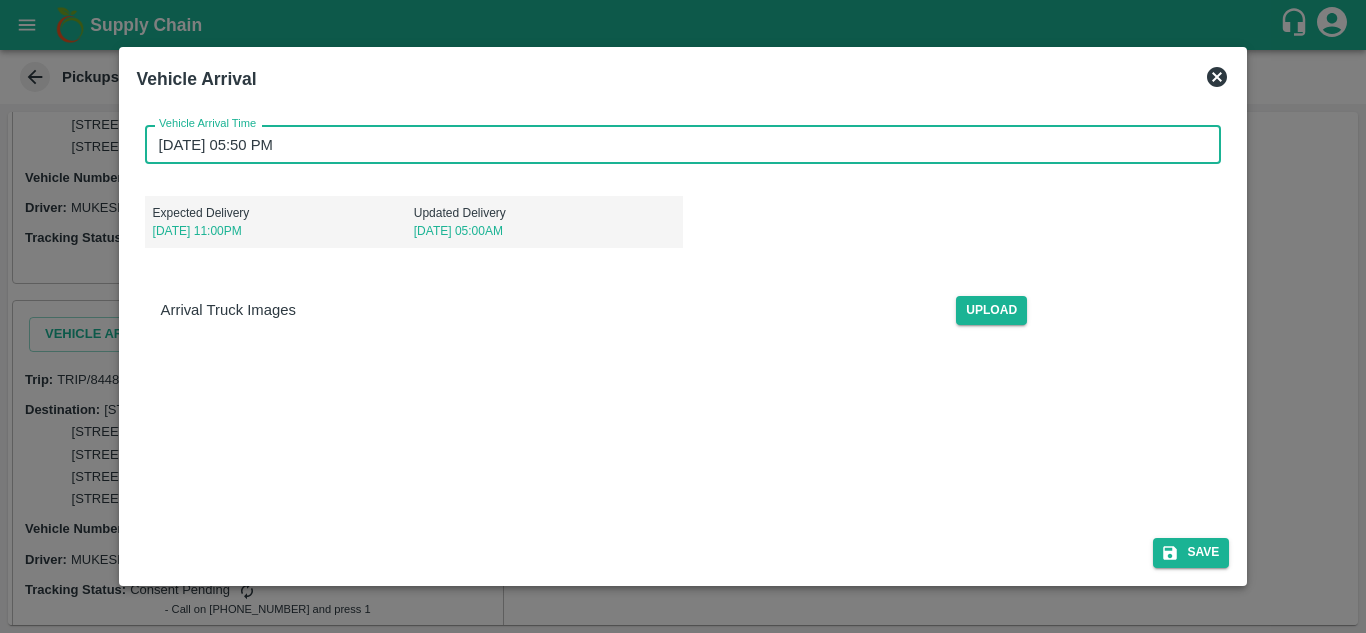 click on "[DATE] 05:50 PM" at bounding box center (676, 144) 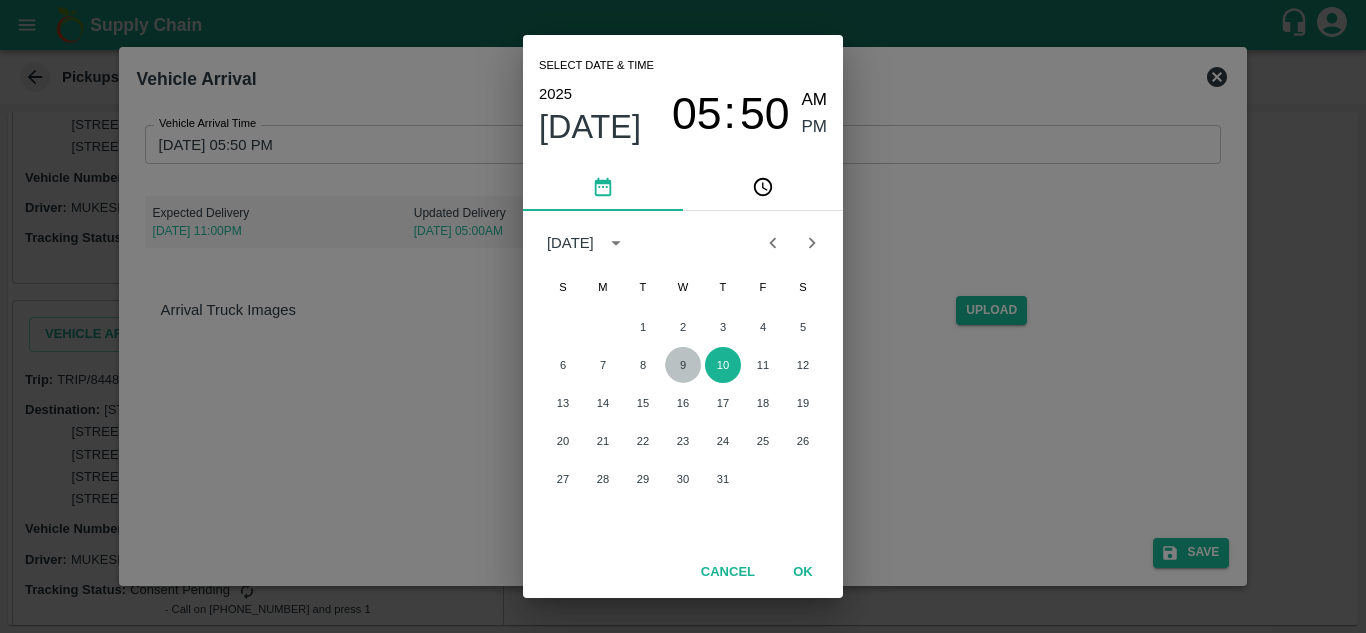 click on "9" at bounding box center [683, 365] 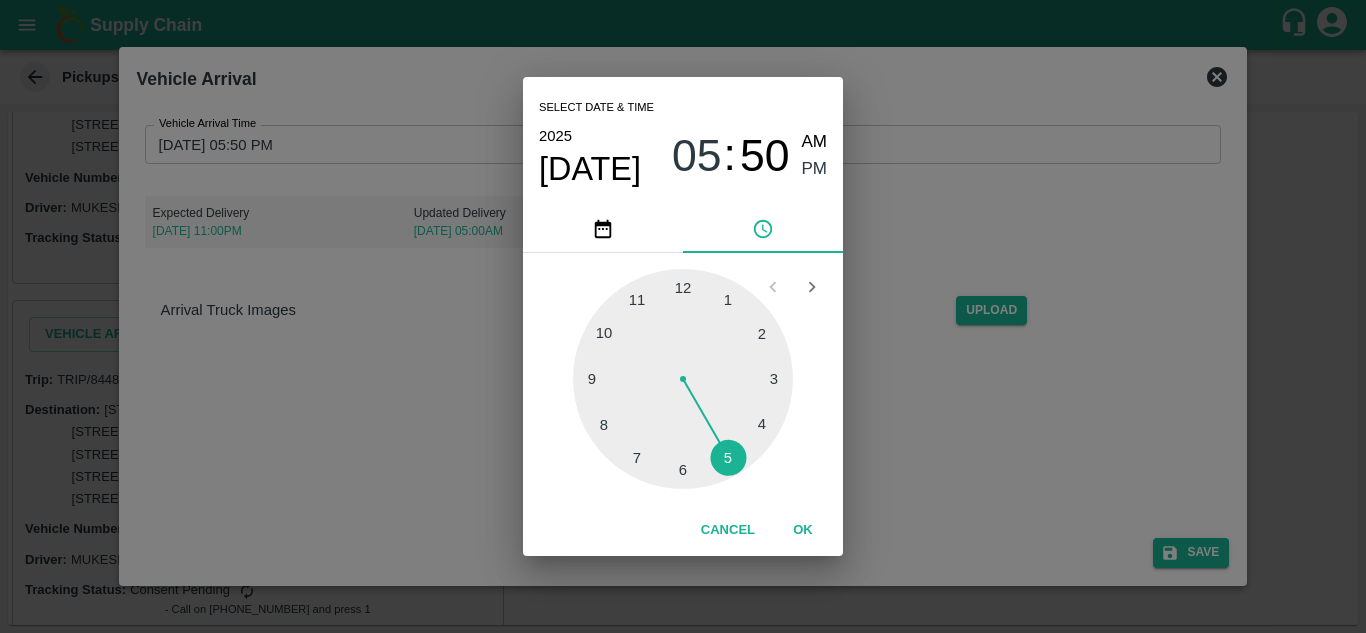 click on "OK" at bounding box center (803, 530) 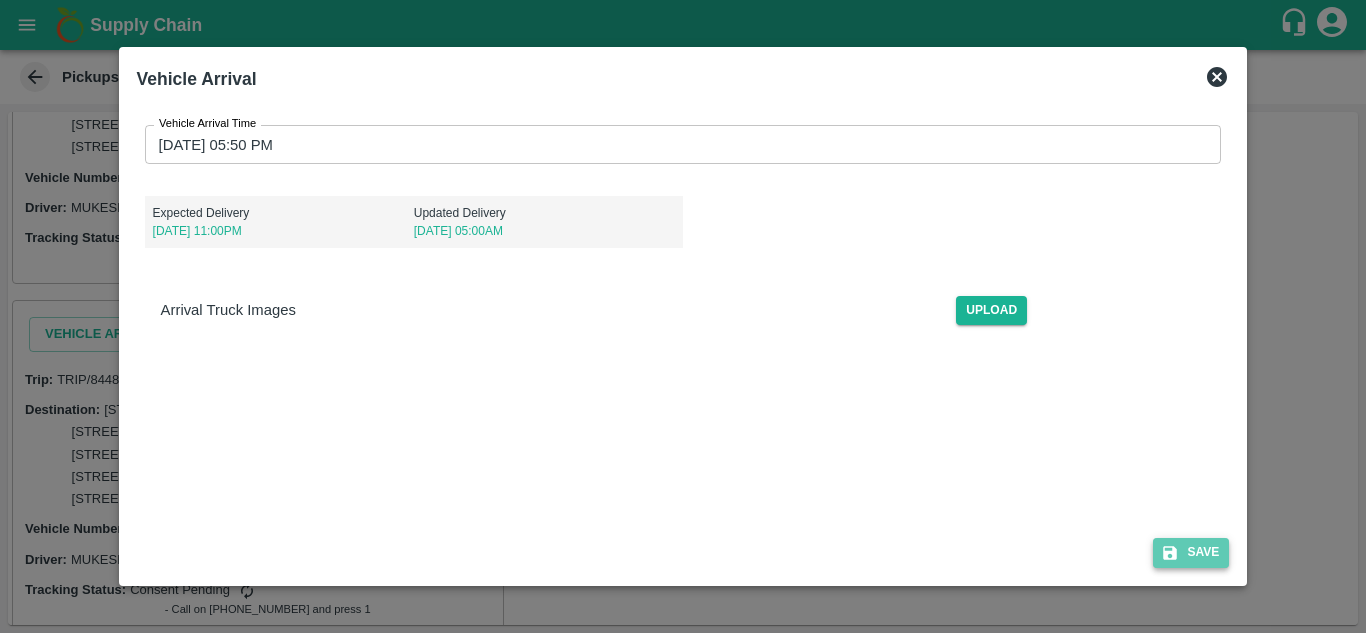 click 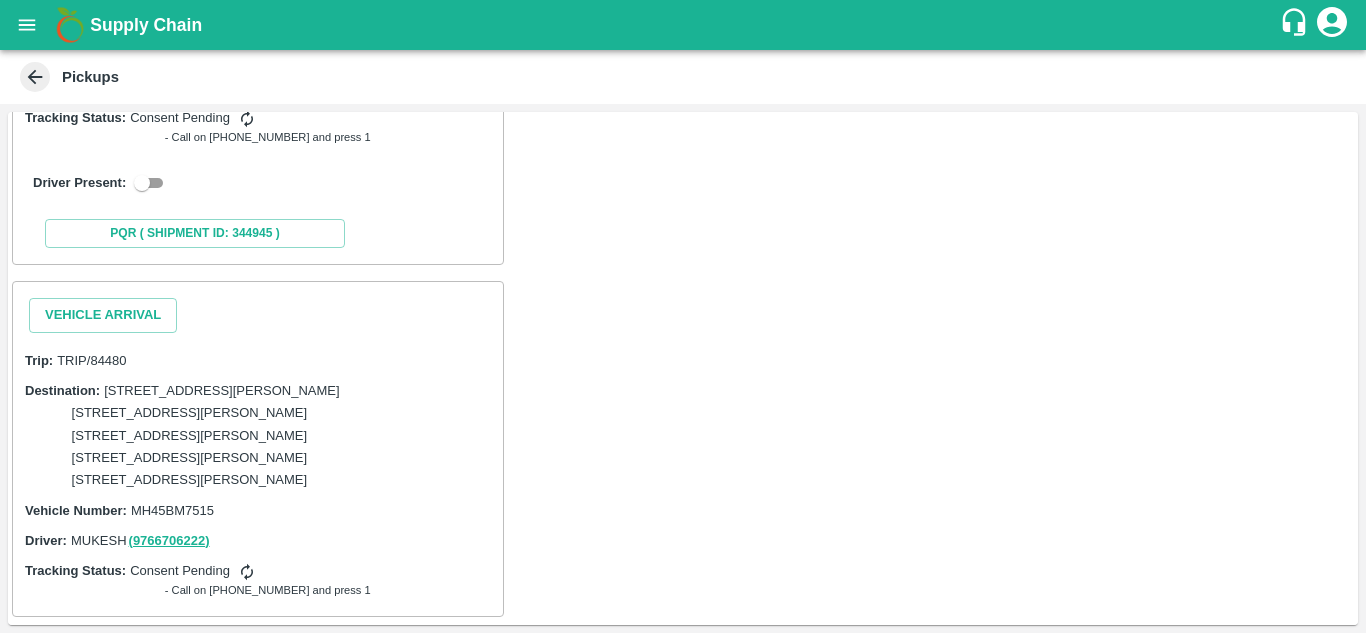 scroll, scrollTop: 3299, scrollLeft: 0, axis: vertical 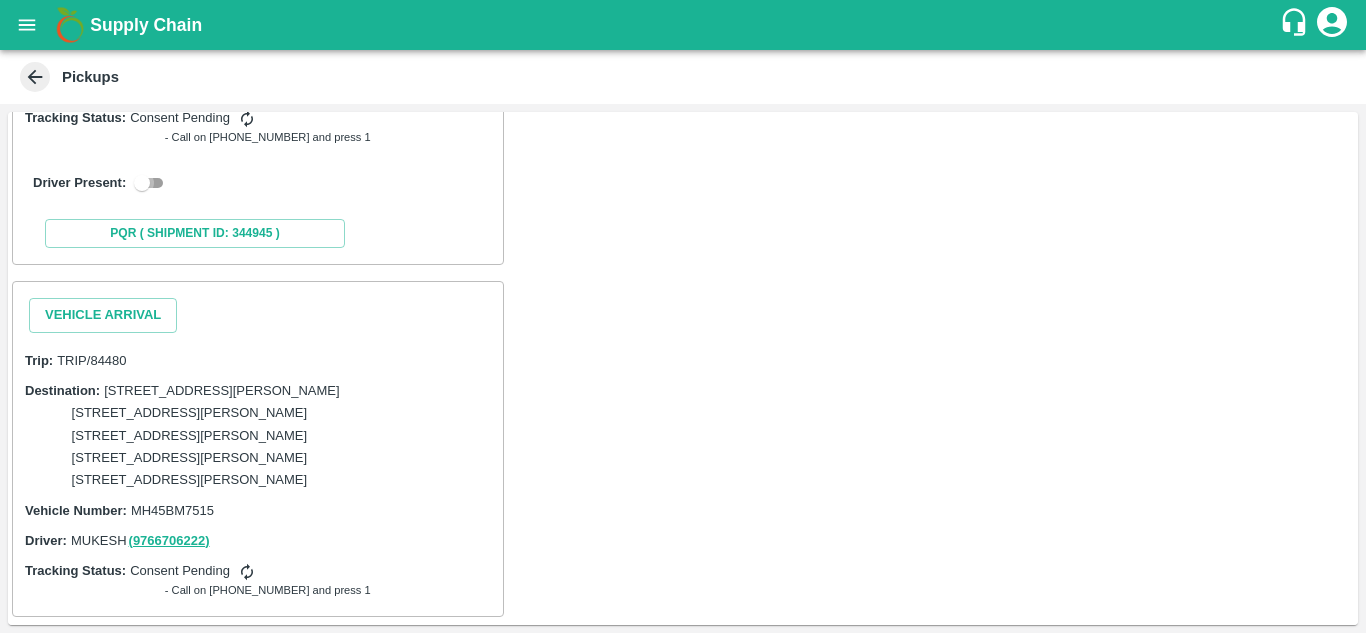click at bounding box center (142, 183) 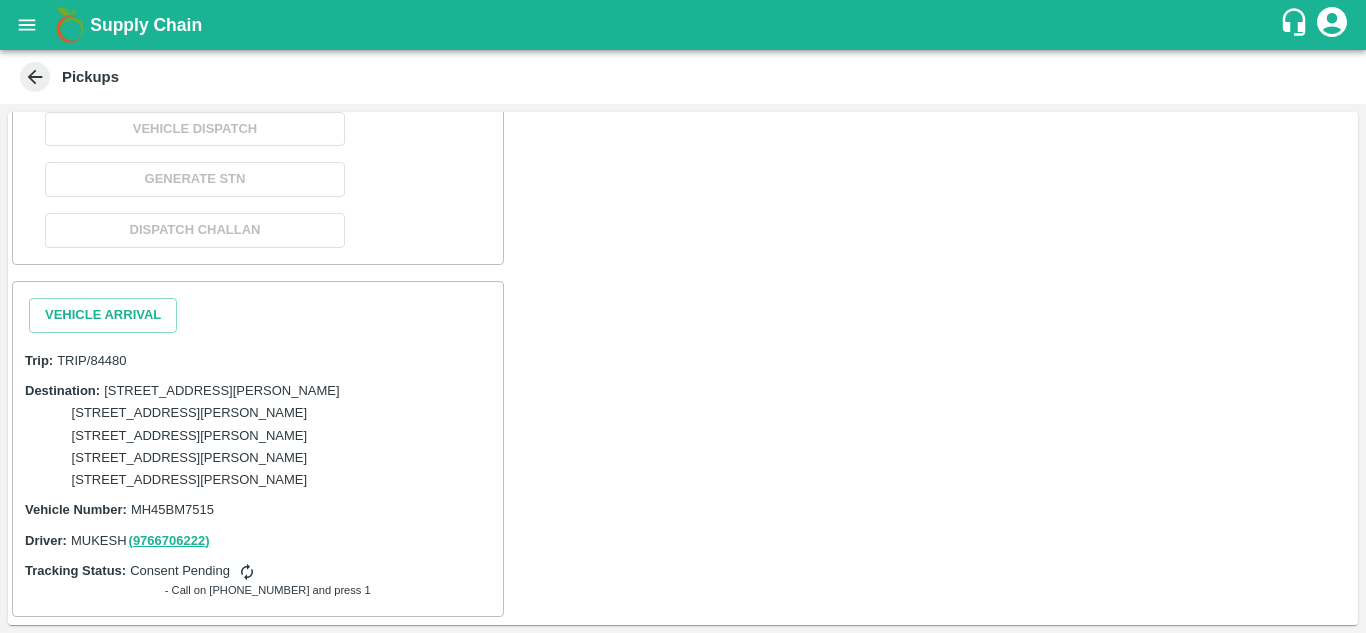 scroll, scrollTop: 3570, scrollLeft: 0, axis: vertical 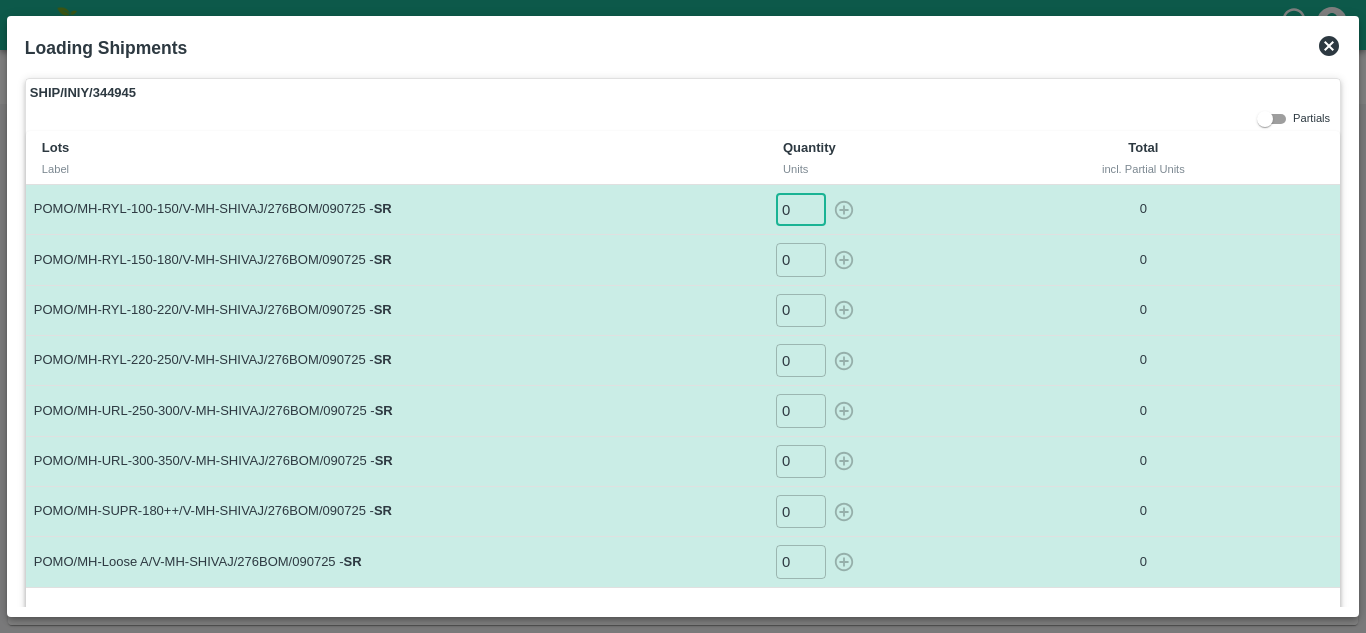 click on "0" at bounding box center (801, 209) 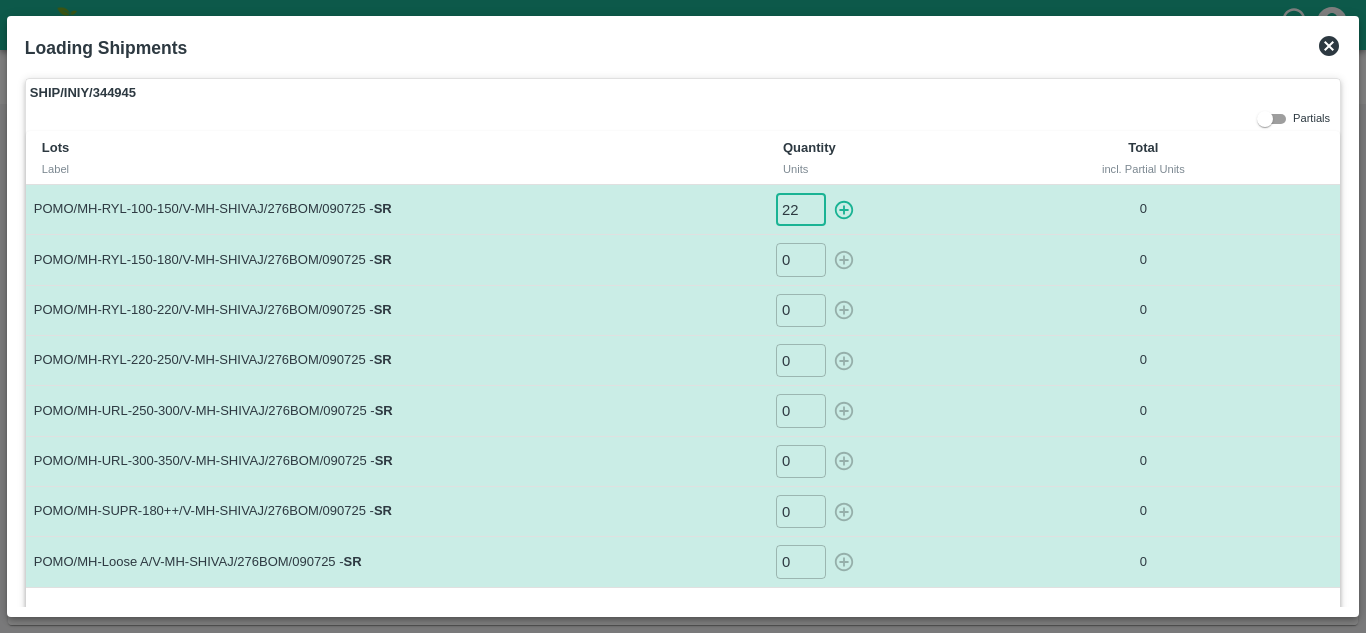 type on "22" 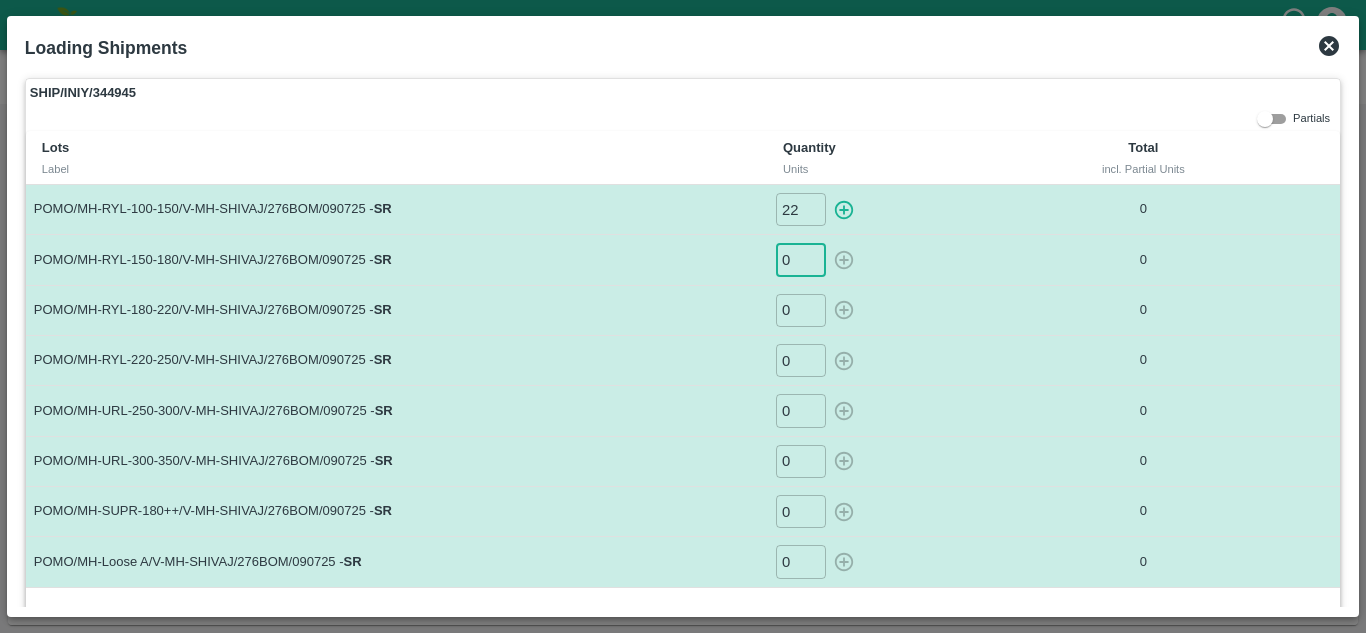 click on "0" at bounding box center [801, 259] 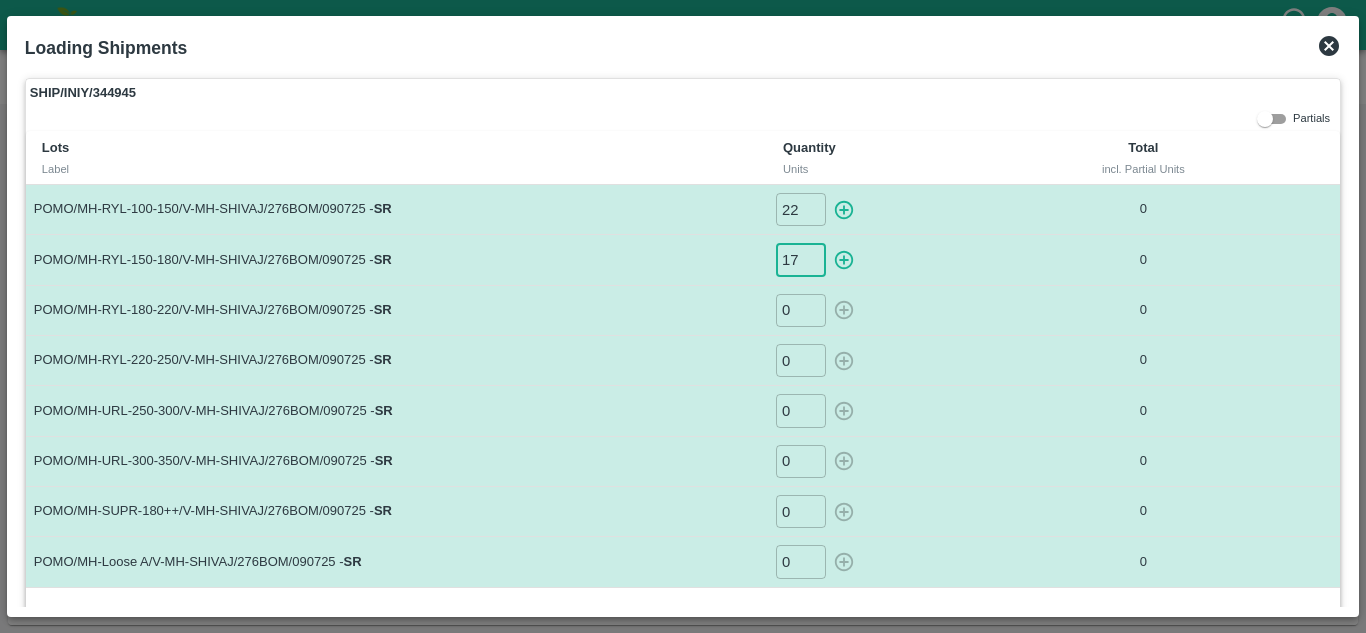 type on "17" 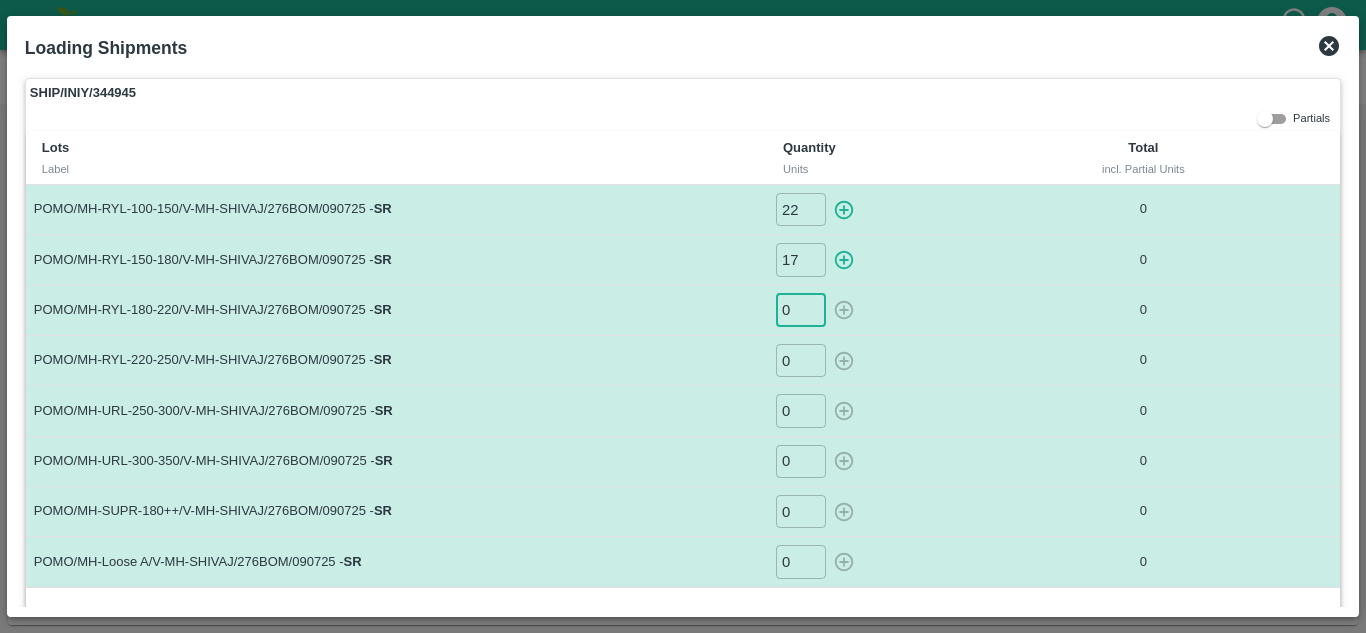 click on "0" at bounding box center (801, 310) 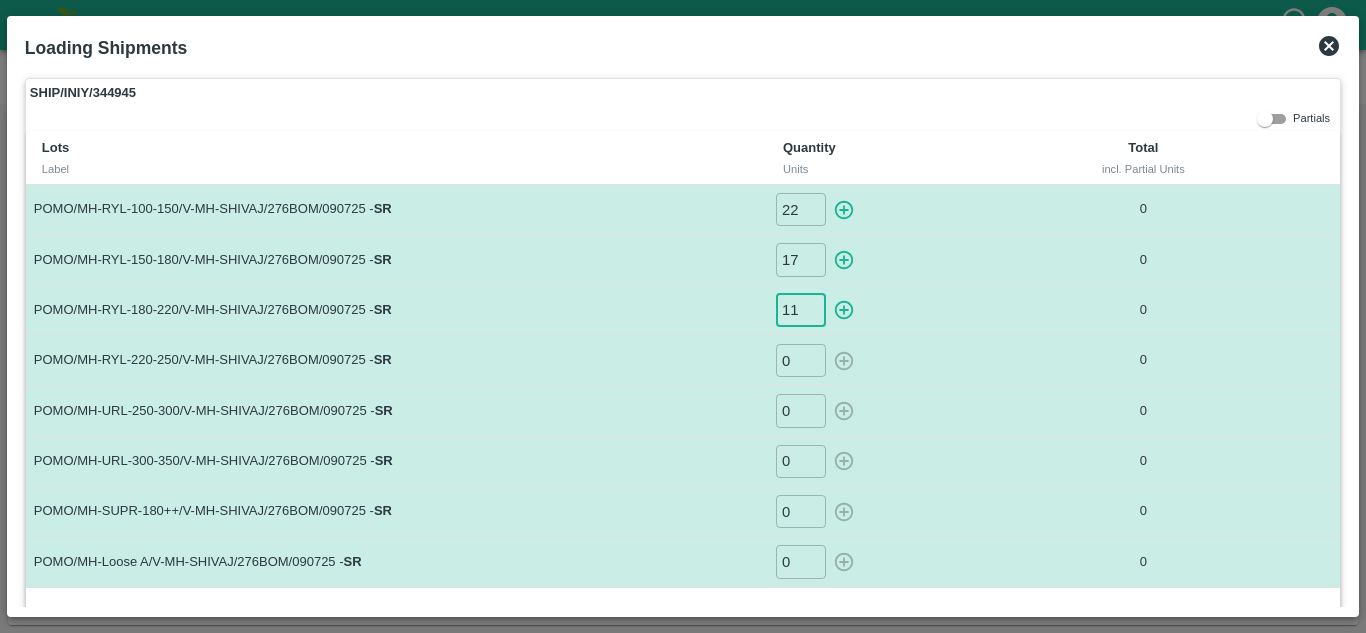 type on "11" 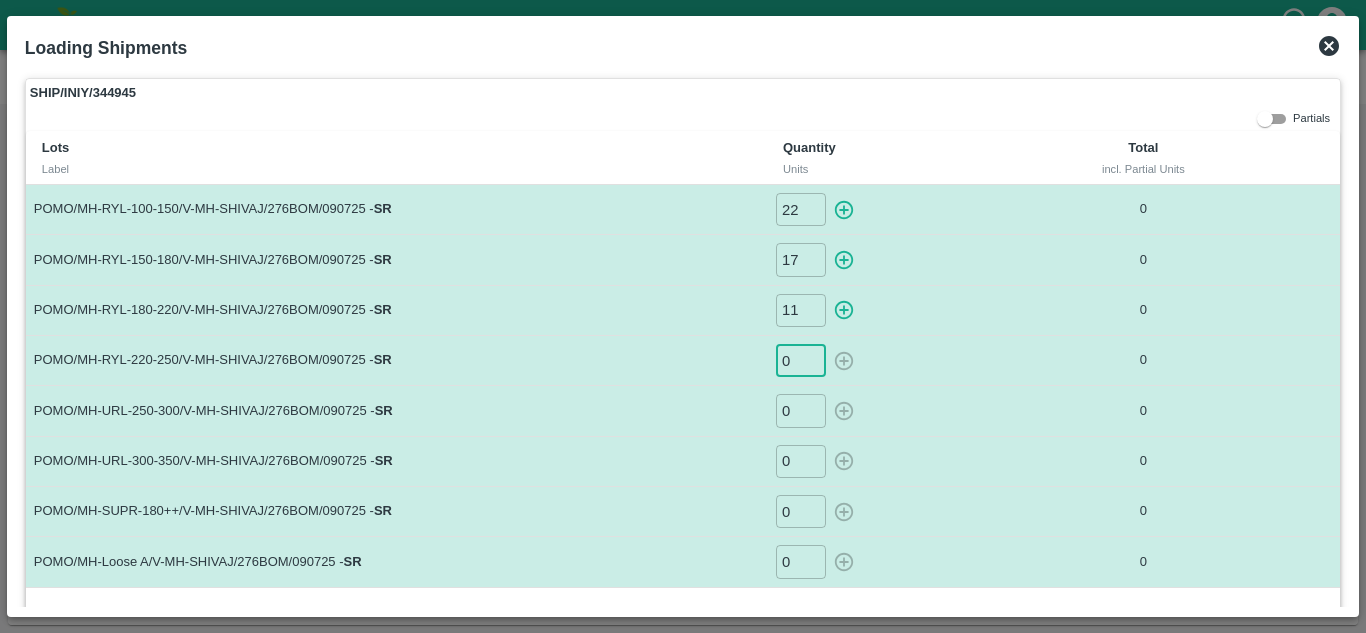 click on "0" at bounding box center [801, 360] 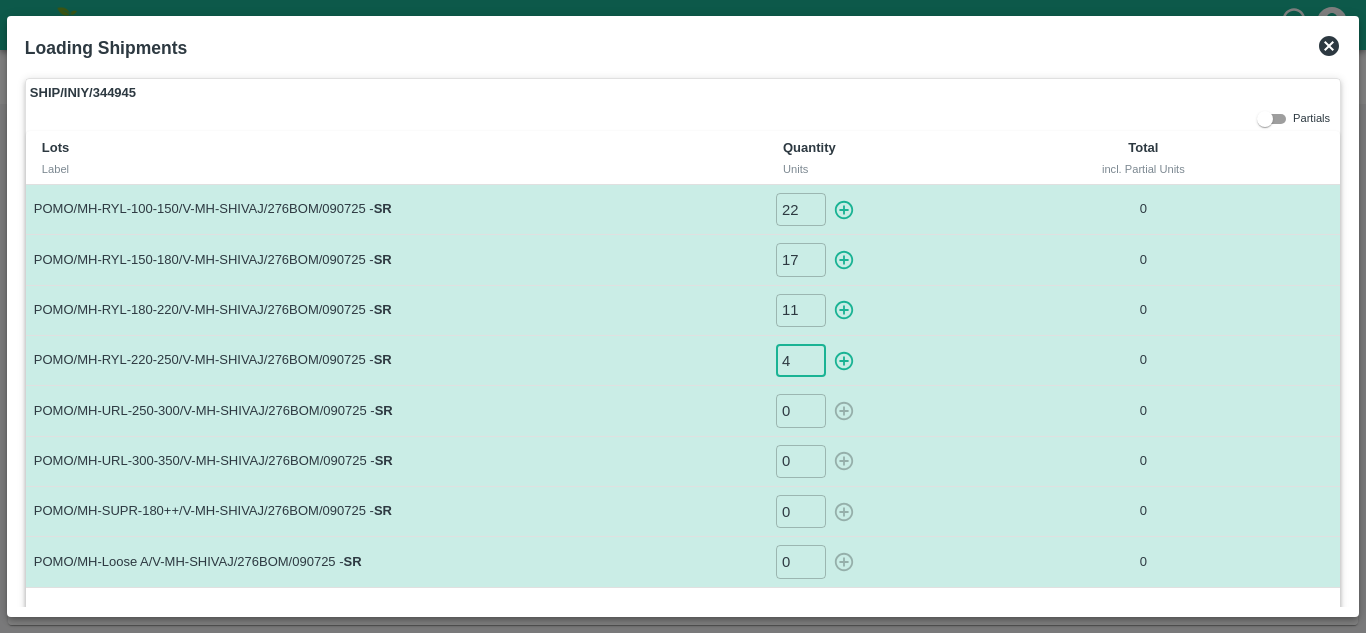 type on "4" 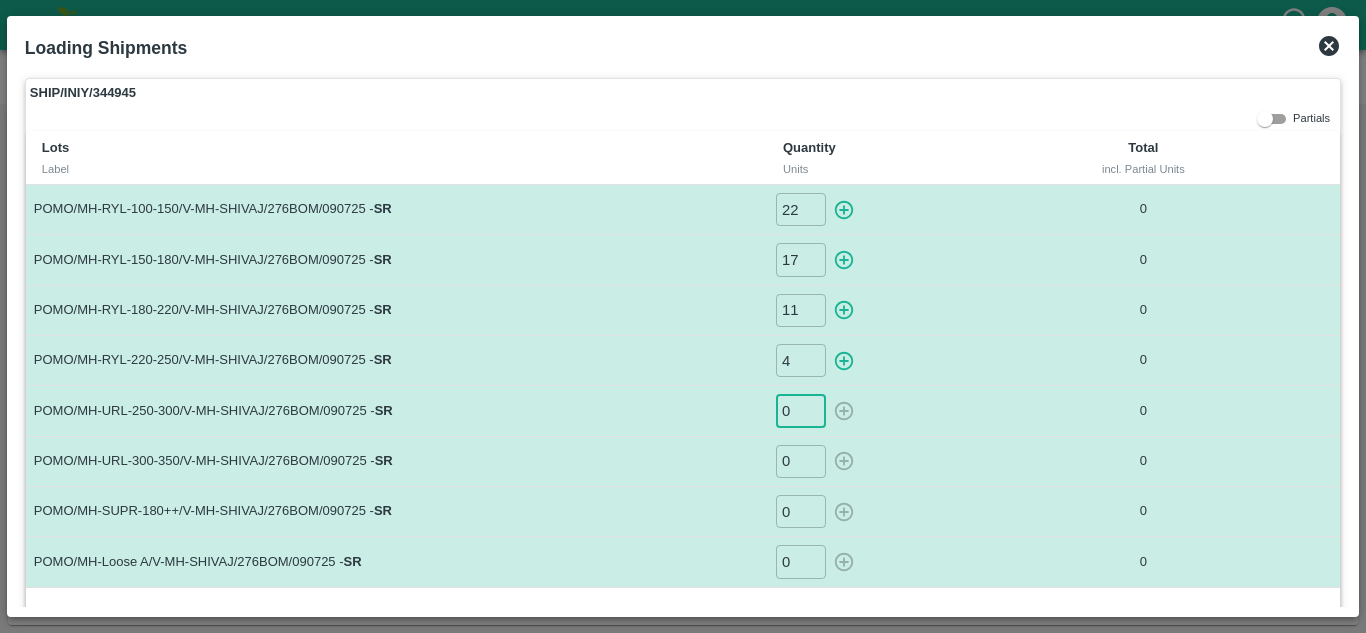 click on "0" at bounding box center [801, 410] 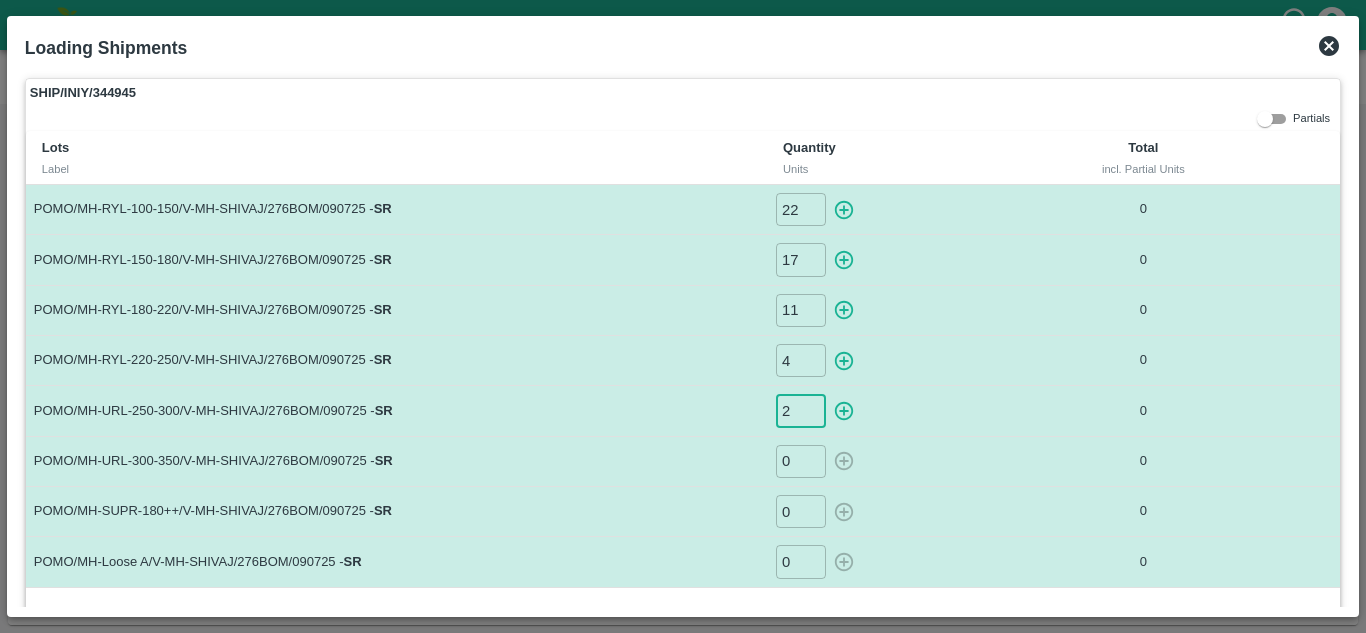 type on "2" 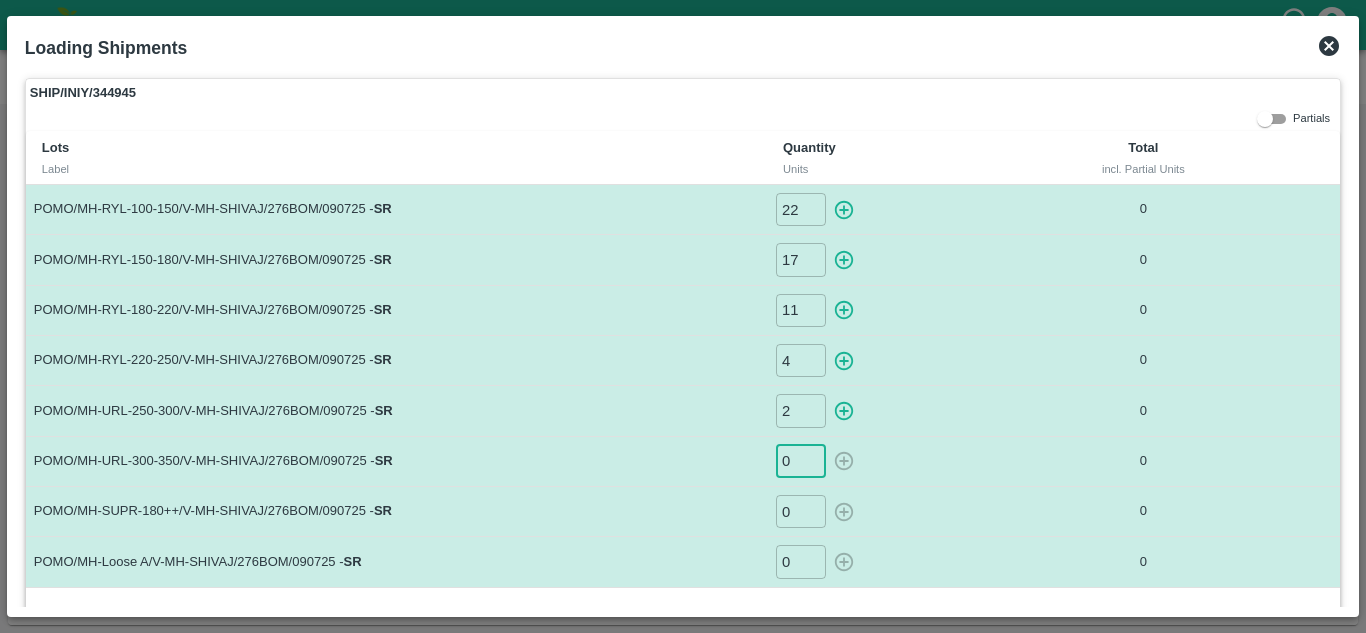 click on "0" at bounding box center [801, 461] 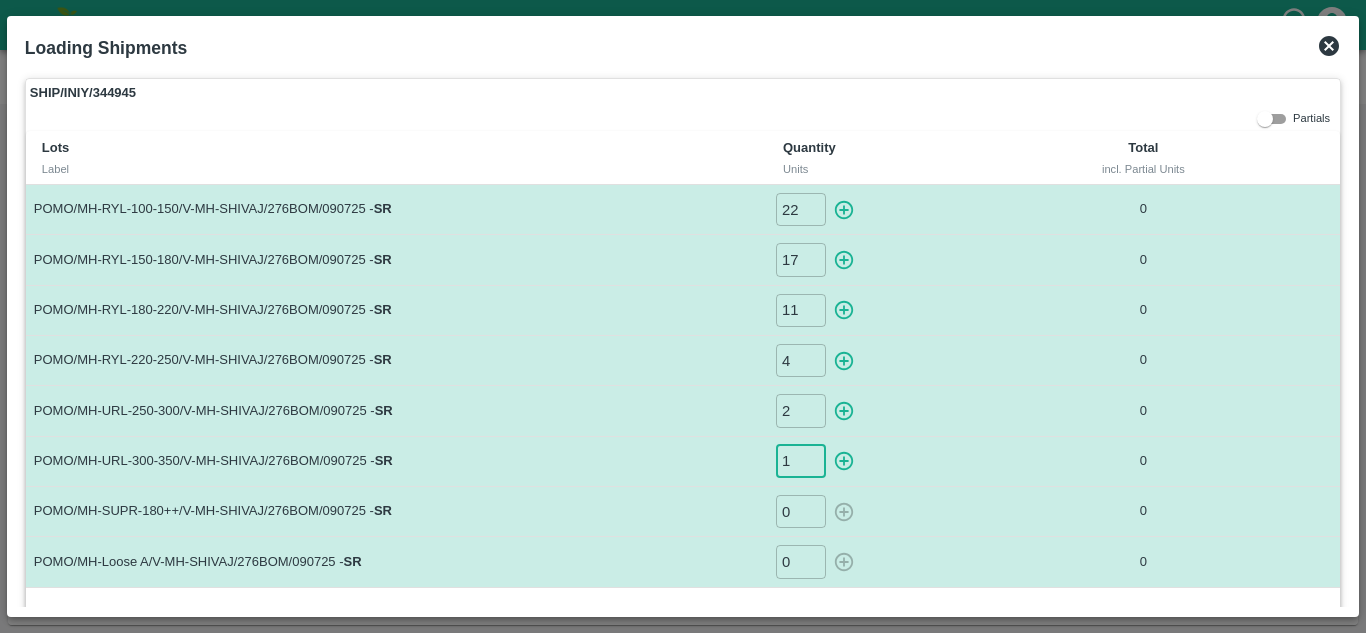 type on "1" 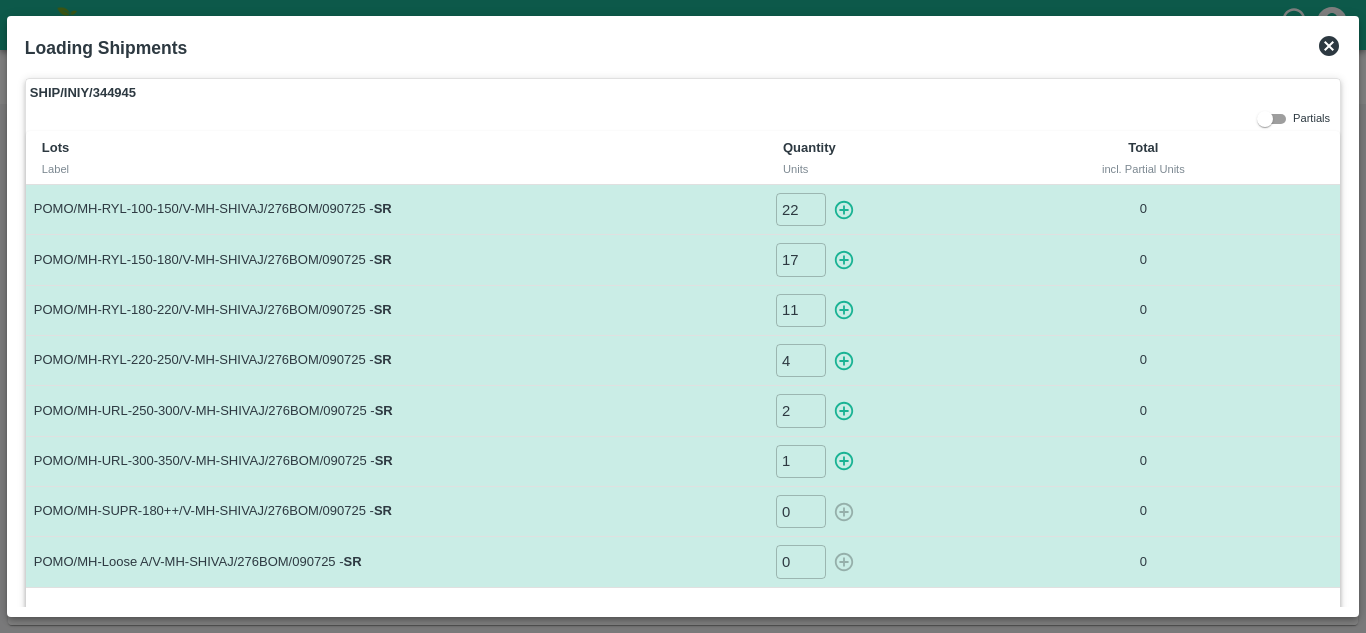 click on "POMO/MH-SUPR-180++/V-MH-SHIVAJ/276BOM/090725   -  SR" at bounding box center [396, 512] 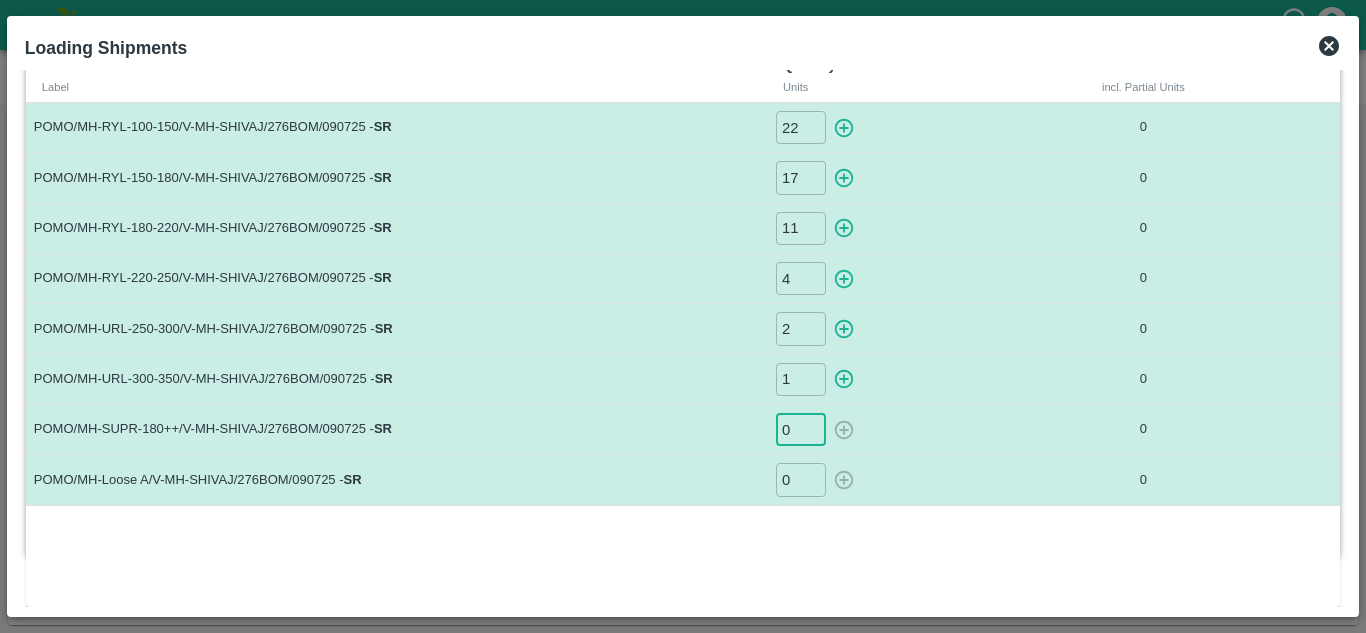 click on "0" at bounding box center (801, 429) 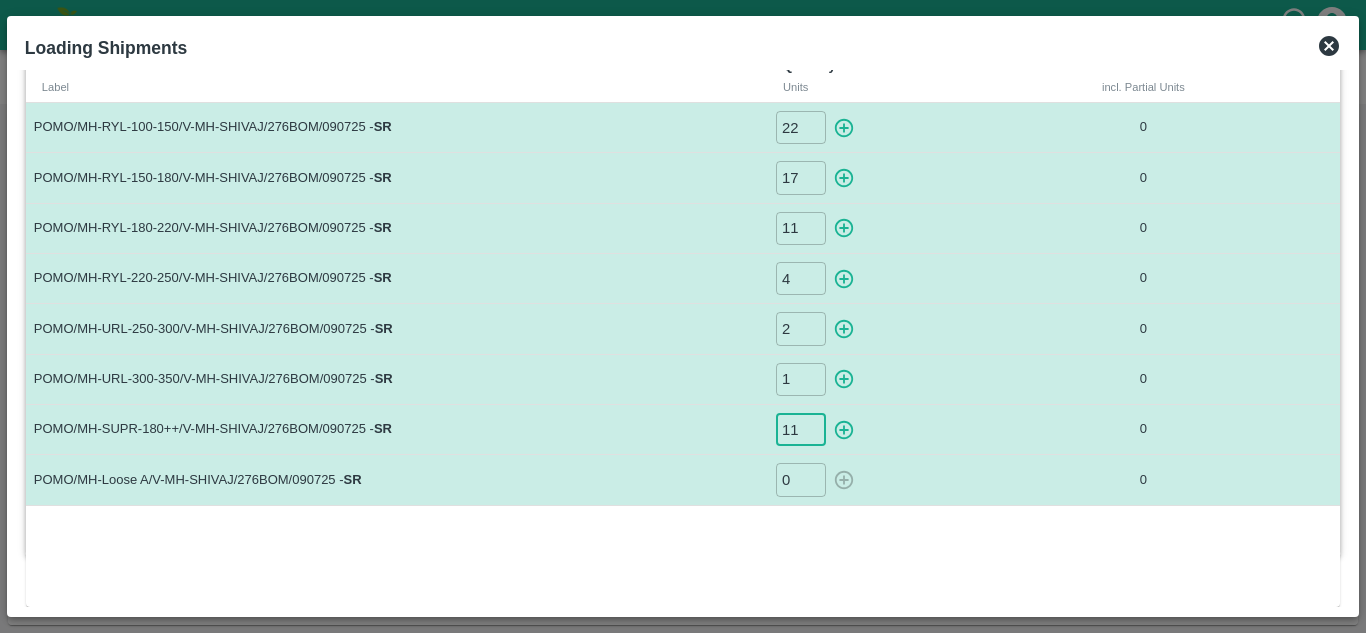 type on "11" 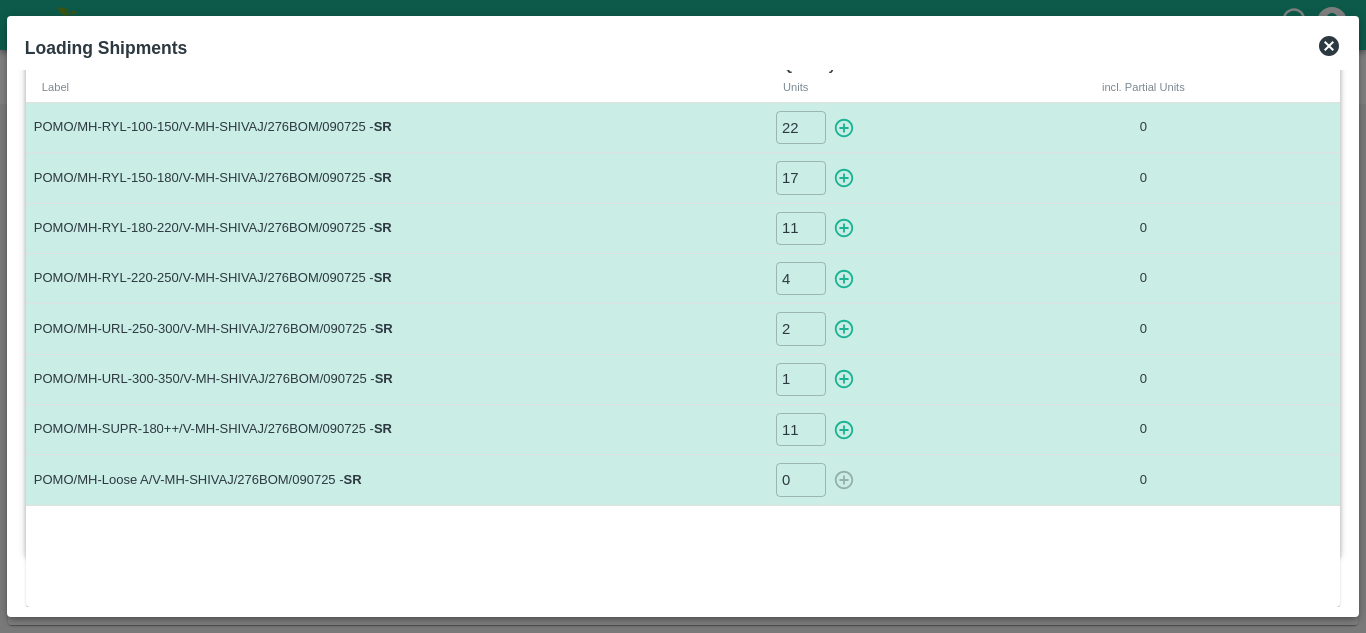 click on "POMO/MH-SUPR-180++/V-MH-SHIVAJ/276BOM/090725   -  SR" at bounding box center [396, 430] 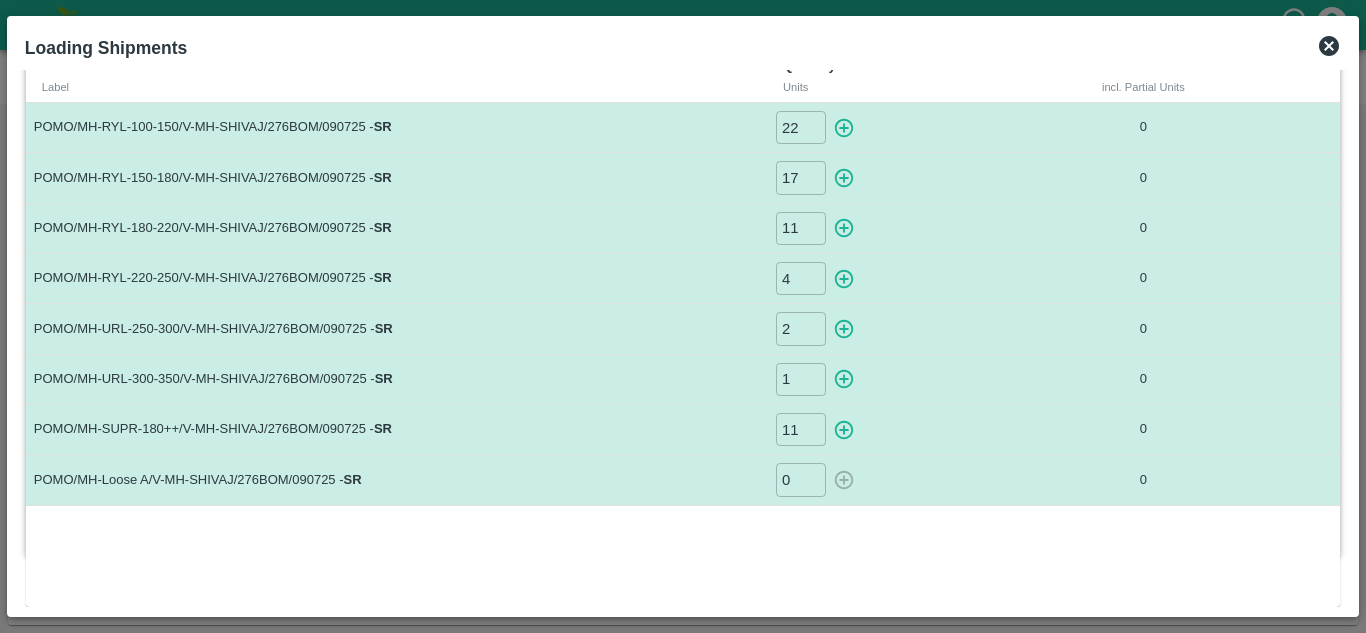 scroll, scrollTop: 0, scrollLeft: 0, axis: both 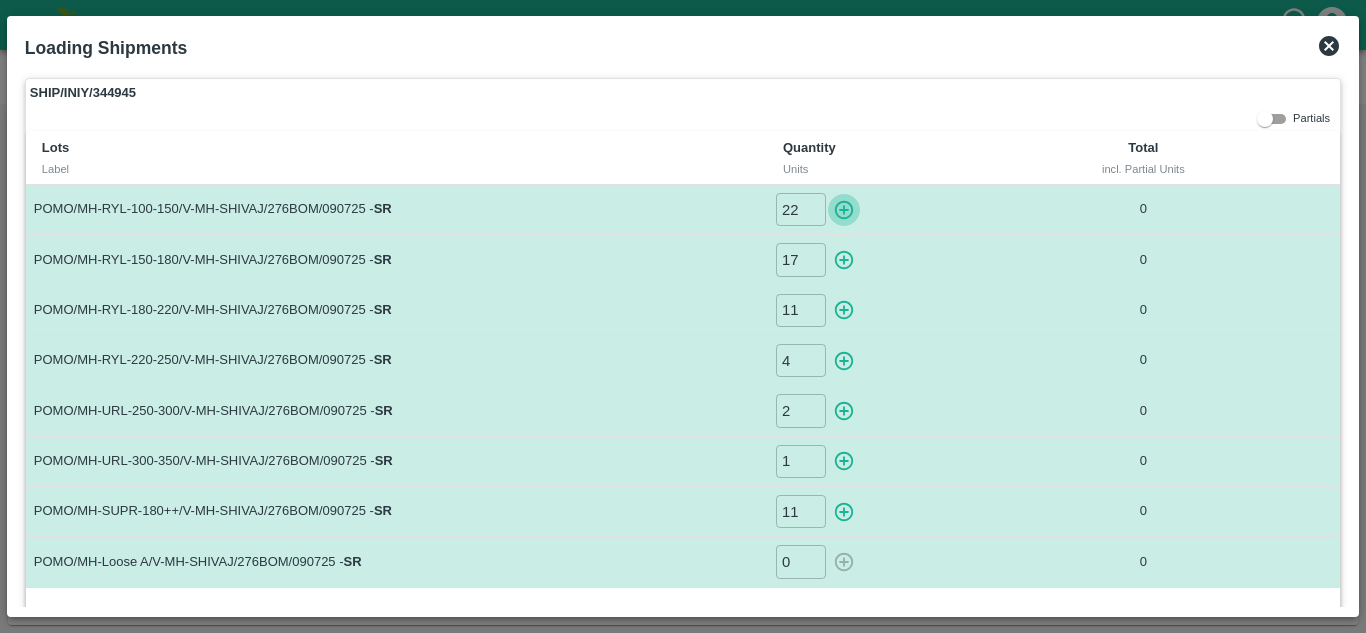 click 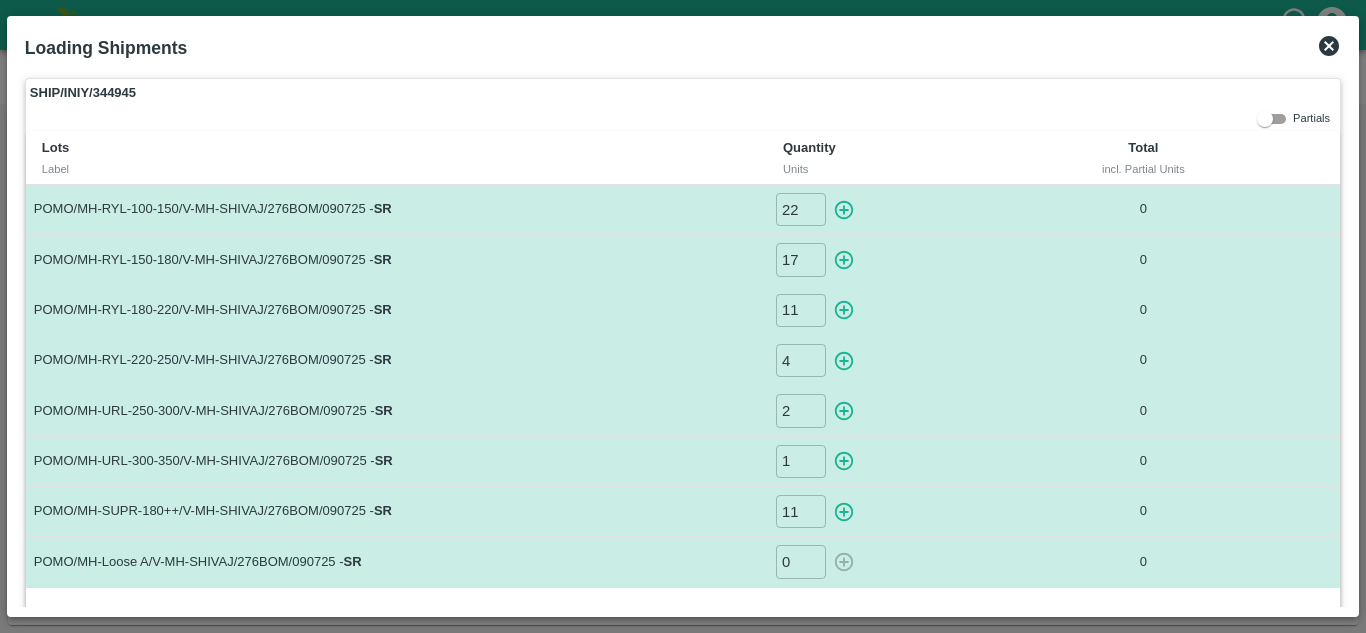 type on "0" 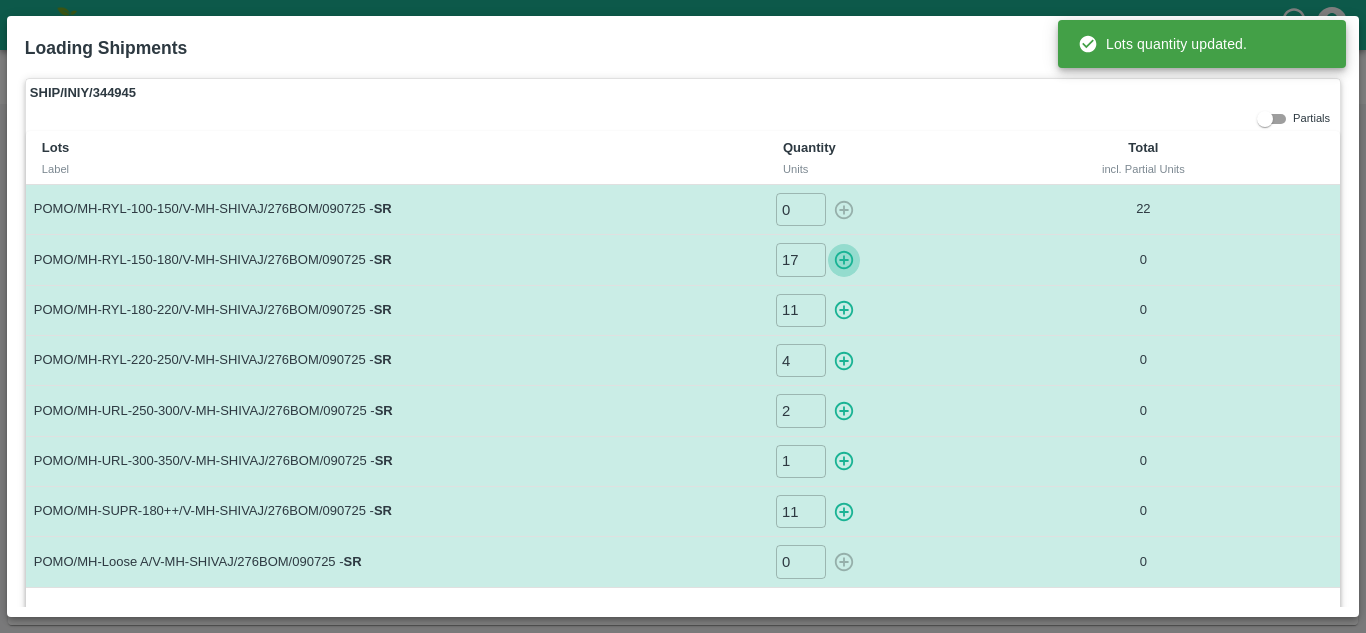 click 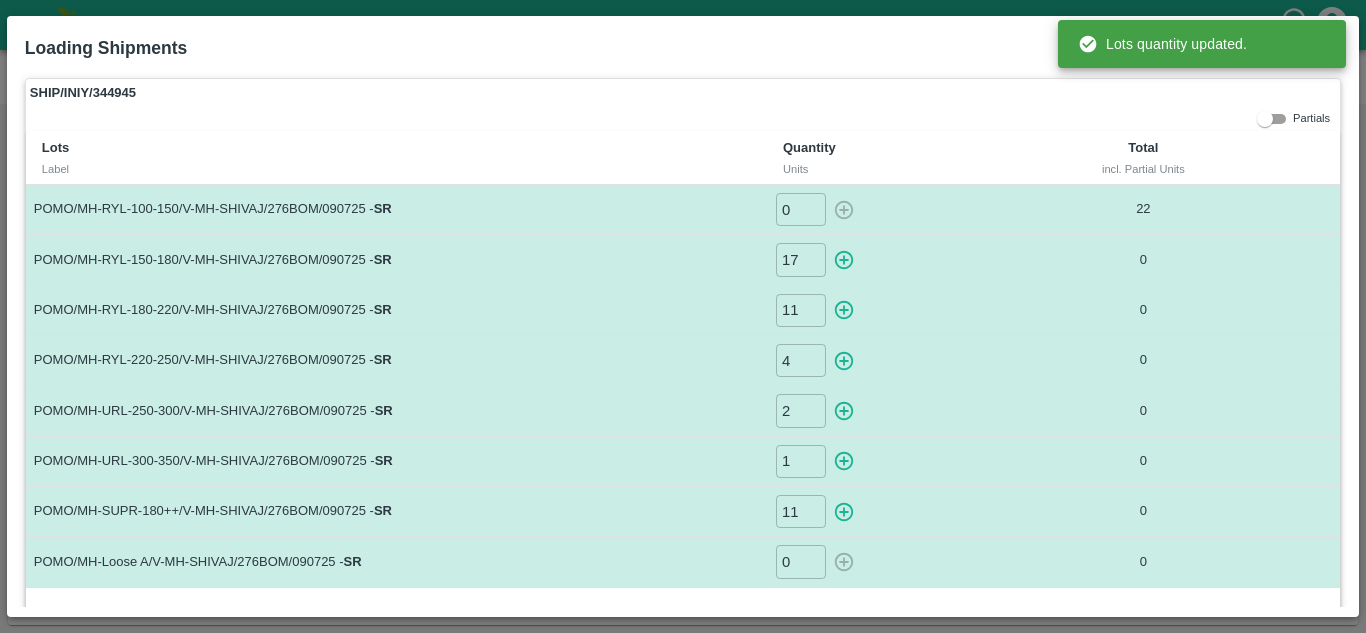 type on "0" 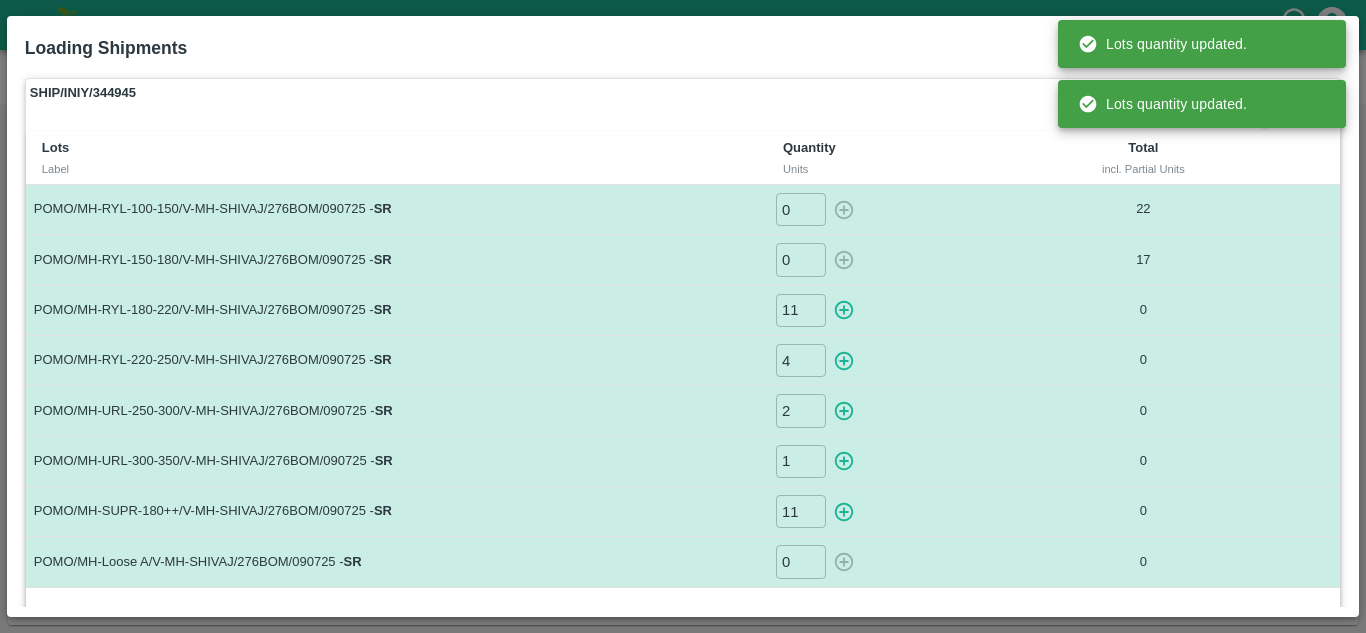 click 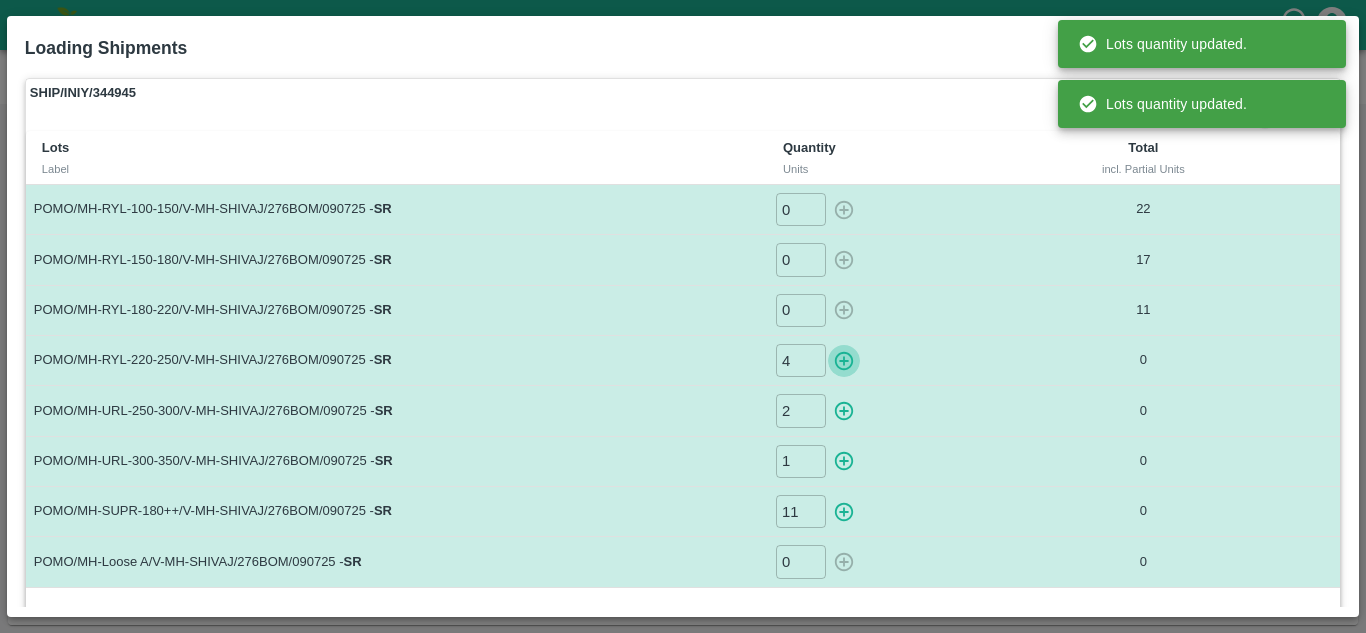 click 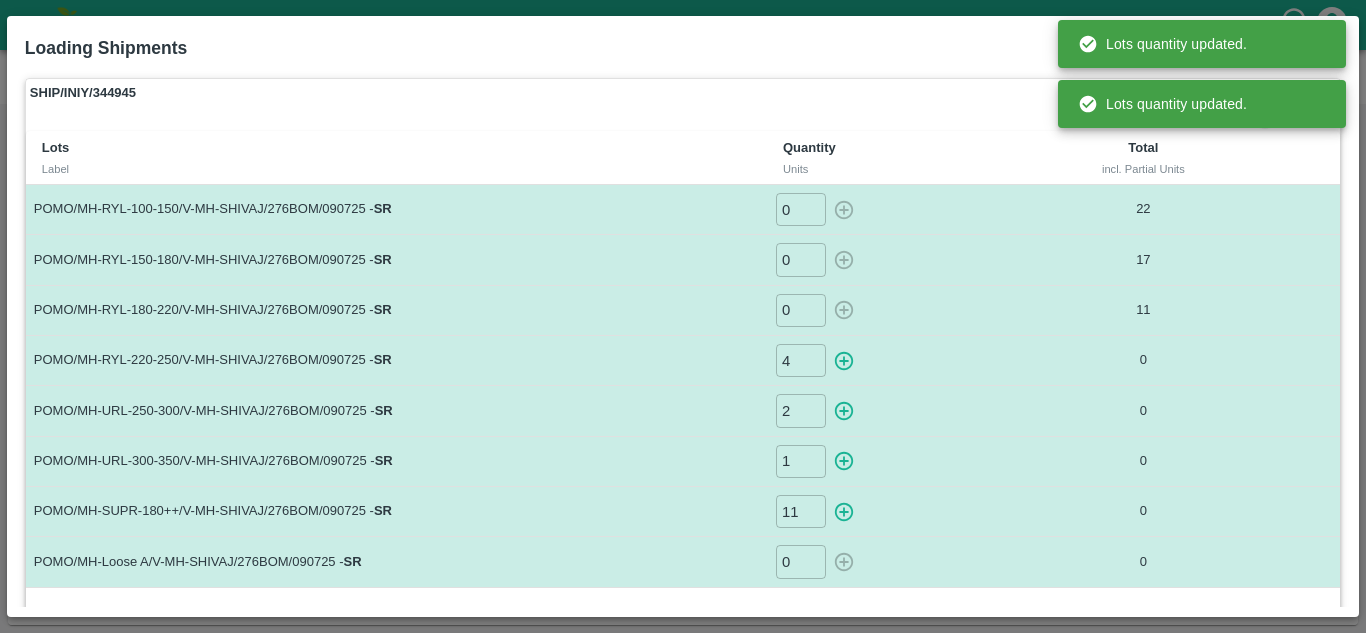 type on "0" 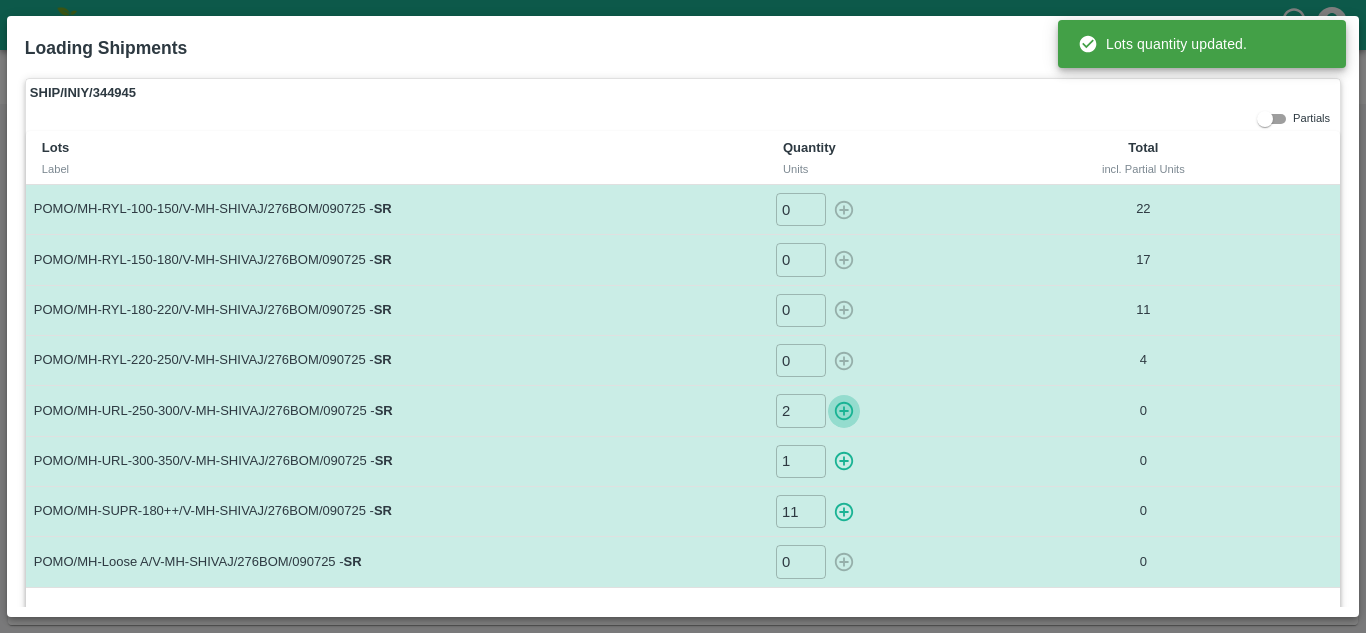 click 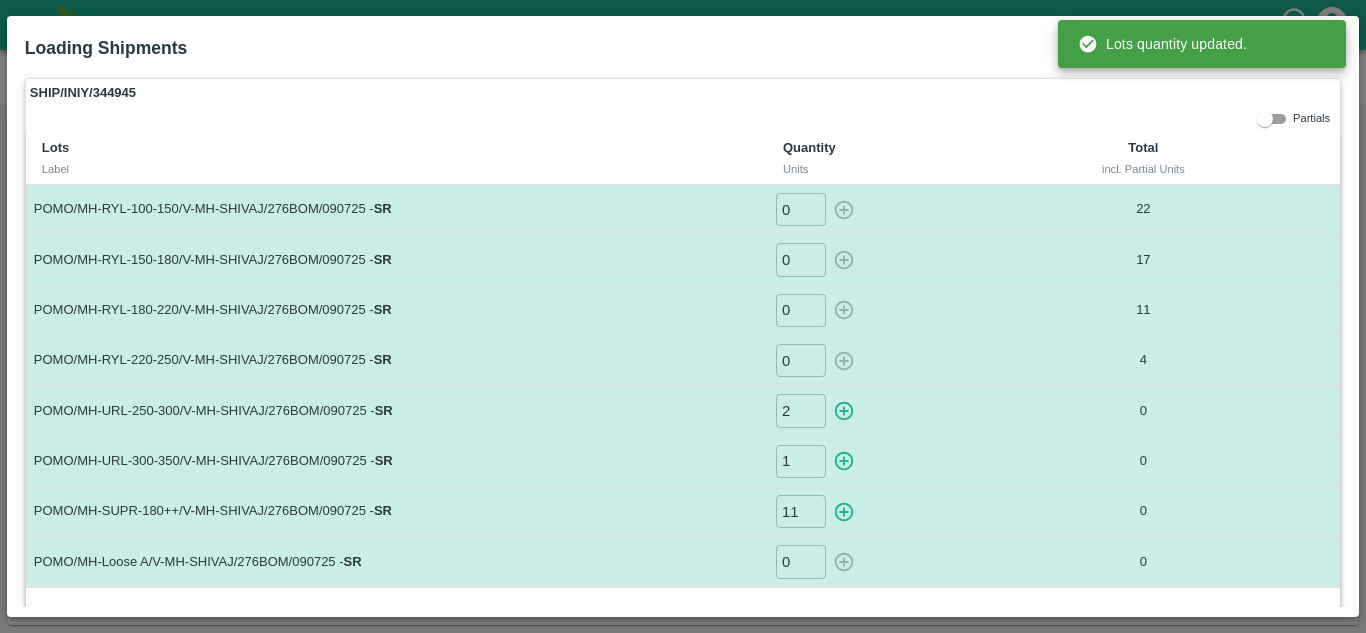 type on "0" 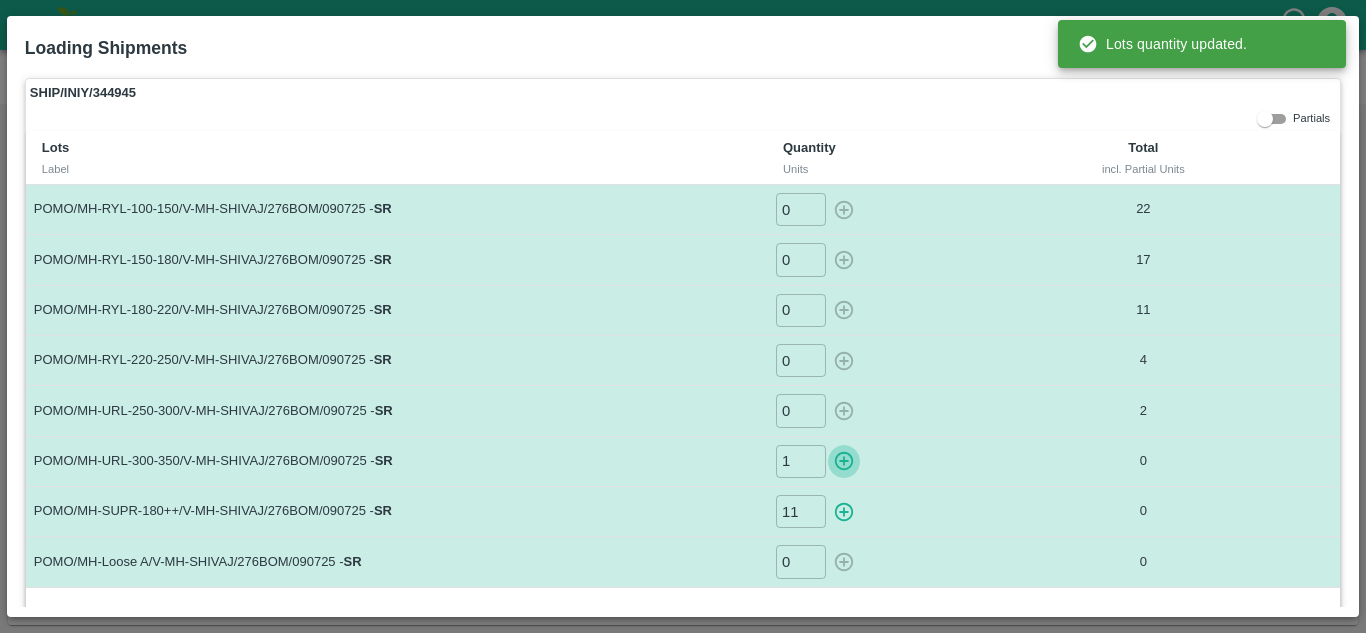 click 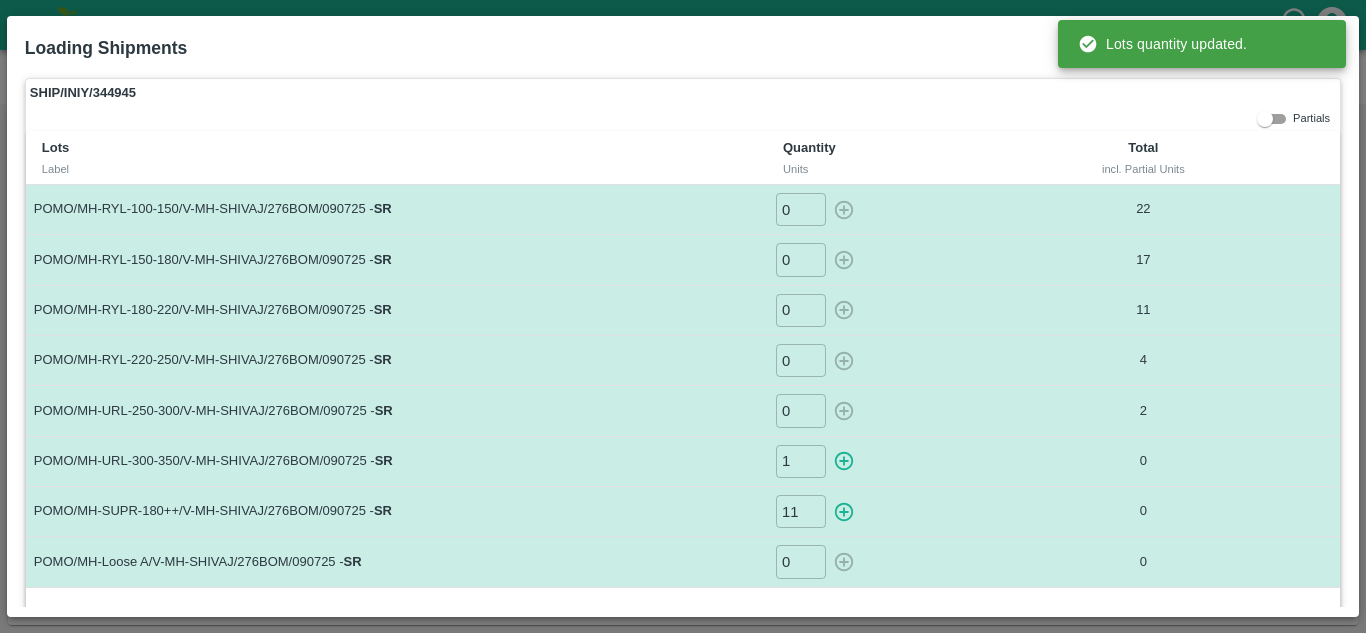 type on "0" 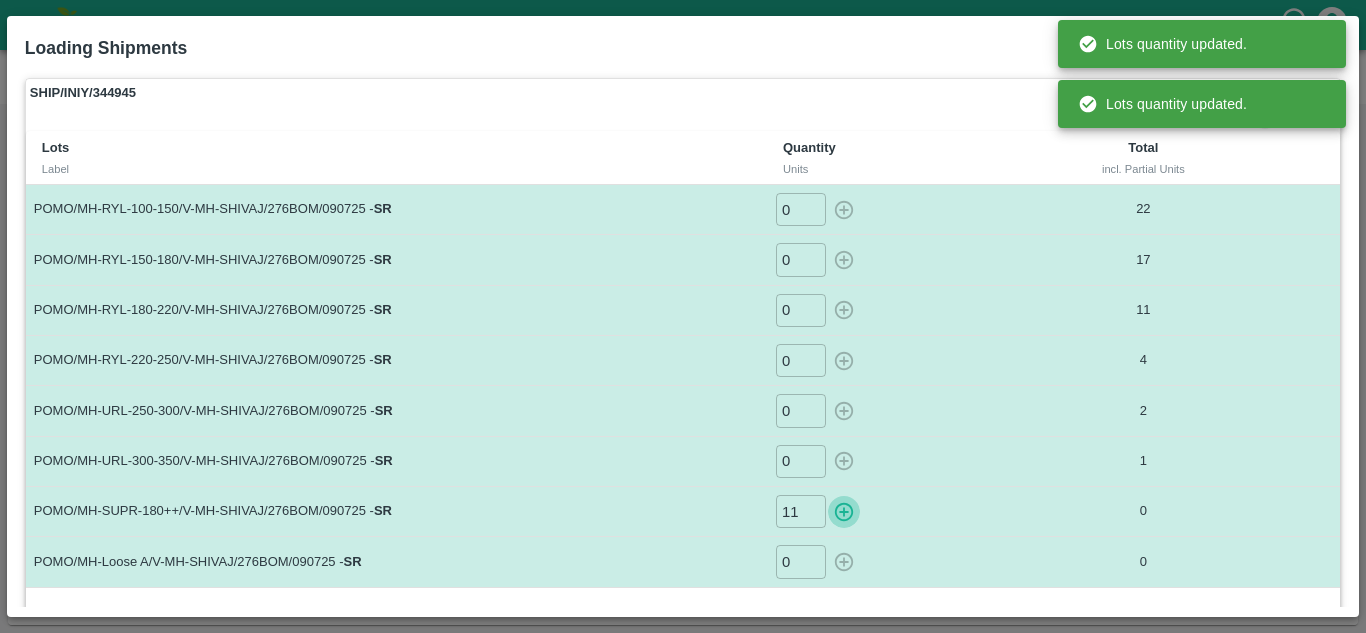 click 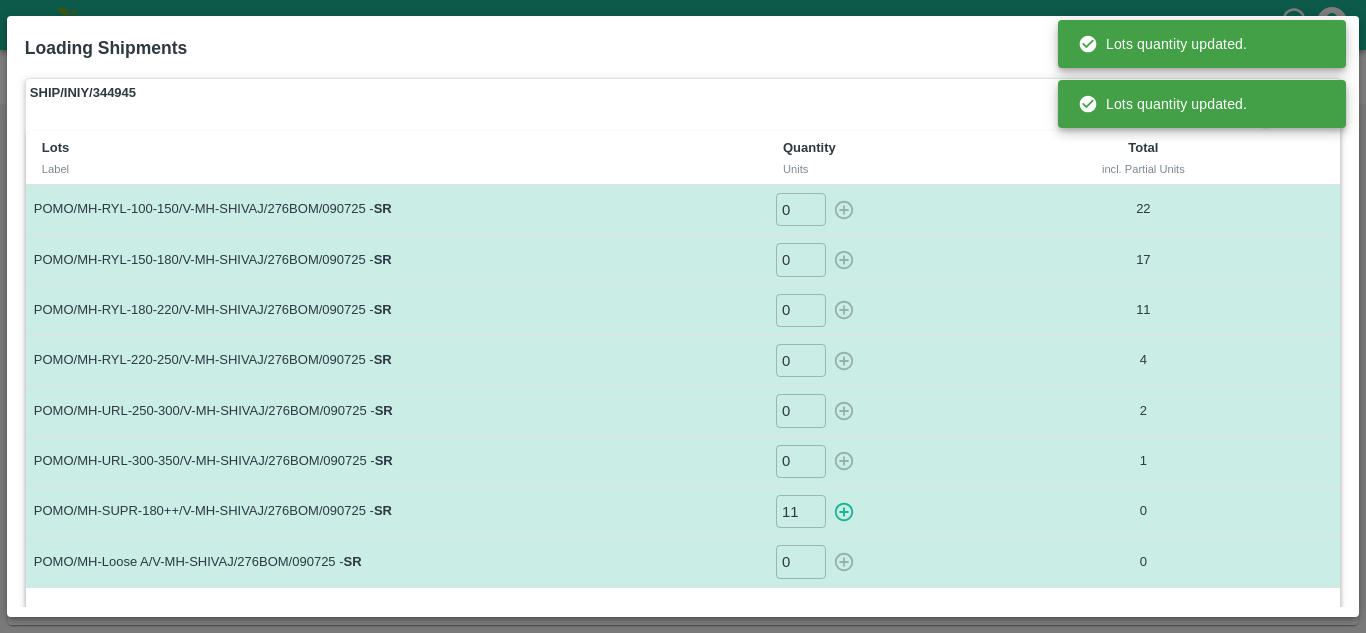type on "0" 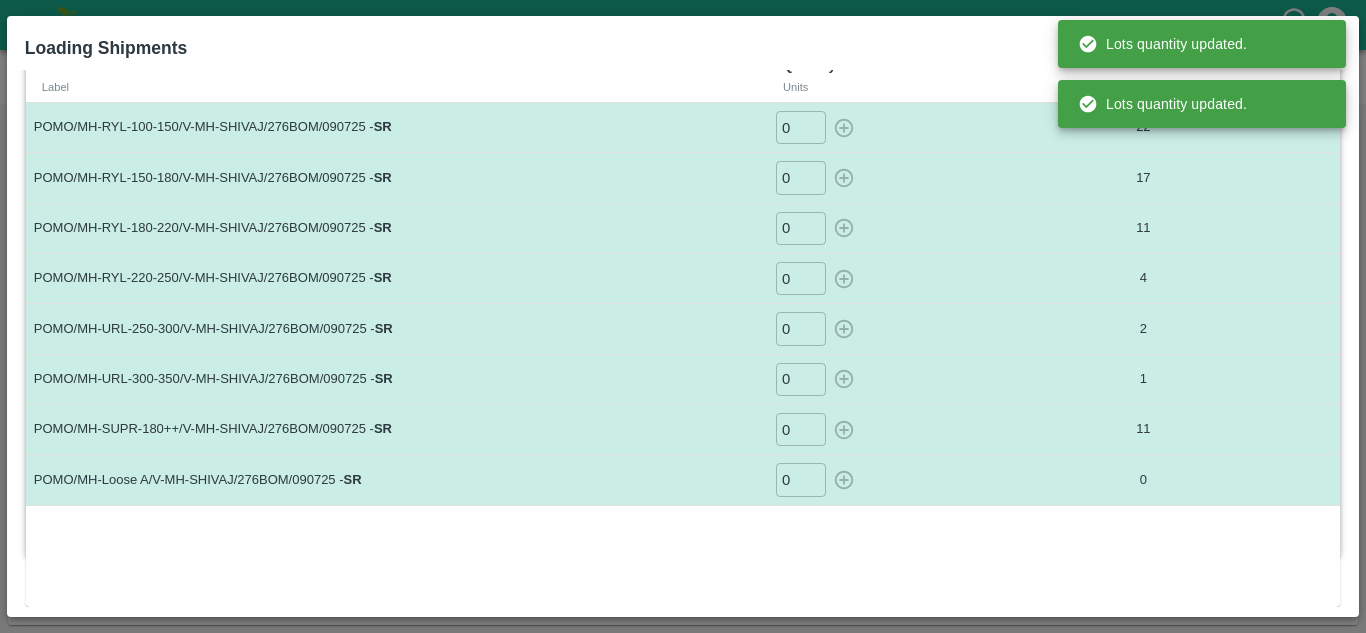 scroll, scrollTop: 0, scrollLeft: 0, axis: both 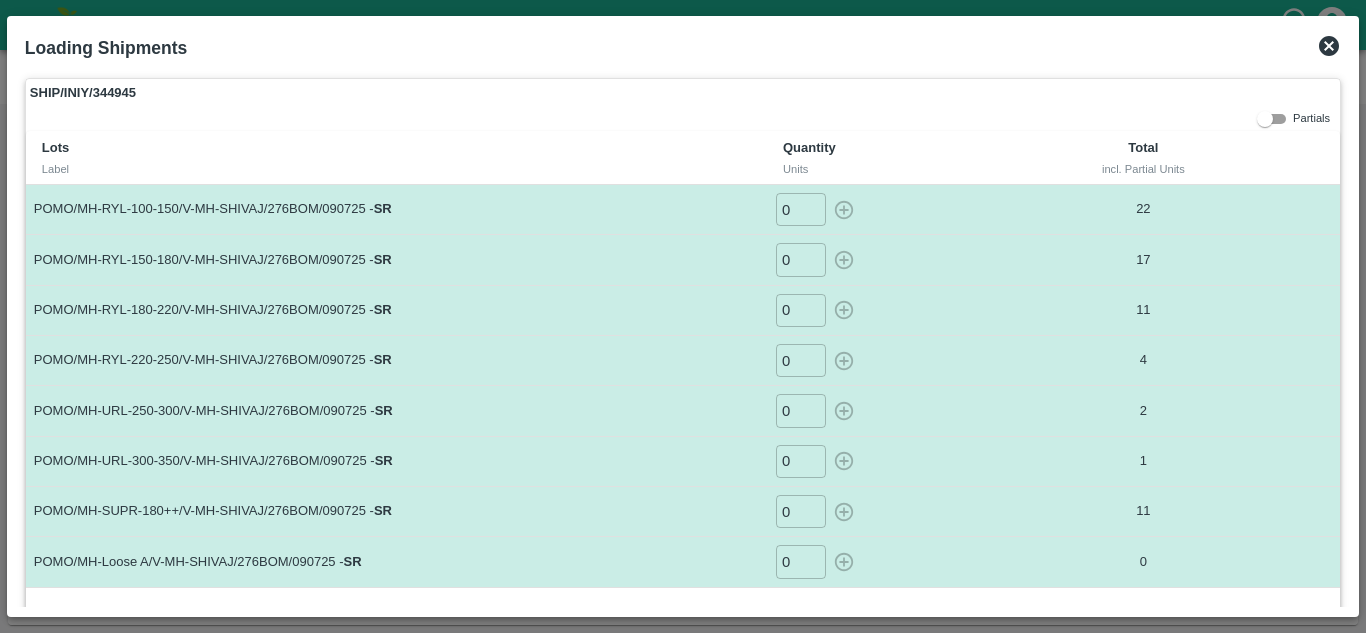 click 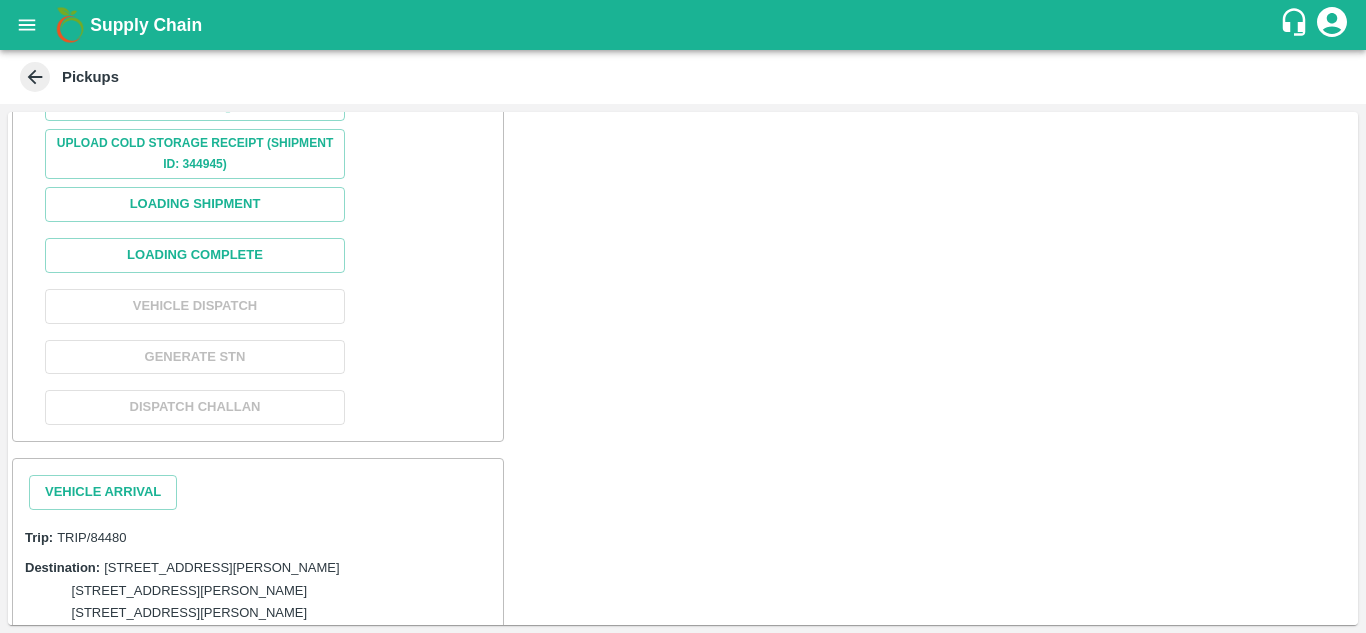 scroll, scrollTop: 4007, scrollLeft: 0, axis: vertical 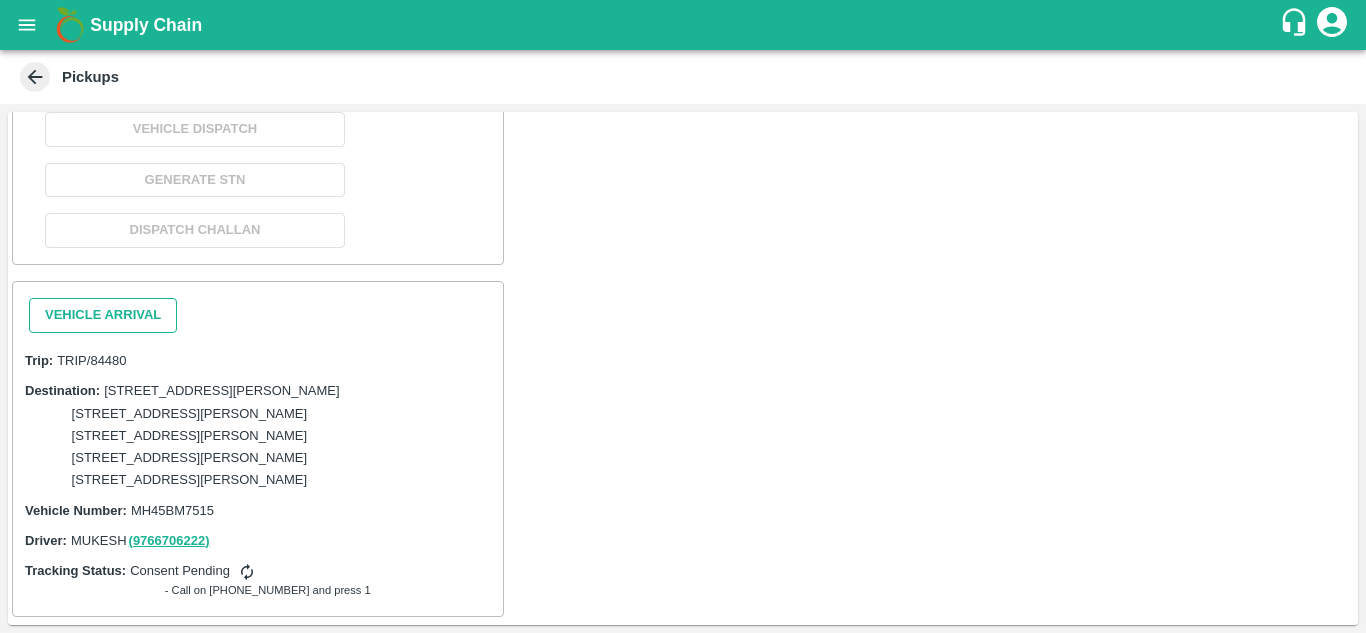click on "Vehicle Arrival" at bounding box center (103, 315) 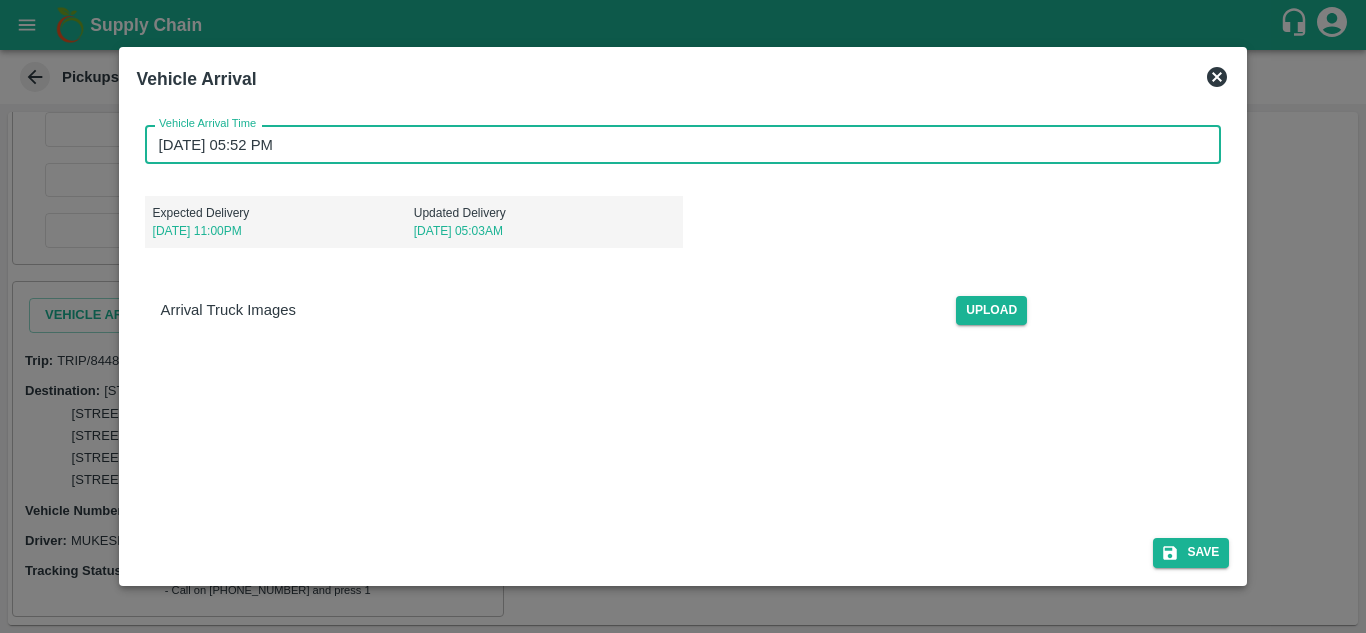 click on "[DATE] 05:52 PM" at bounding box center [676, 144] 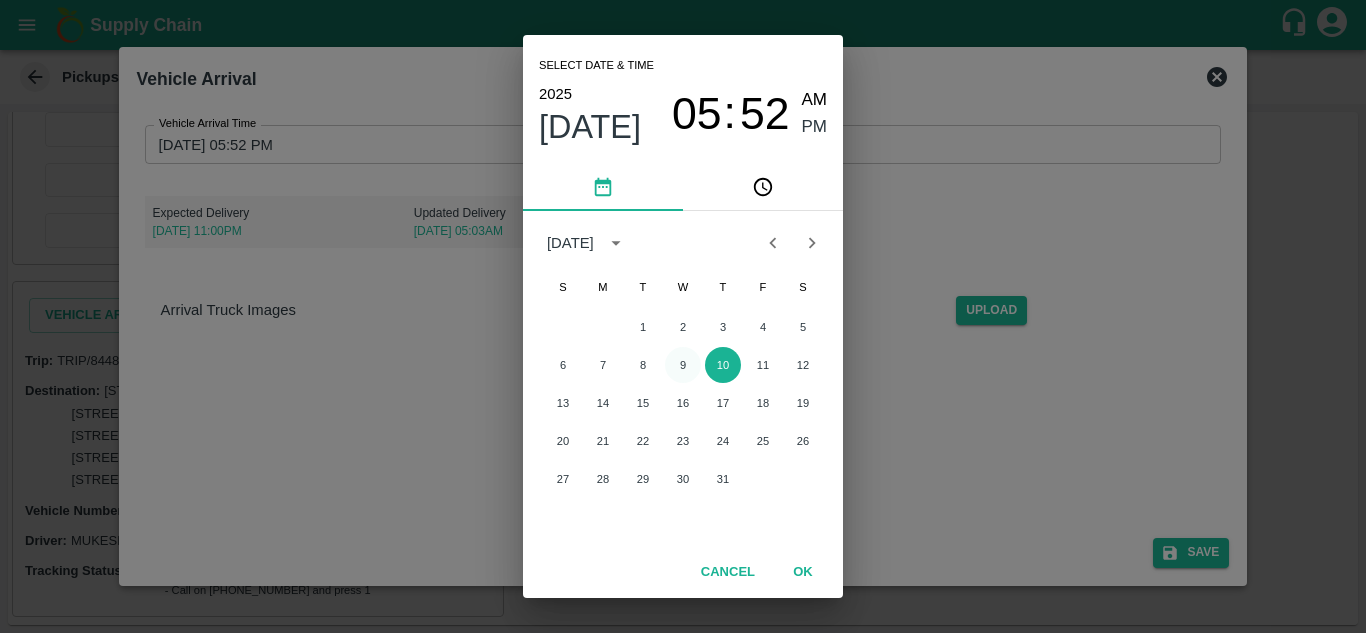 click on "9" at bounding box center [683, 365] 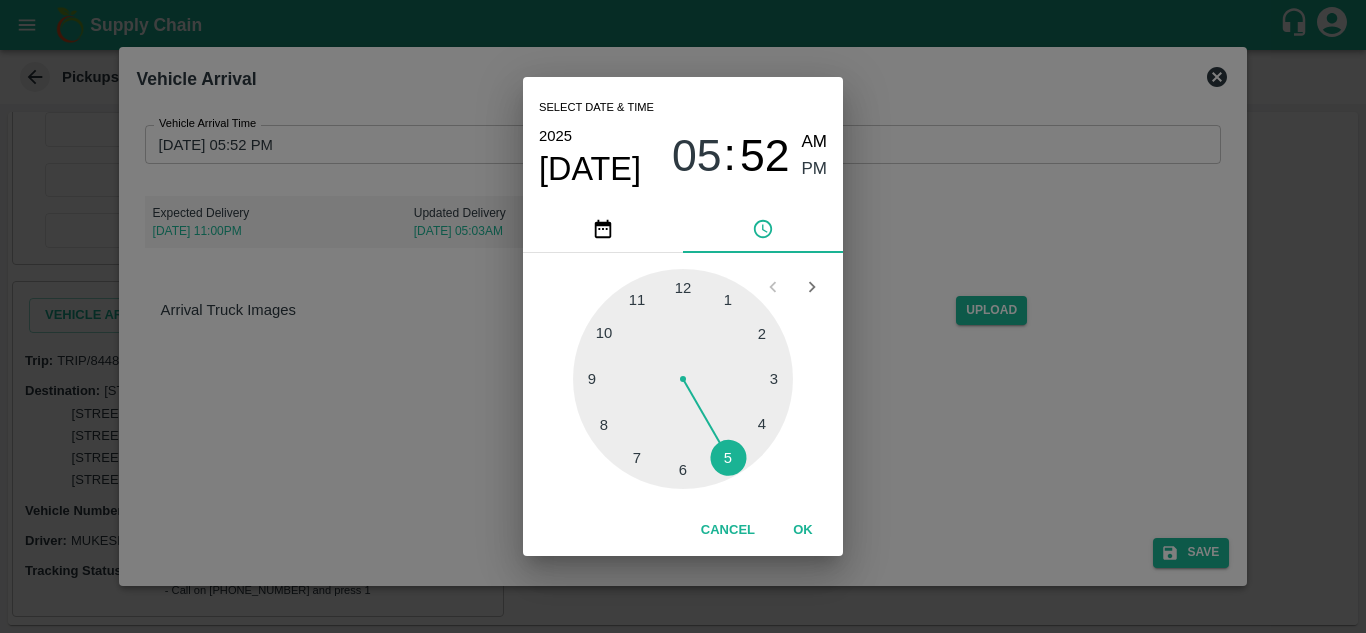 type on "[DATE] 05:52 PM" 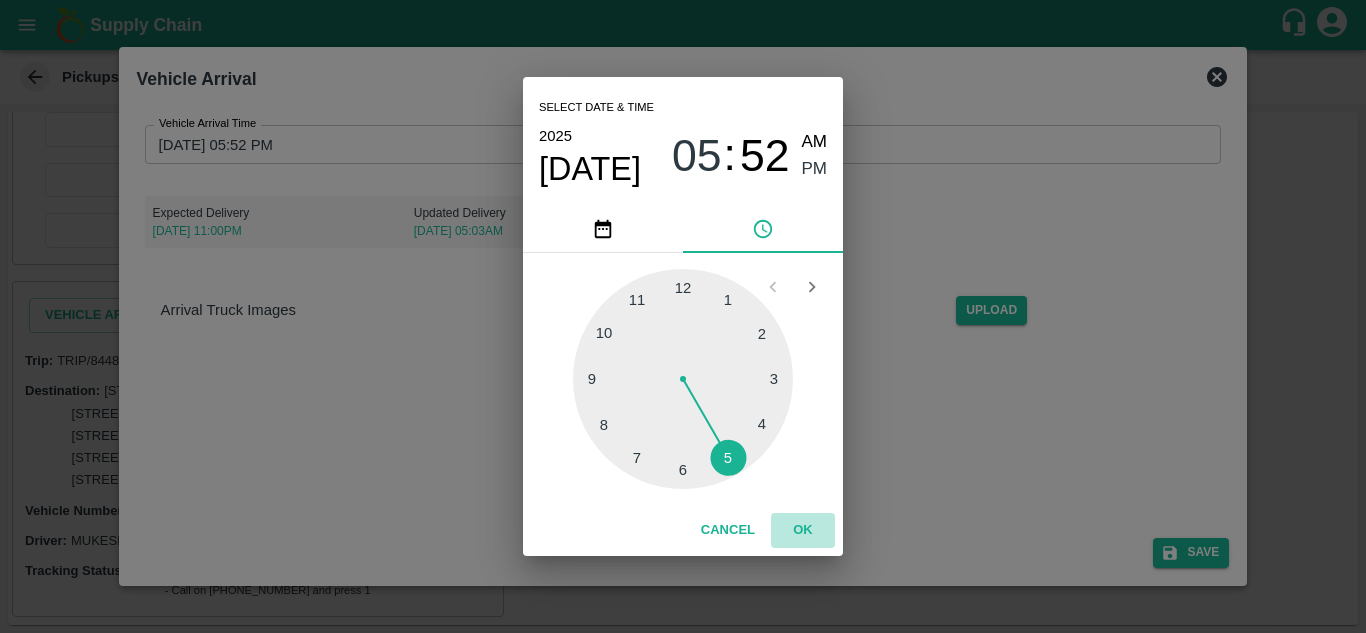 click on "OK" at bounding box center (803, 530) 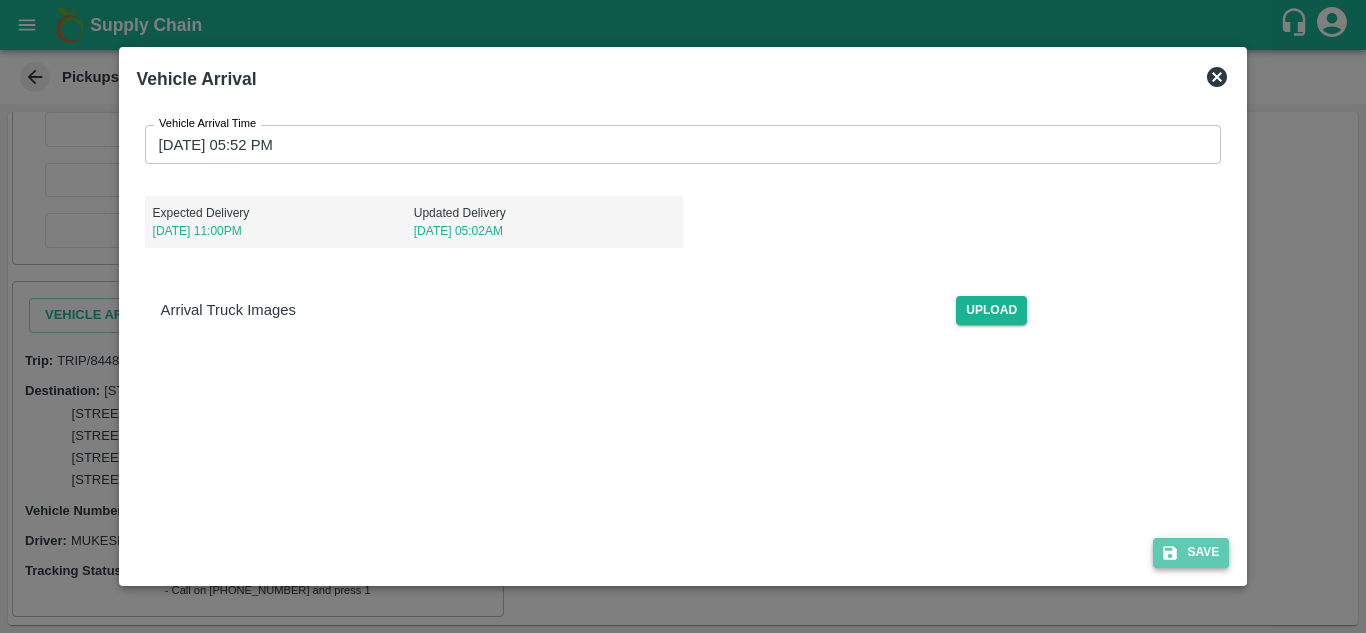 click on "Save" at bounding box center (1191, 552) 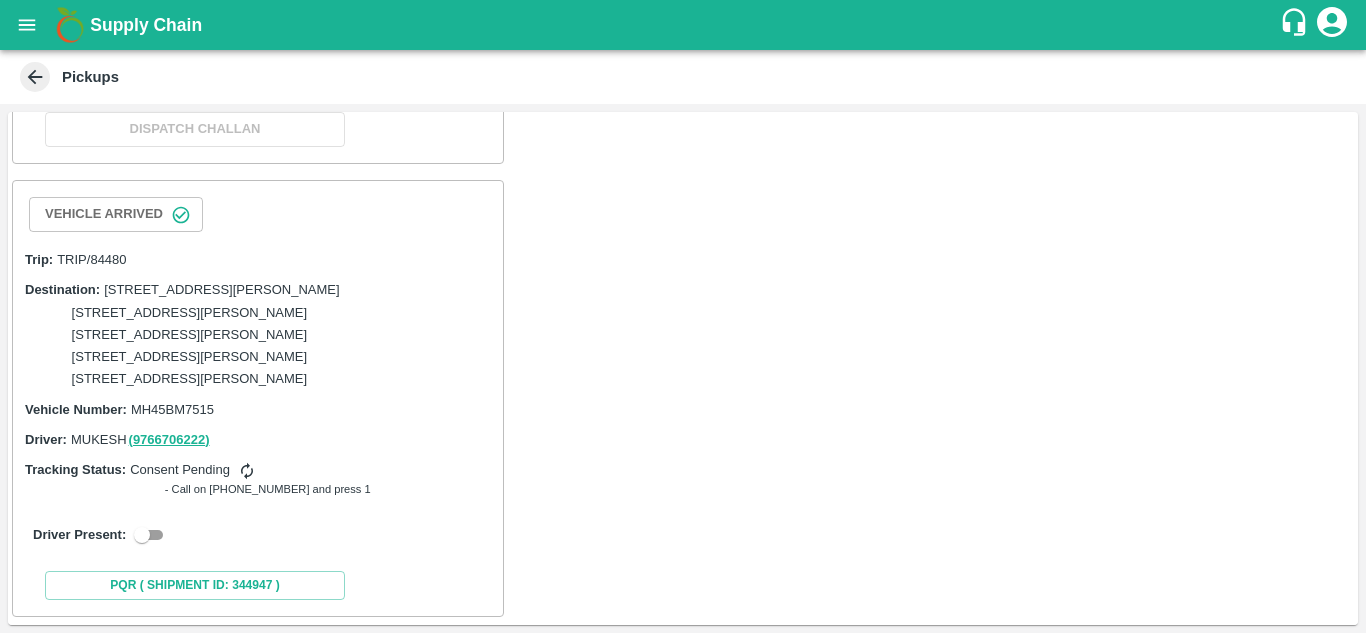 scroll, scrollTop: 4108, scrollLeft: 0, axis: vertical 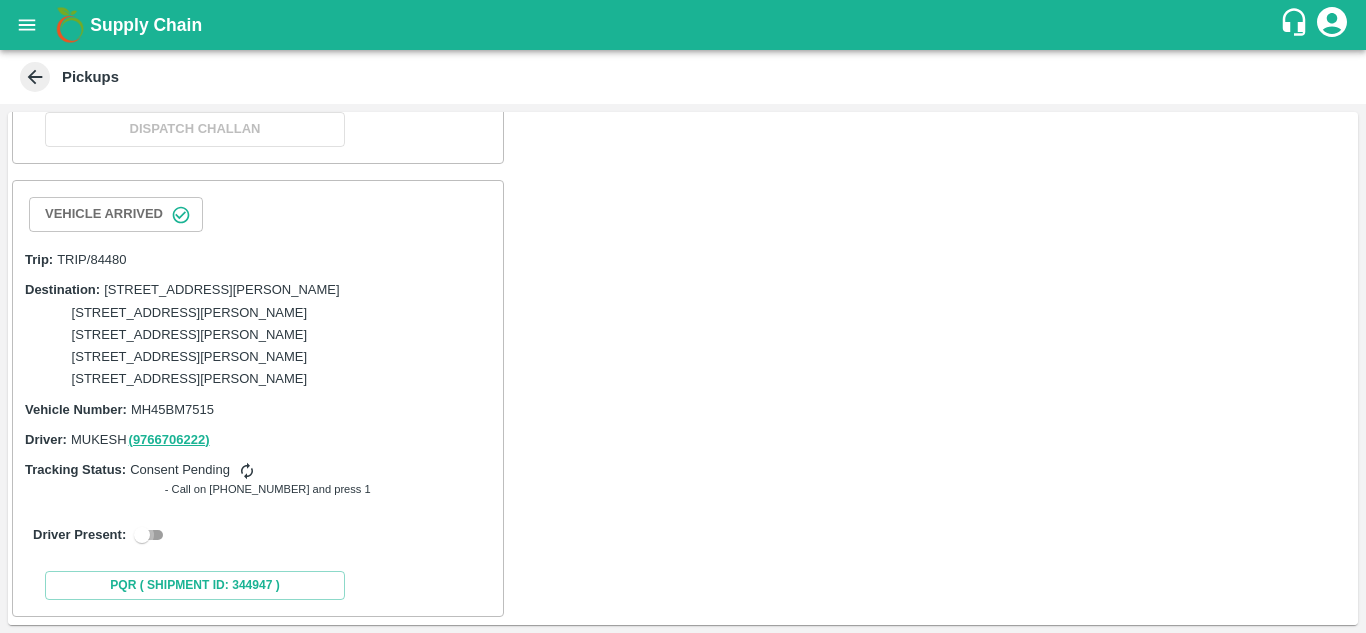 click at bounding box center [142, 535] 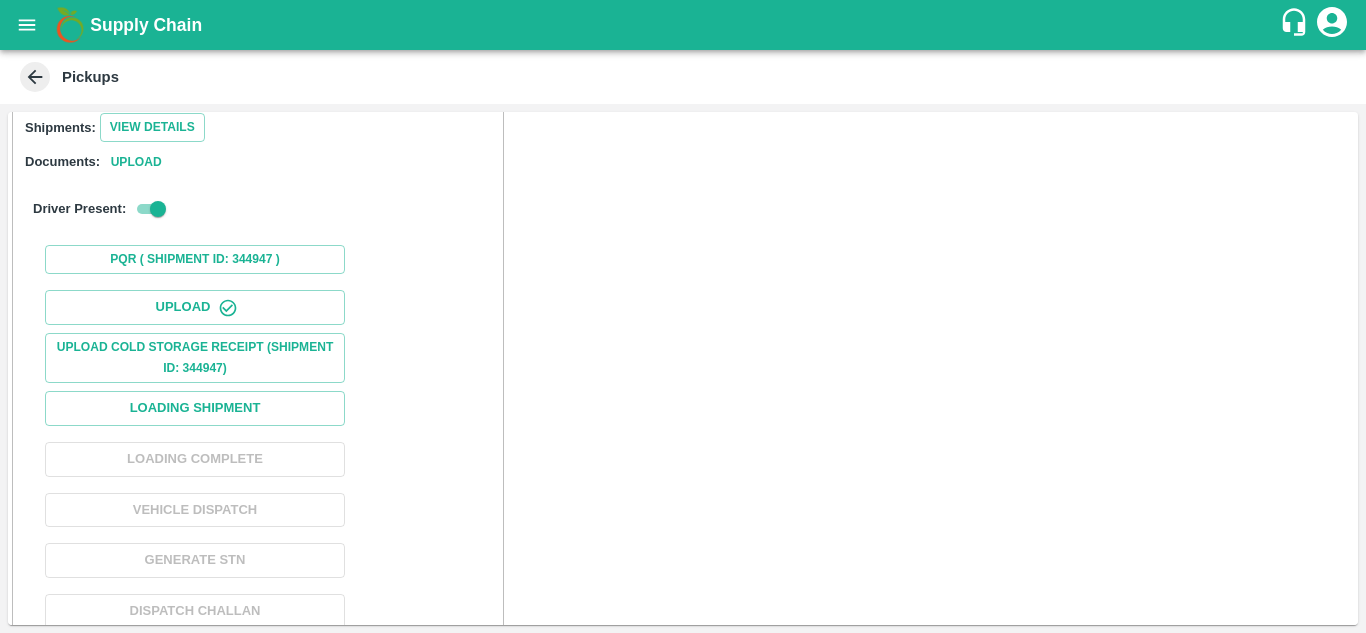 scroll, scrollTop: 4561, scrollLeft: 0, axis: vertical 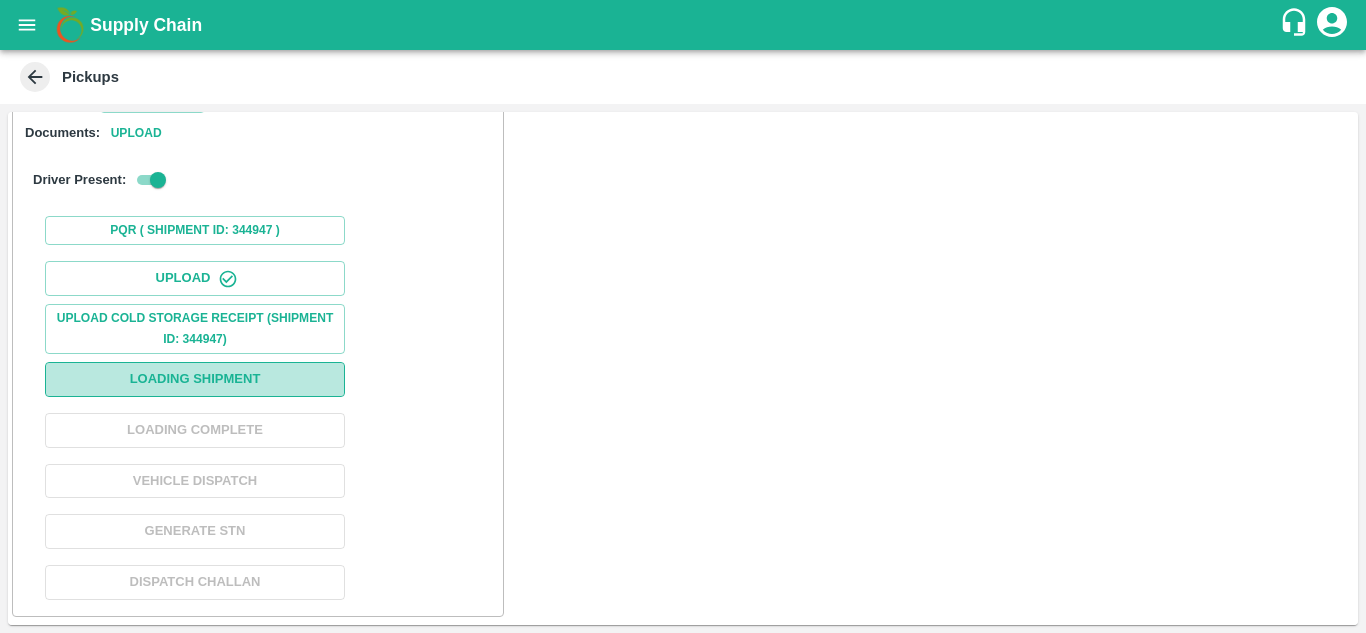 click on "Loading Shipment" at bounding box center [195, 379] 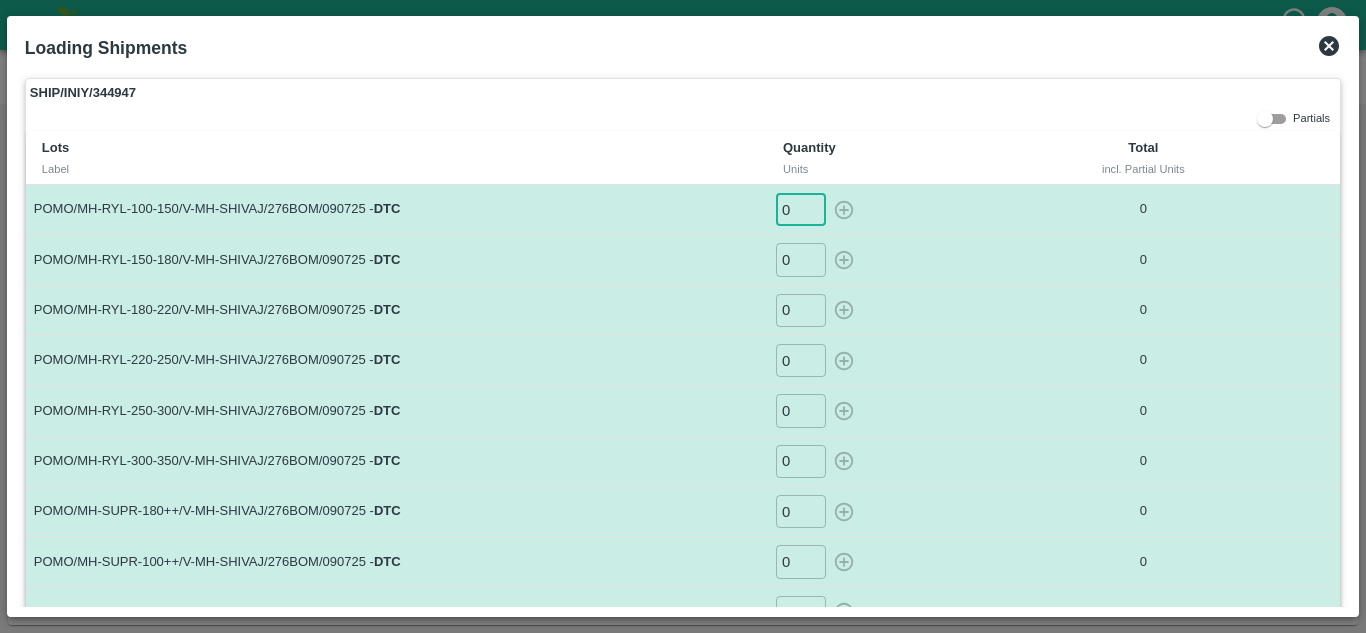 click on "0" at bounding box center (801, 209) 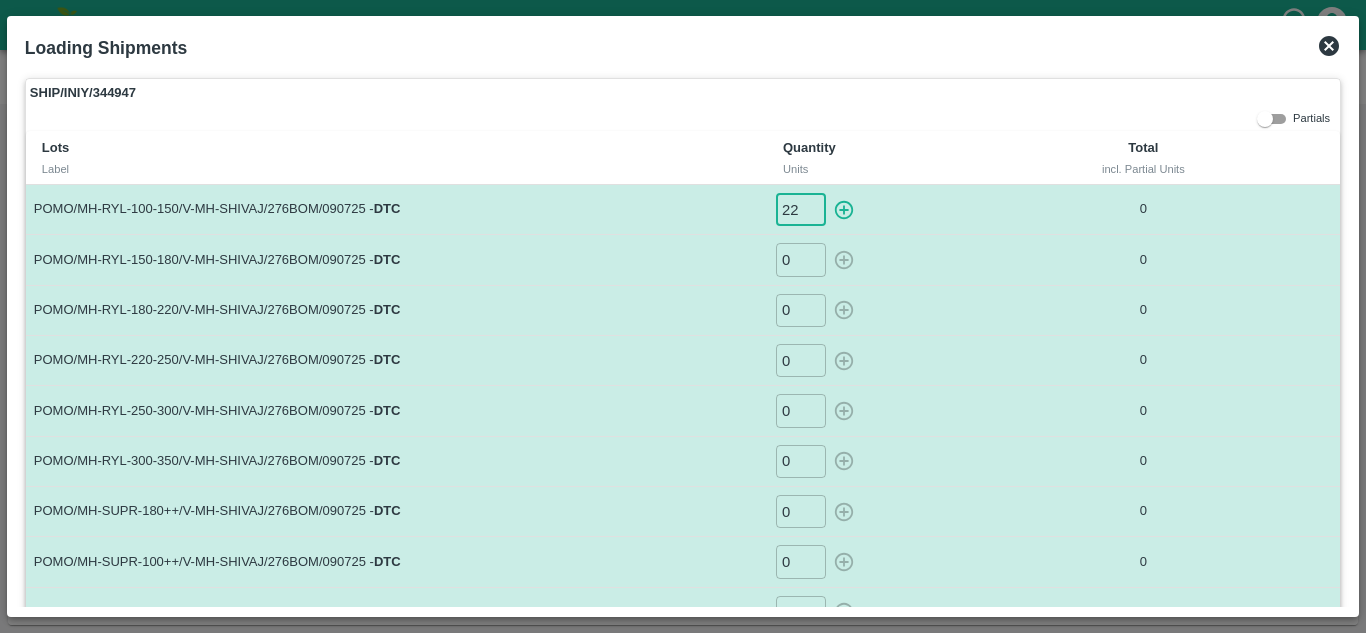 type on "22" 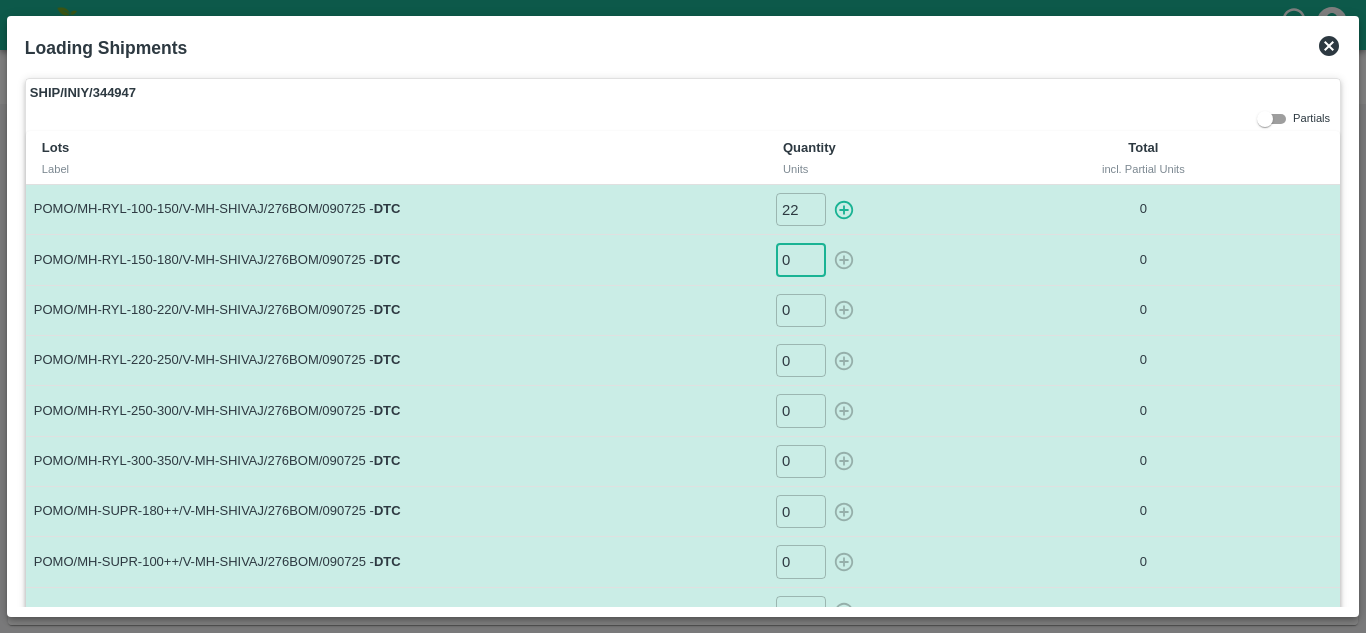 click on "0" at bounding box center (801, 259) 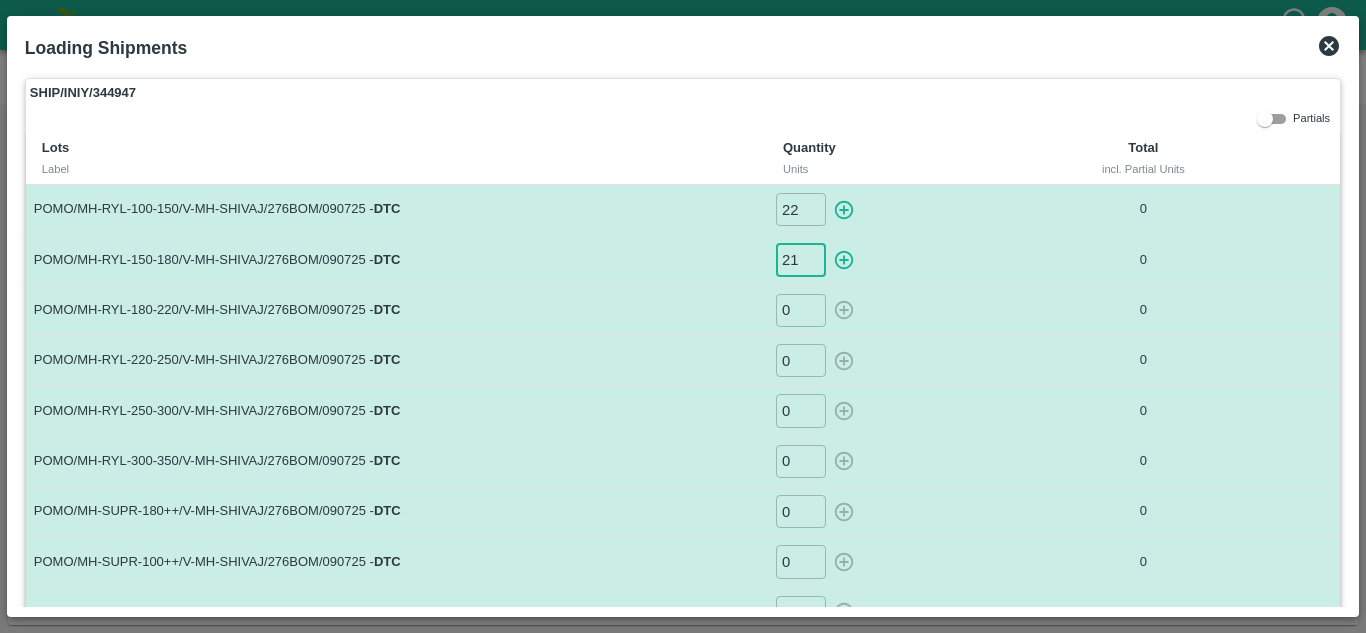 type on "21" 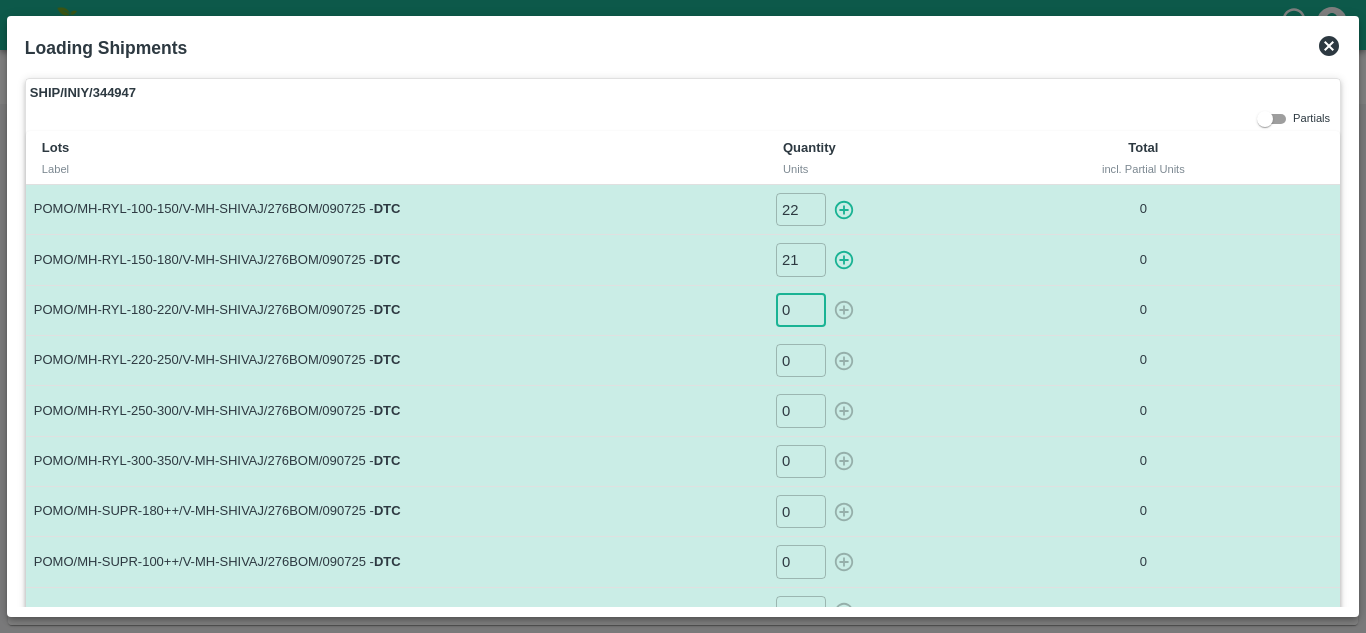 click on "0" at bounding box center [801, 310] 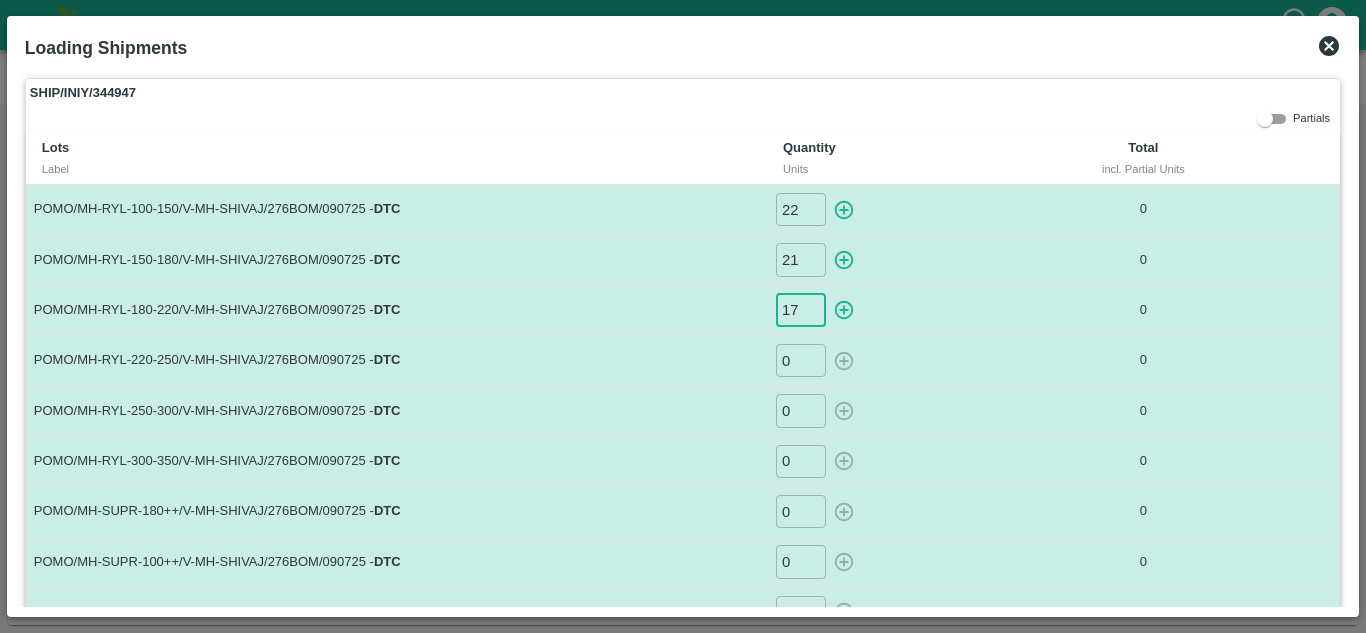 type on "17" 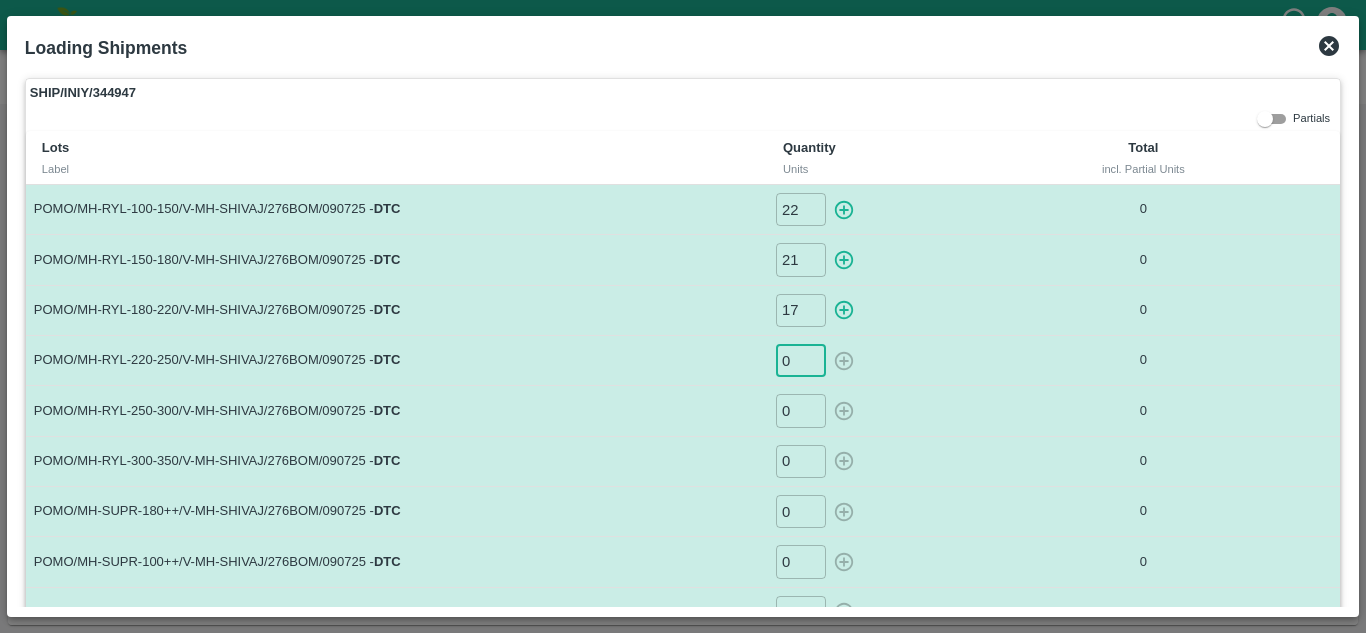 click on "0" at bounding box center [801, 360] 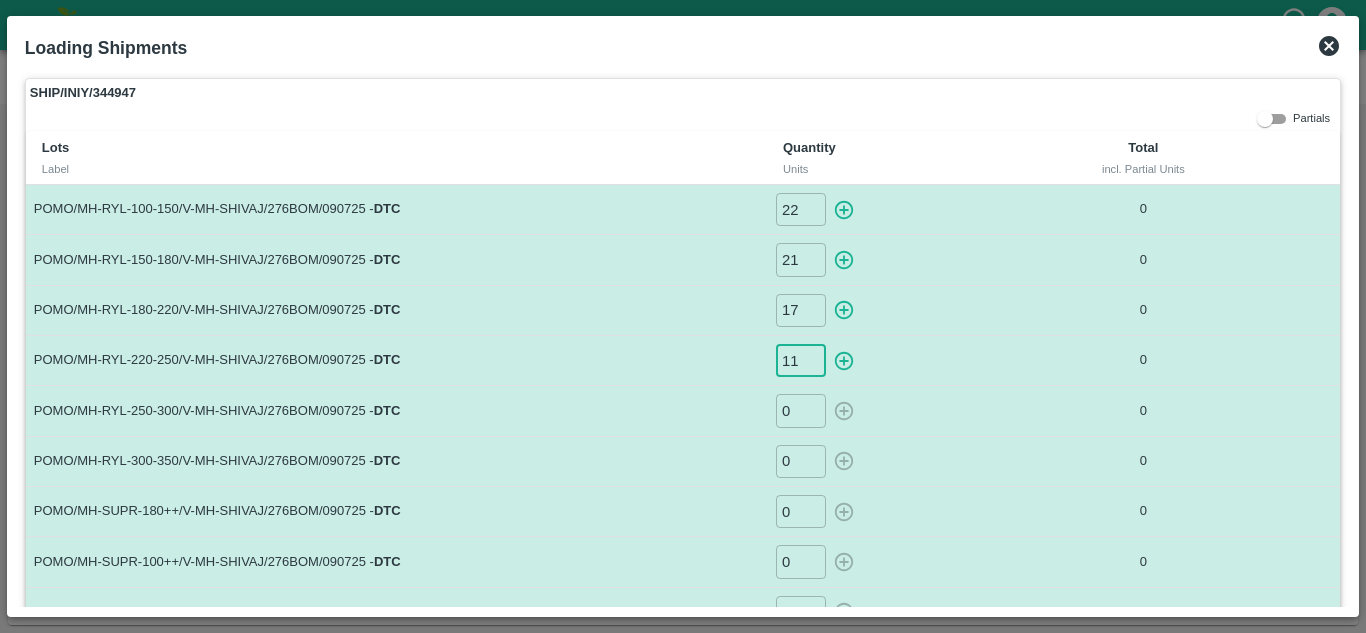 type on "11" 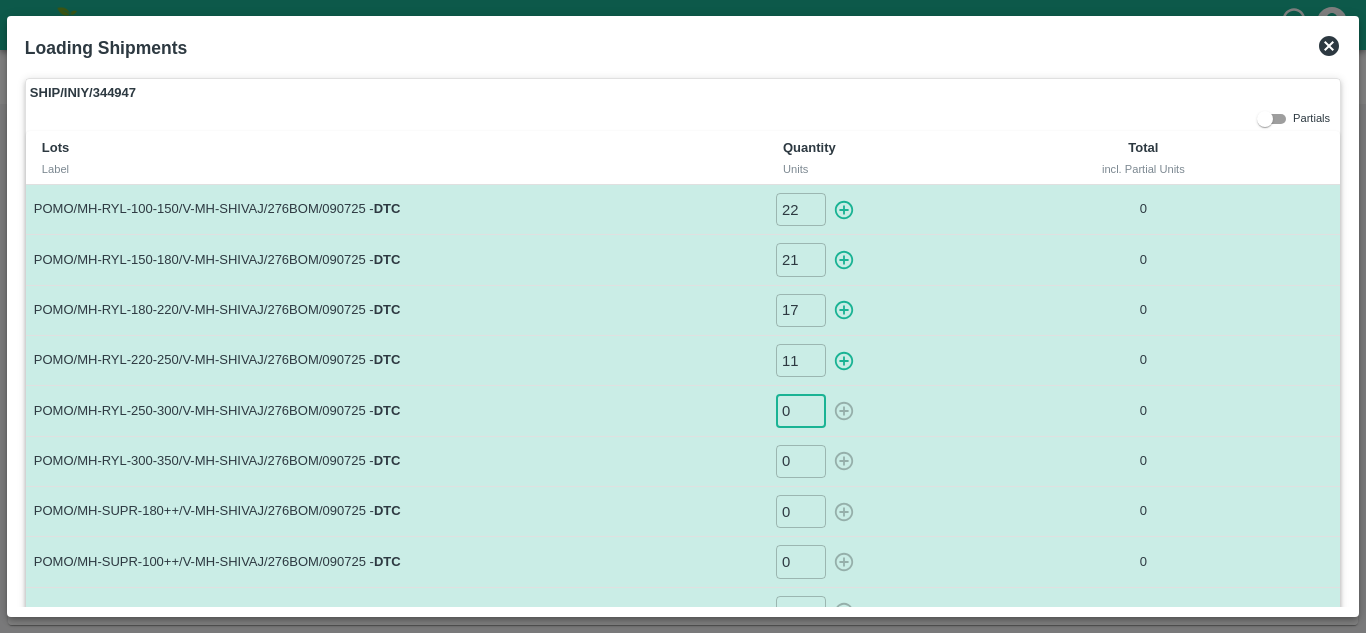 click on "0" at bounding box center [801, 410] 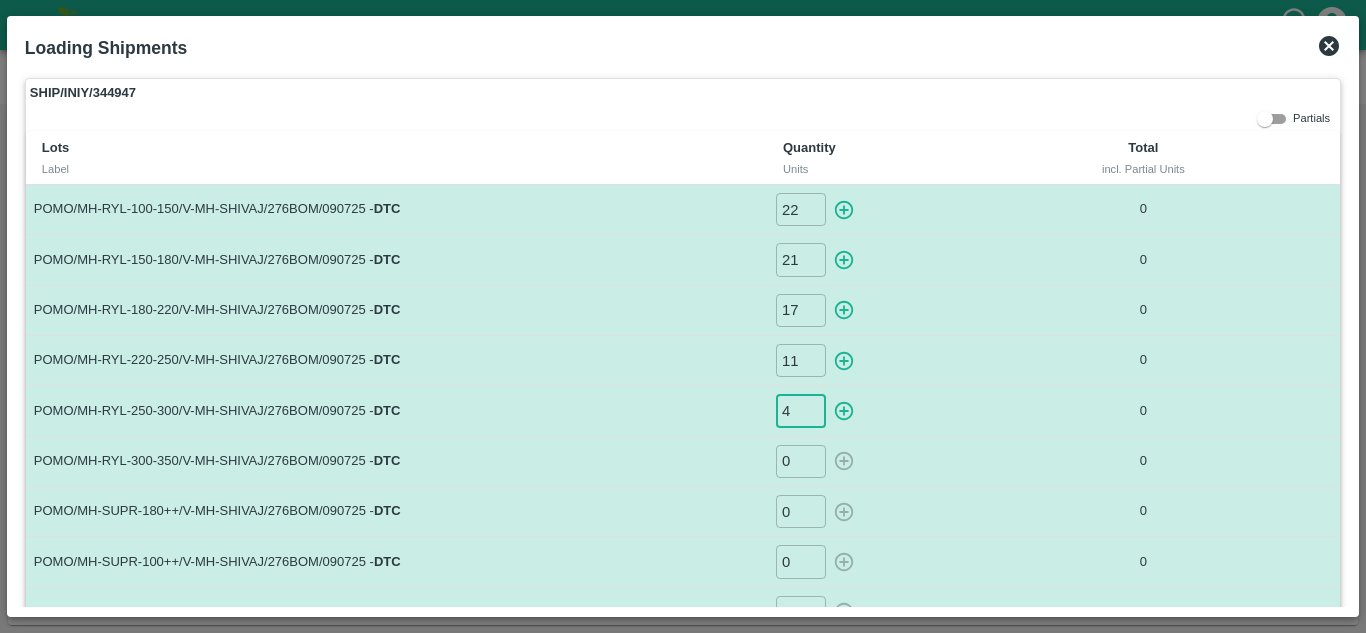 type on "4" 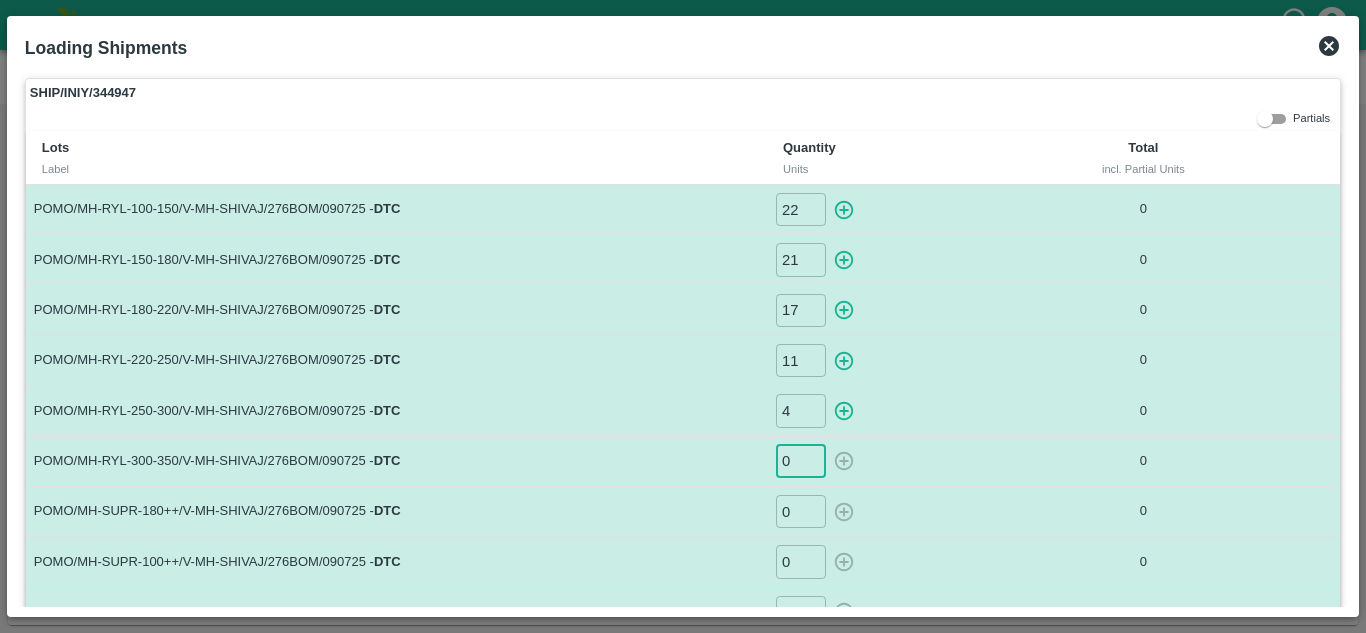 click on "0" at bounding box center (801, 461) 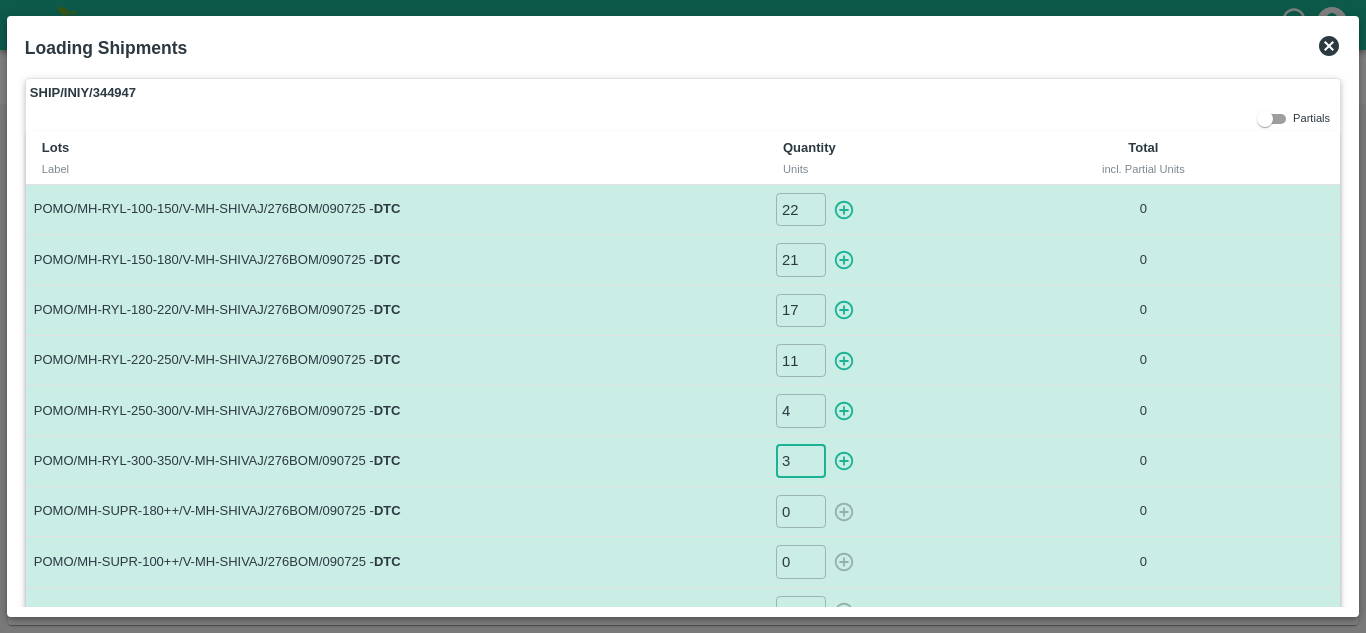 type on "3" 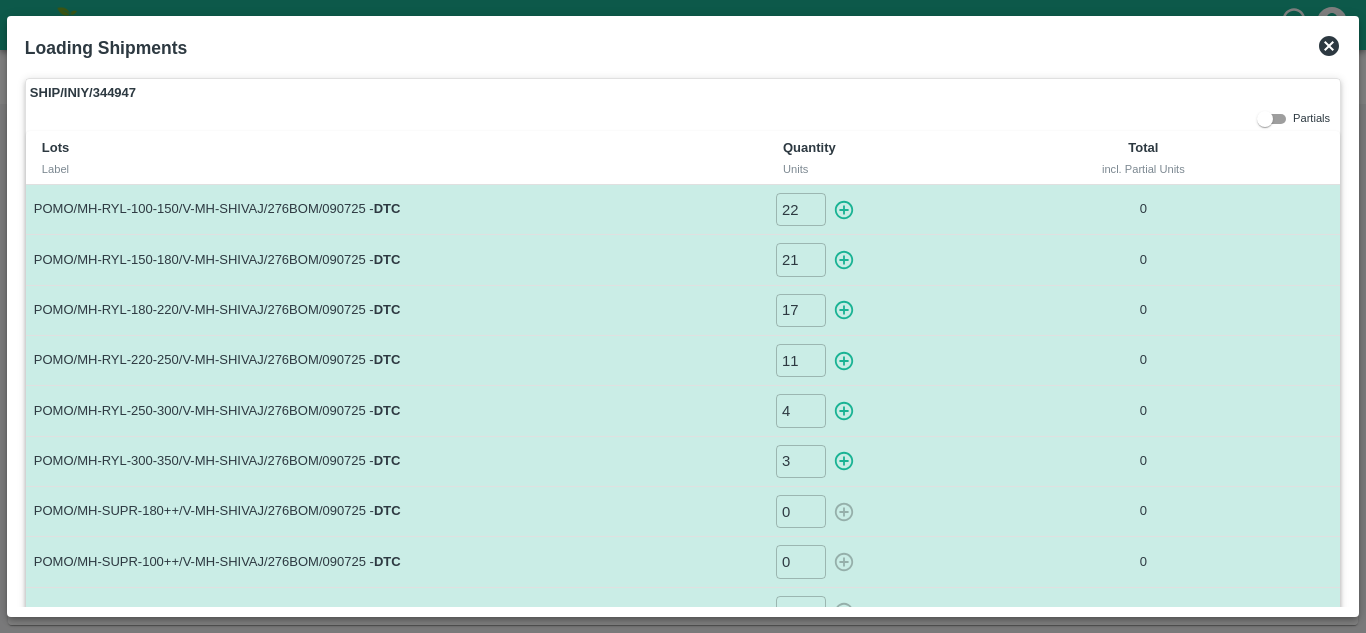 click on "POMO/MH-SUPR-180++/V-MH-SHIVAJ/276BOM/090725   -  DTC" at bounding box center (396, 512) 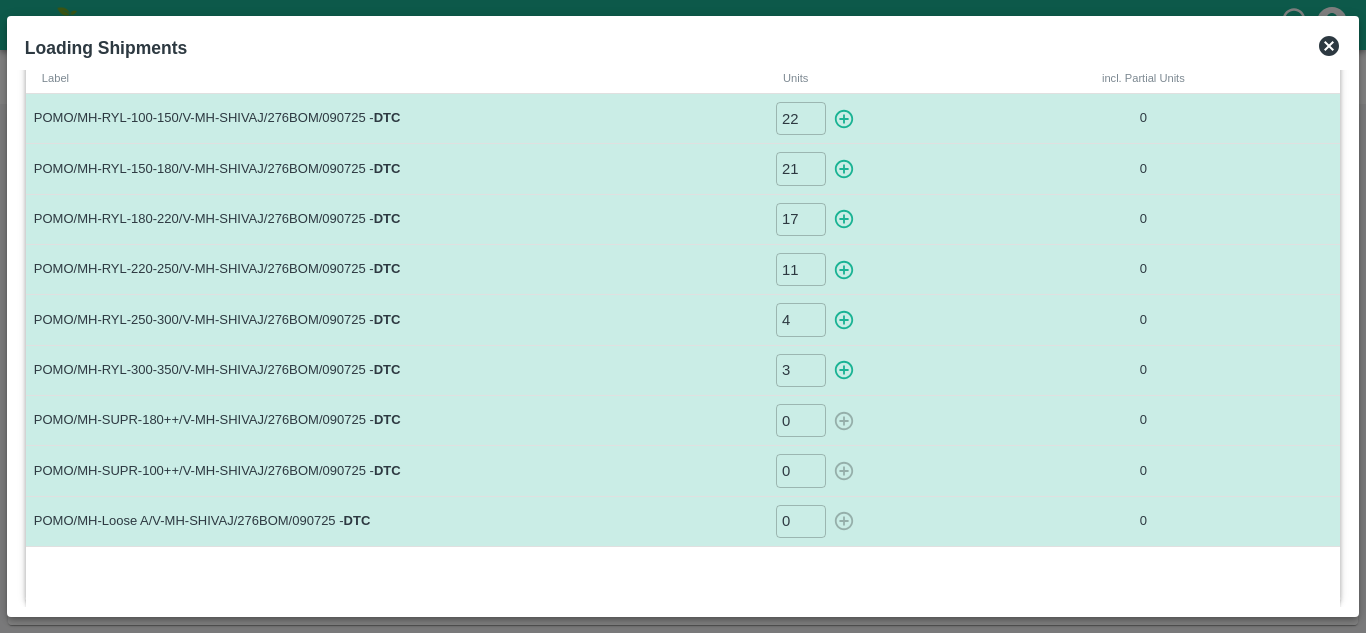 scroll, scrollTop: 92, scrollLeft: 0, axis: vertical 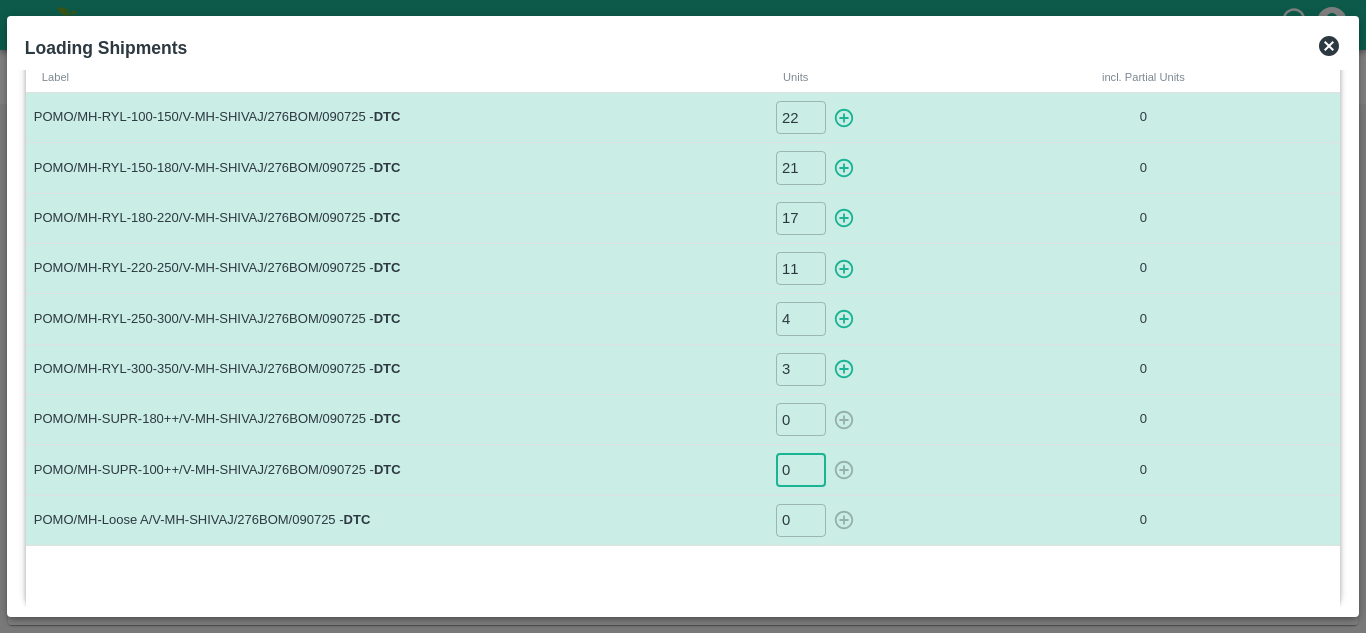 click on "0" at bounding box center (801, 469) 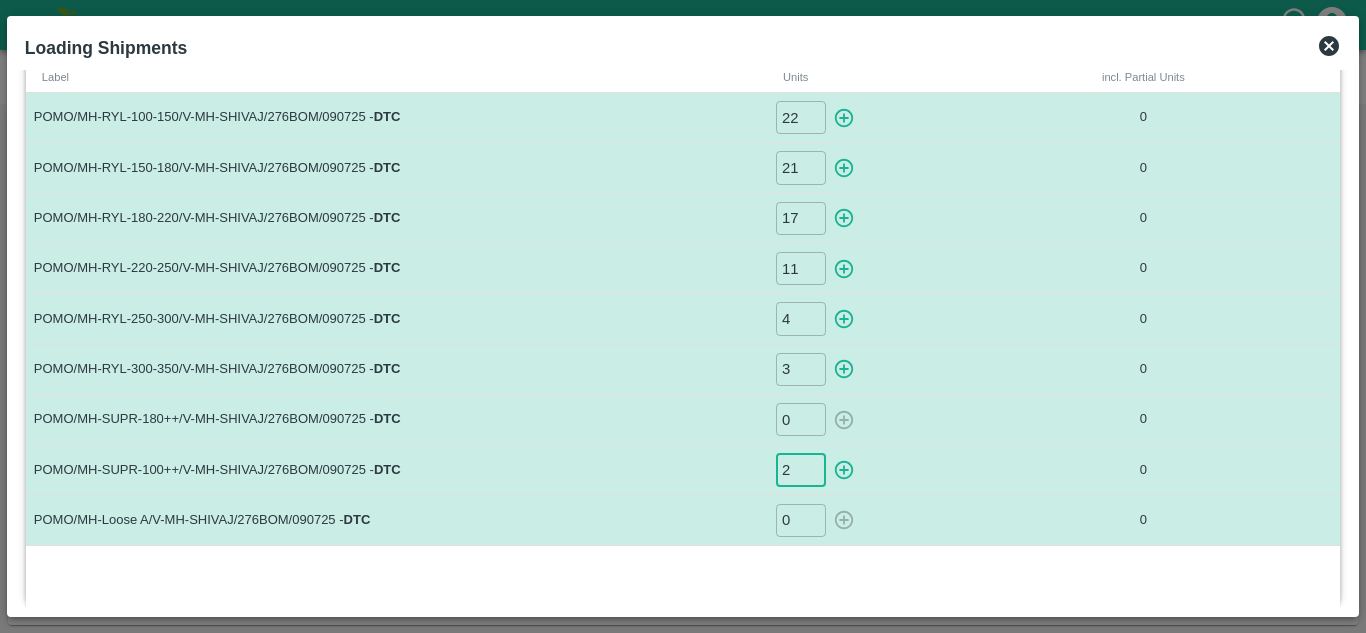 type on "2" 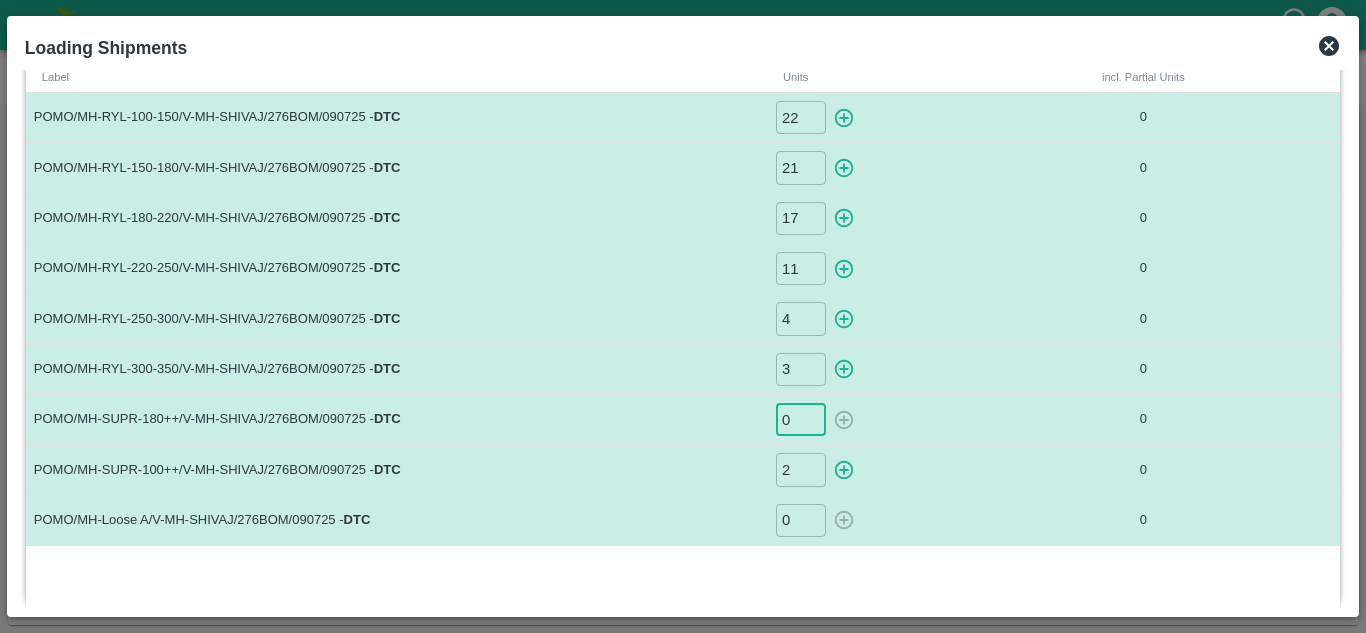 click on "0" at bounding box center (801, 419) 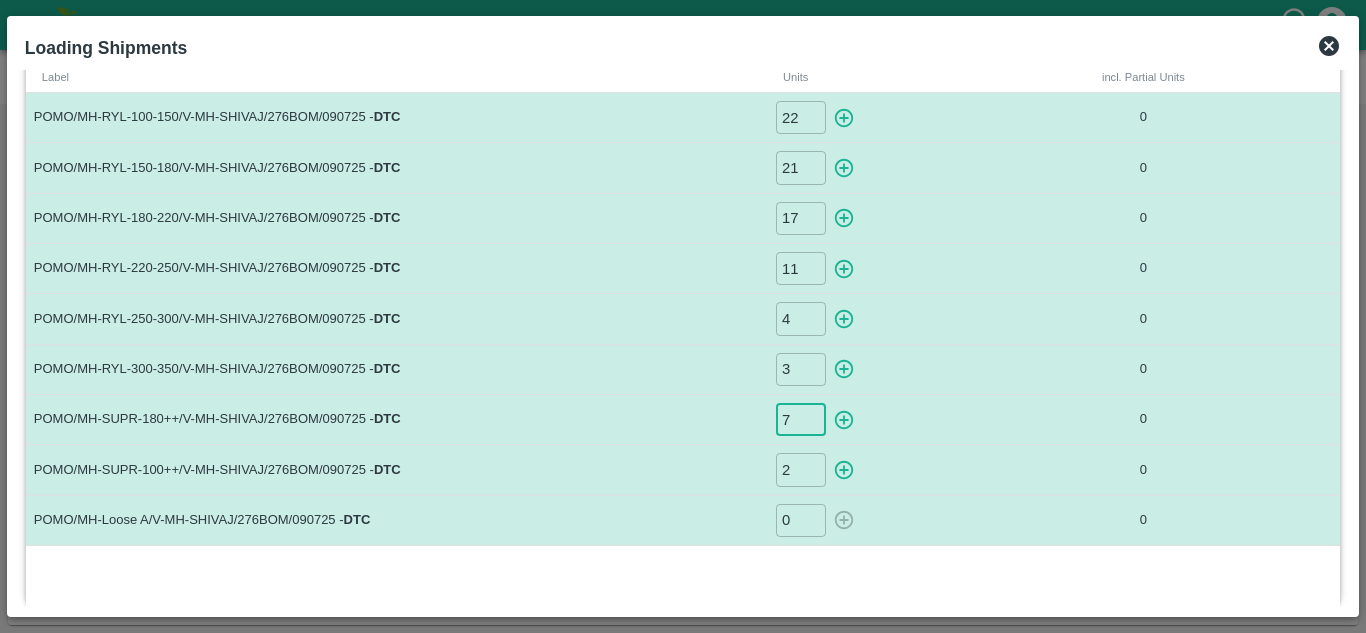 type on "7" 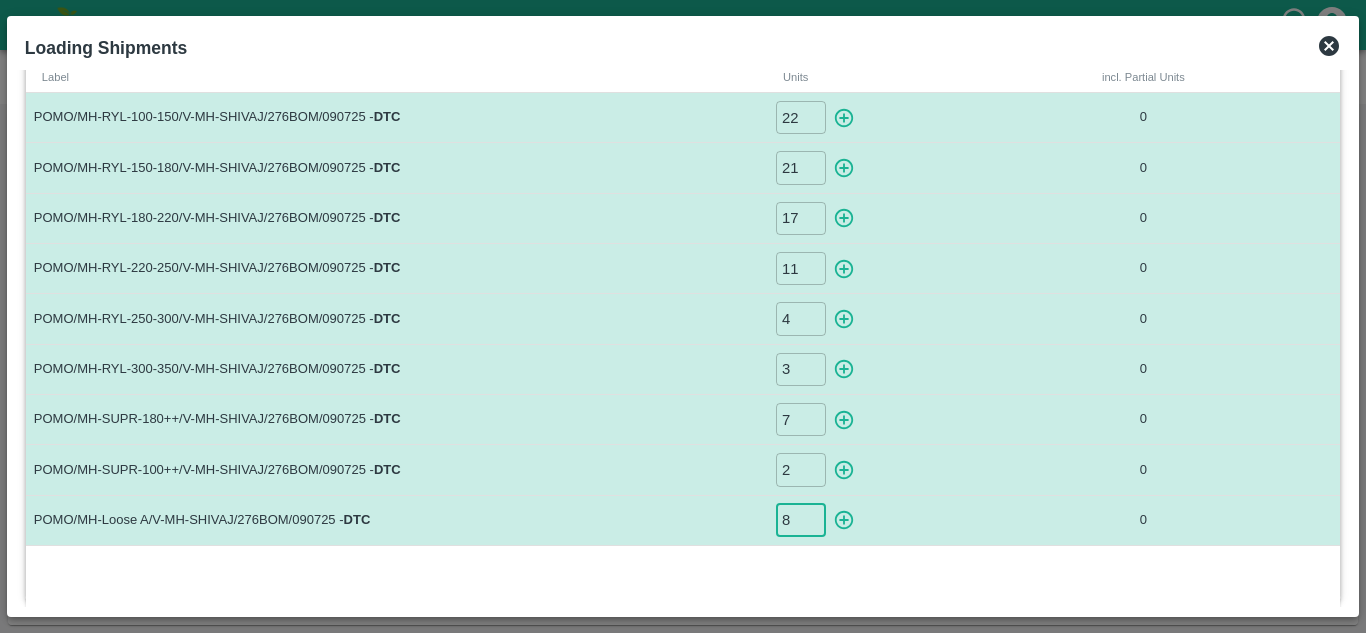 type on "8" 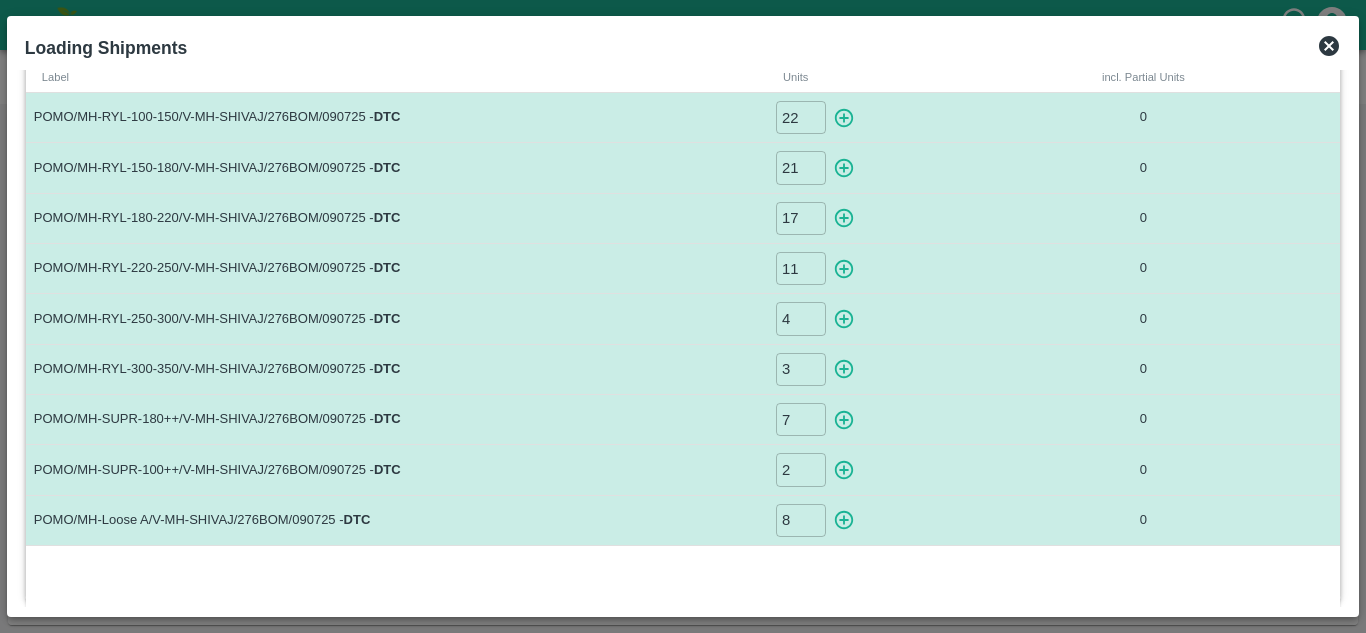 click on "POMO/MH-SUPR-180++/V-MH-SHIVAJ/276BOM/090725   -  DTC" at bounding box center (396, 420) 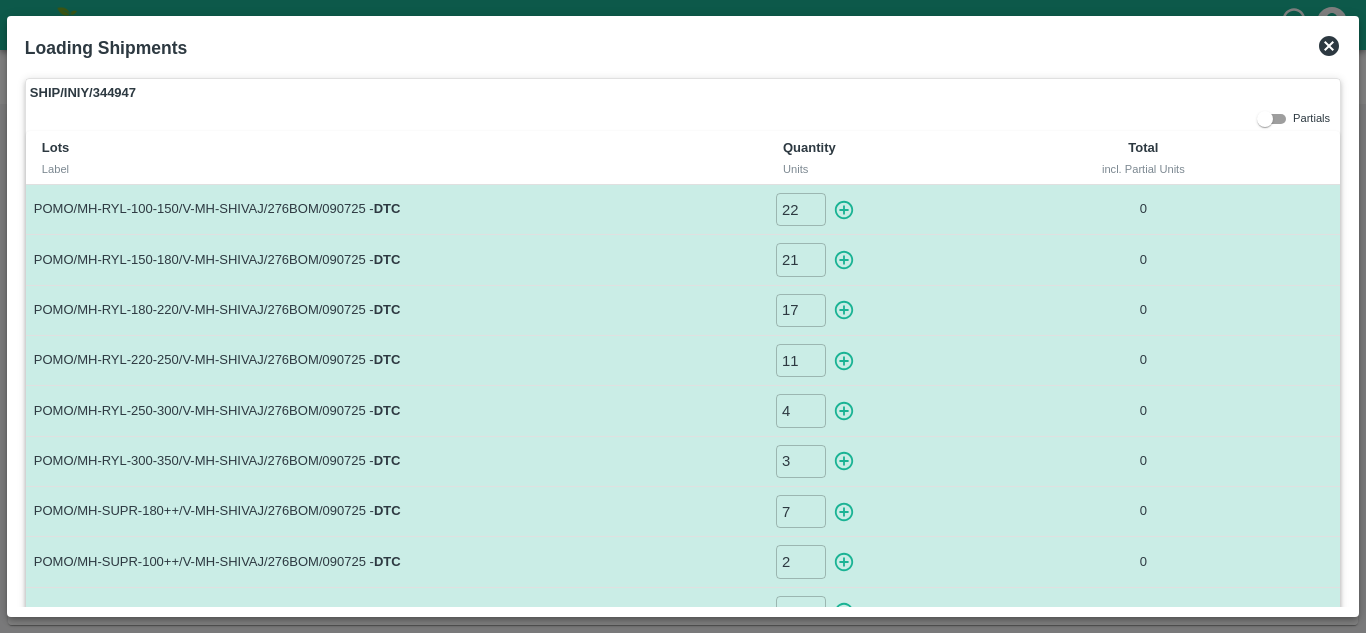 click 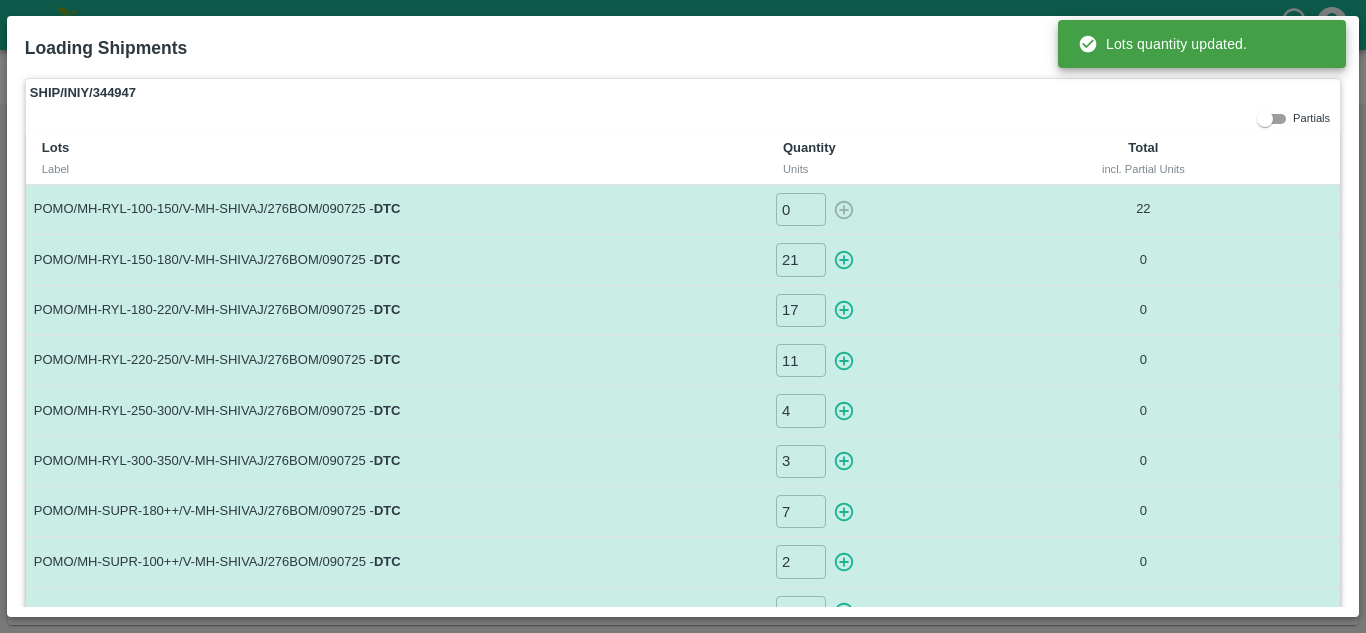 click at bounding box center (844, 259) 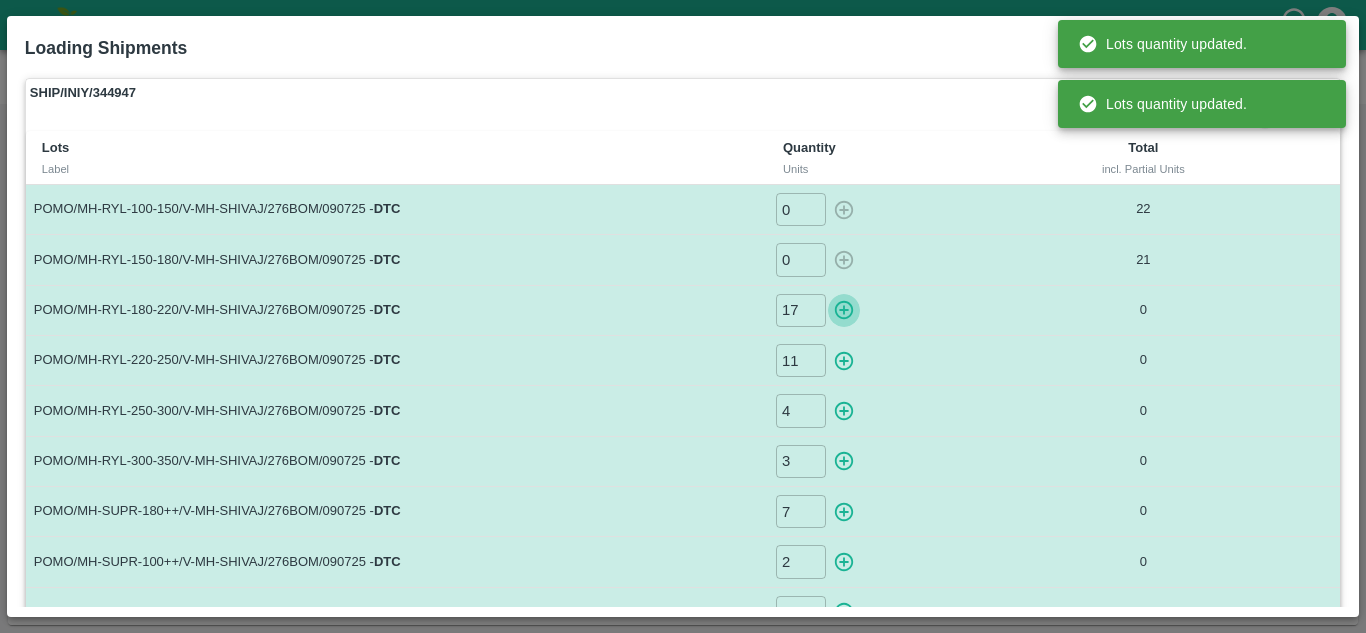 click 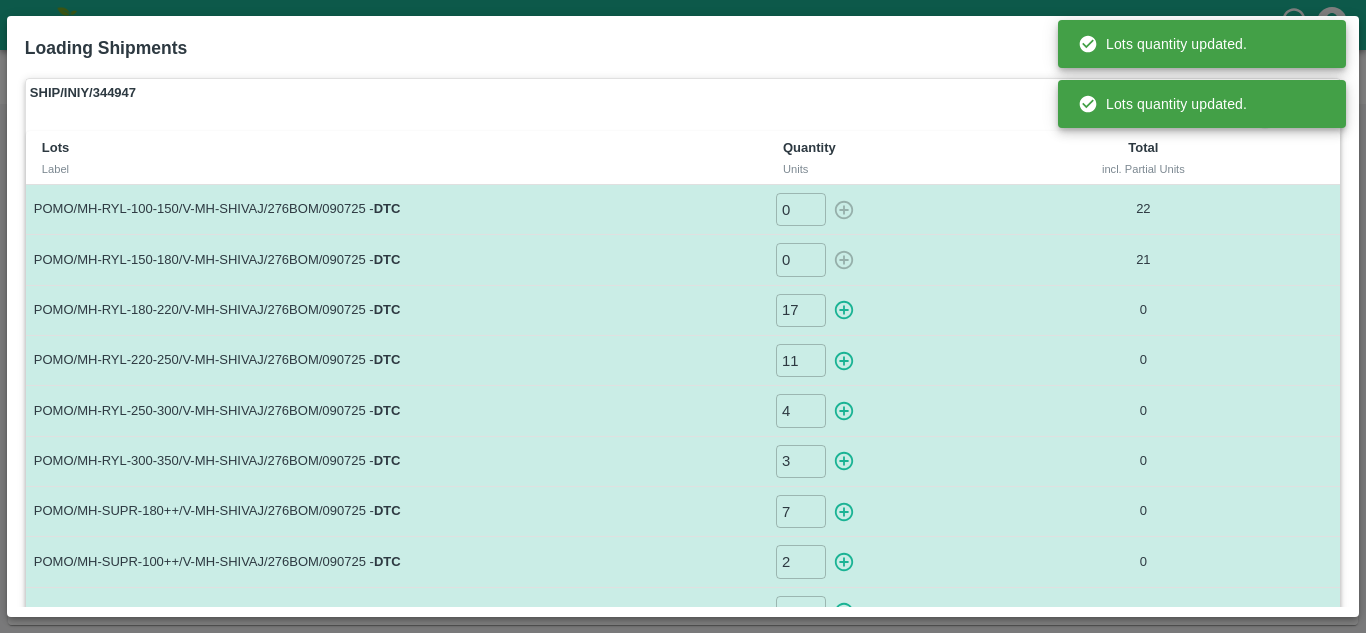 type on "0" 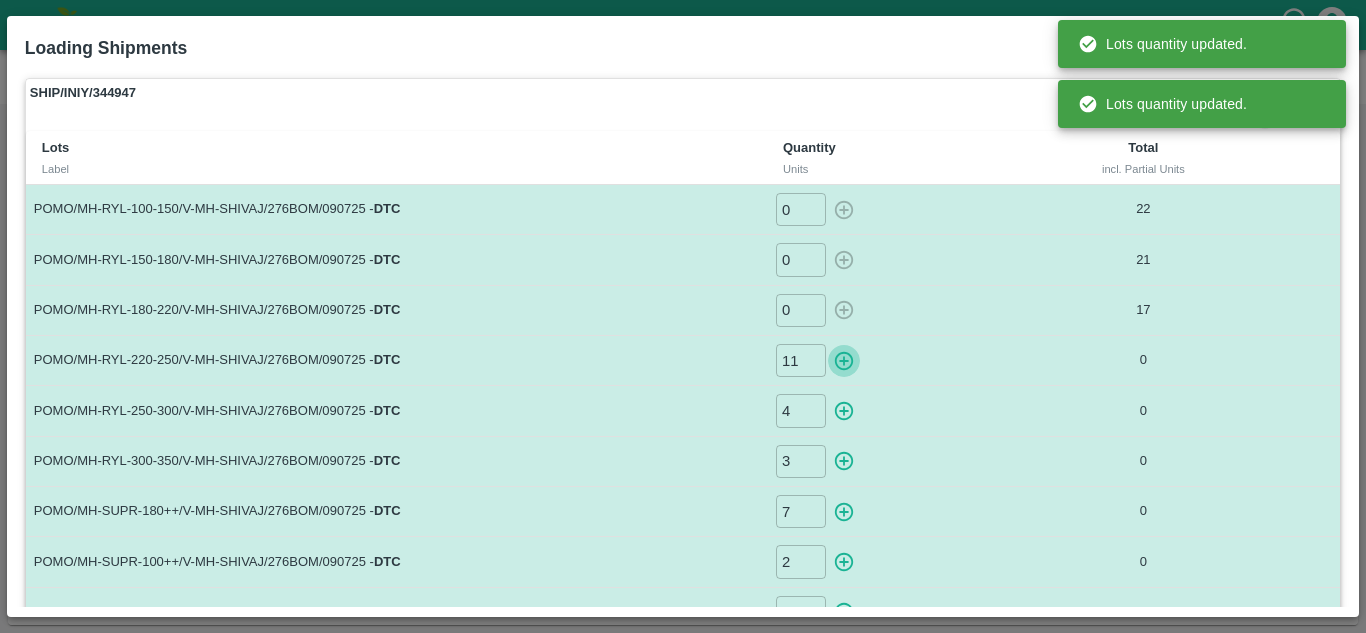 click 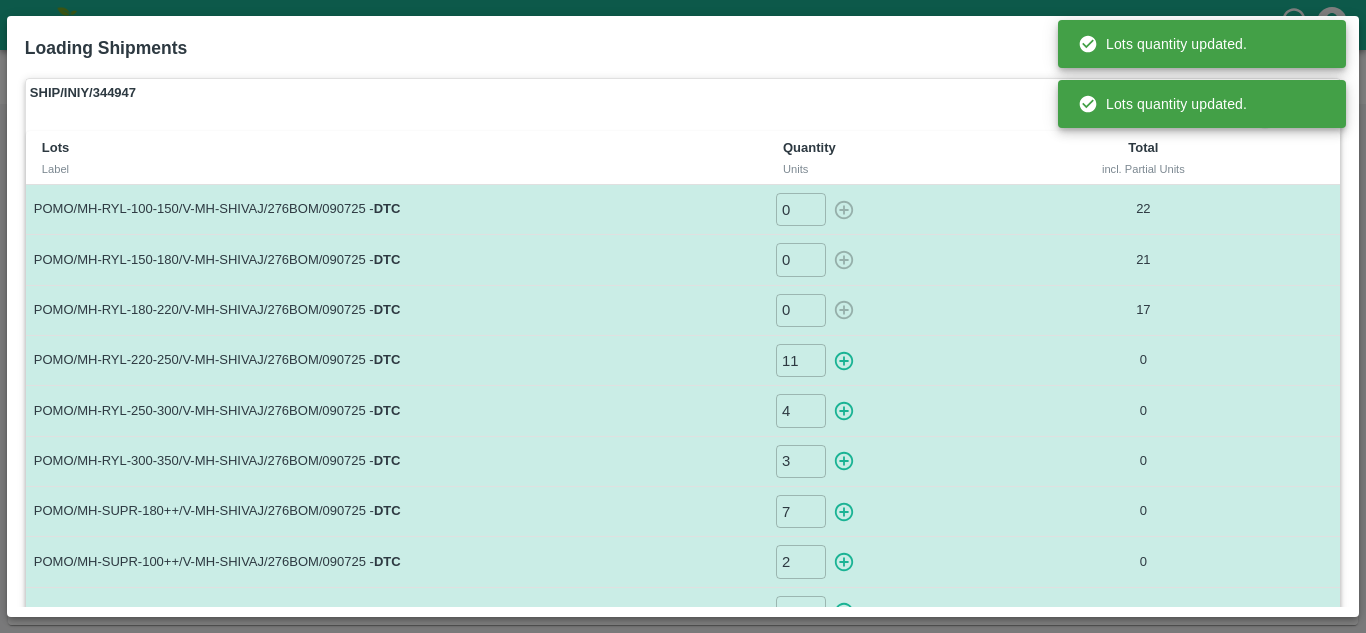 type on "0" 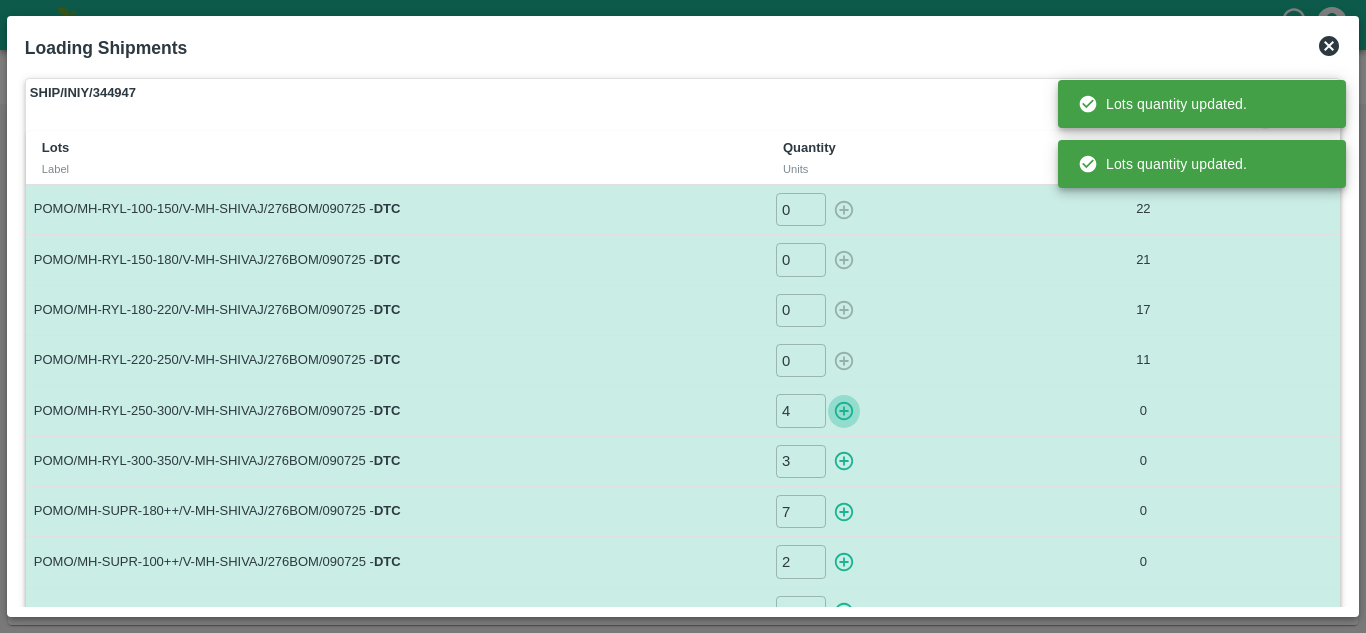 click 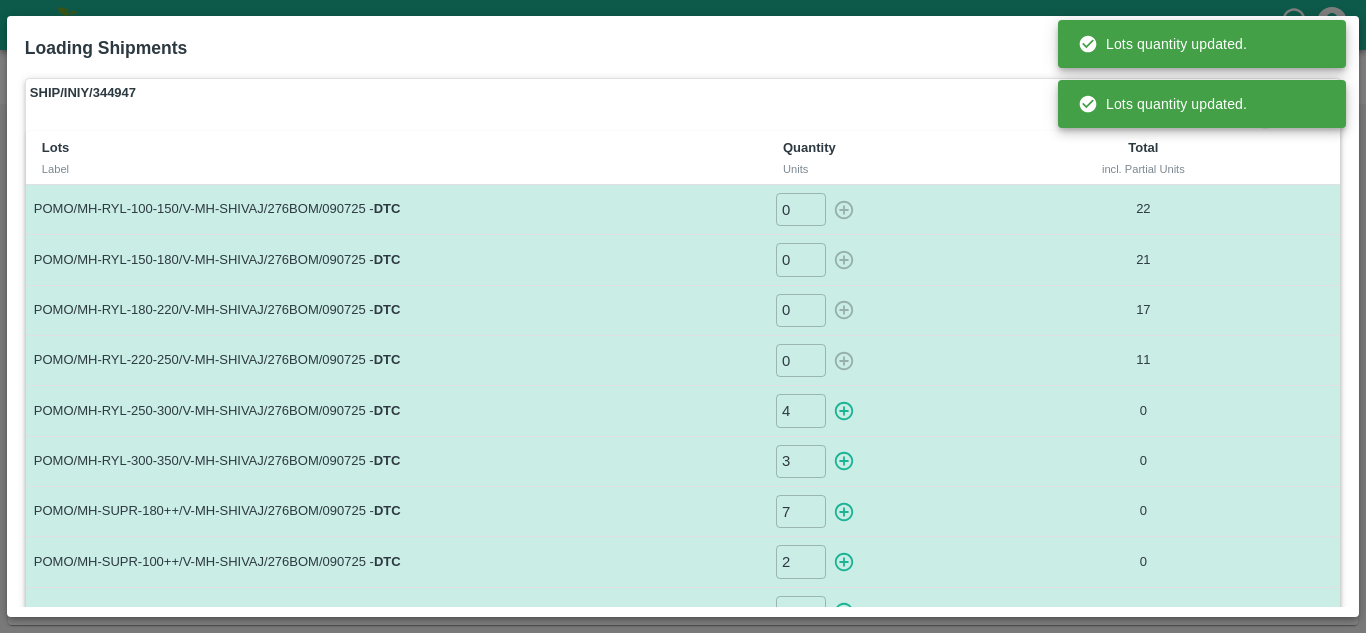 type on "0" 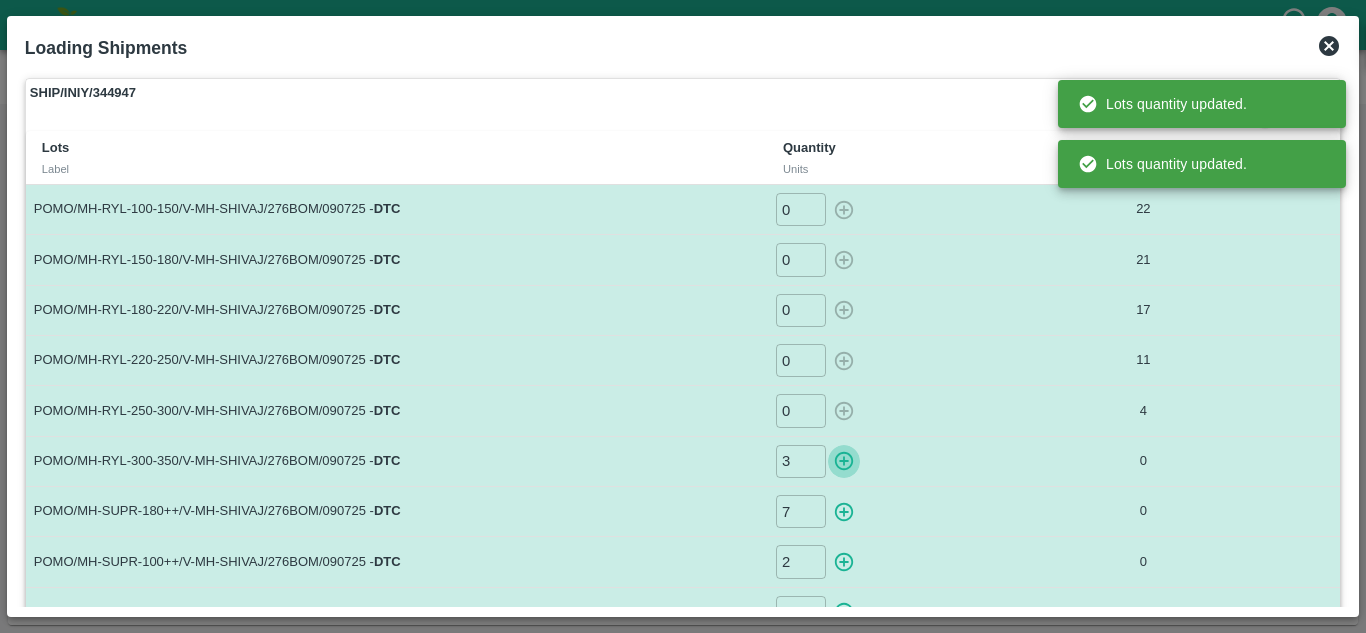 click 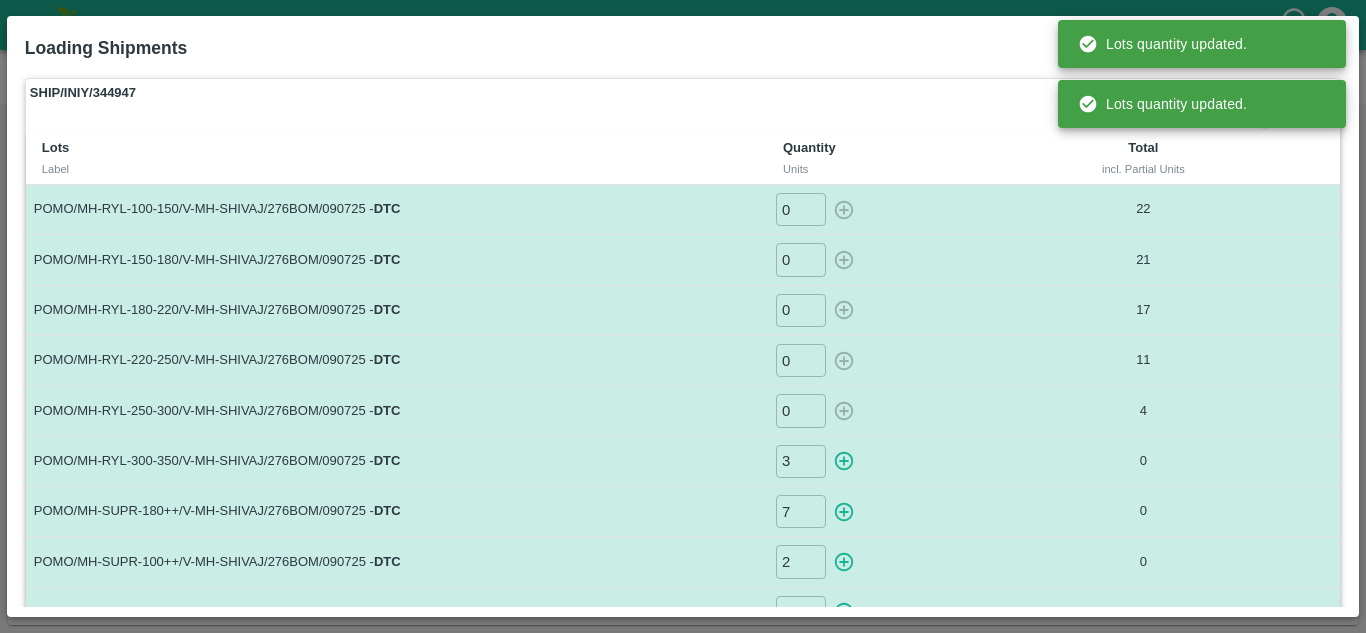 type on "0" 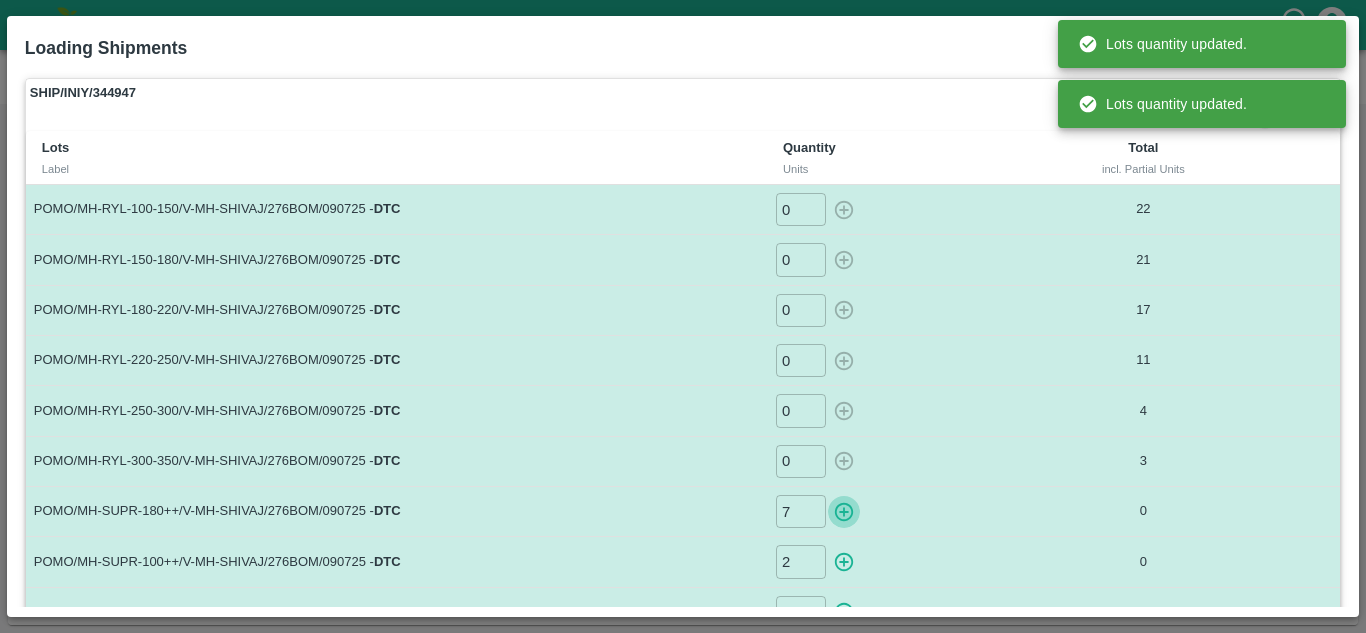 click 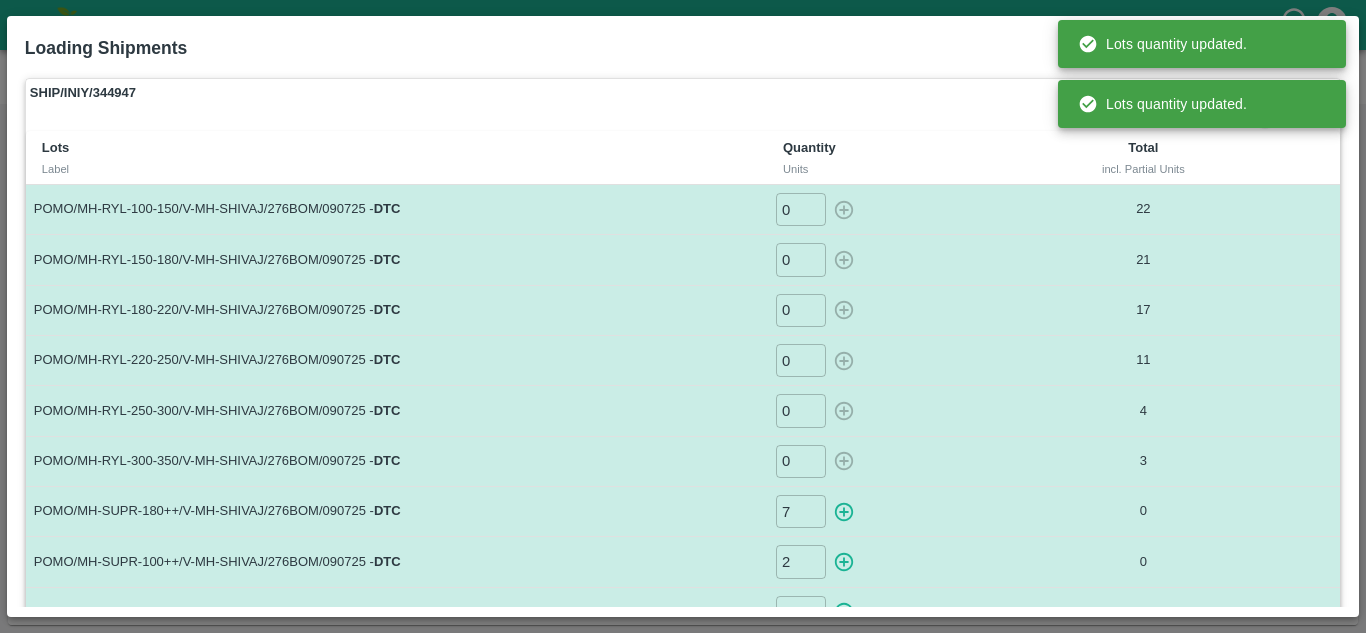 type on "0" 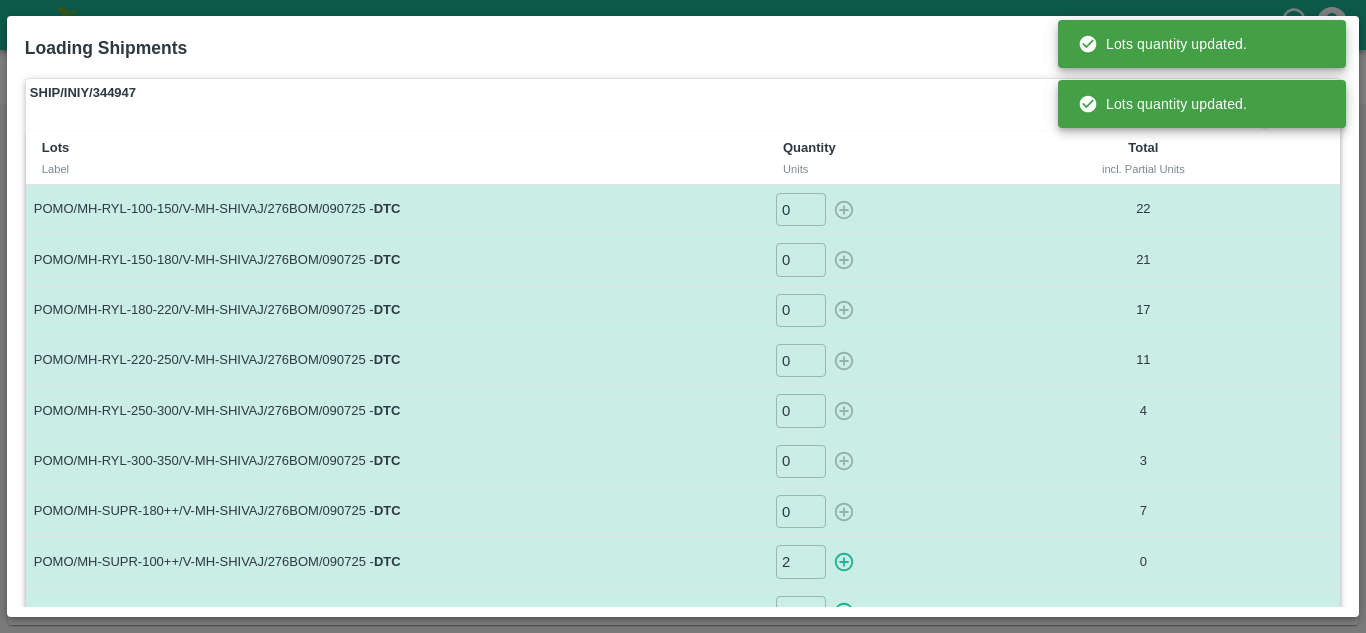 scroll, scrollTop: 136, scrollLeft: 0, axis: vertical 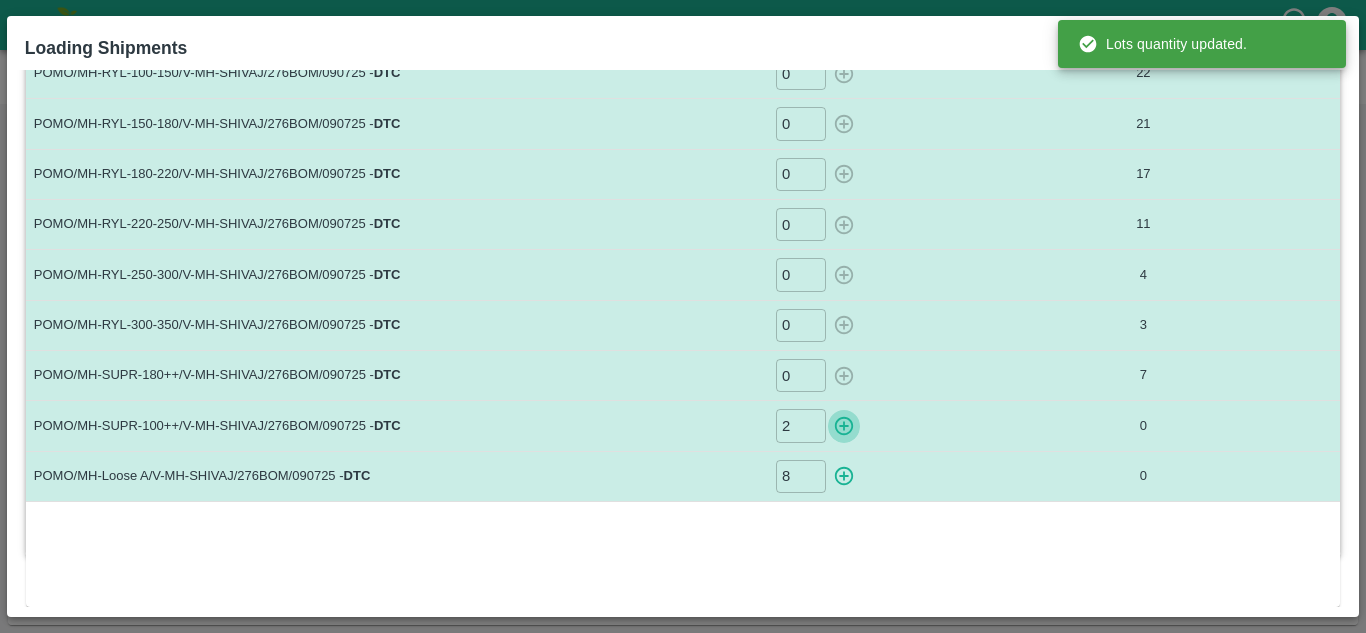 click 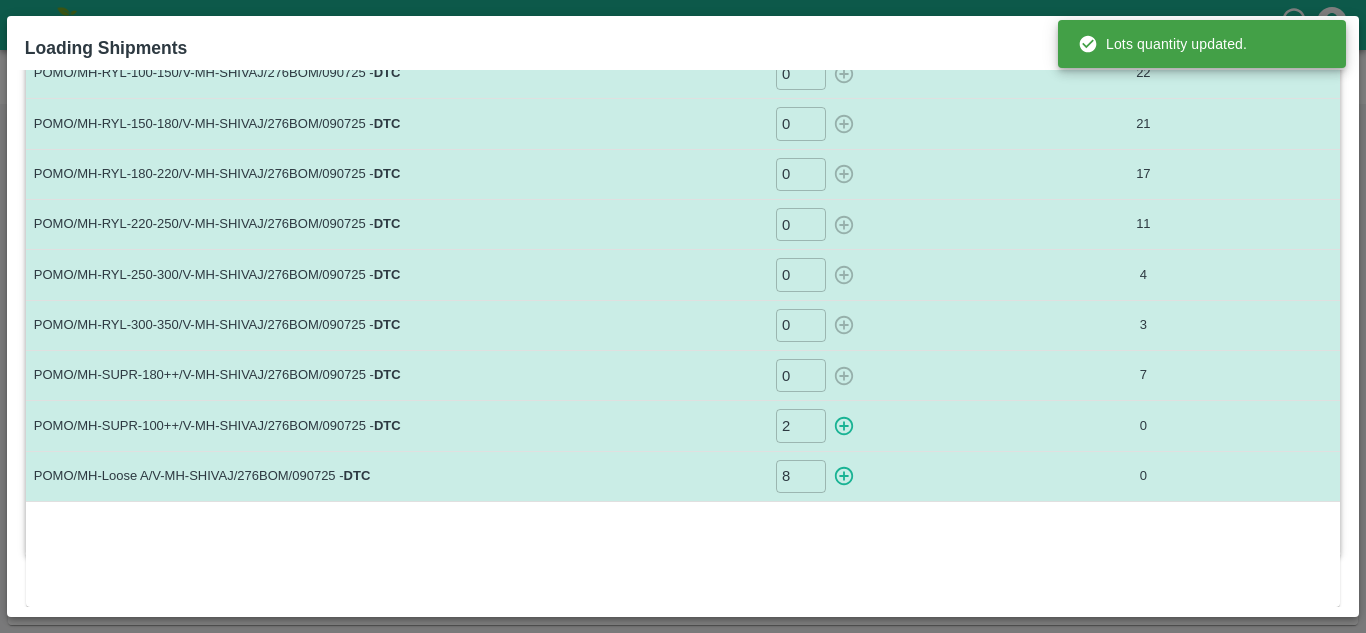 type on "0" 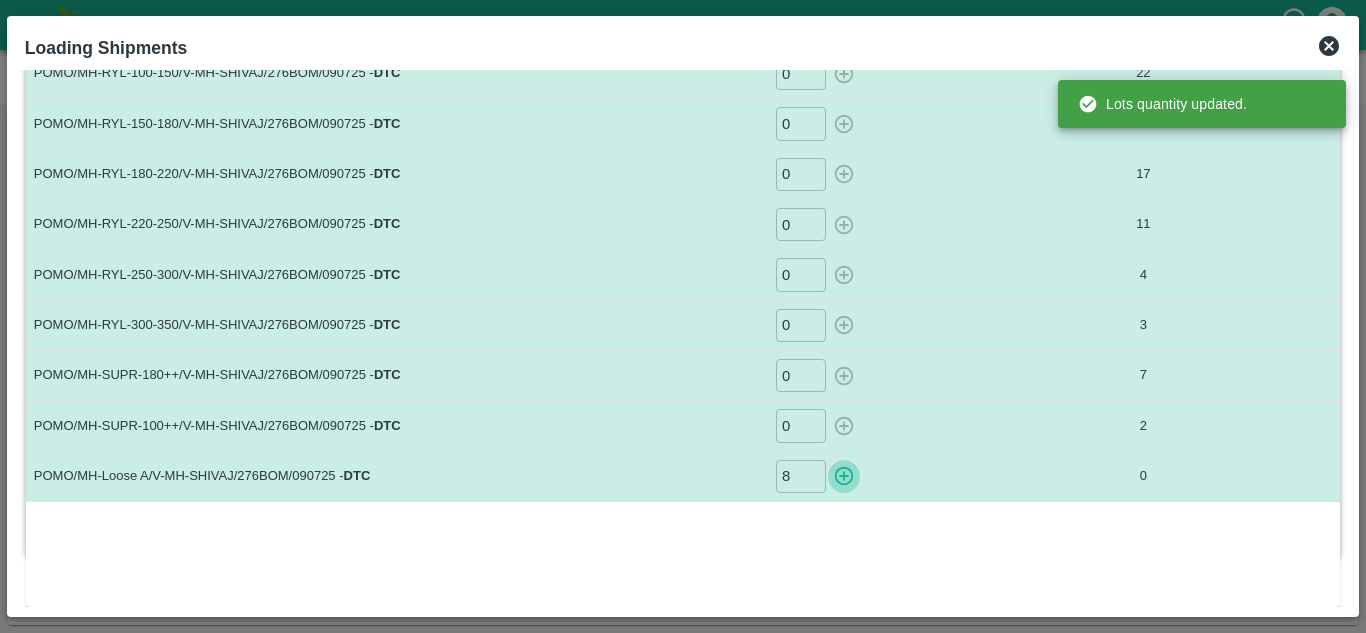 click 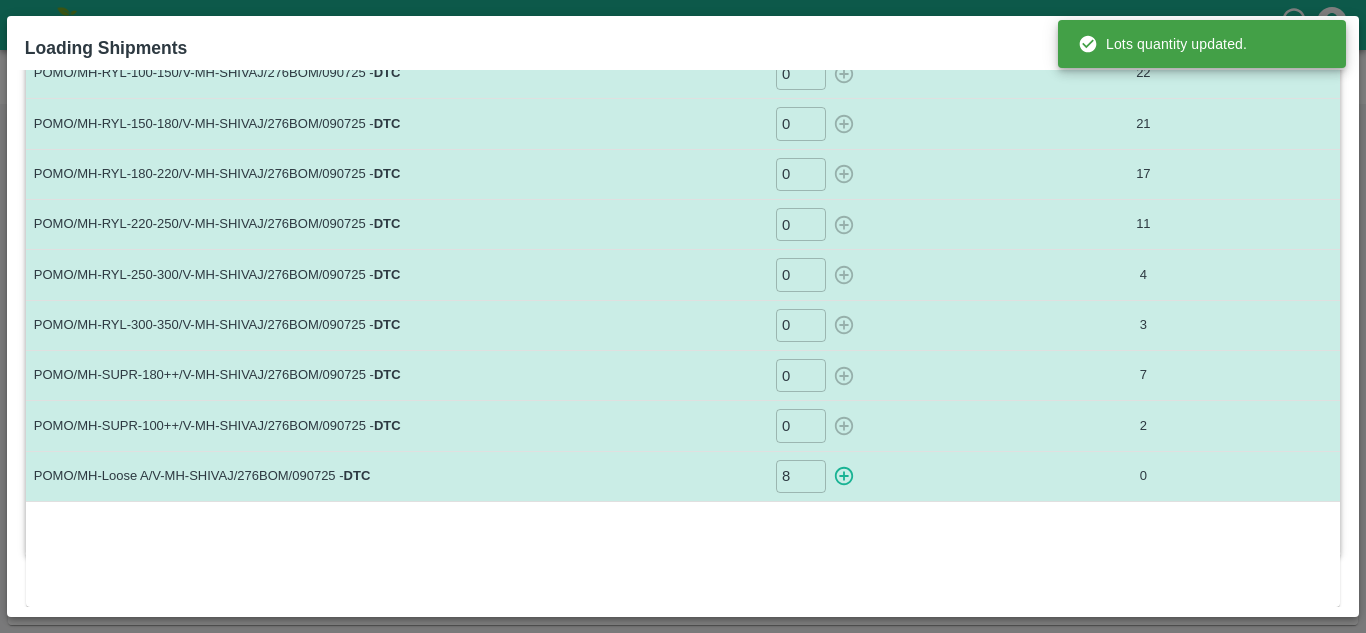 type on "0" 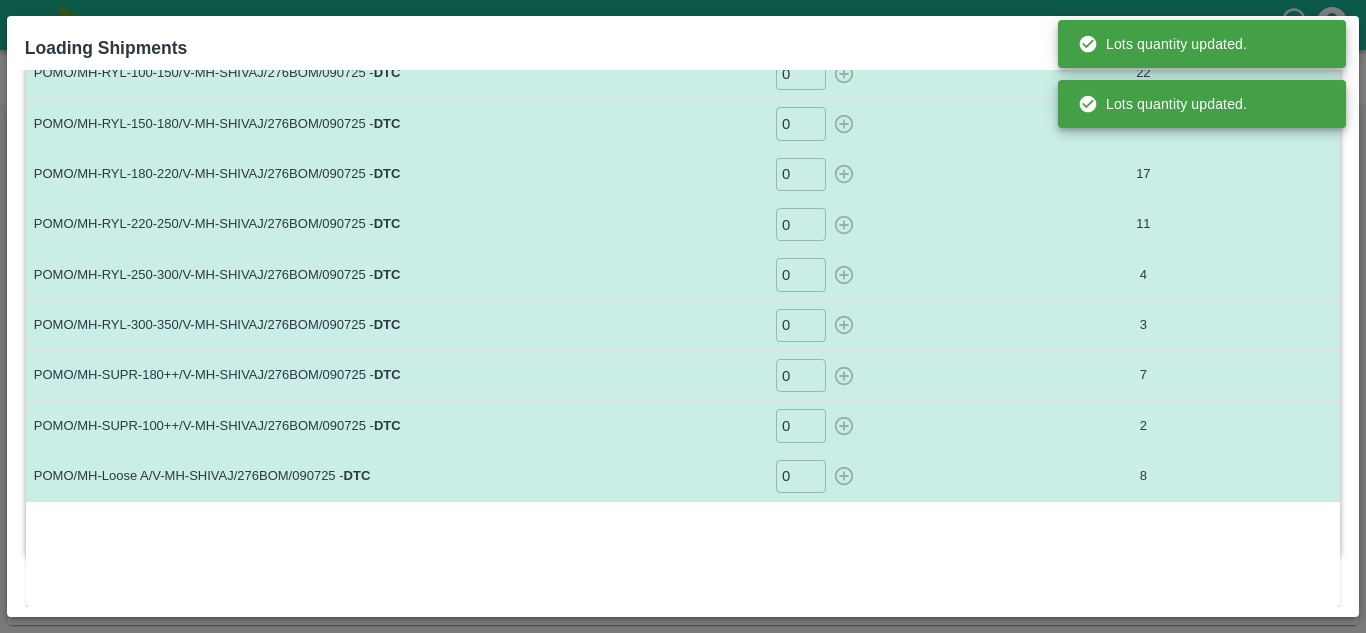 scroll, scrollTop: 0, scrollLeft: 0, axis: both 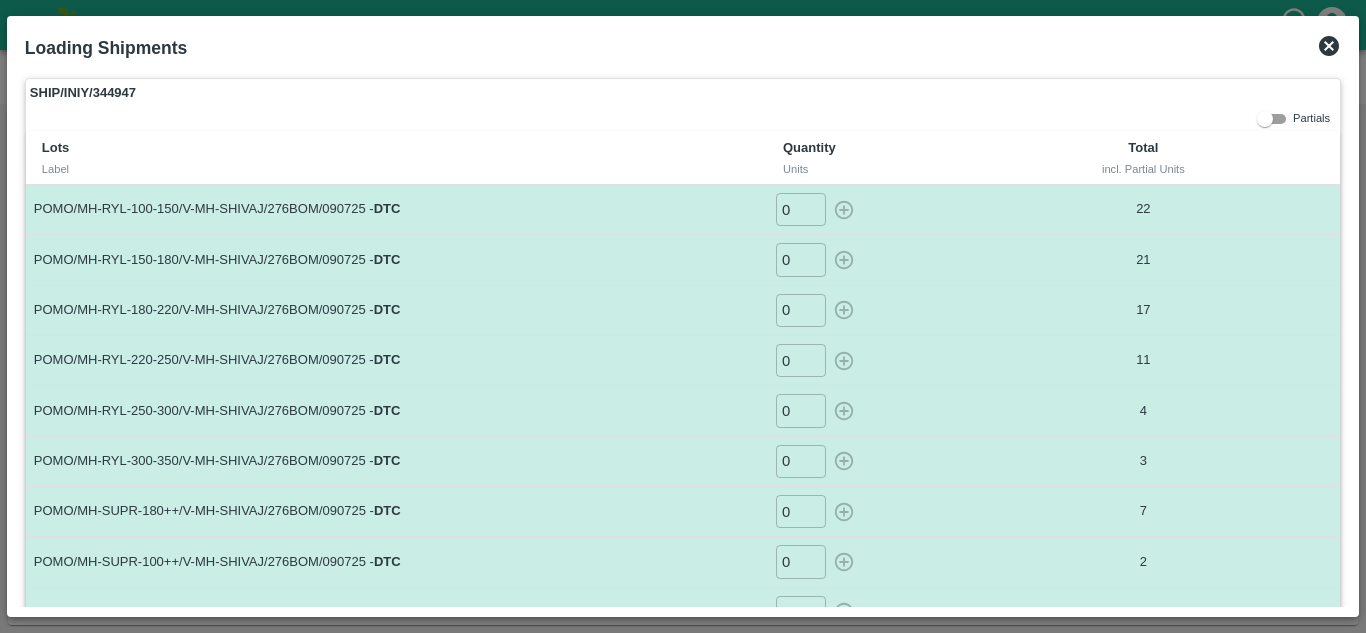 click 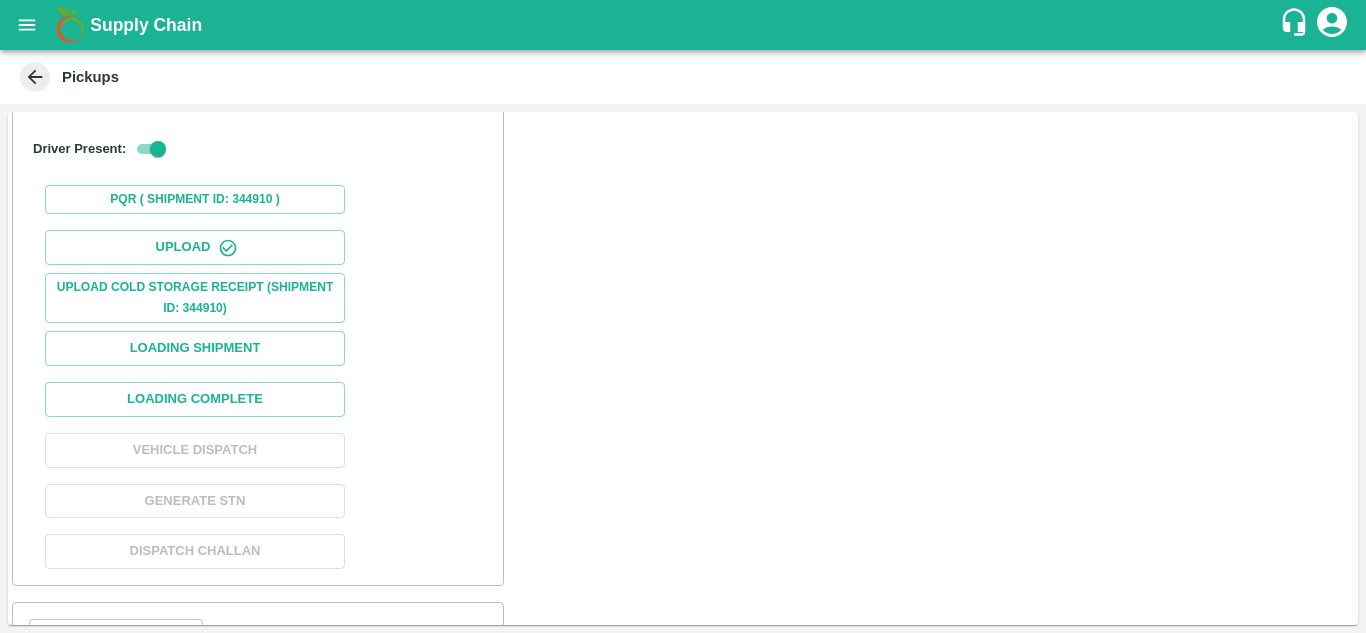 scroll, scrollTop: 694, scrollLeft: 0, axis: vertical 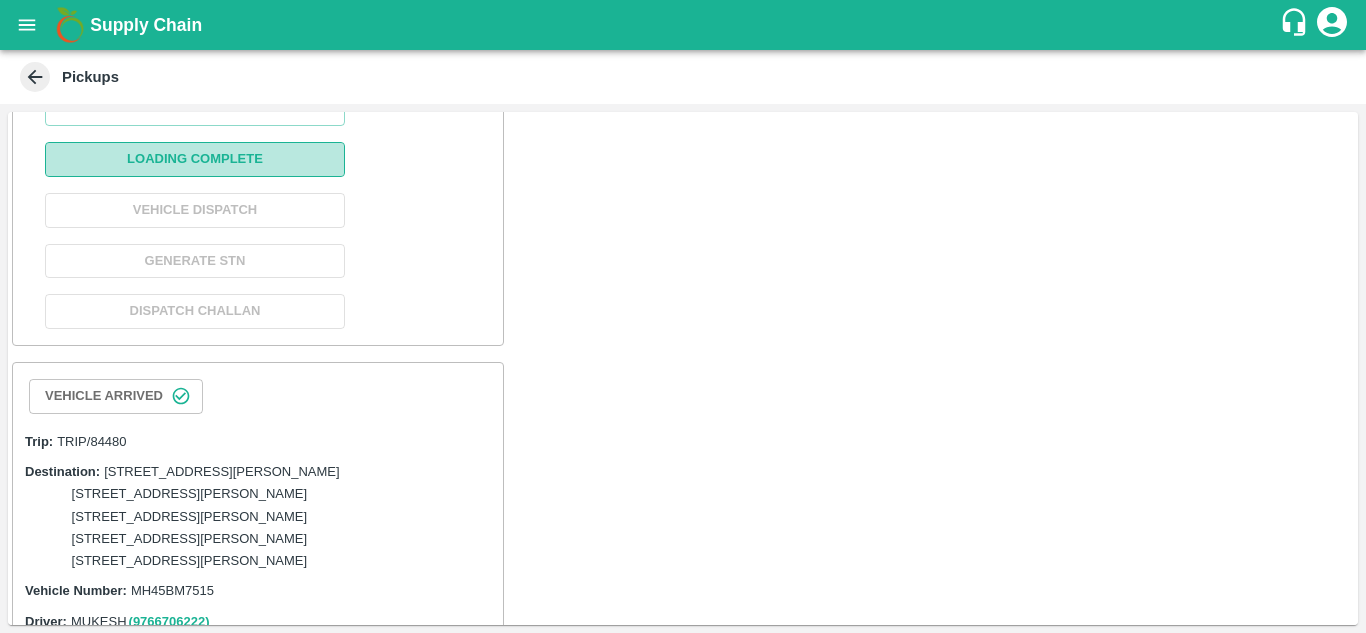 click on "Loading Complete" at bounding box center (195, 159) 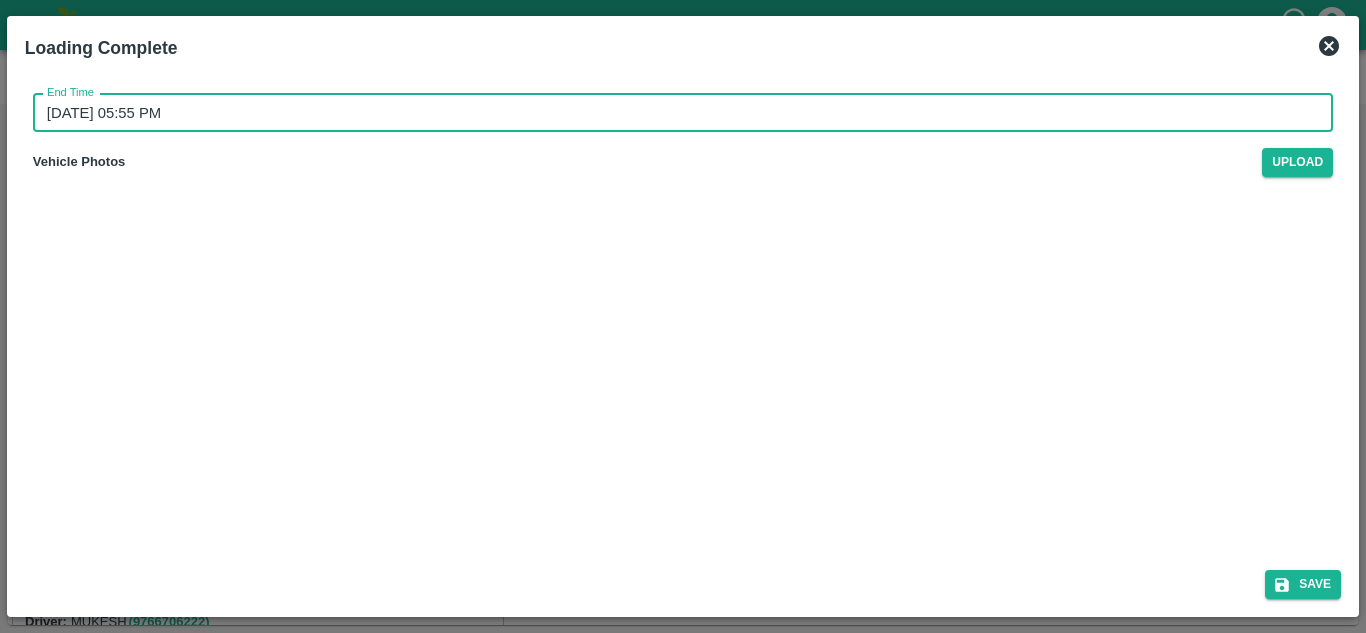 click on "[DATE] 05:55 PM" at bounding box center (676, 113) 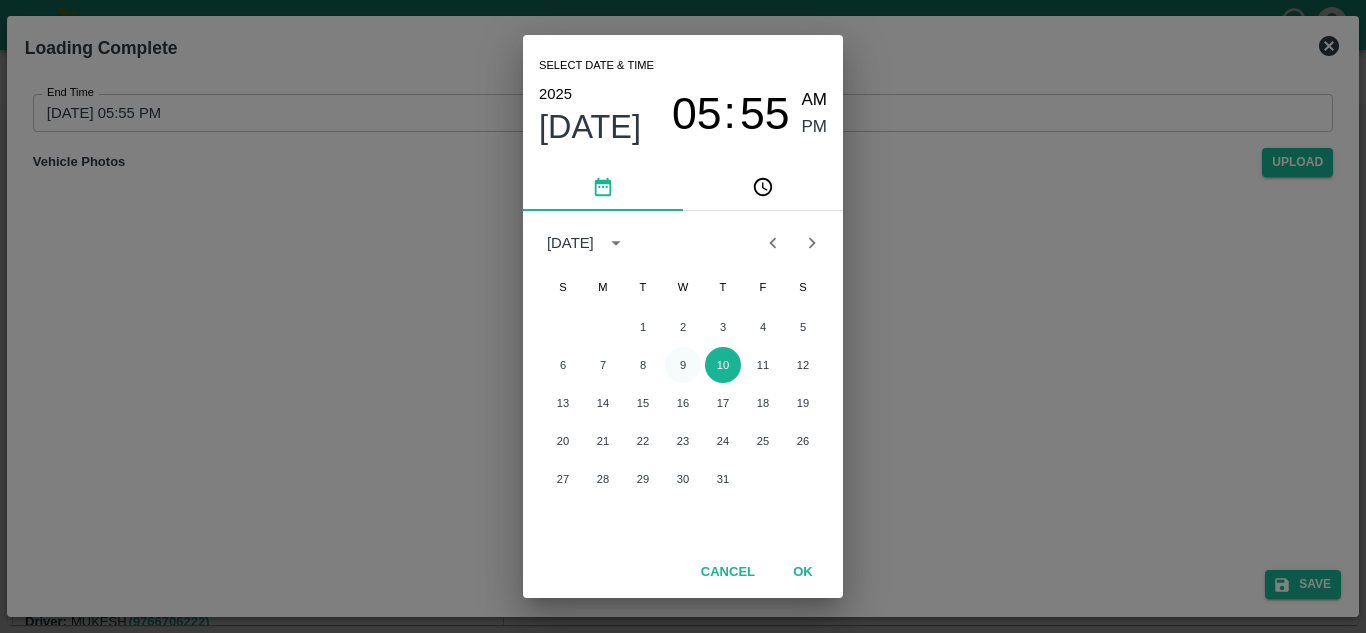 click on "9" at bounding box center (683, 365) 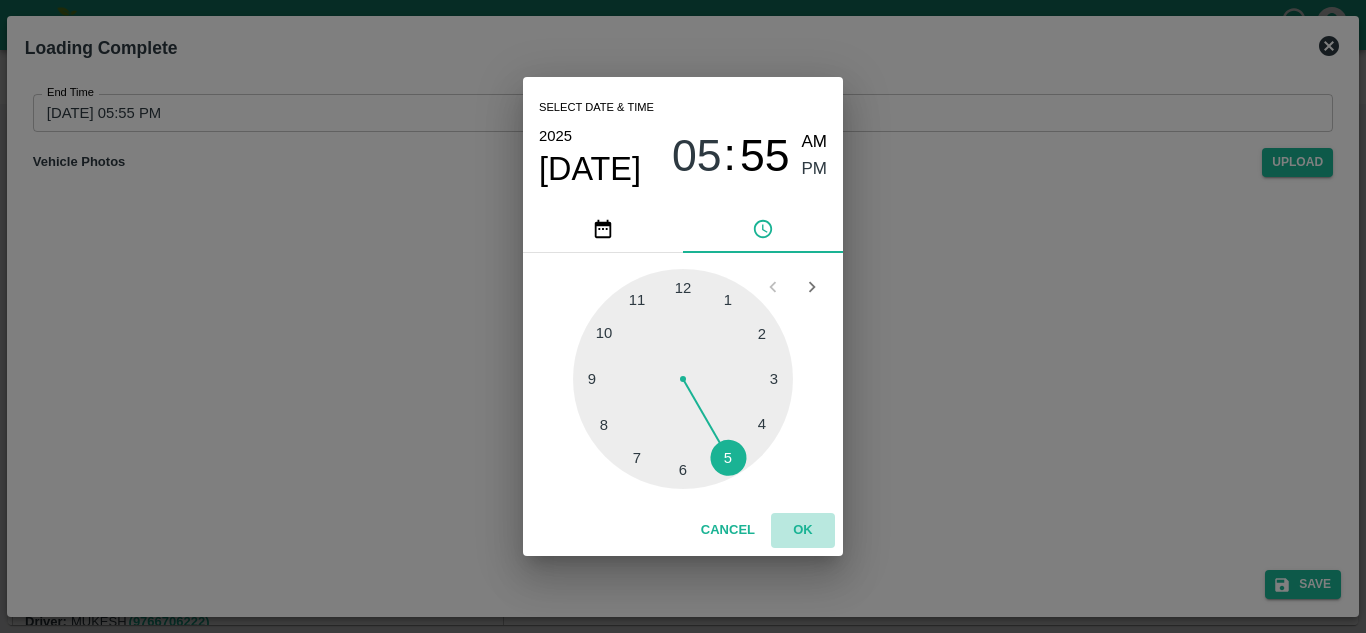 click on "OK" at bounding box center [803, 530] 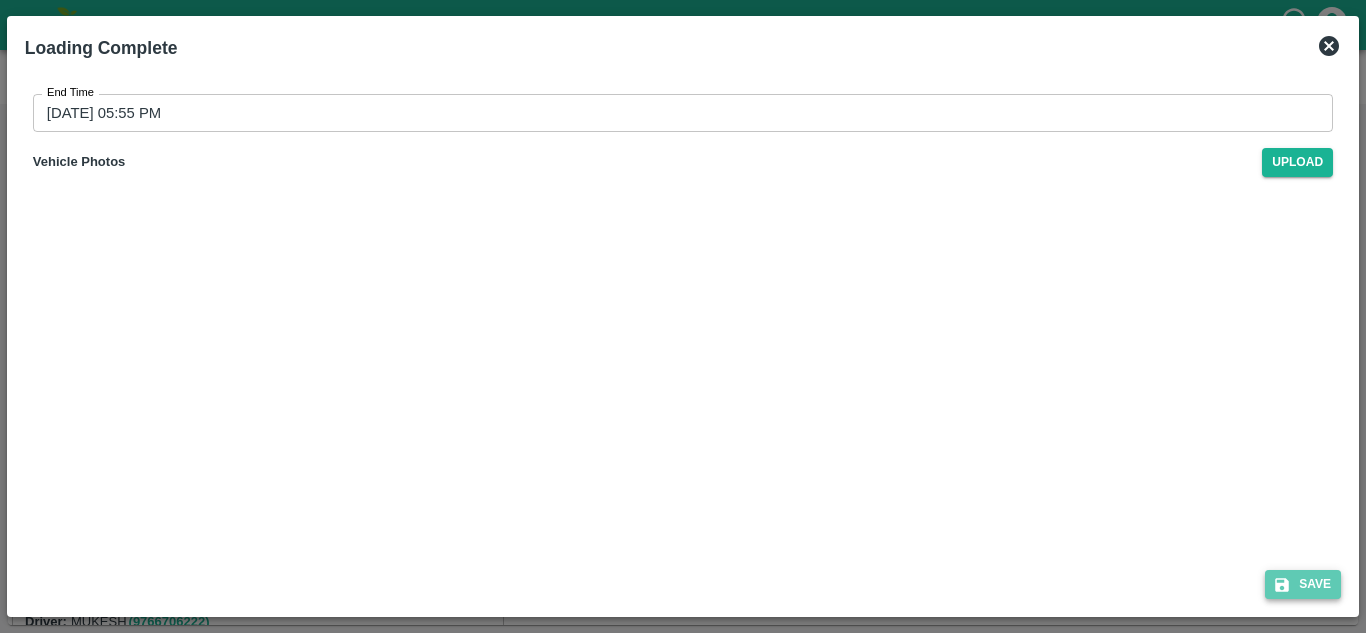 click on "Save" at bounding box center (1303, 584) 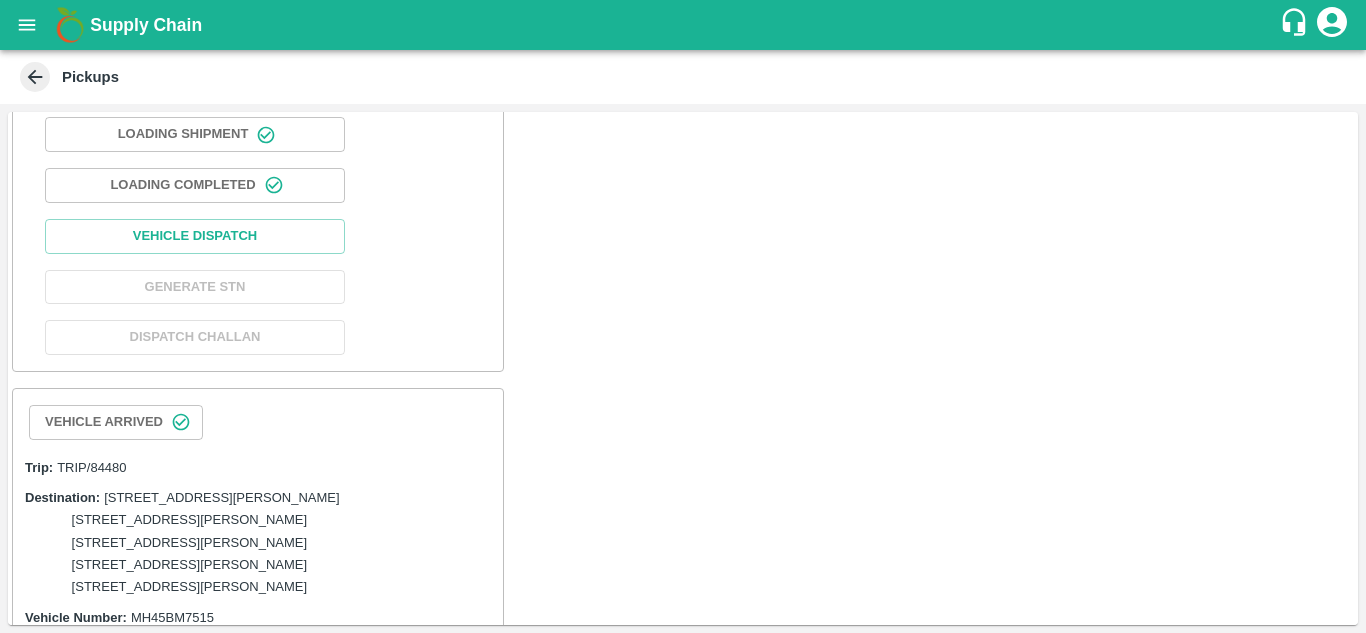 scroll, scrollTop: 1605, scrollLeft: 0, axis: vertical 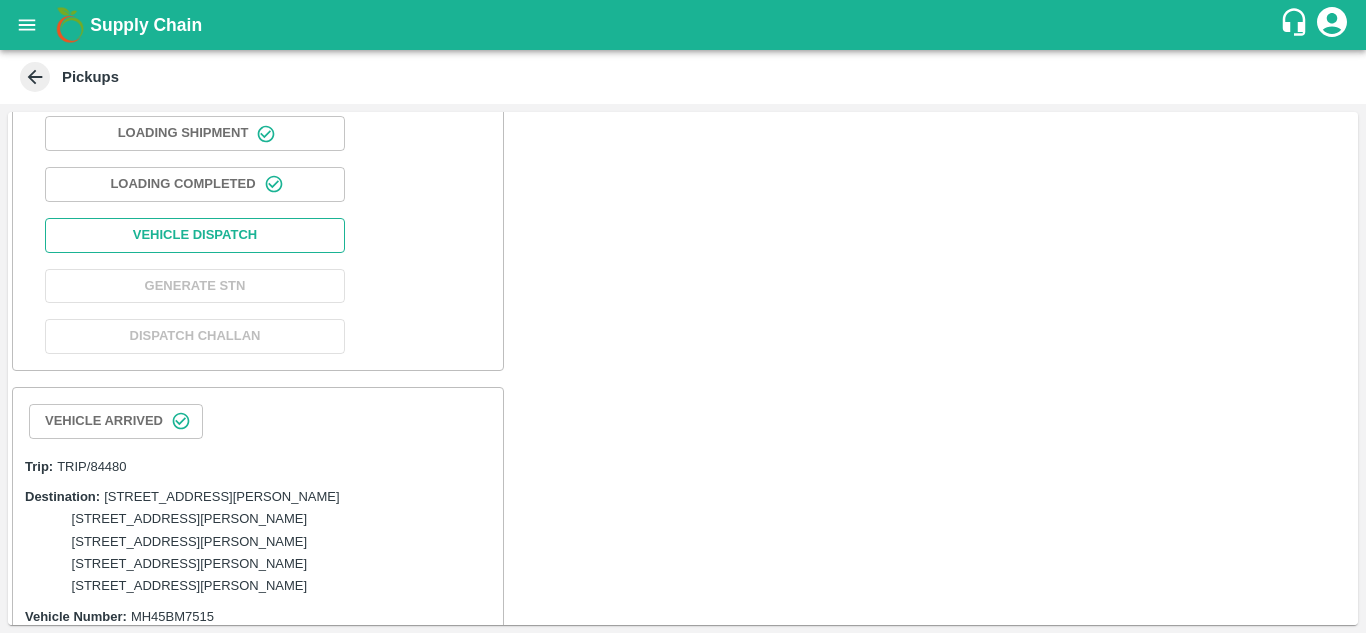 click on "Vehicle Dispatch" at bounding box center (195, 235) 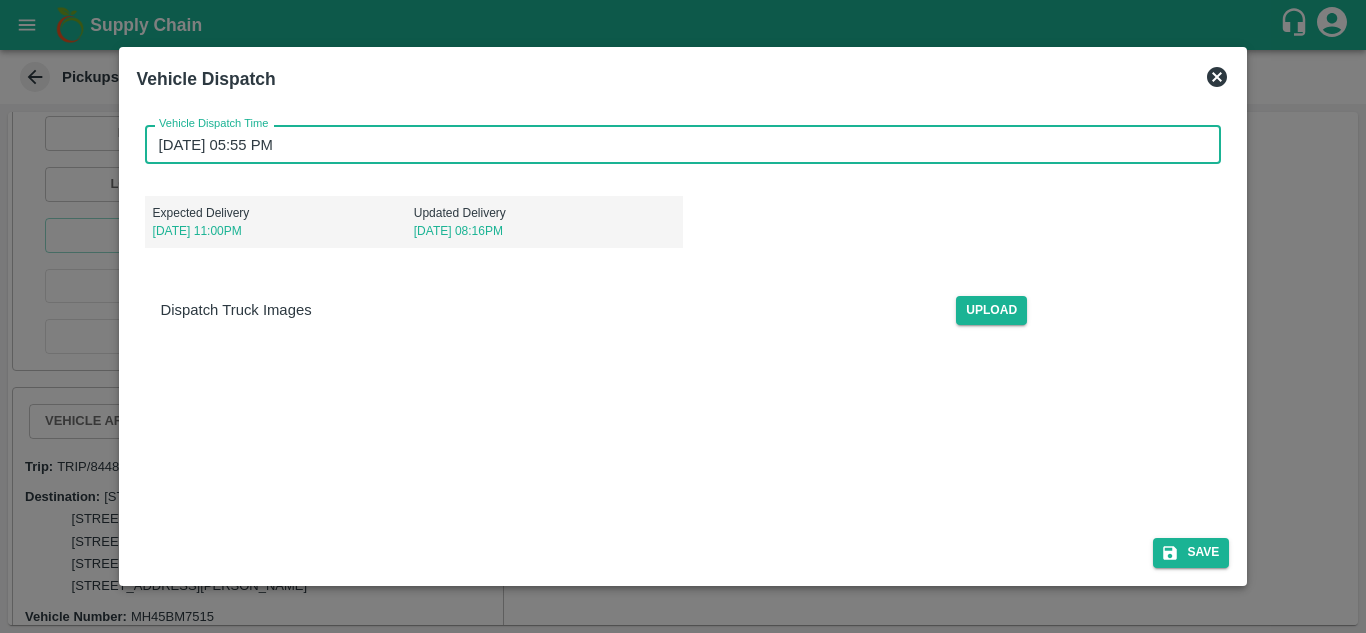 click on "[DATE] 05:55 PM" at bounding box center [676, 144] 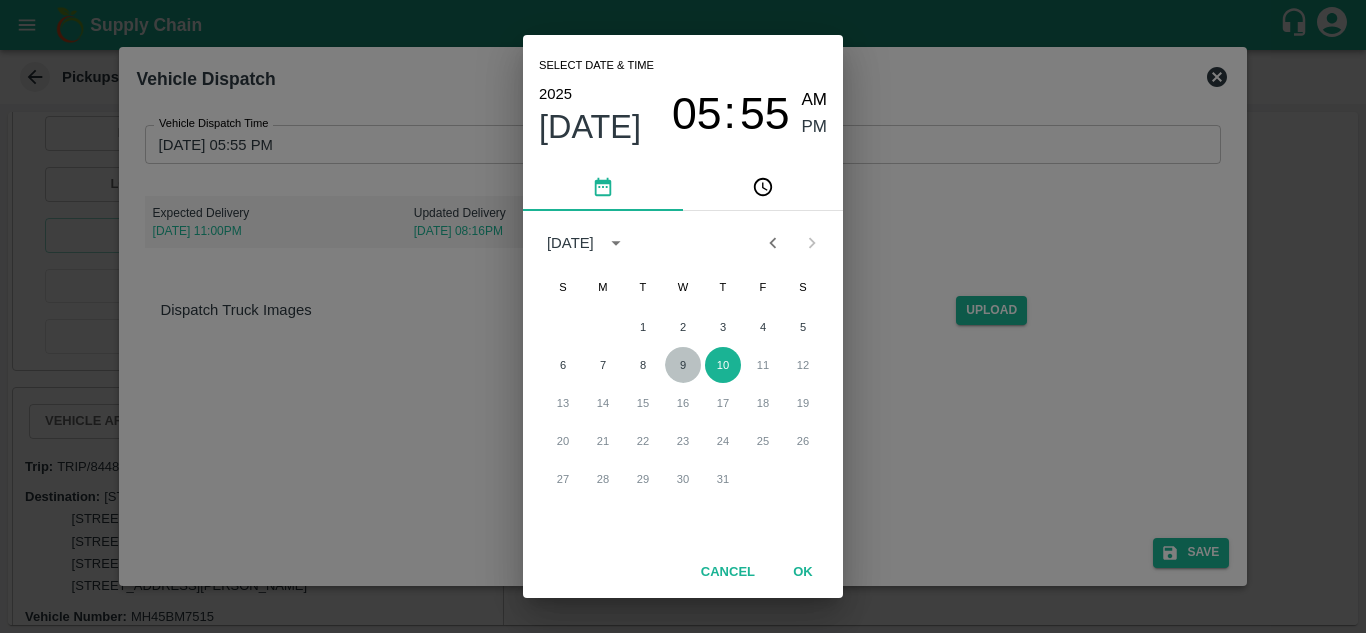 click on "9" at bounding box center [683, 365] 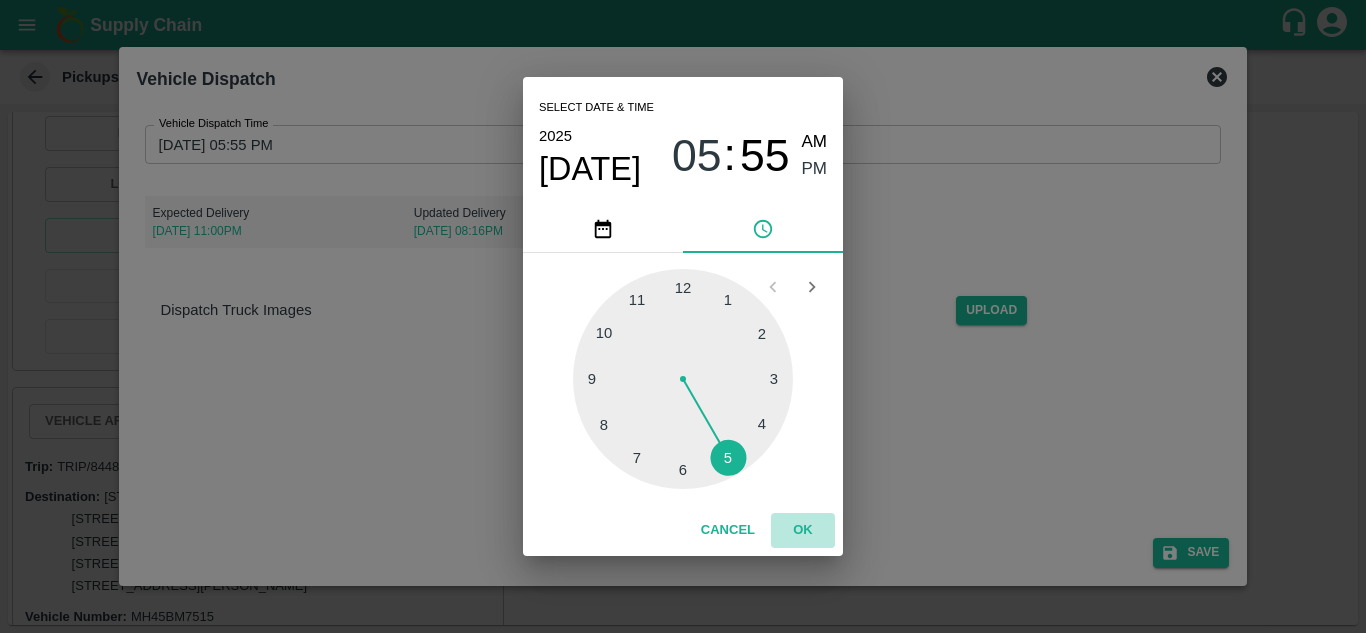 click on "OK" at bounding box center (803, 530) 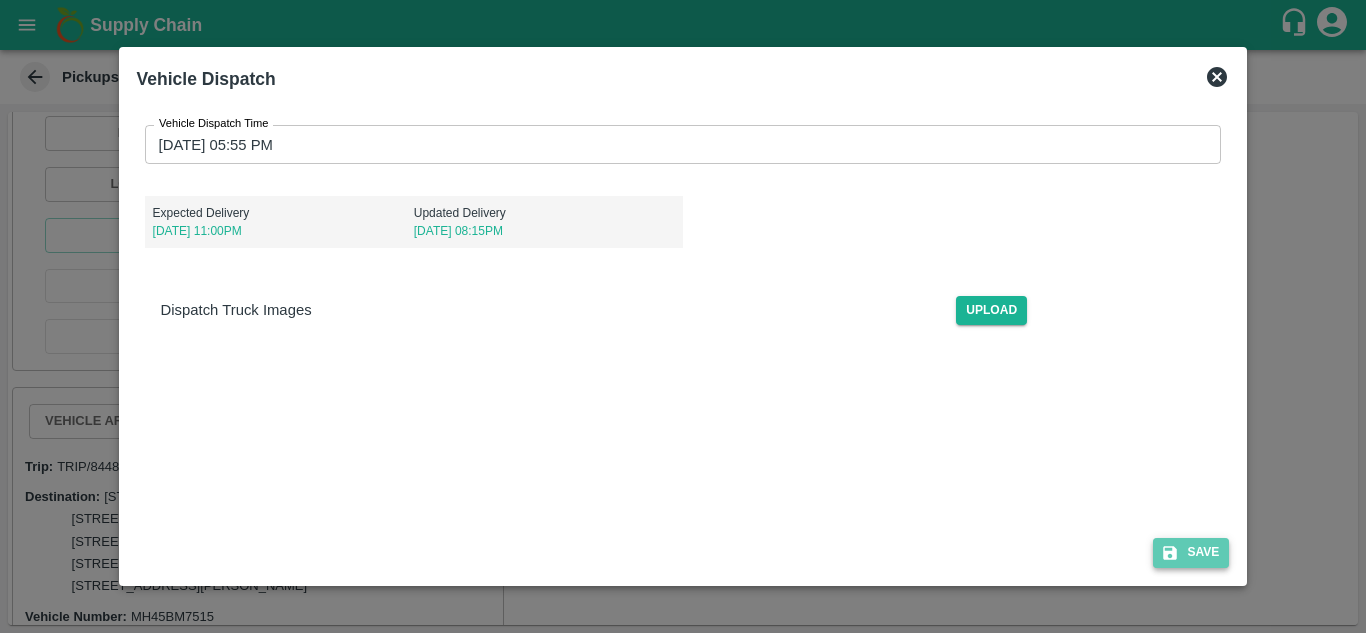 click on "Save" at bounding box center (1191, 552) 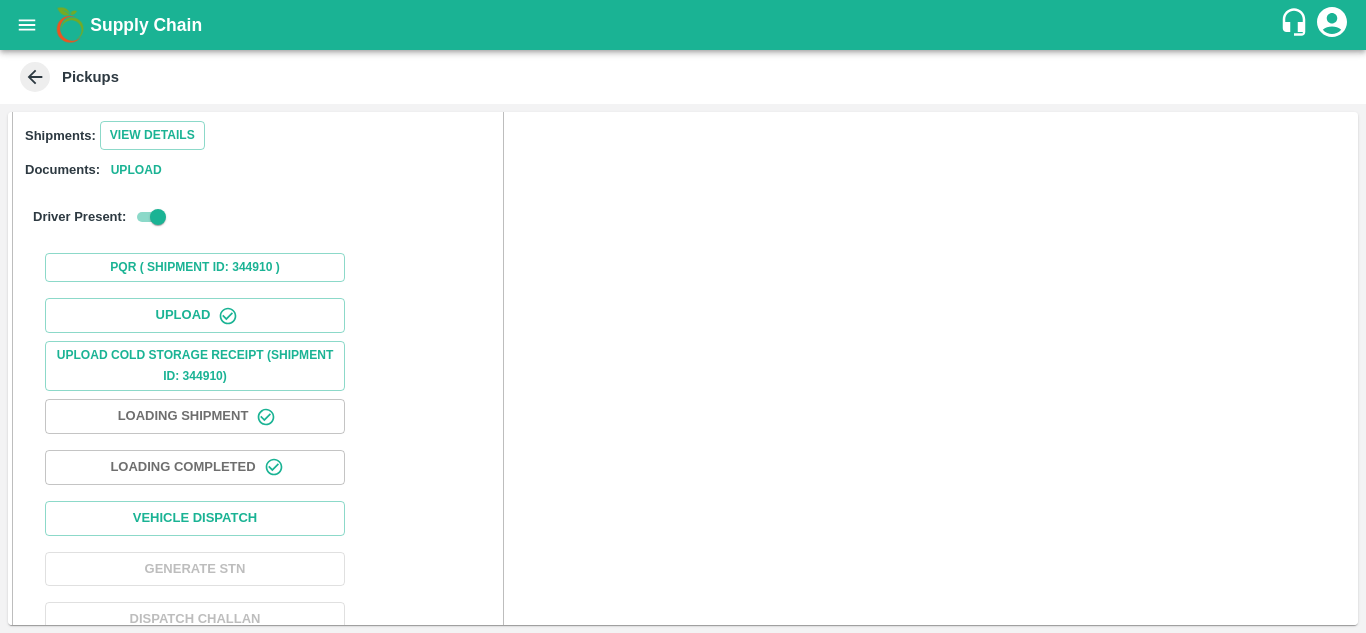 scroll, scrollTop: 654, scrollLeft: 0, axis: vertical 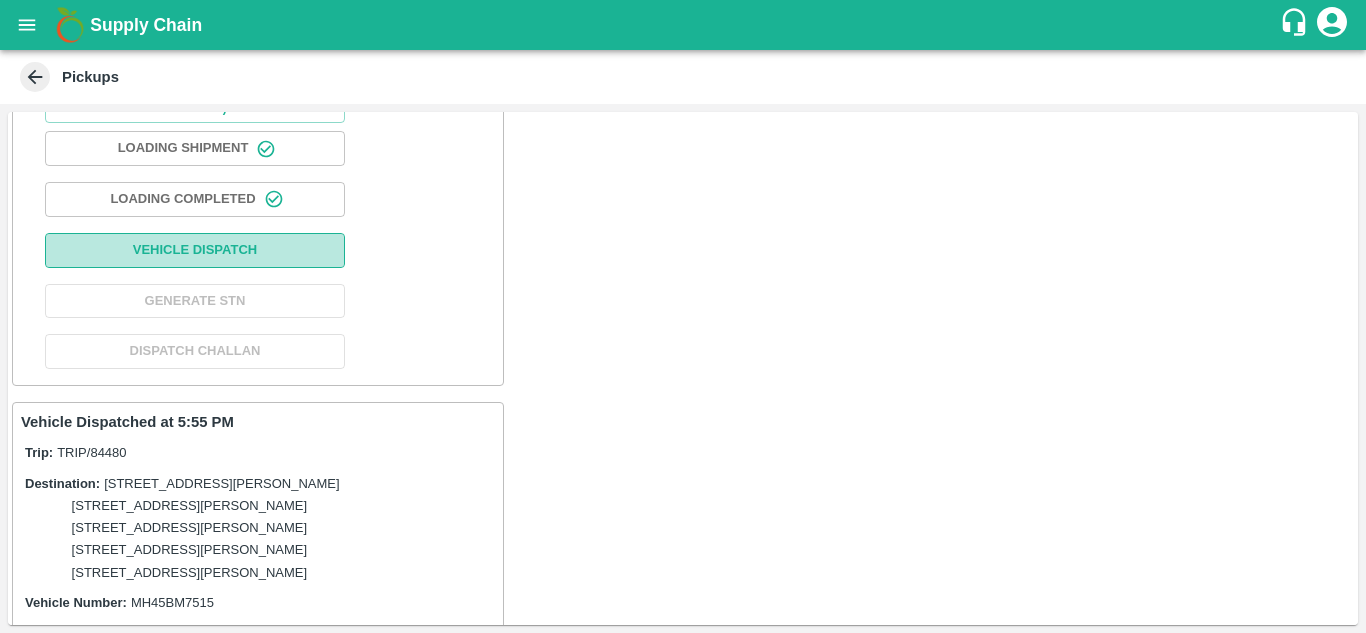click on "Vehicle Dispatch" at bounding box center (195, 250) 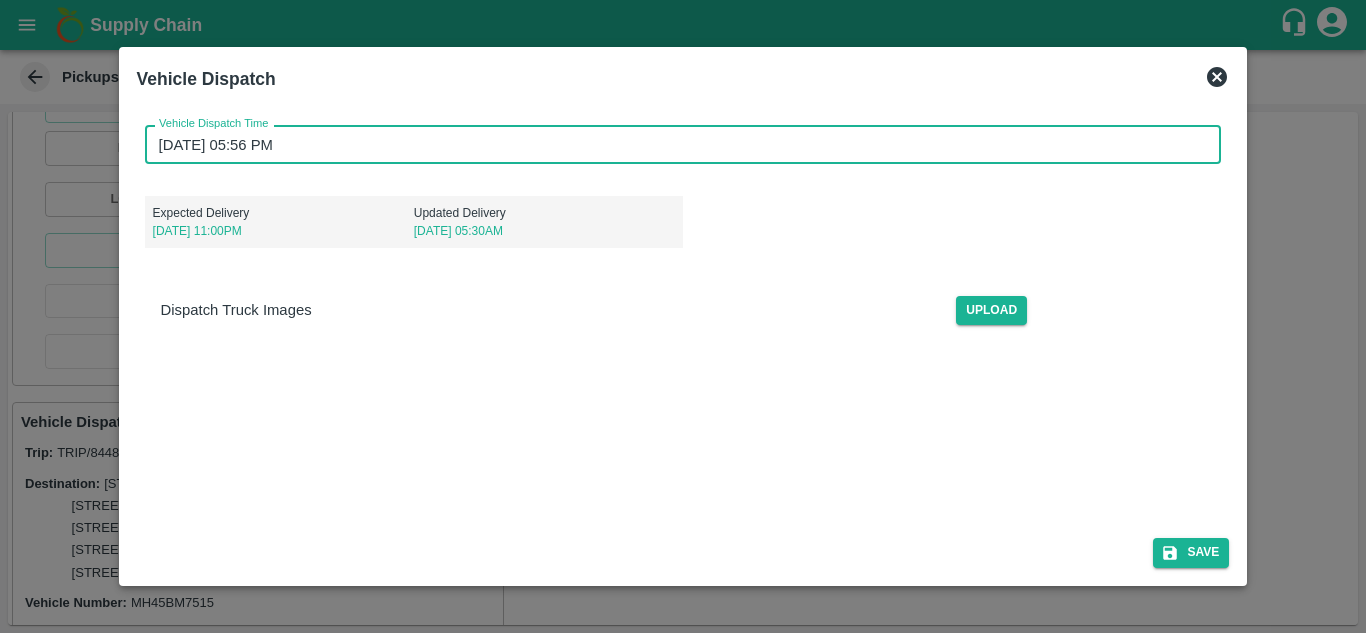 click on "[DATE] 05:56 PM" at bounding box center [676, 144] 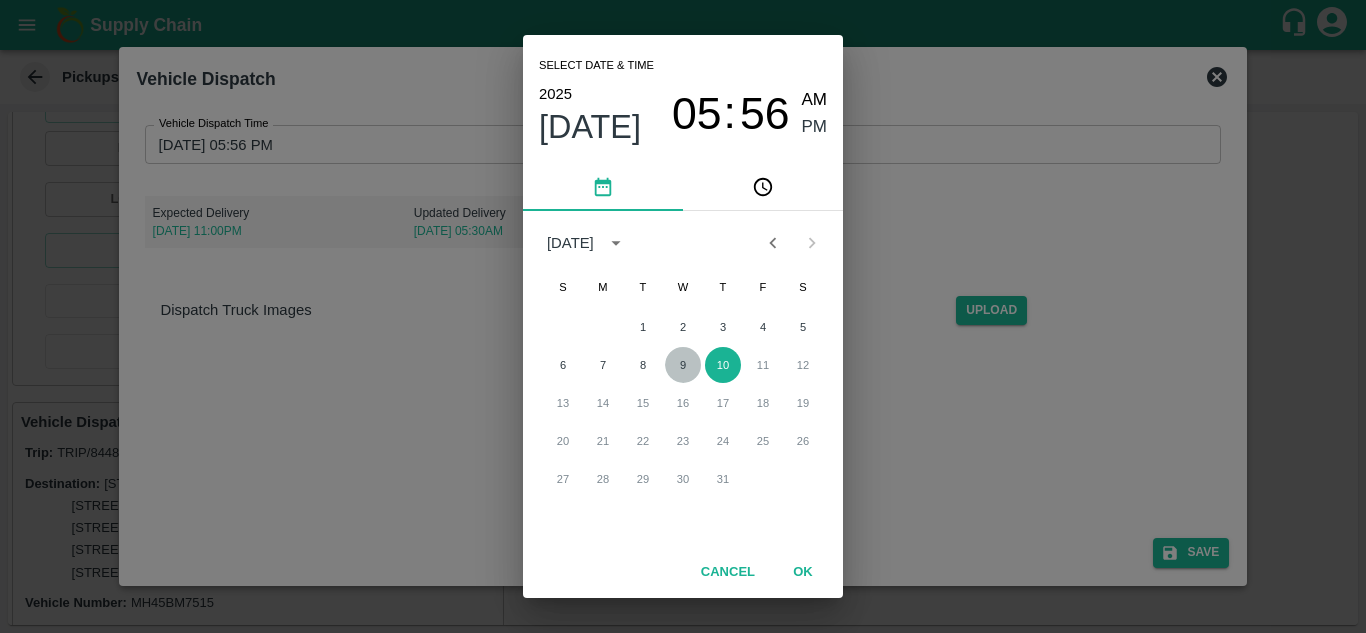click on "9" at bounding box center (683, 365) 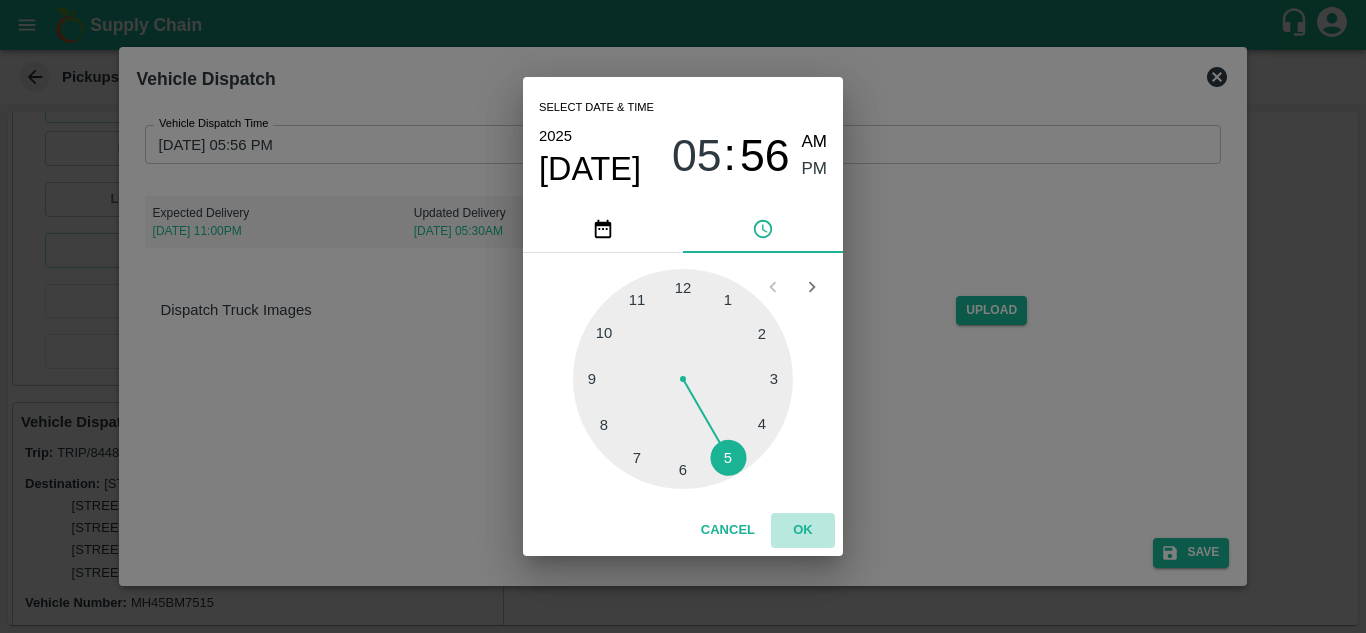 click on "OK" at bounding box center (803, 530) 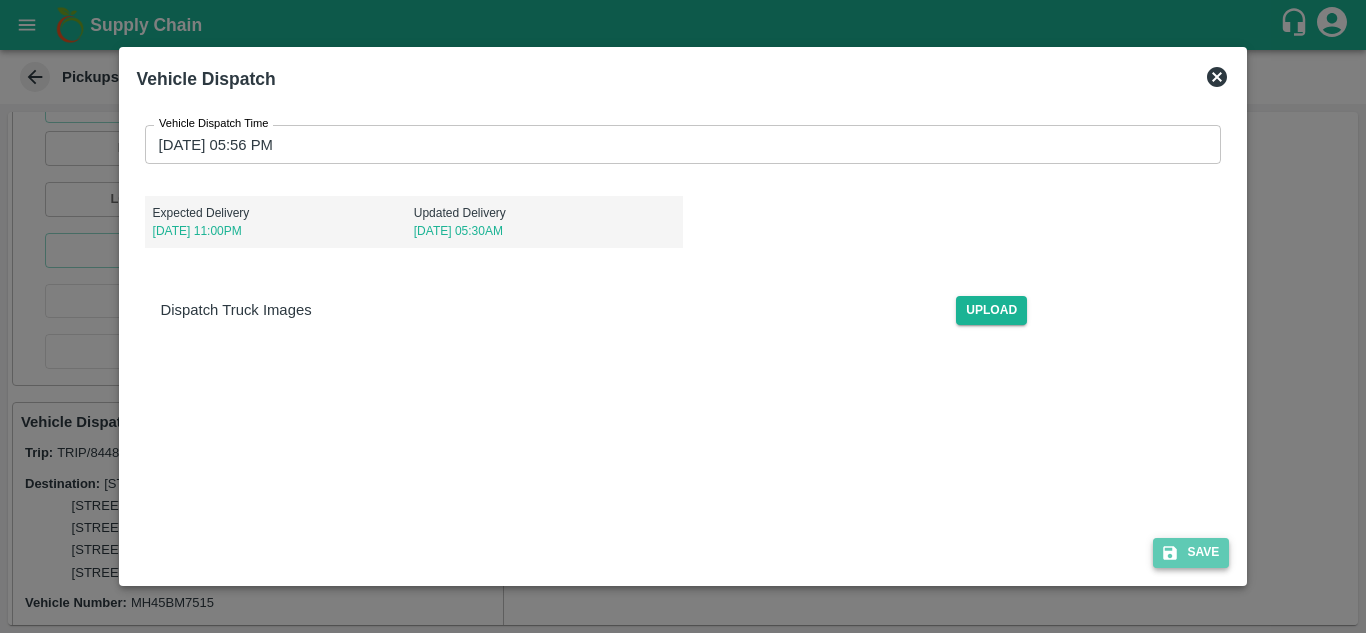 click on "Save" at bounding box center (1191, 552) 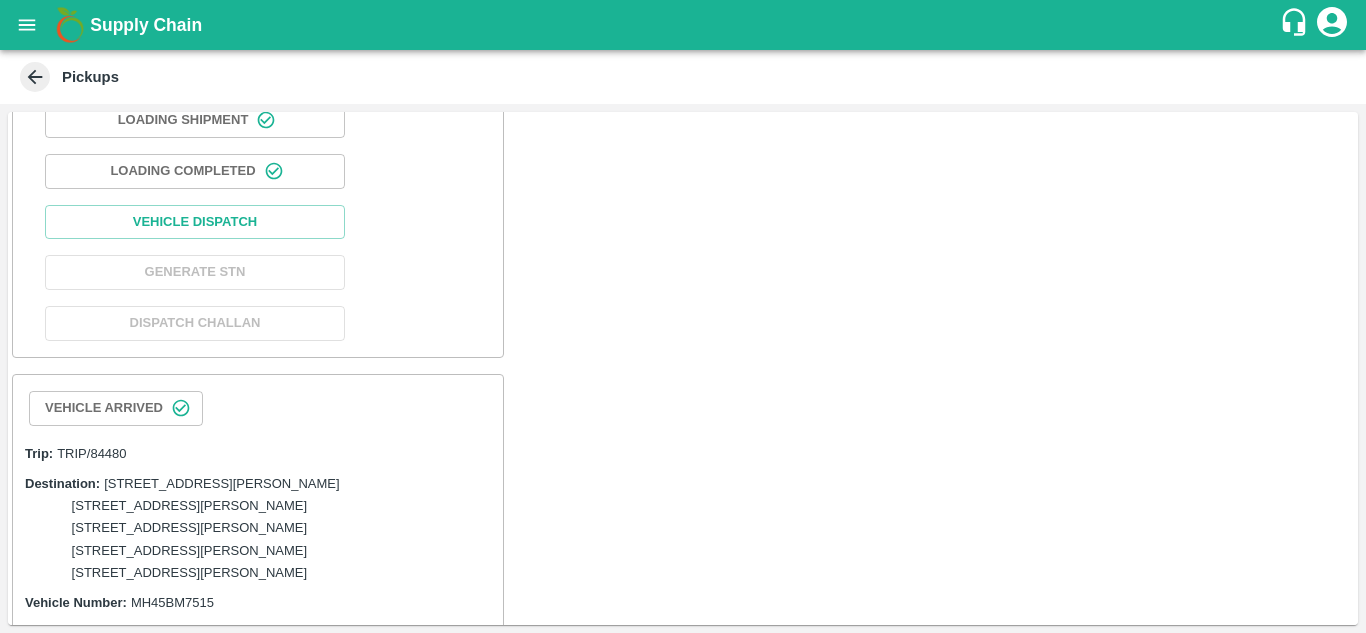 scroll, scrollTop: 2620, scrollLeft: 0, axis: vertical 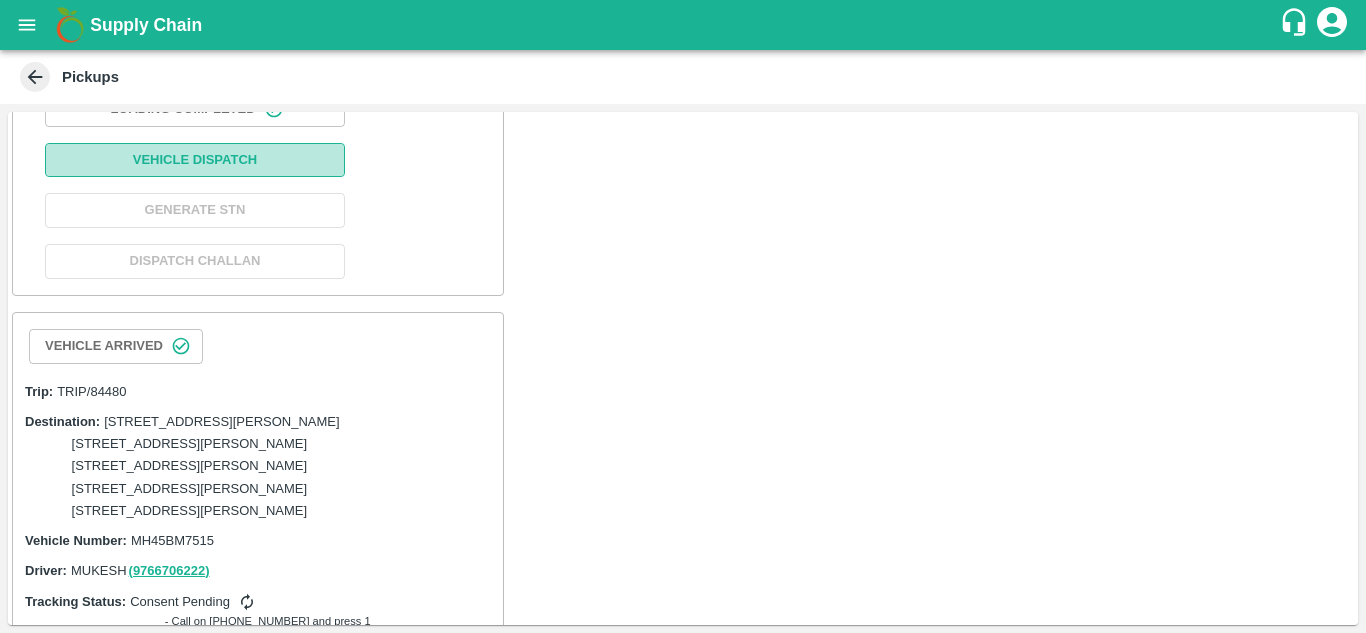 click on "Vehicle Dispatch" at bounding box center (195, 160) 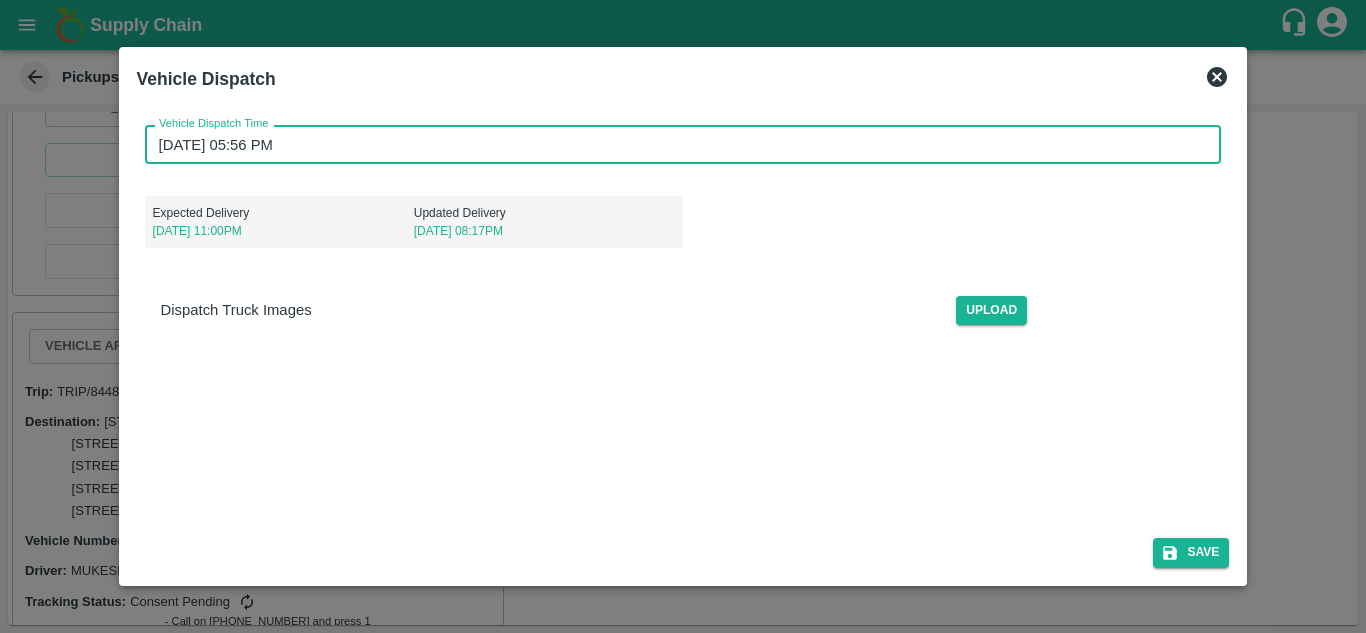 click on "[DATE] 05:56 PM" at bounding box center [676, 144] 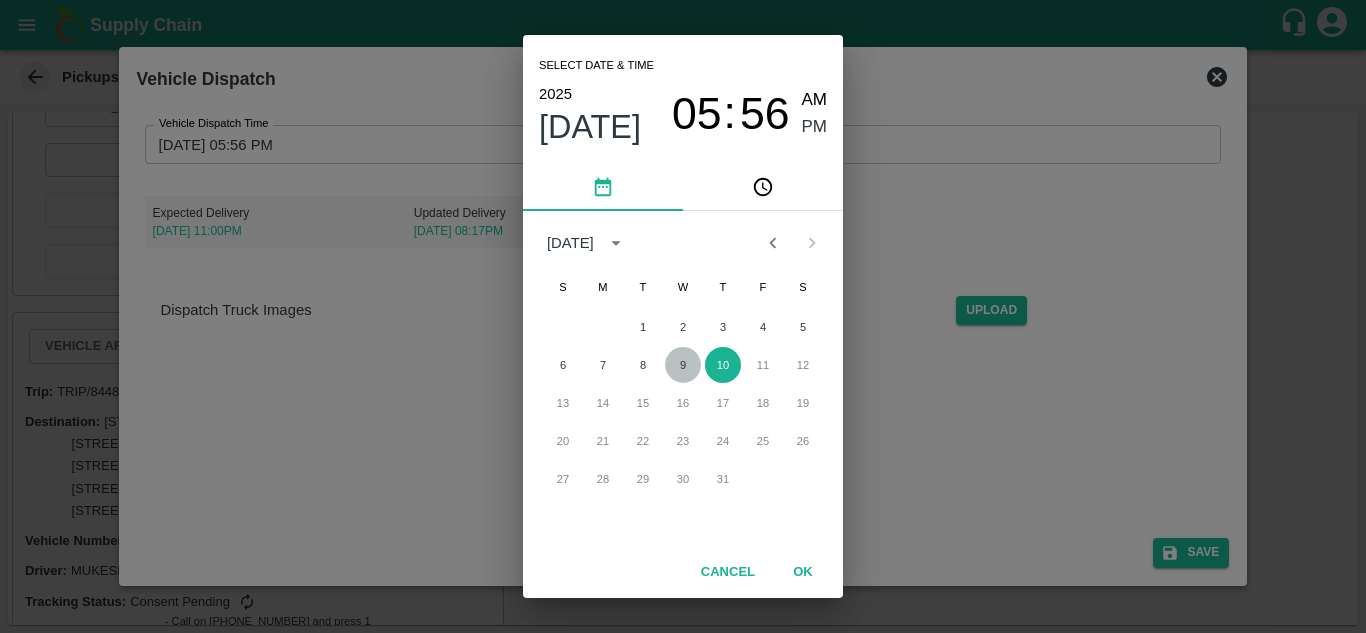 click on "9" at bounding box center (683, 365) 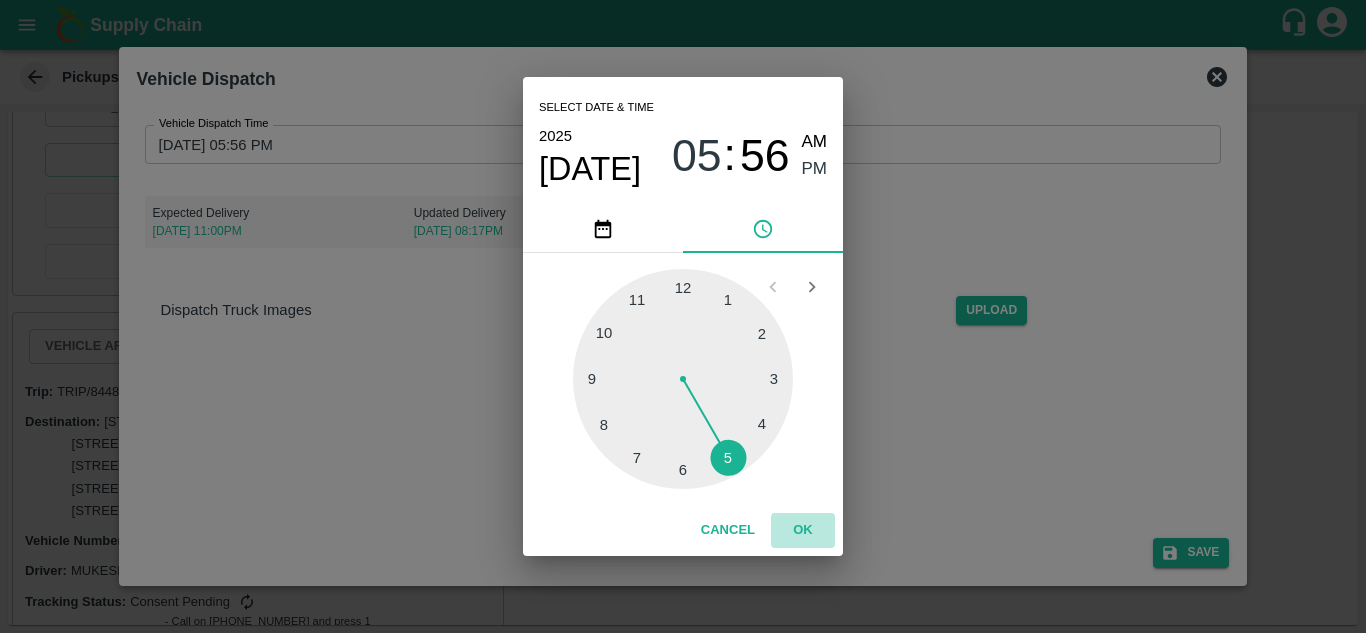 click on "OK" at bounding box center [803, 530] 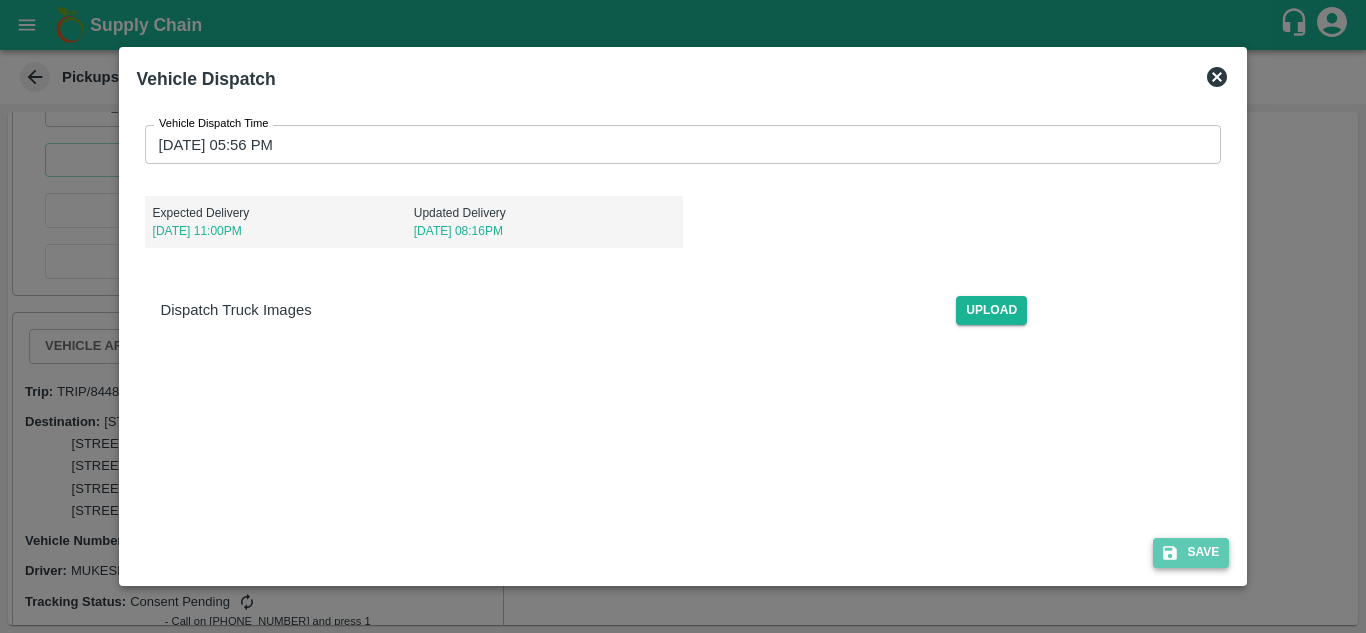 click on "Save" at bounding box center (1191, 552) 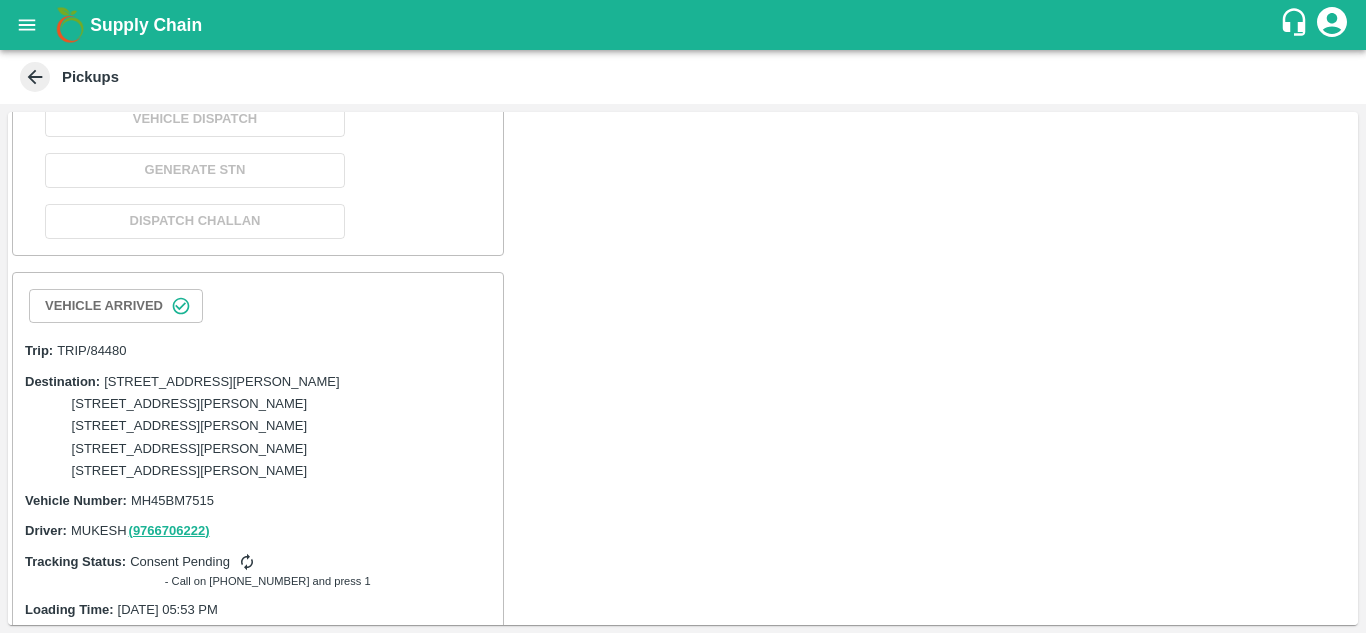 scroll, scrollTop: 3597, scrollLeft: 0, axis: vertical 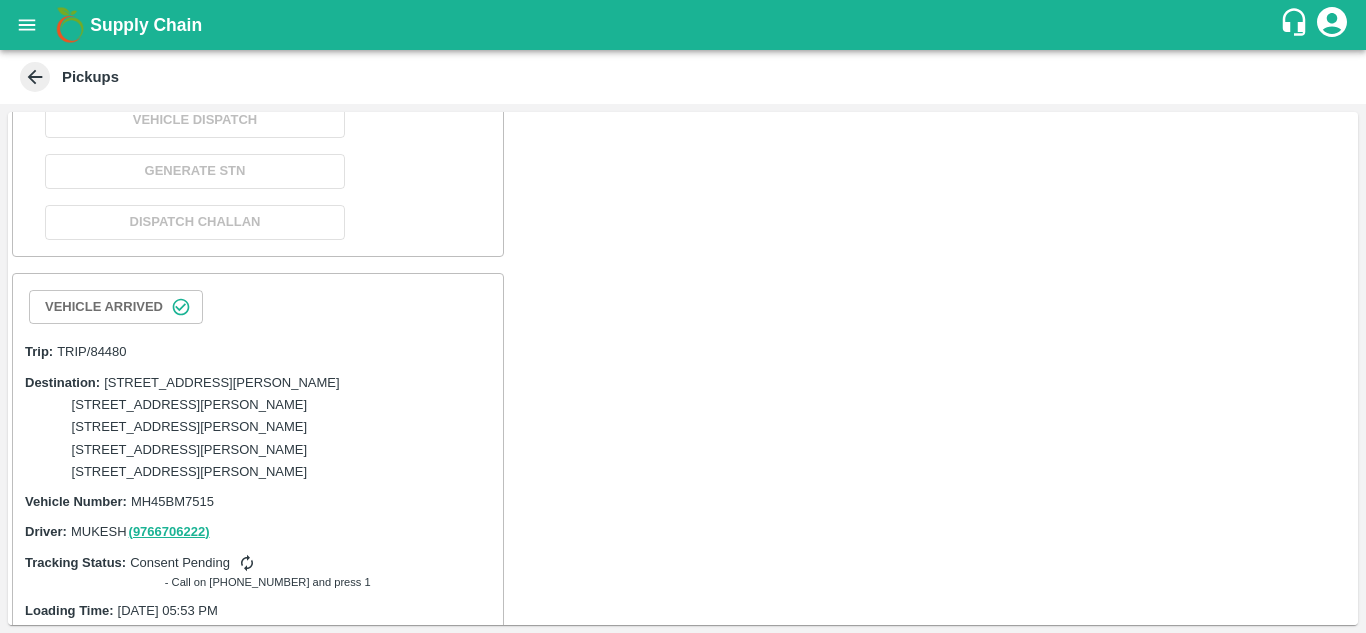 click on "Loading Complete" at bounding box center (195, 70) 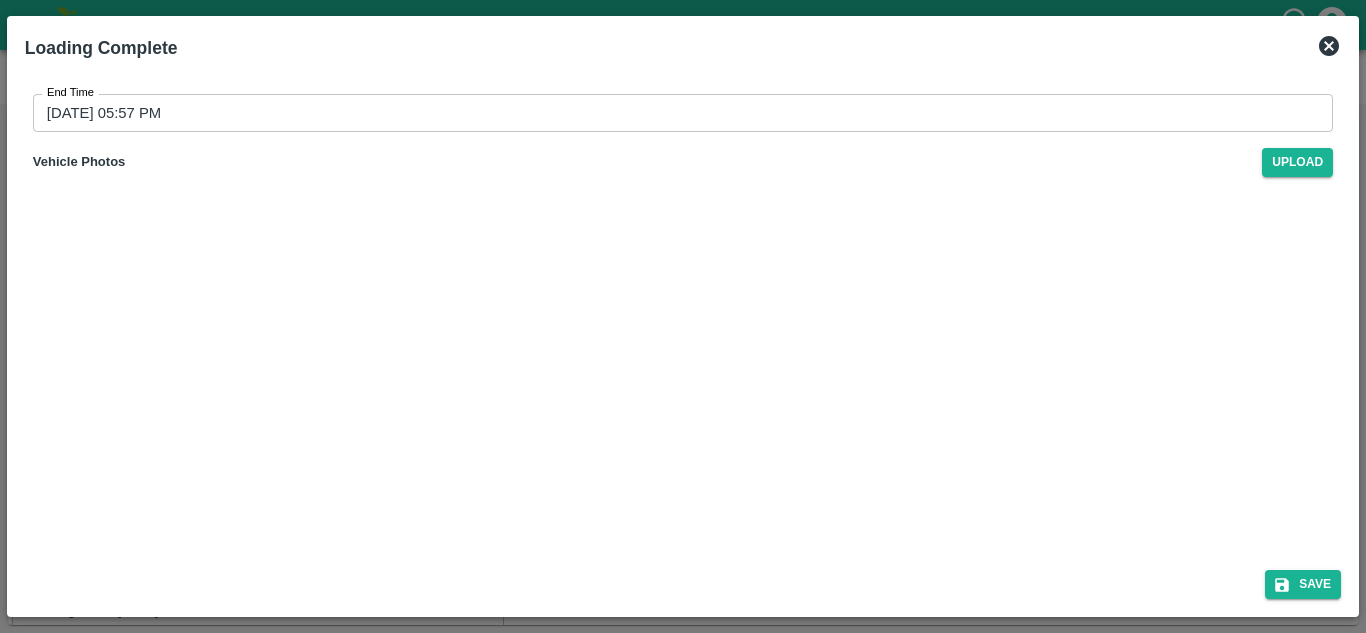 click on "[DATE] 05:57 PM" at bounding box center (676, 113) 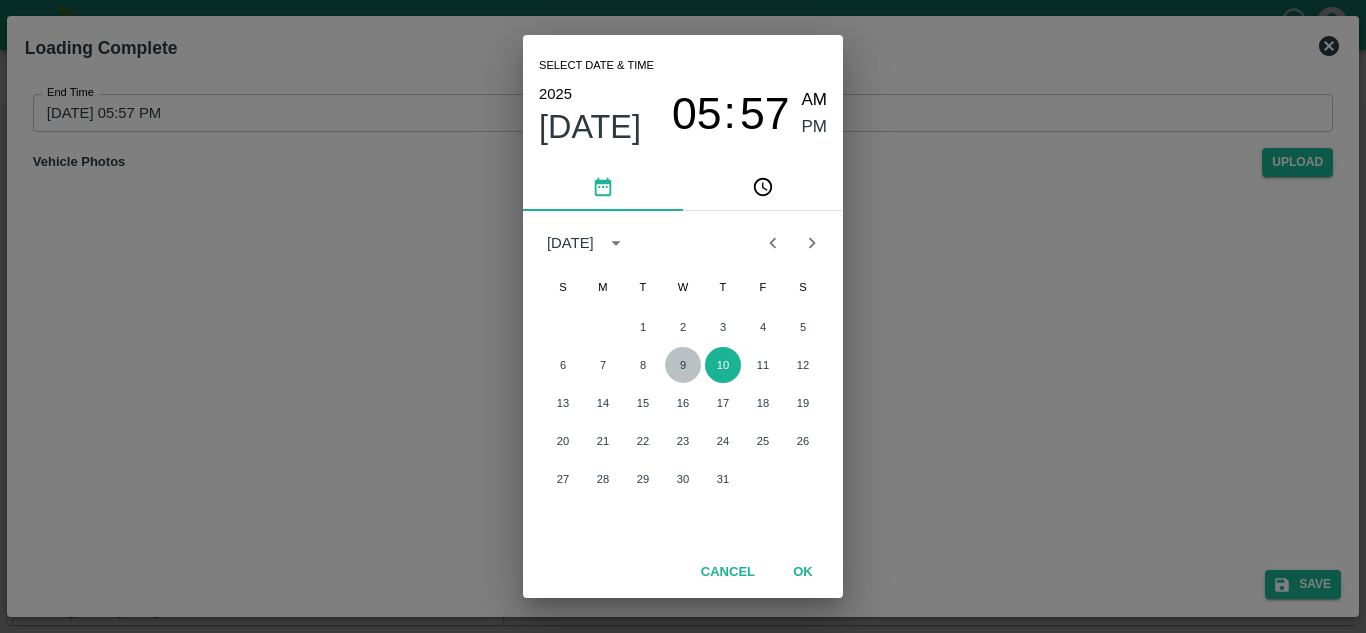 click on "9" at bounding box center [683, 365] 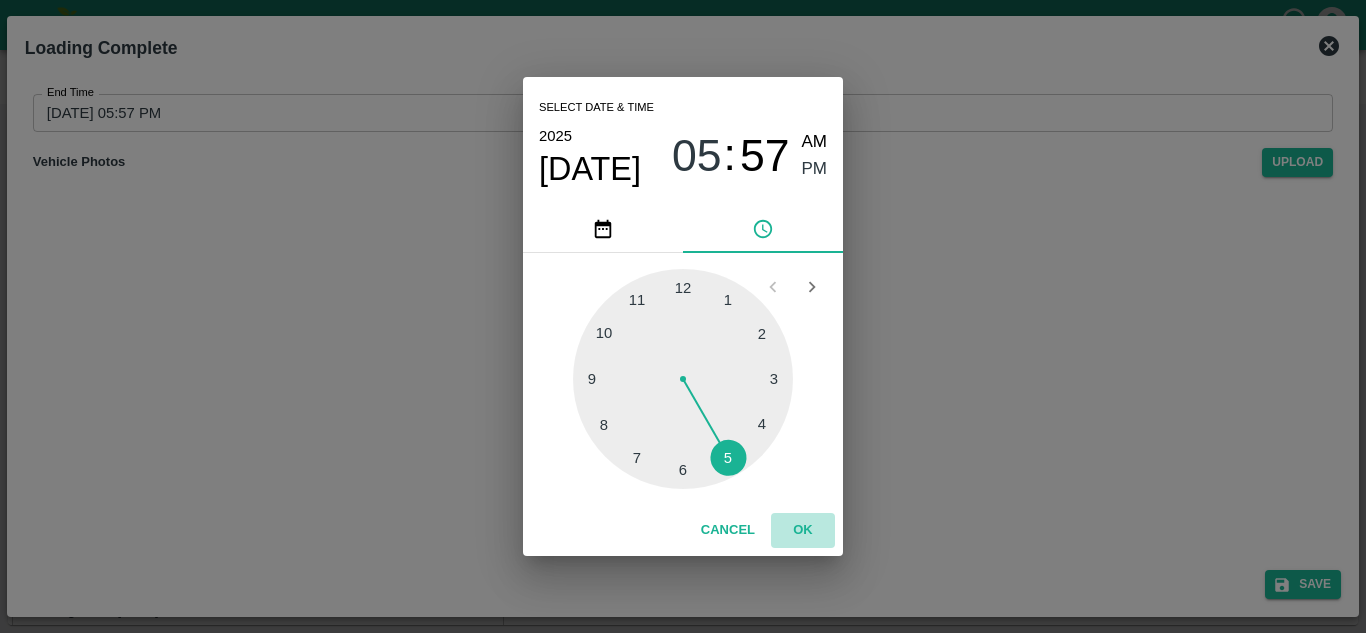 click on "OK" at bounding box center [803, 530] 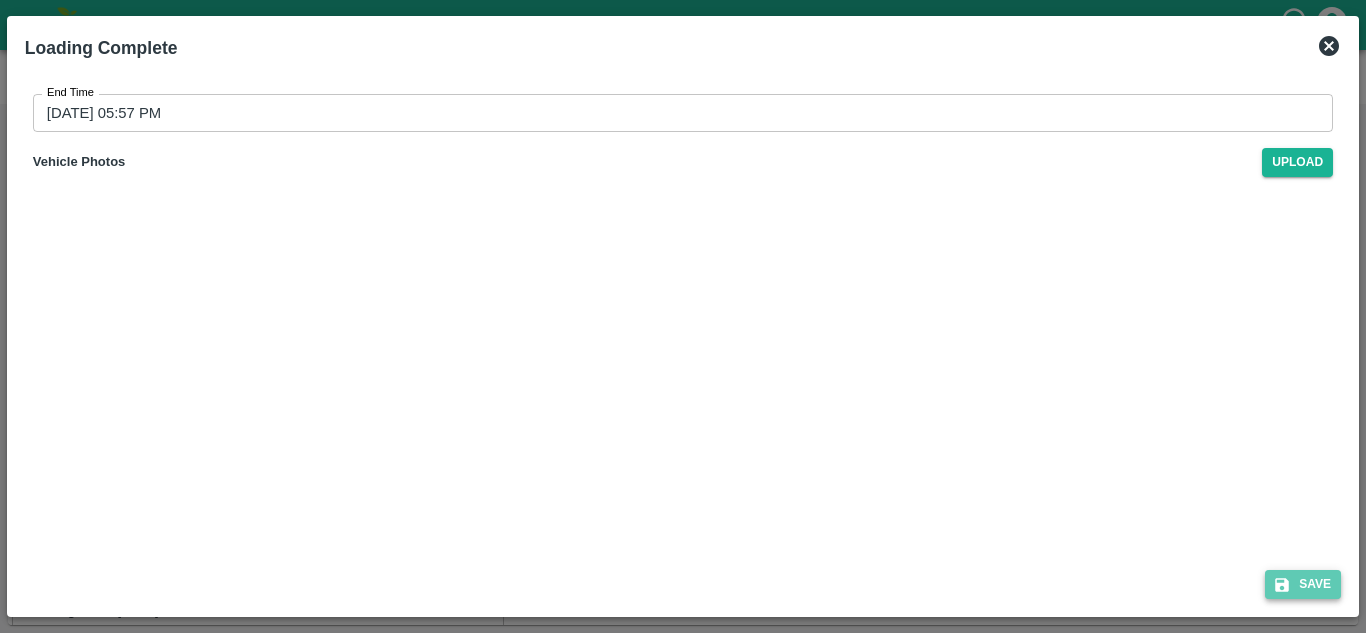 click on "Save" at bounding box center [1303, 584] 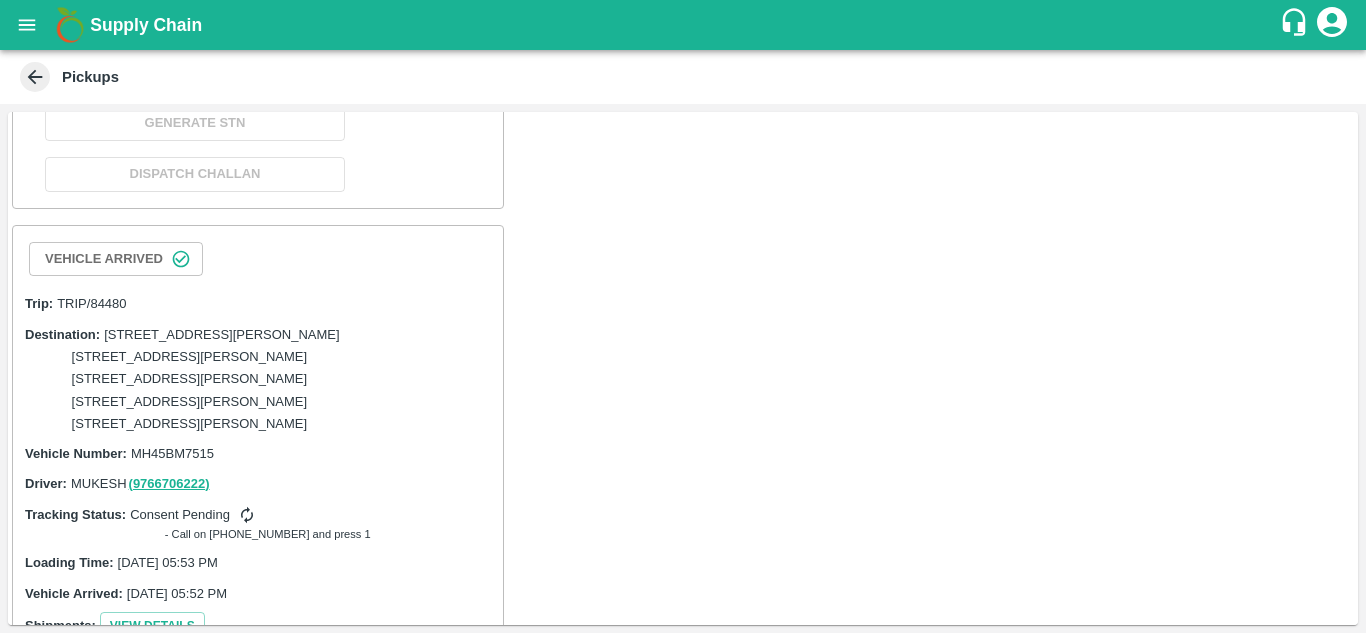scroll, scrollTop: 3643, scrollLeft: 0, axis: vertical 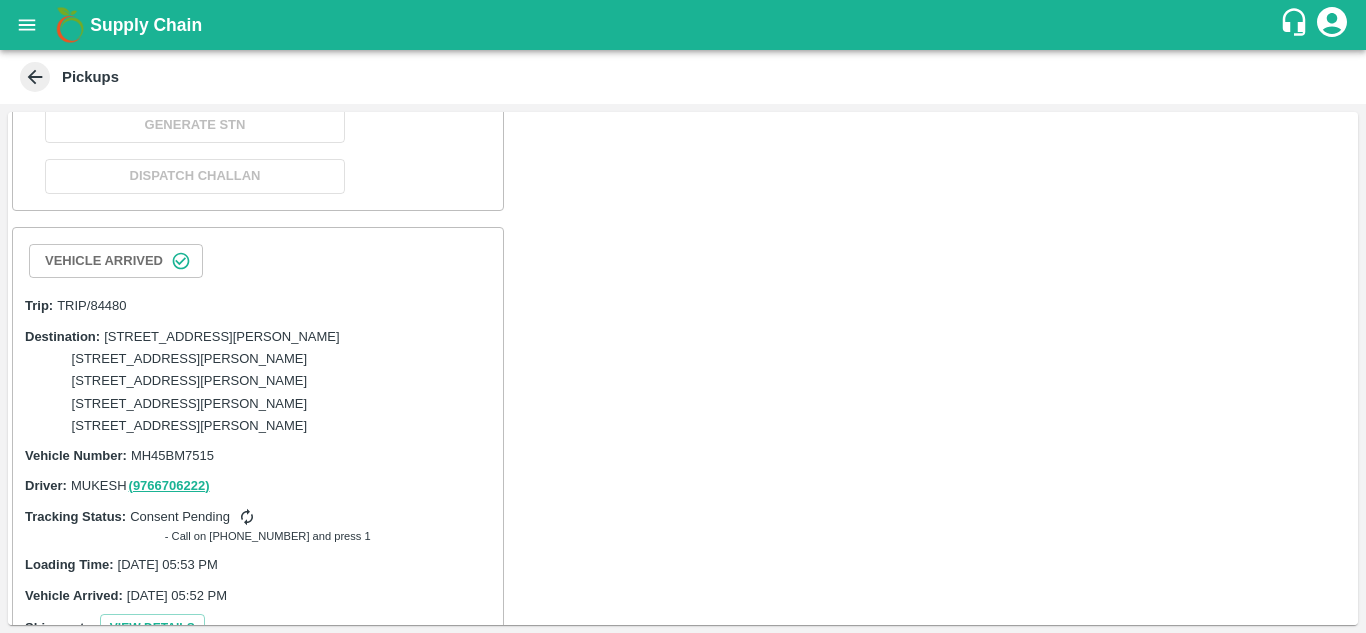 click on "Vehicle Dispatch" at bounding box center (195, 74) 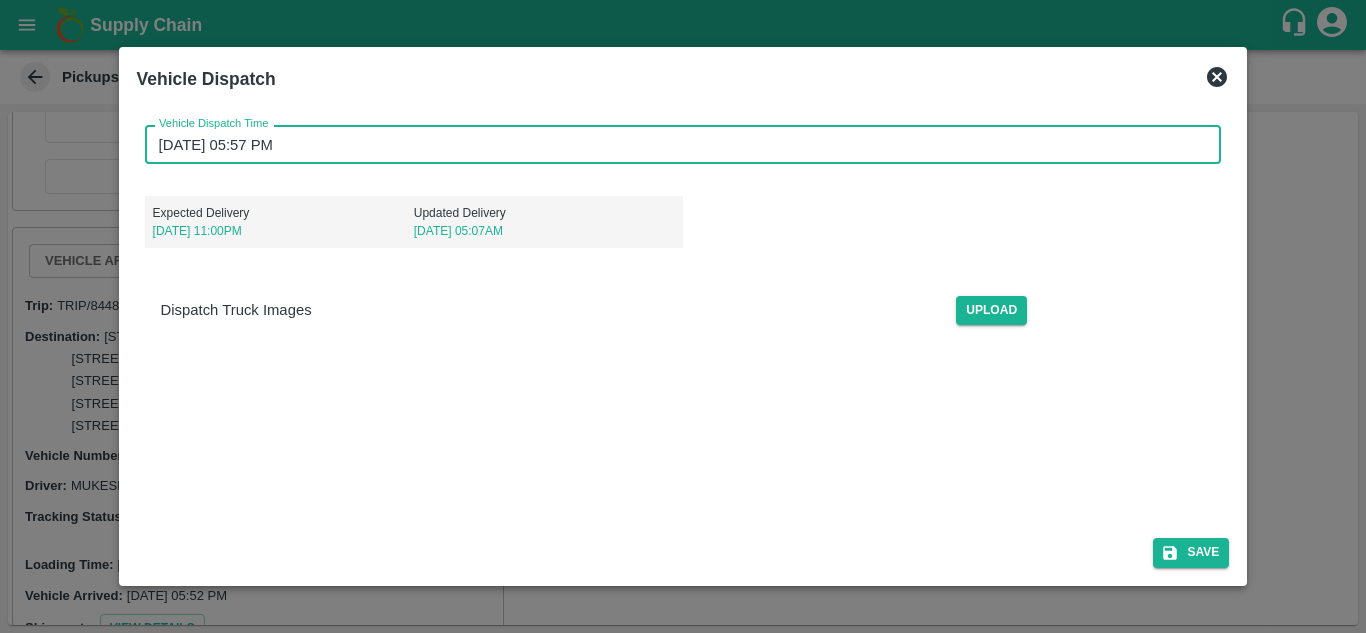 click on "[DATE] 05:57 PM" at bounding box center (676, 144) 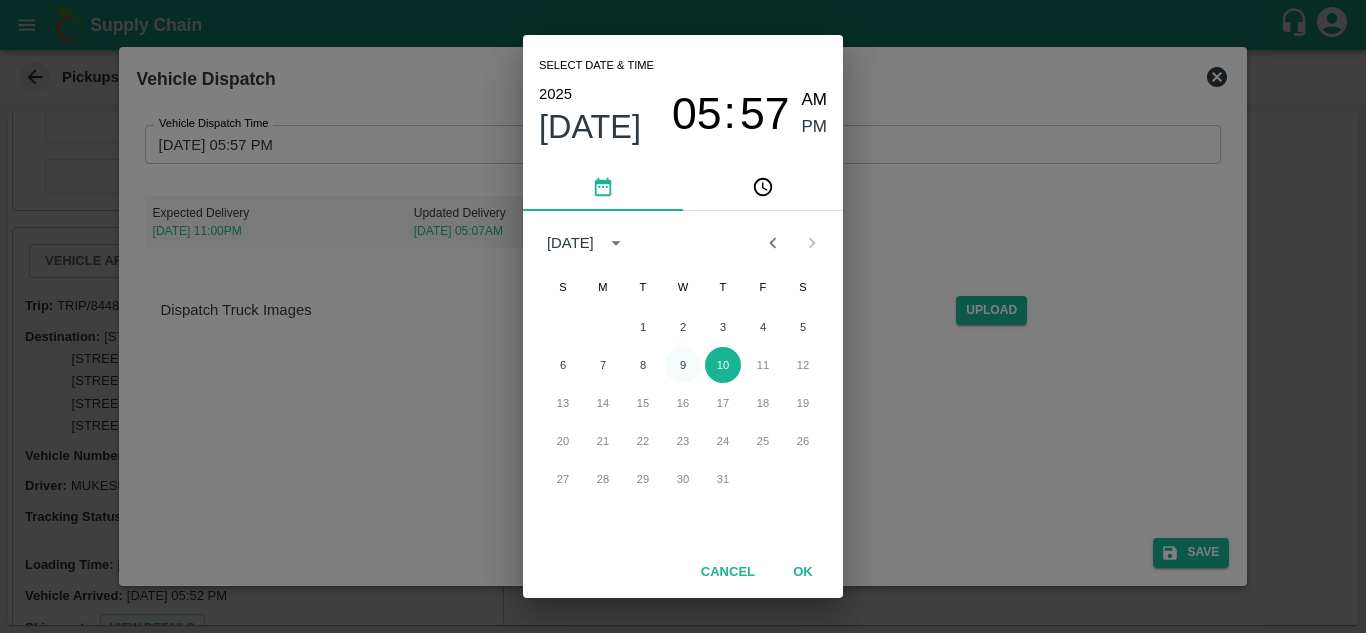 click on "9" at bounding box center [683, 365] 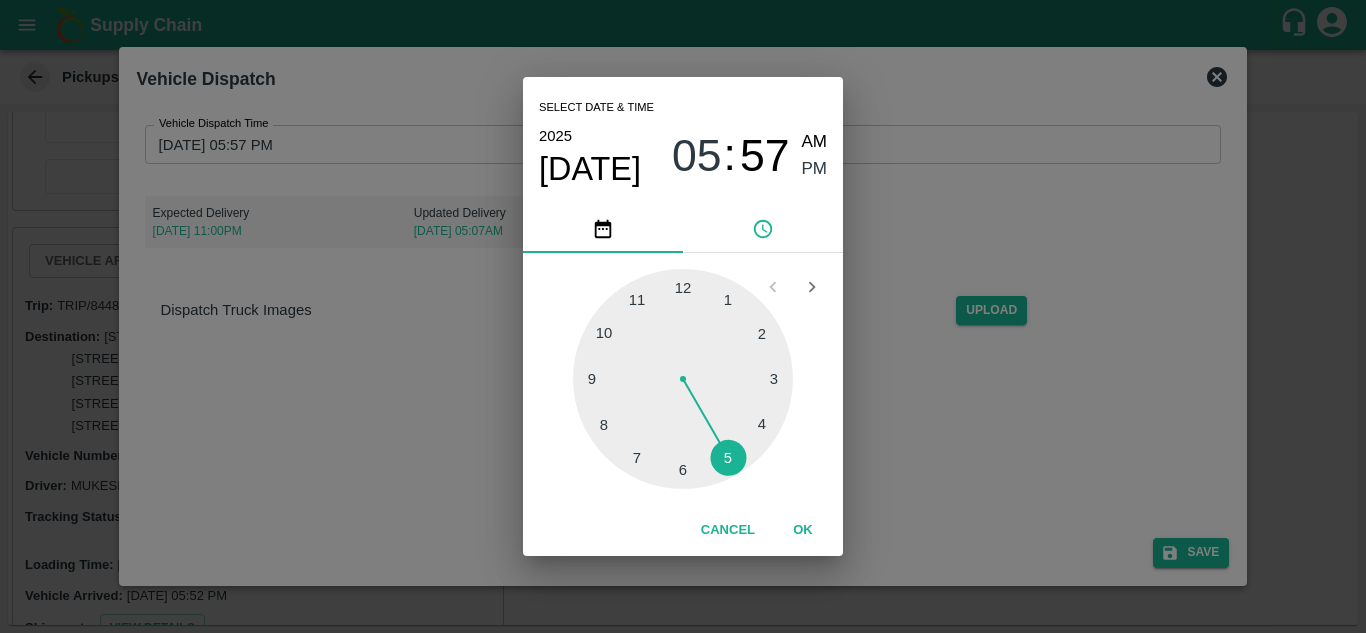 type on "[DATE] 05:57 PM" 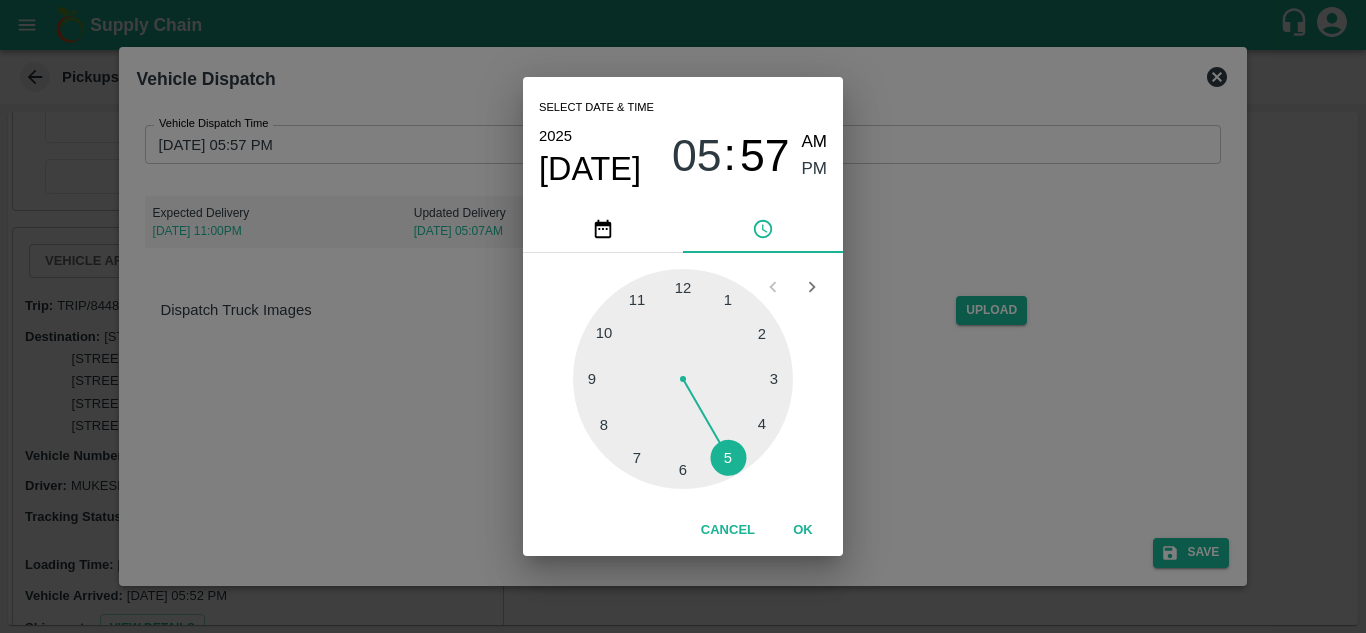 click on "Cancel OK" at bounding box center [683, 530] 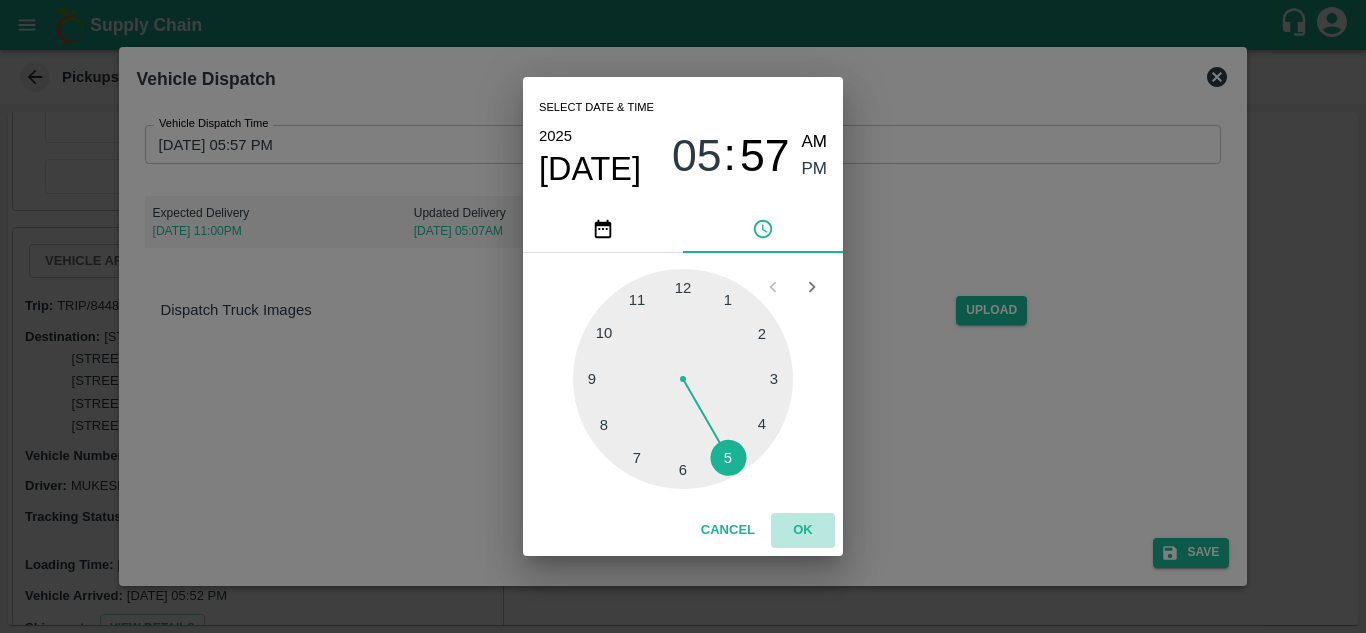 click on "OK" at bounding box center (803, 530) 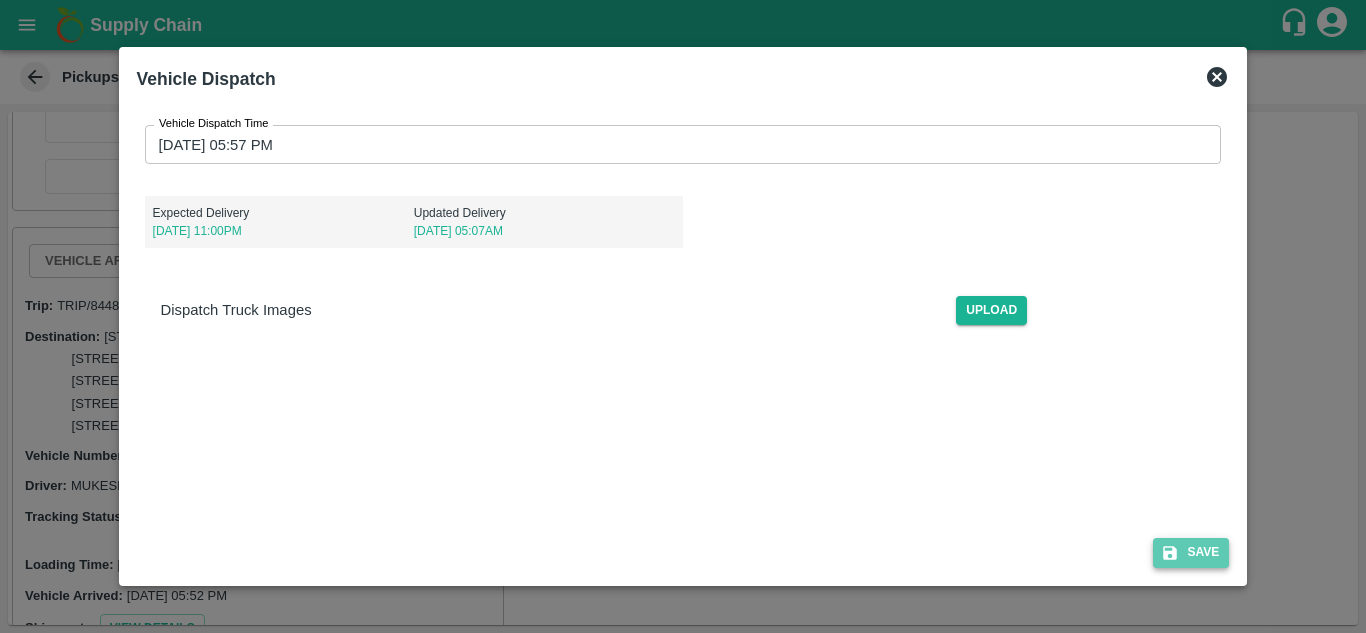 click on "Save" at bounding box center (1191, 552) 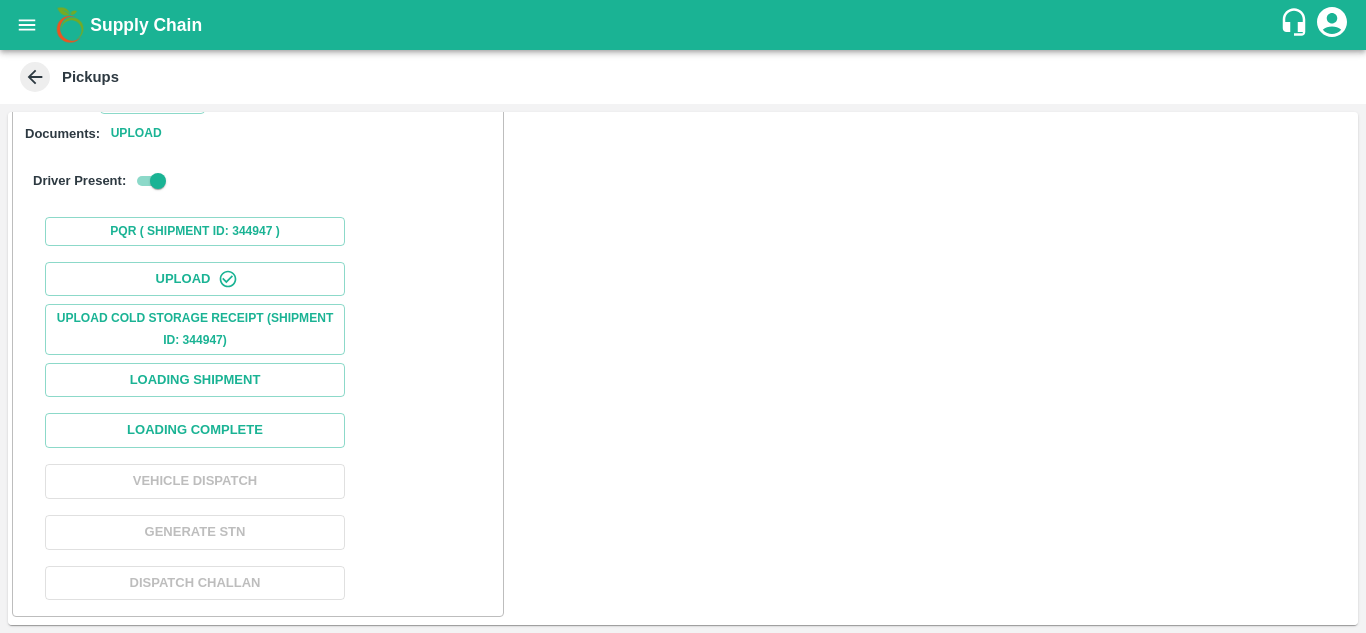 scroll, scrollTop: 4598, scrollLeft: 0, axis: vertical 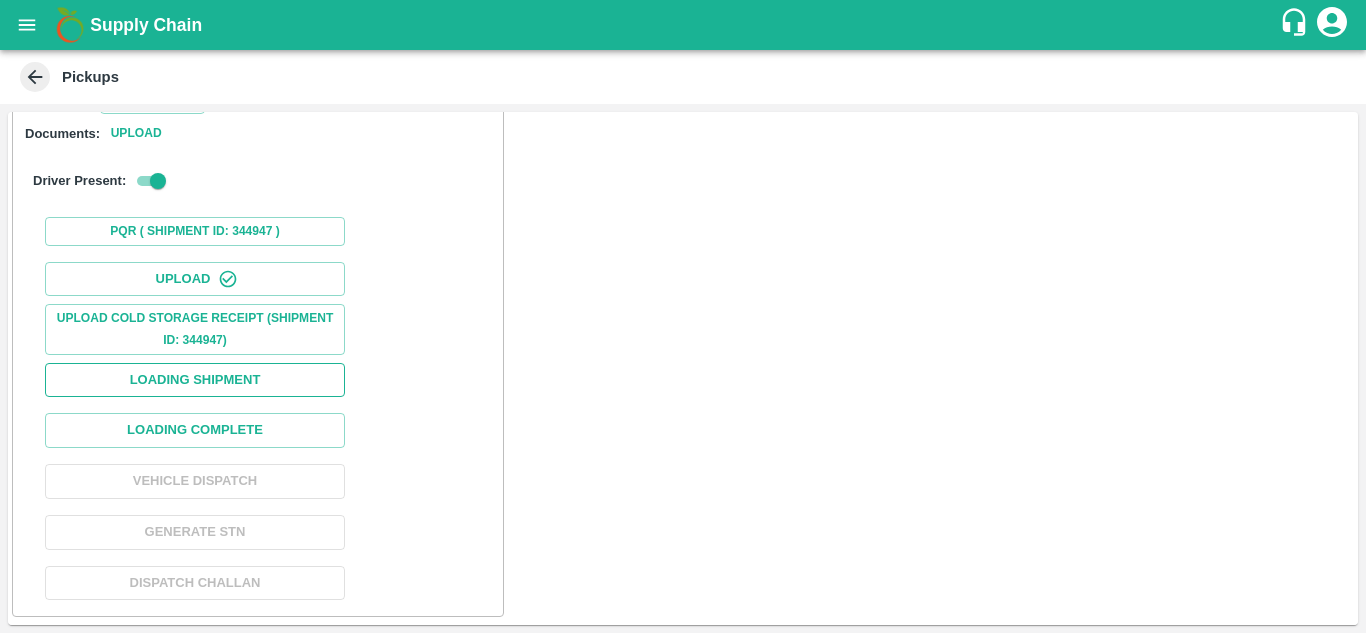 click on "Loading Shipment" at bounding box center (195, 380) 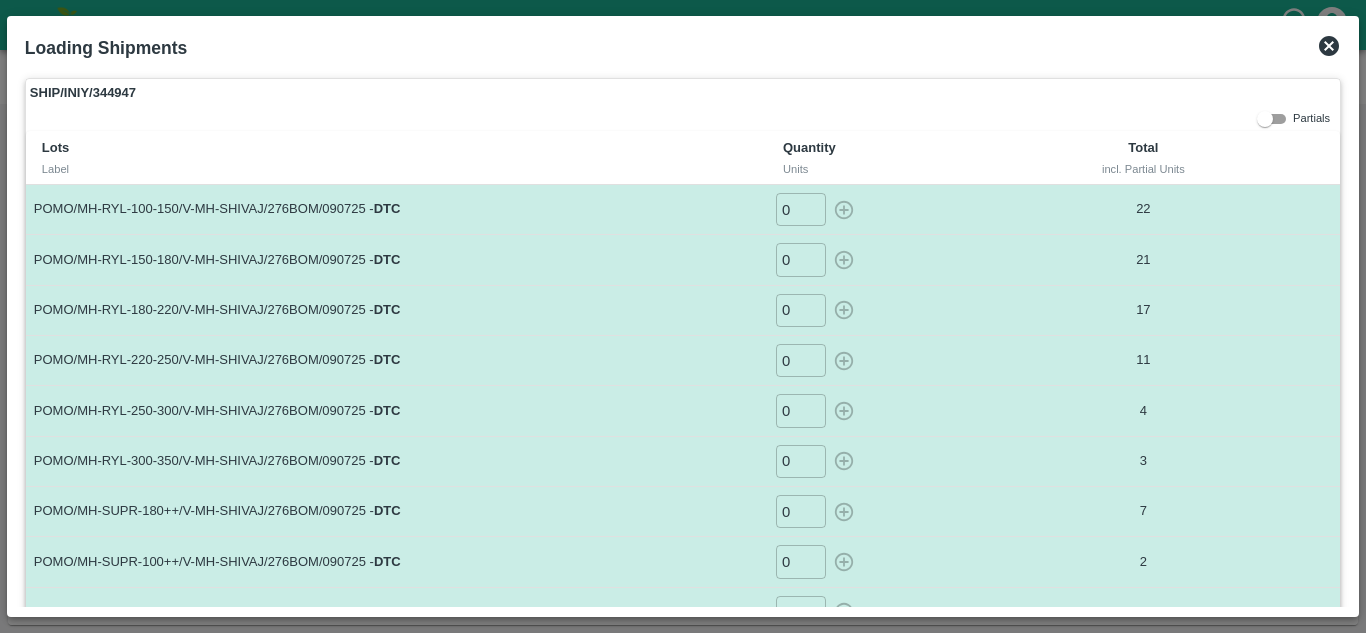 click 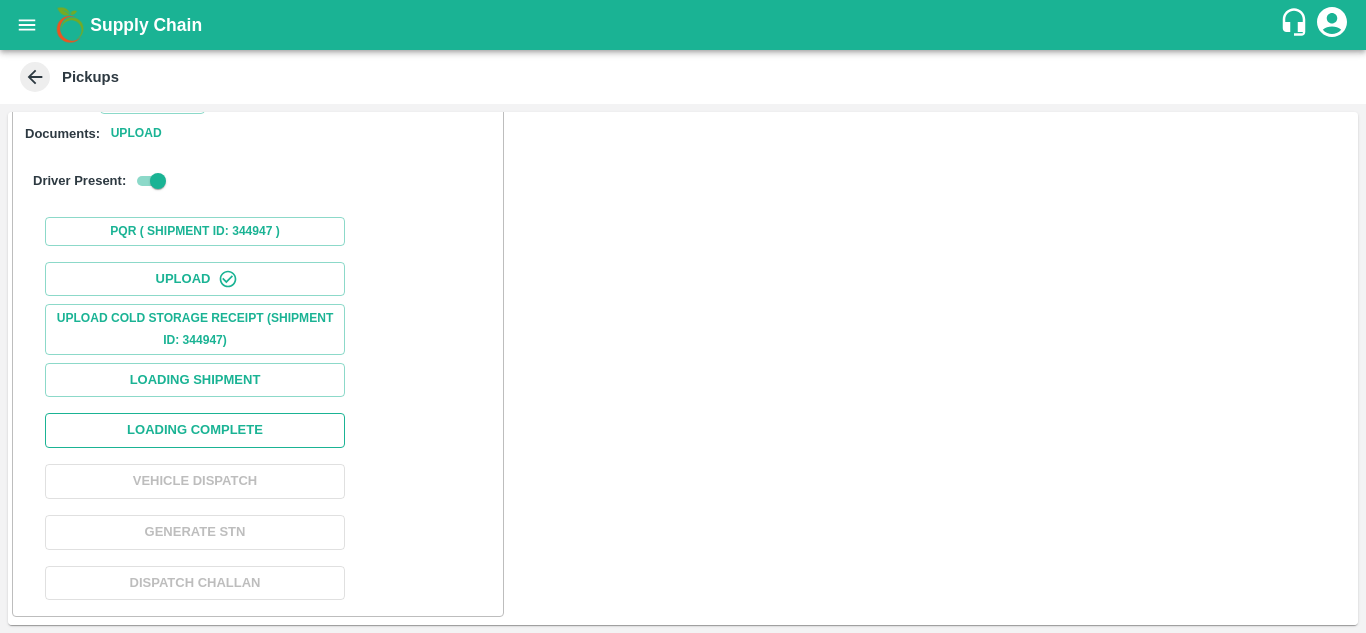 scroll, scrollTop: 4598, scrollLeft: 0, axis: vertical 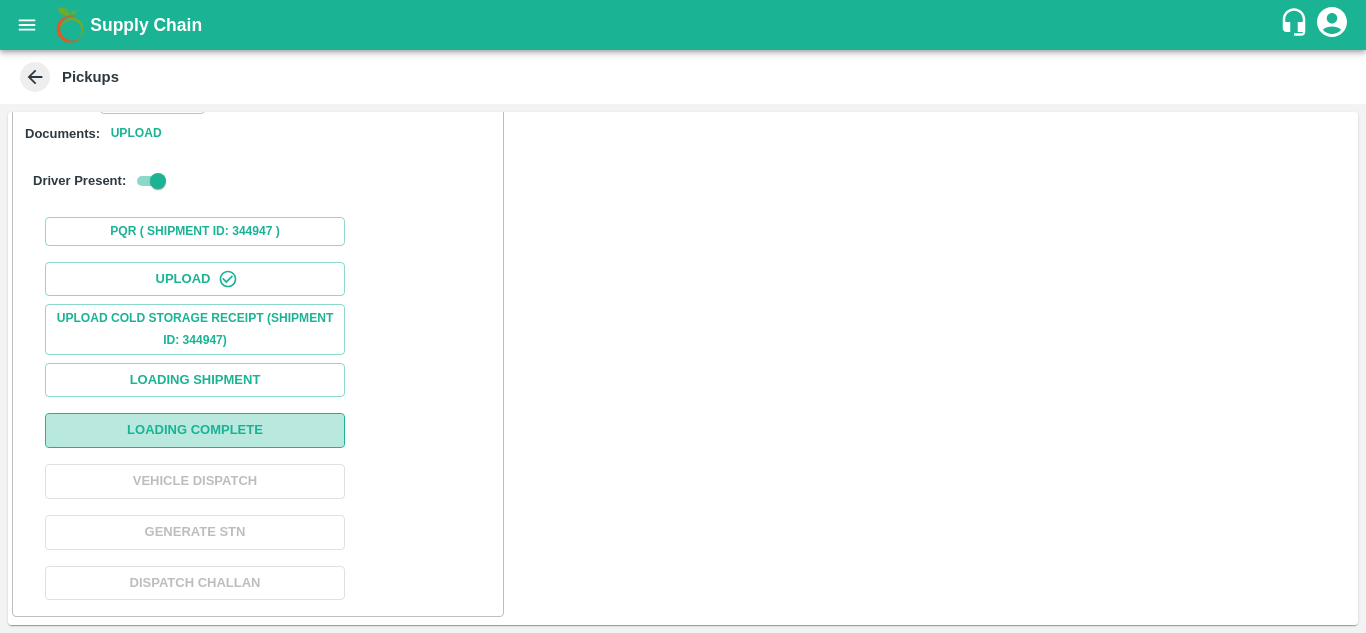 click on "Loading Complete" at bounding box center (195, 430) 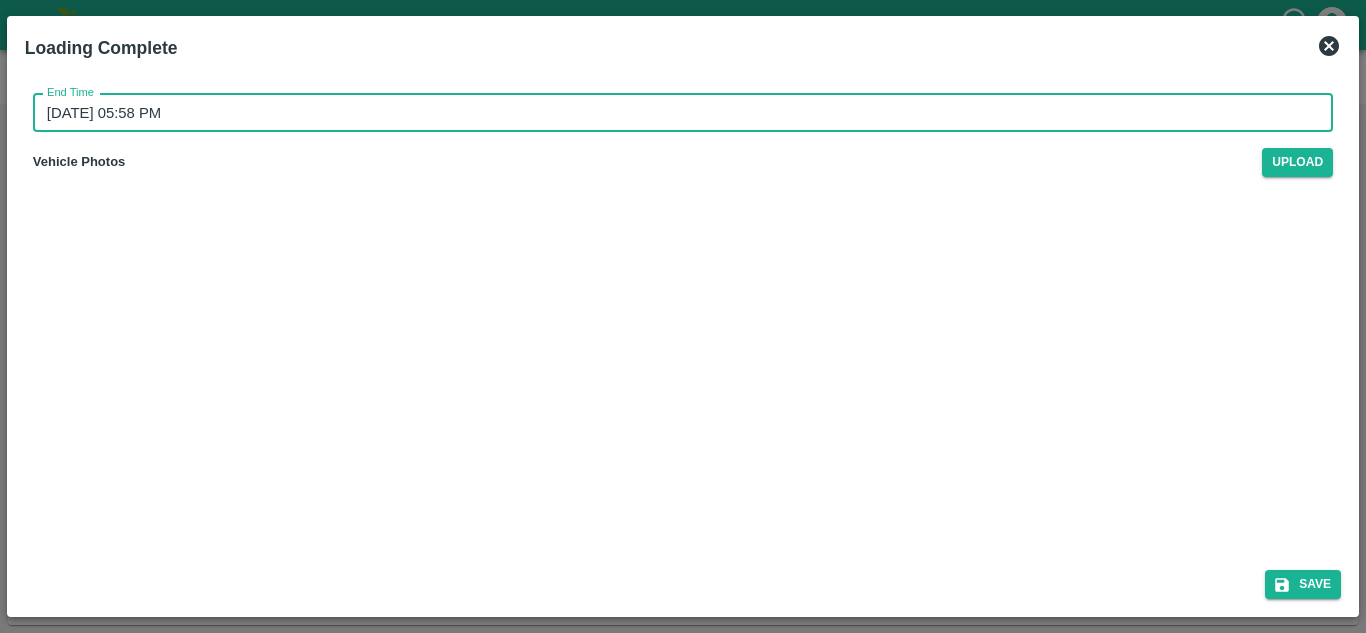click on "[DATE] 05:58 PM" at bounding box center [676, 113] 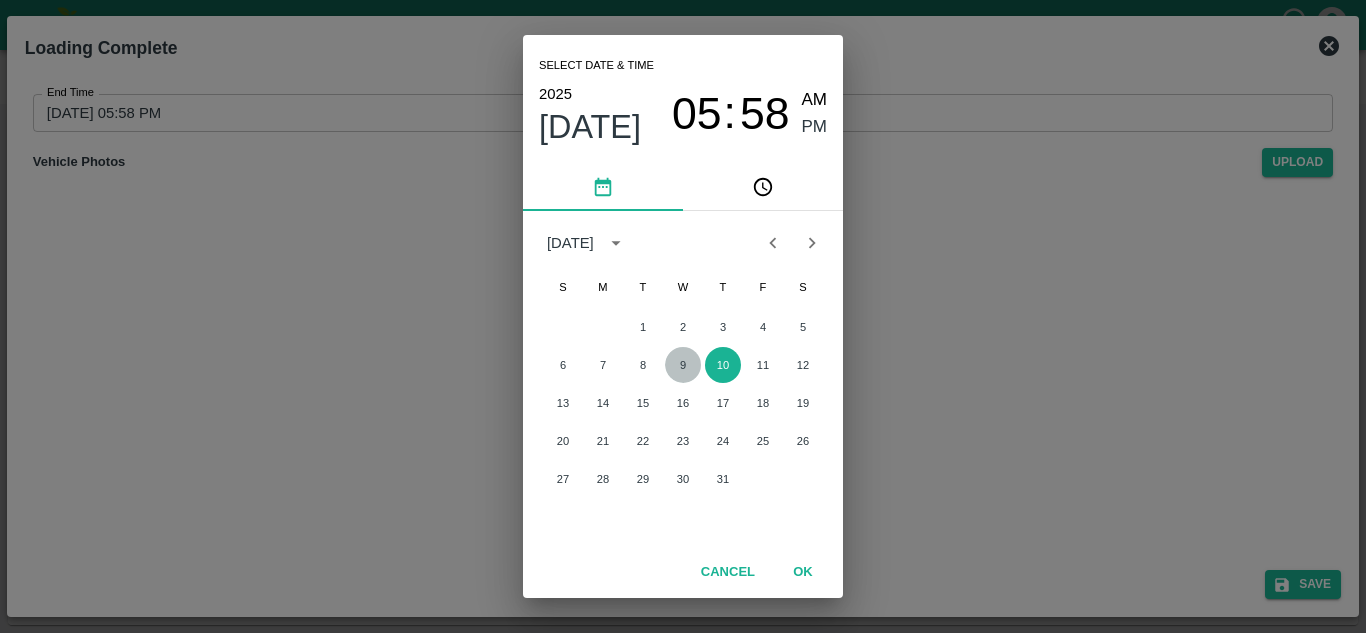 click on "9" at bounding box center [683, 365] 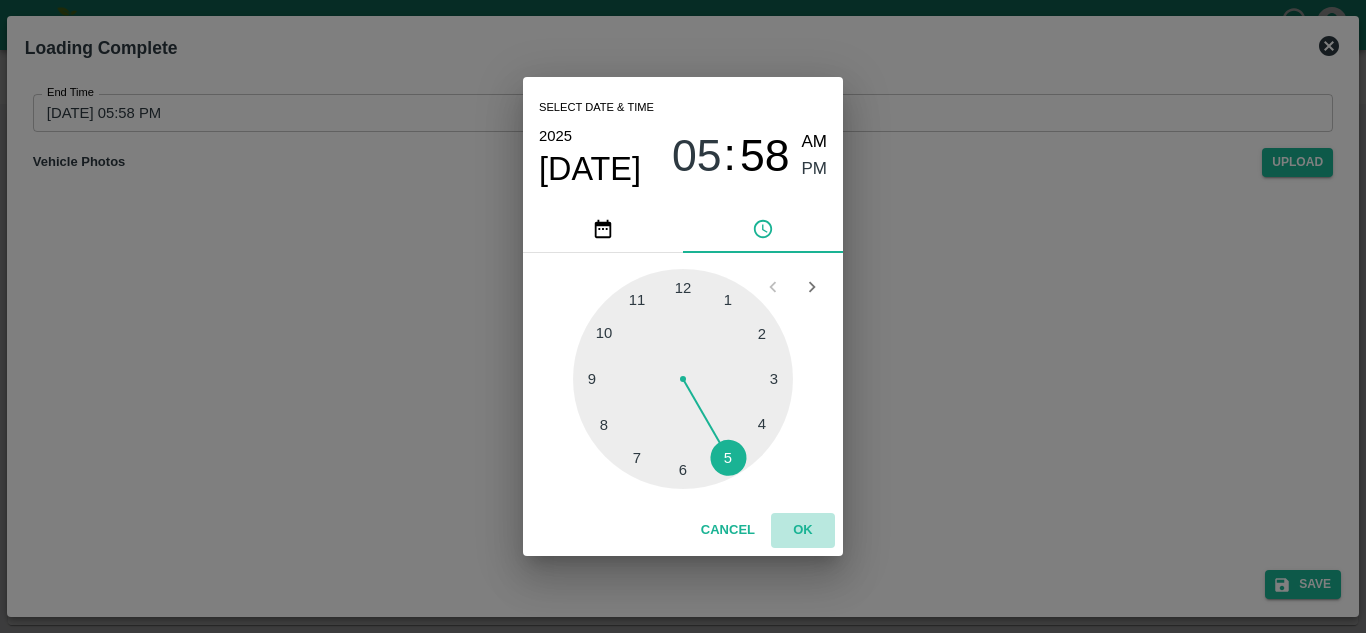 click on "OK" at bounding box center [803, 530] 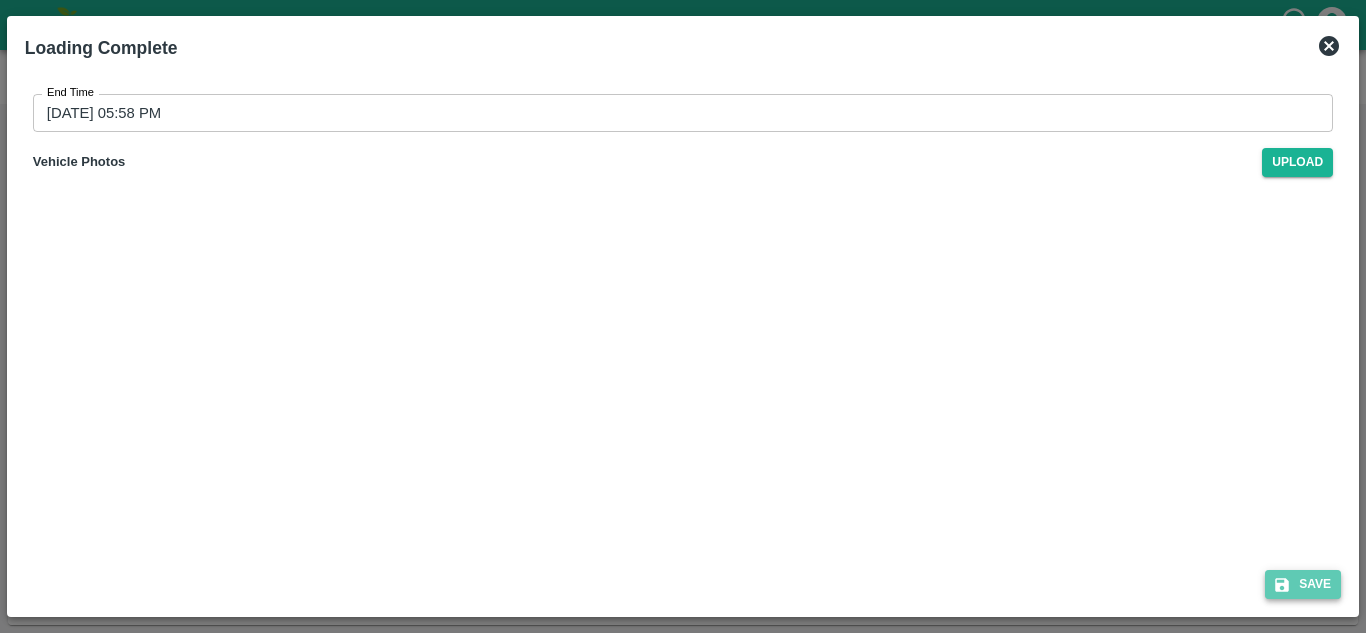 click on "Save" at bounding box center [1303, 584] 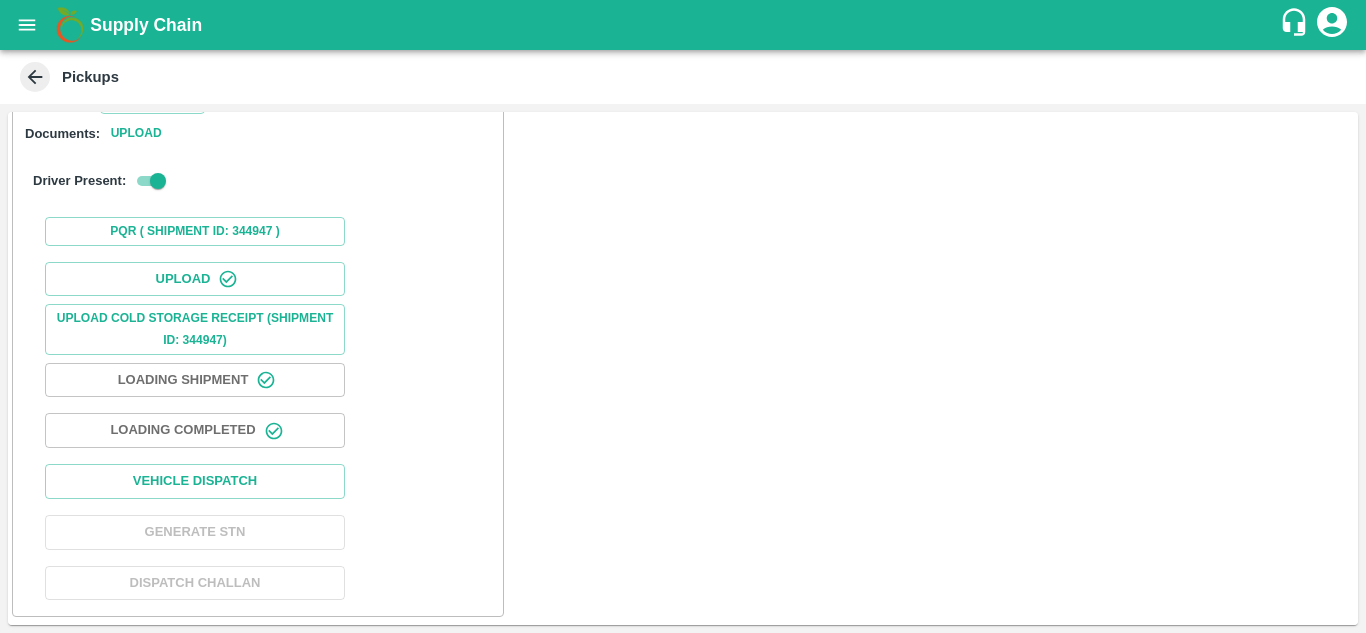 scroll, scrollTop: 4598, scrollLeft: 0, axis: vertical 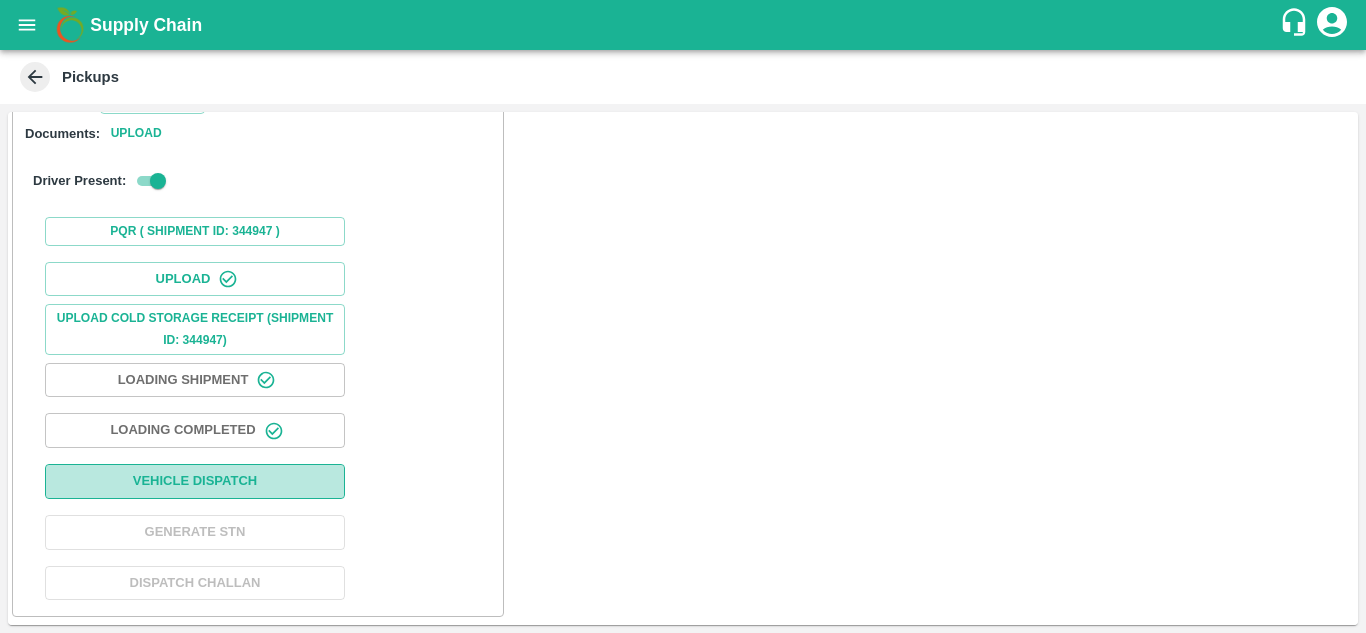 click on "Vehicle Dispatch" at bounding box center (195, 481) 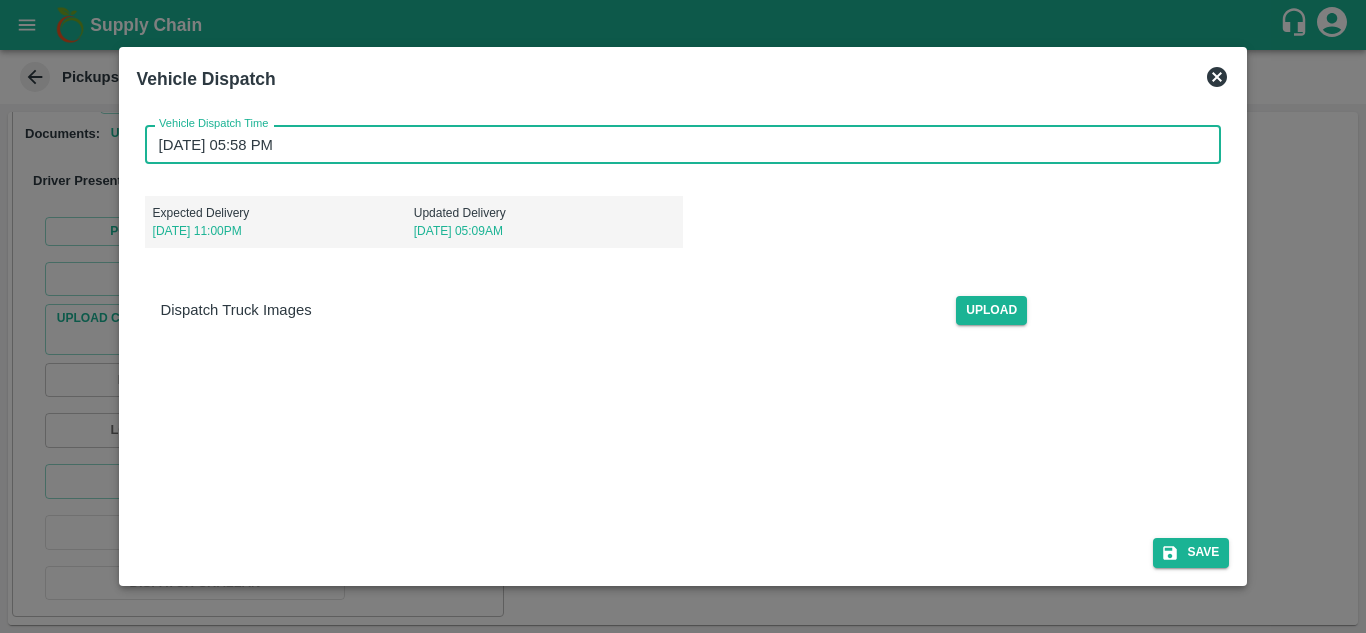 click on "[DATE] 05:58 PM" at bounding box center [676, 144] 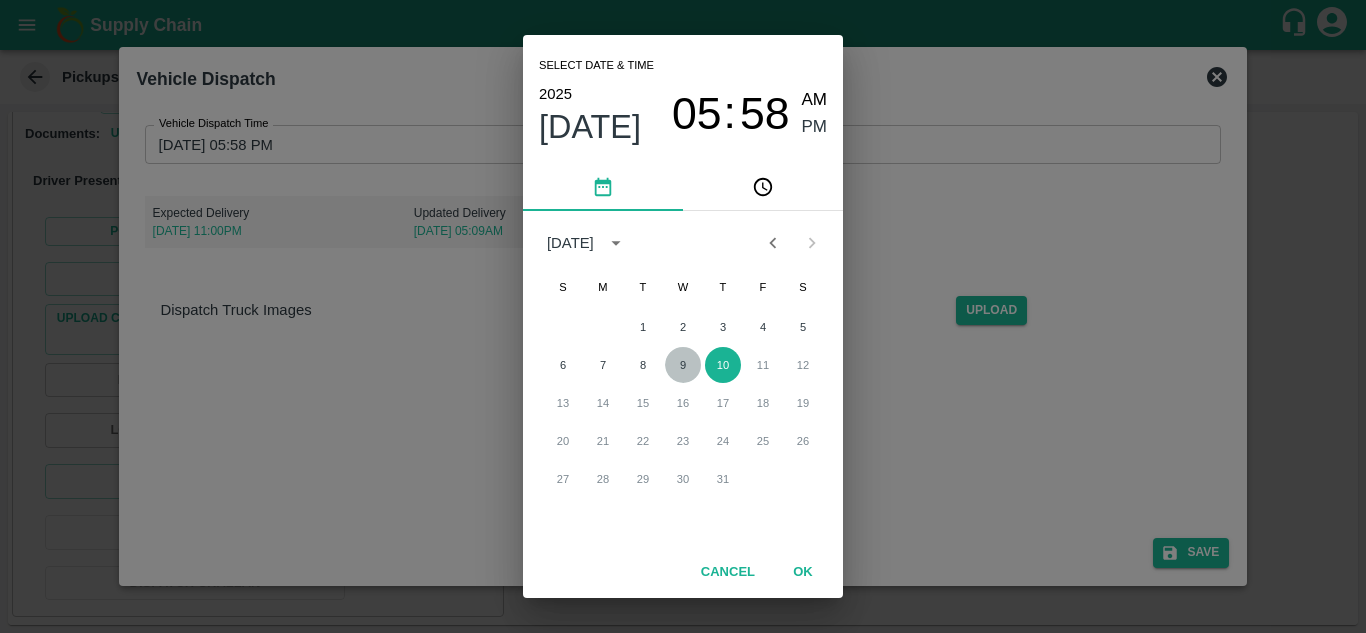 click on "9" at bounding box center (683, 365) 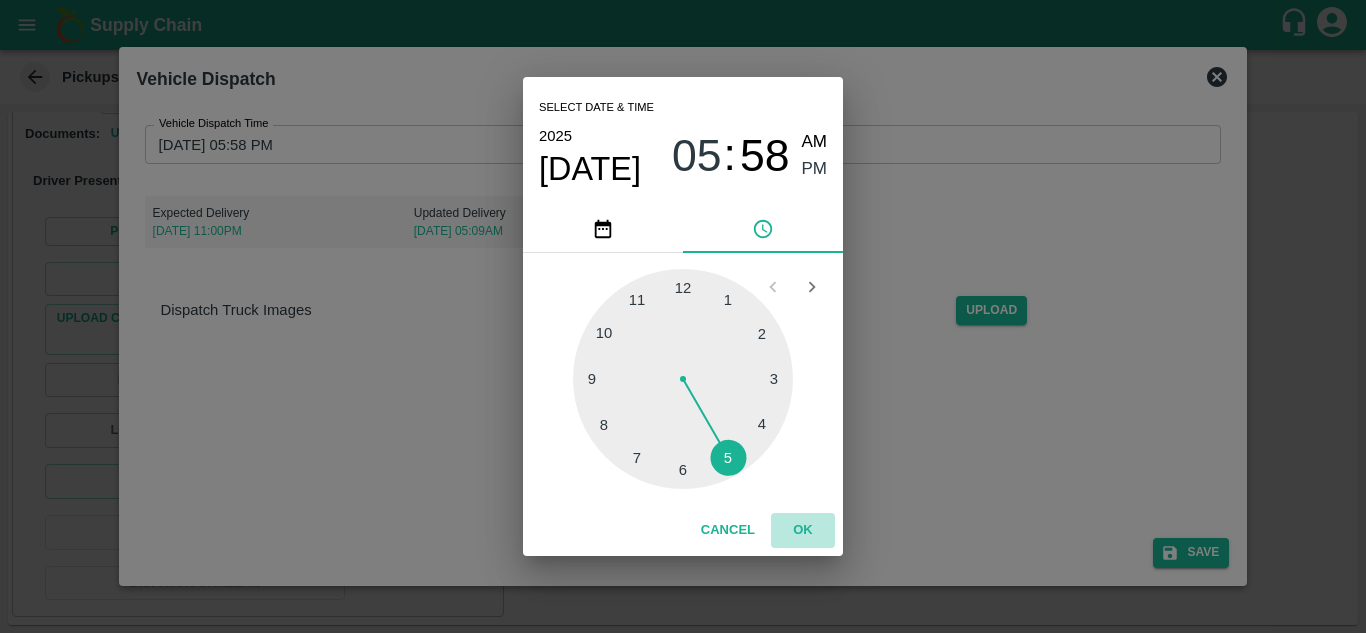 click on "OK" at bounding box center [803, 530] 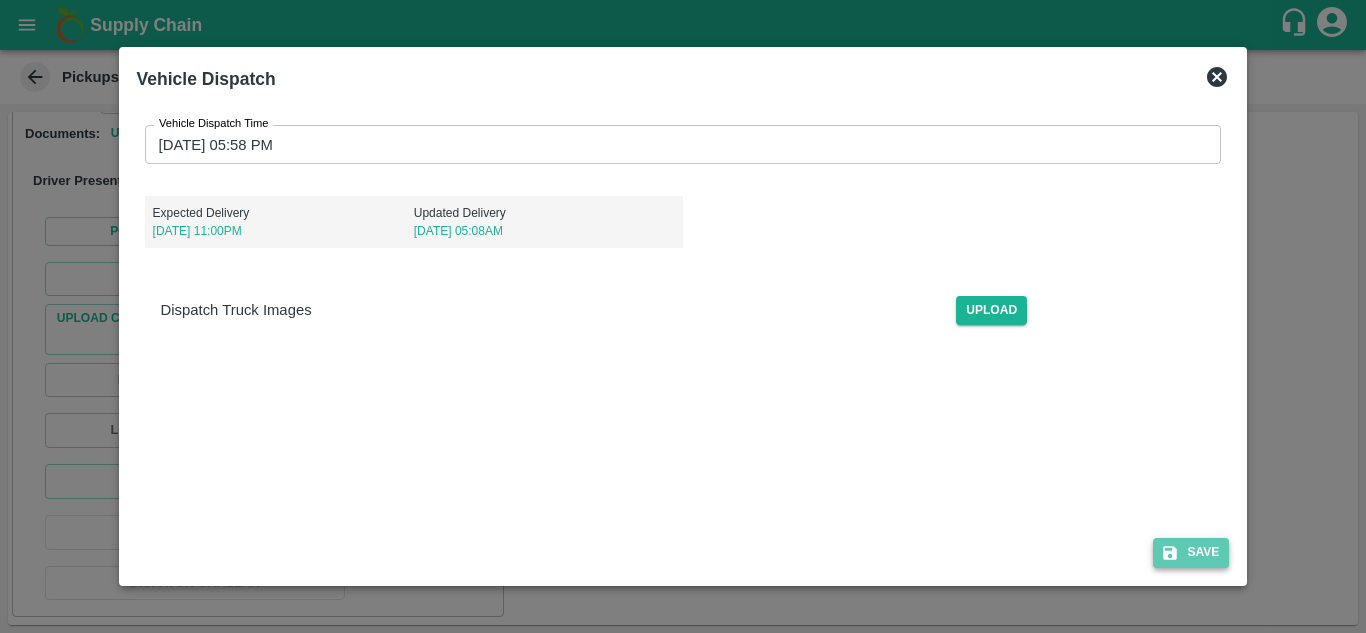 click on "Save" at bounding box center (1191, 552) 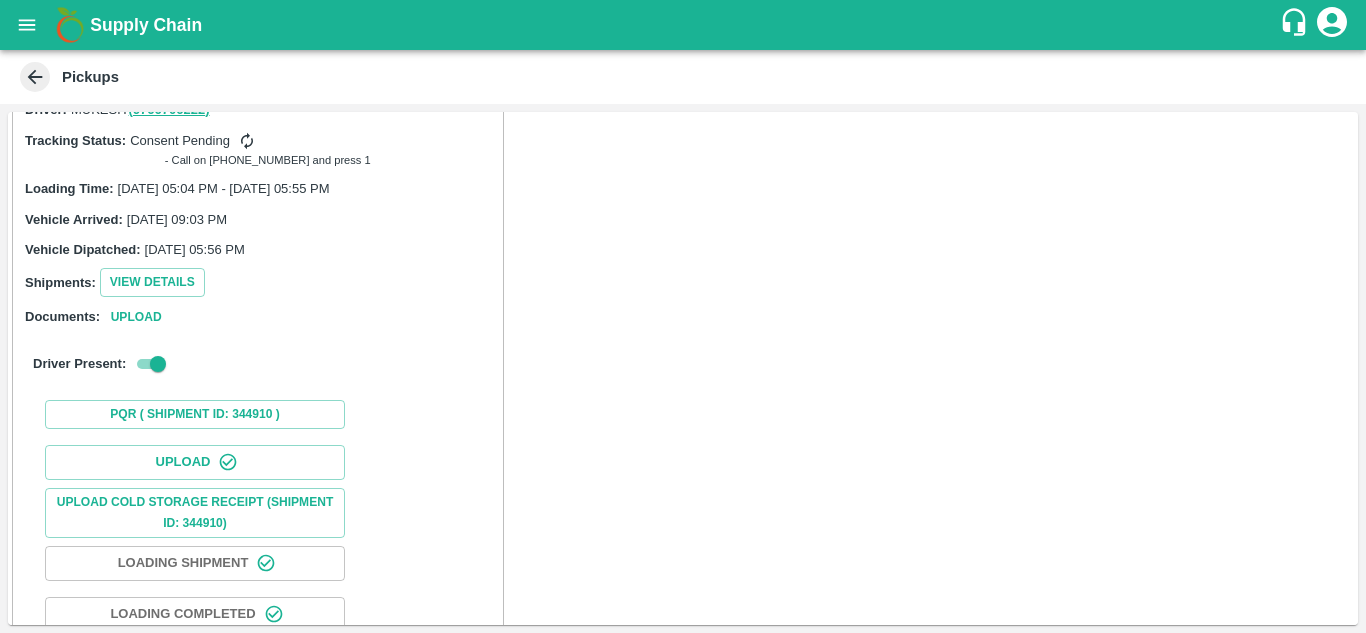 scroll, scrollTop: 0, scrollLeft: 0, axis: both 